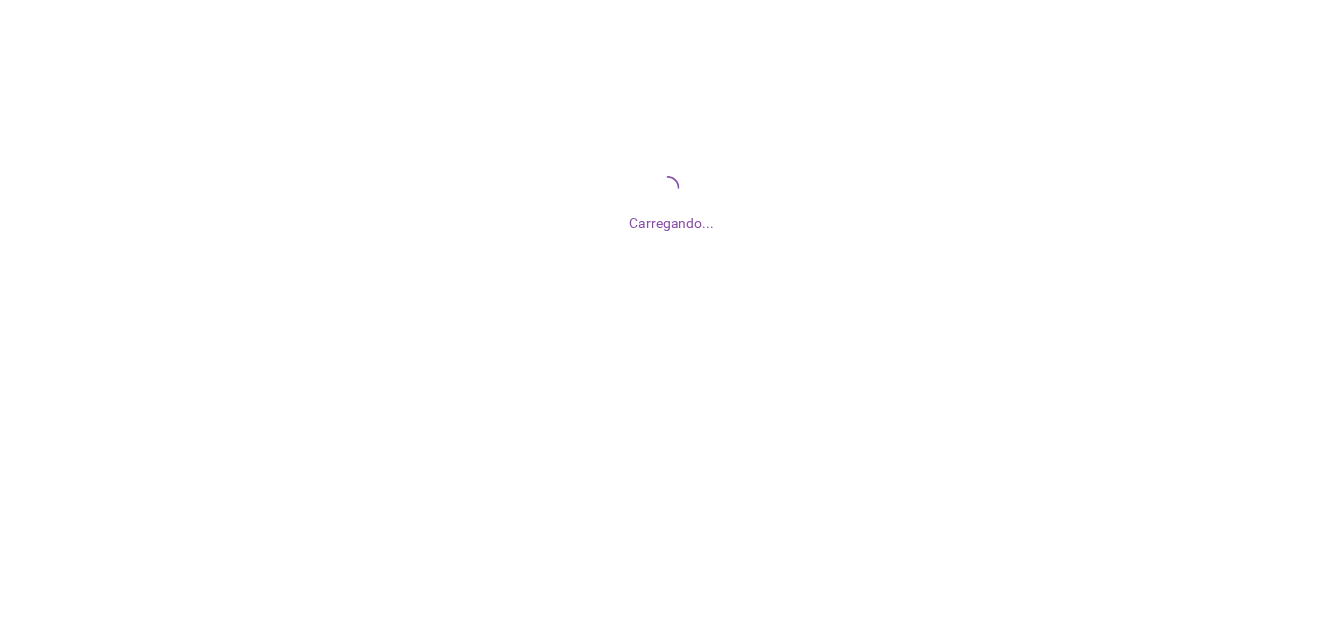 scroll, scrollTop: 0, scrollLeft: 0, axis: both 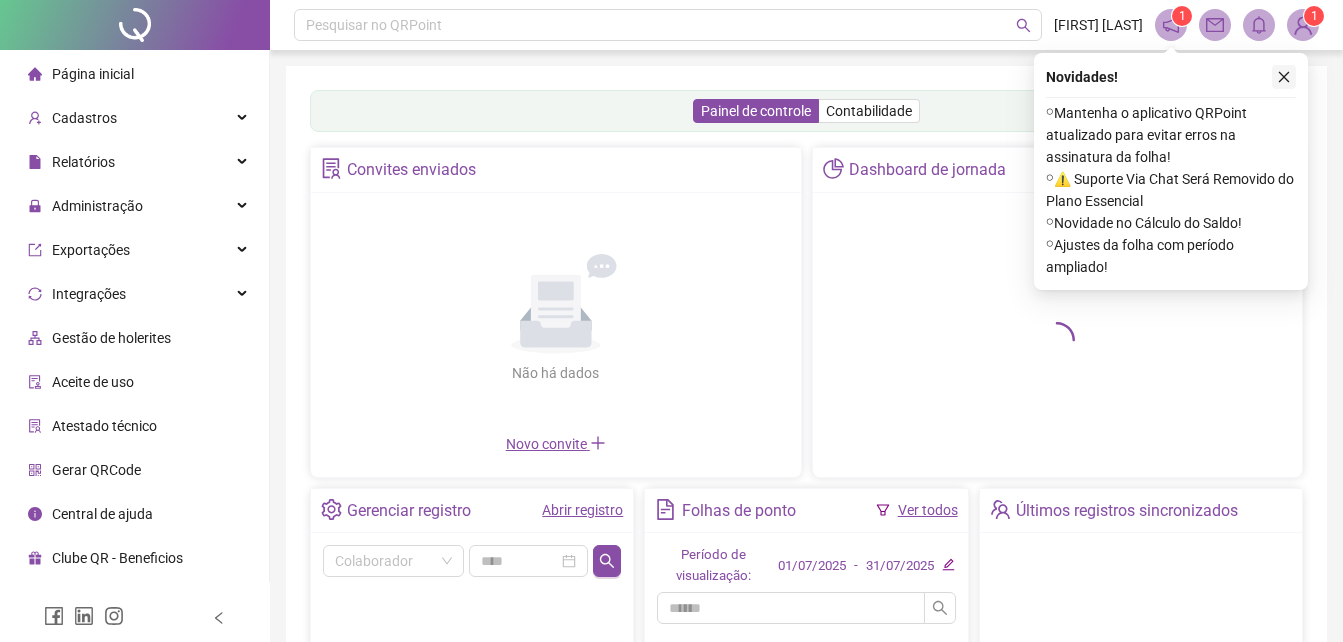 click 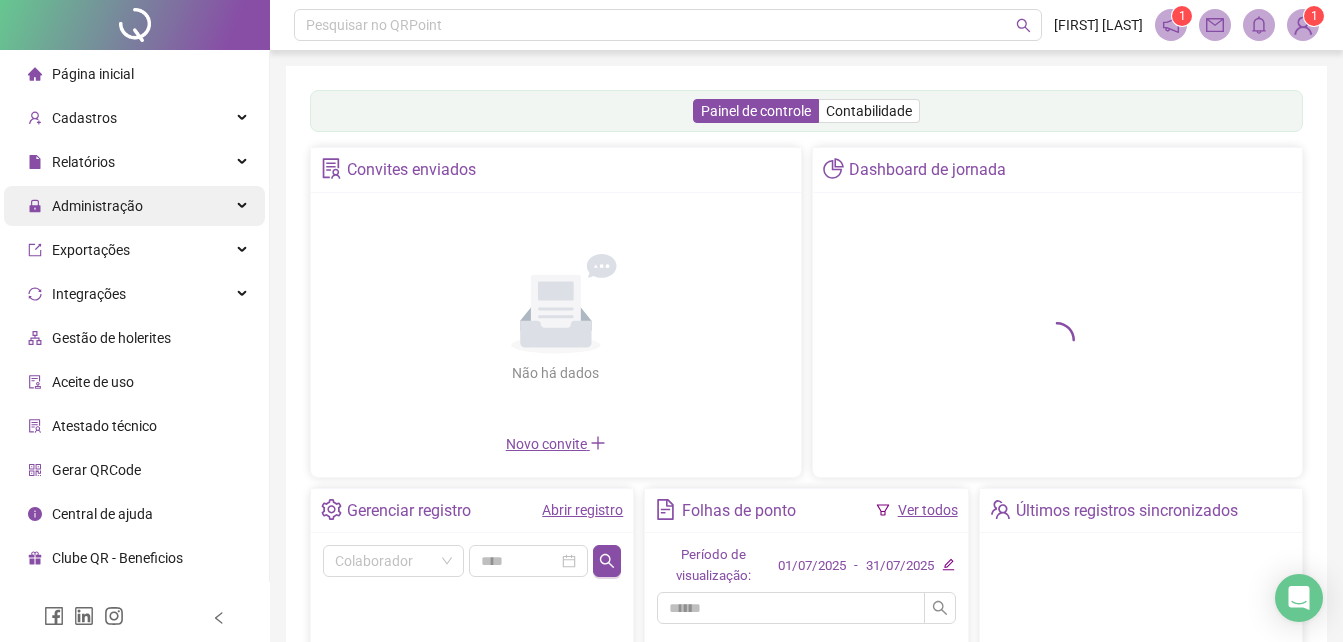 click on "Administração" at bounding box center [97, 206] 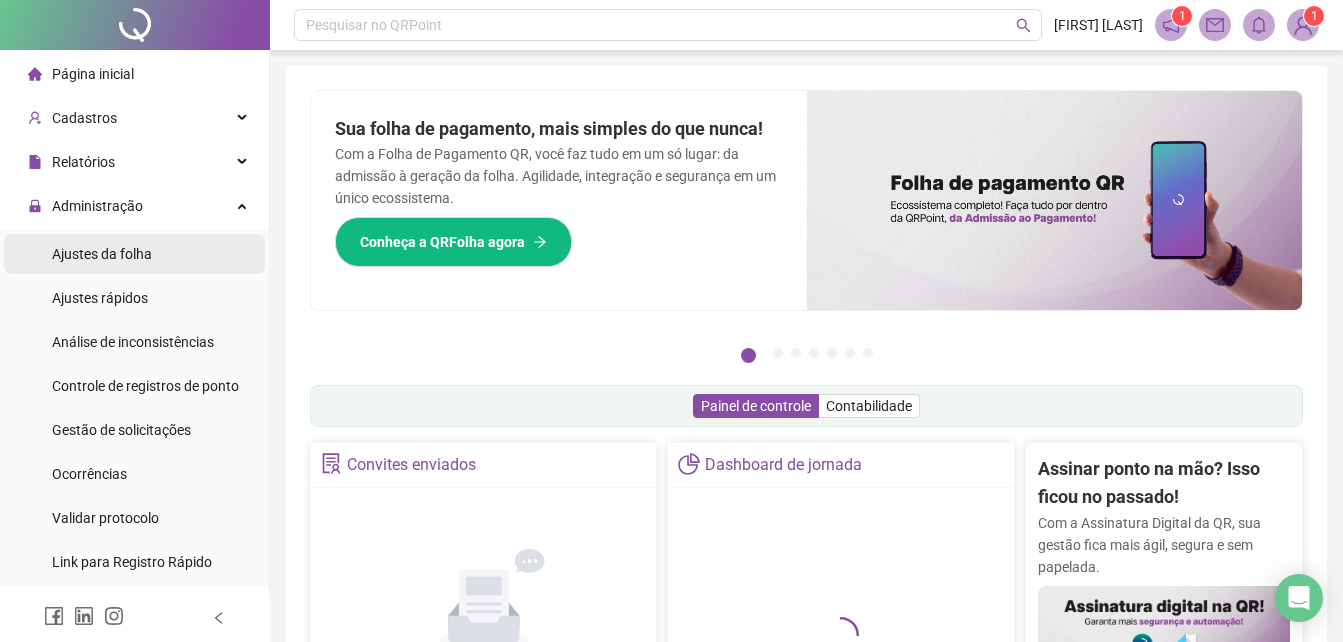 click on "Ajustes da folha" at bounding box center [102, 254] 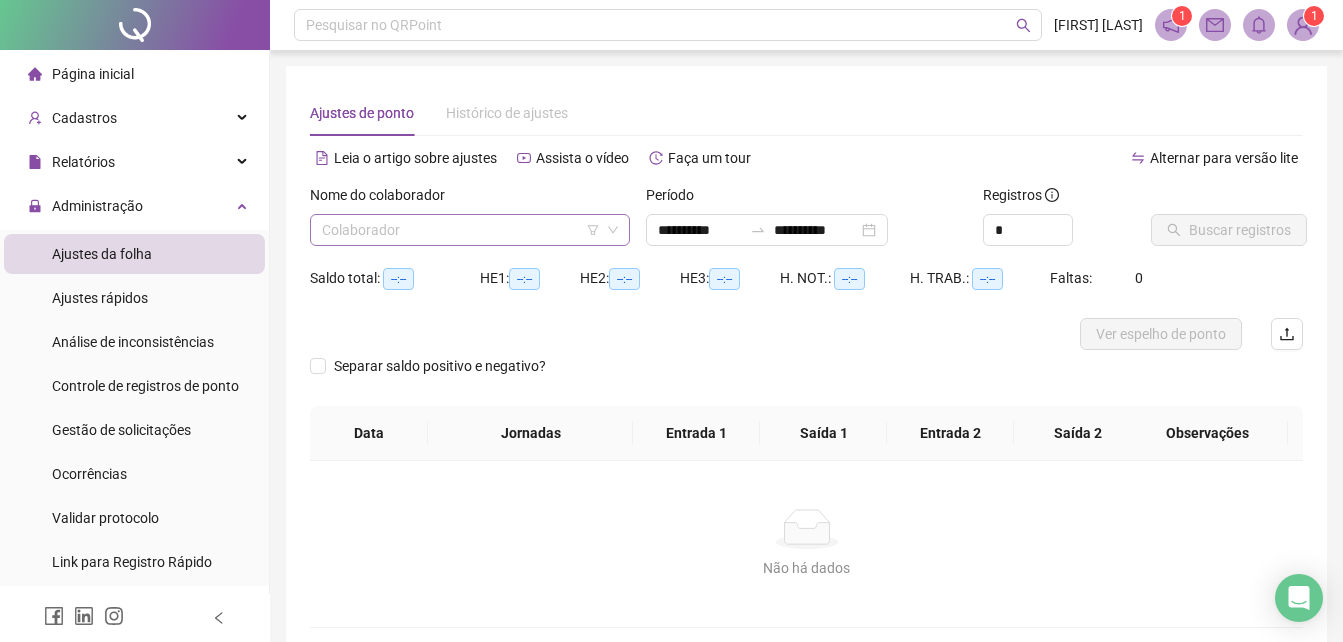 click at bounding box center (461, 230) 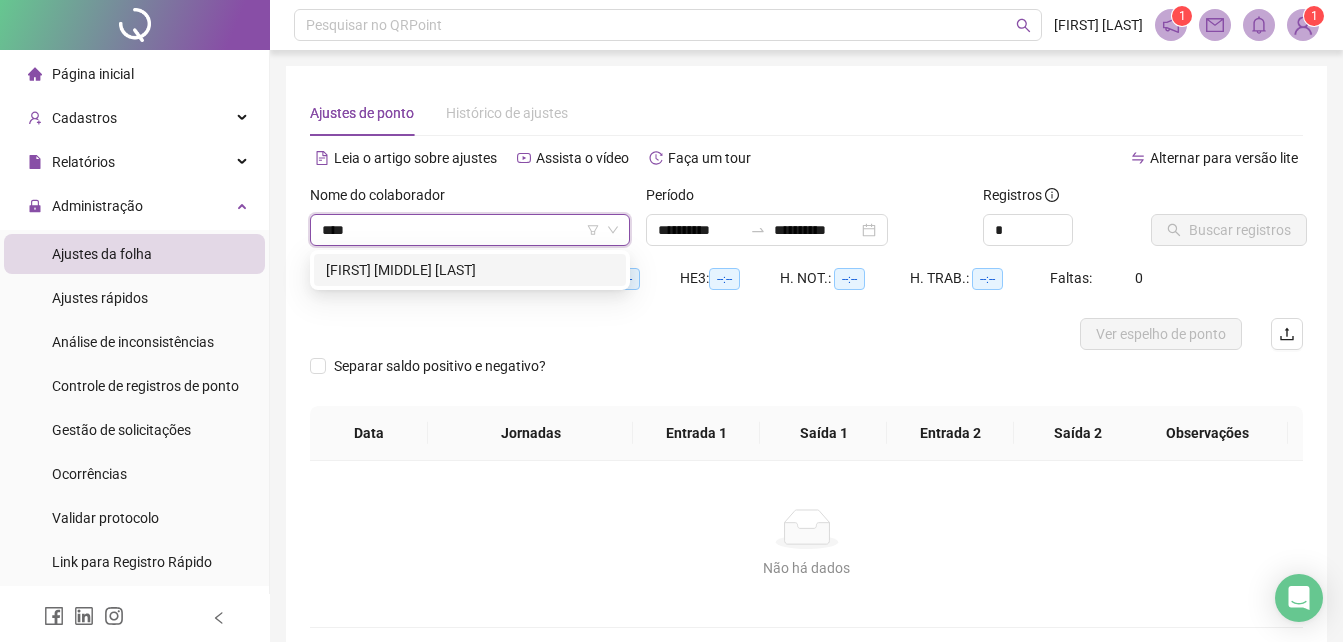 type on "*****" 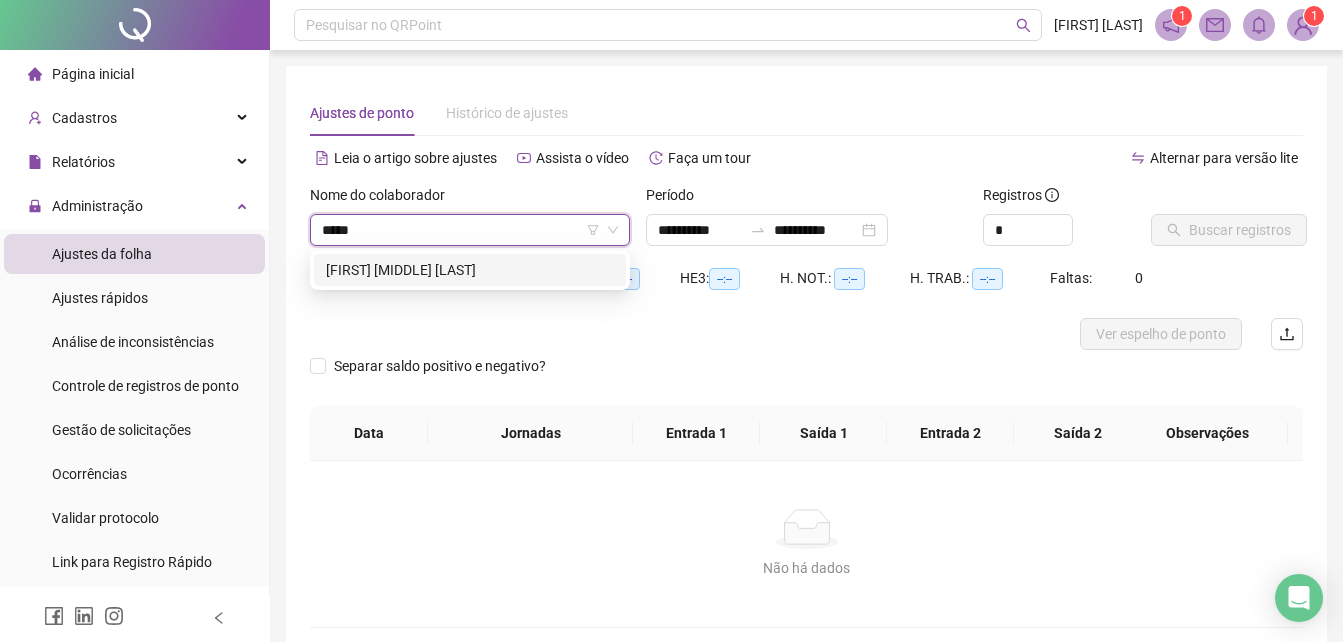click on "[FIRST] [MIDDLE] [LAST]" at bounding box center (470, 270) 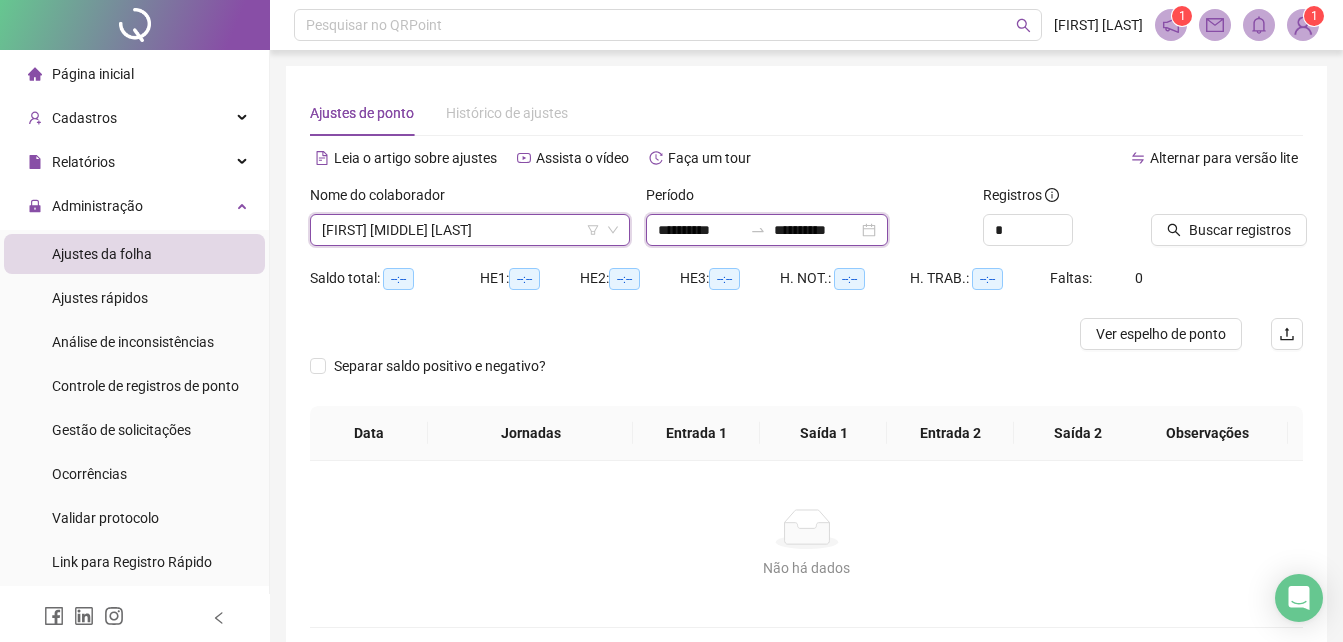 click on "**********" at bounding box center [700, 230] 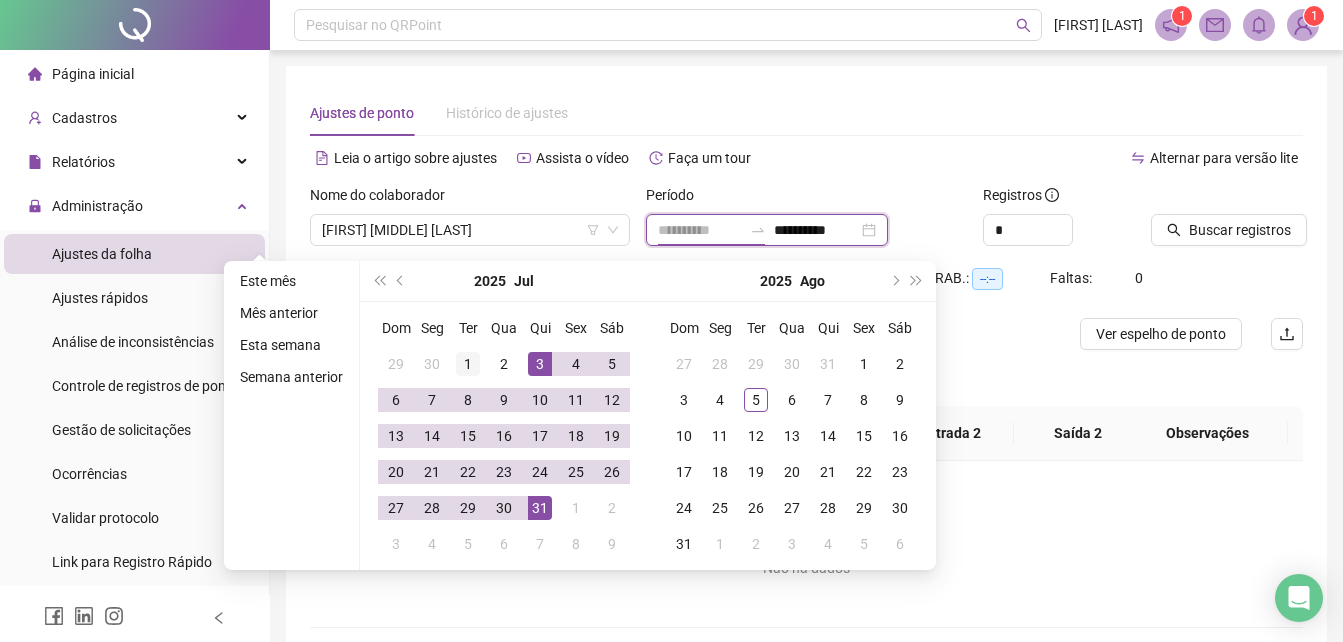 type on "**********" 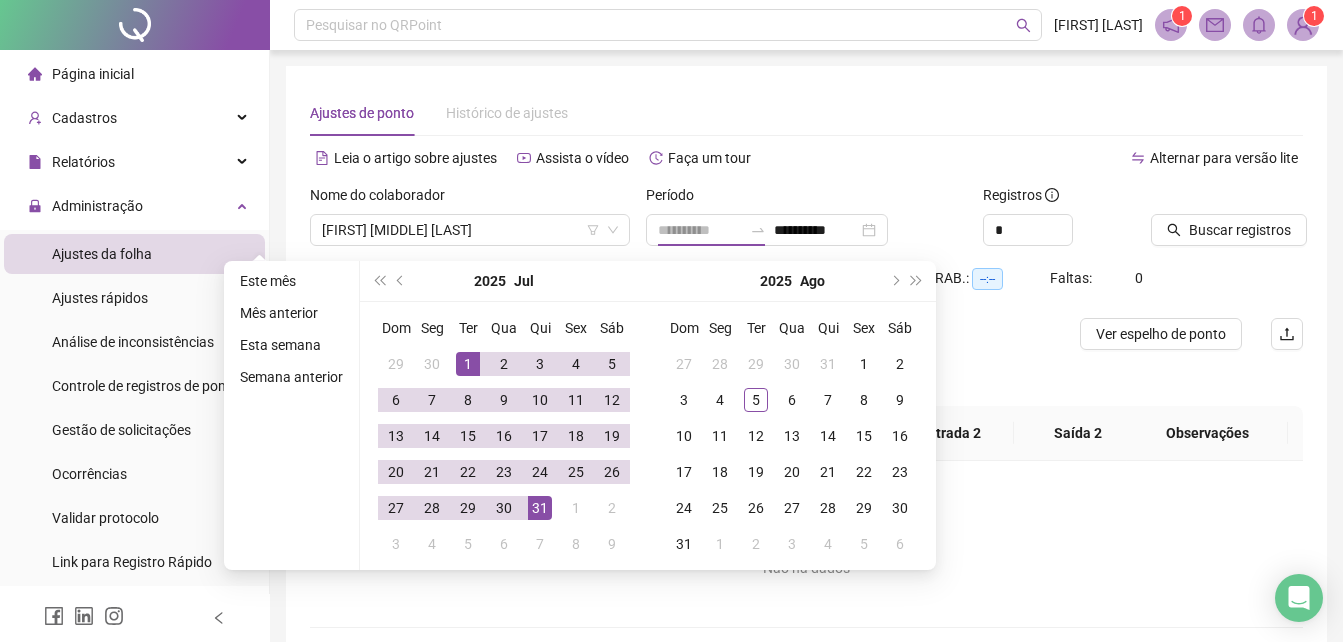 click on "1" at bounding box center [468, 364] 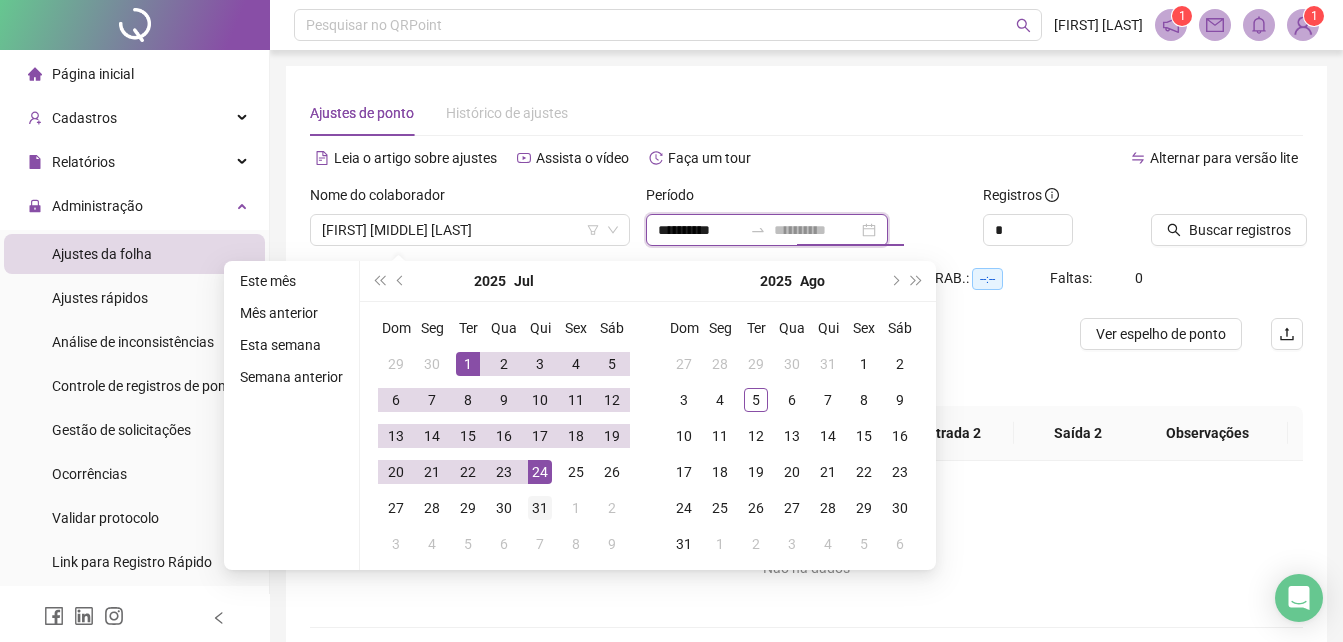 type on "**********" 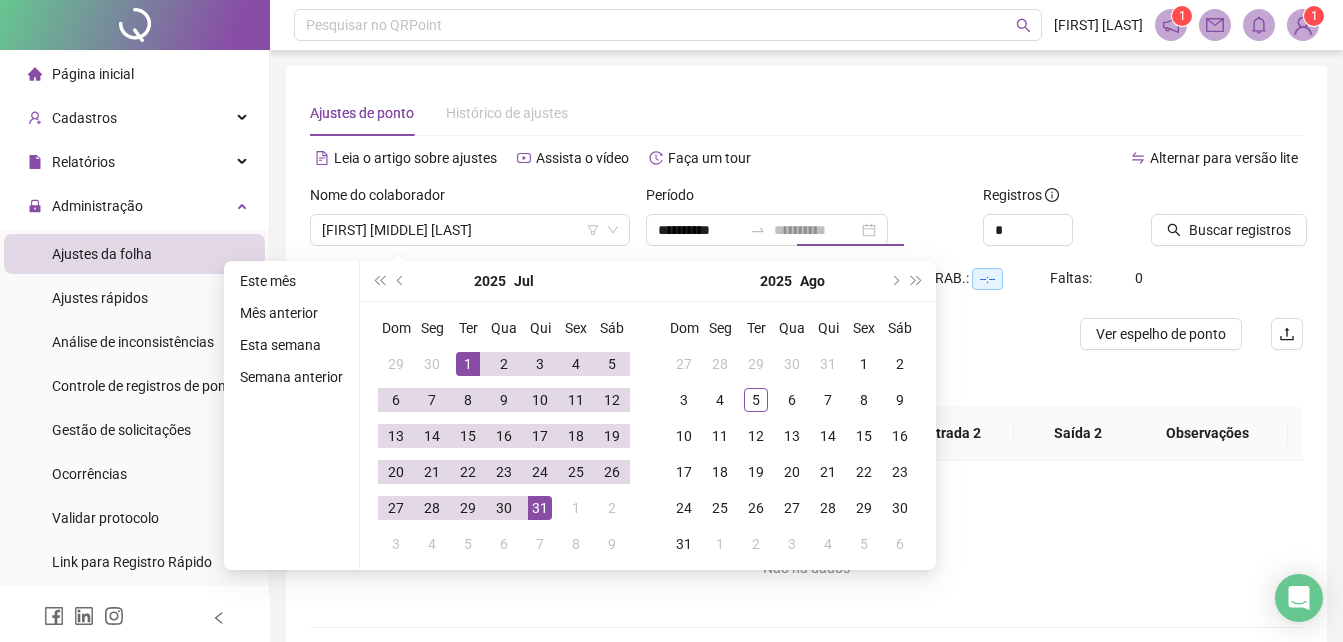 click on "31" at bounding box center [540, 508] 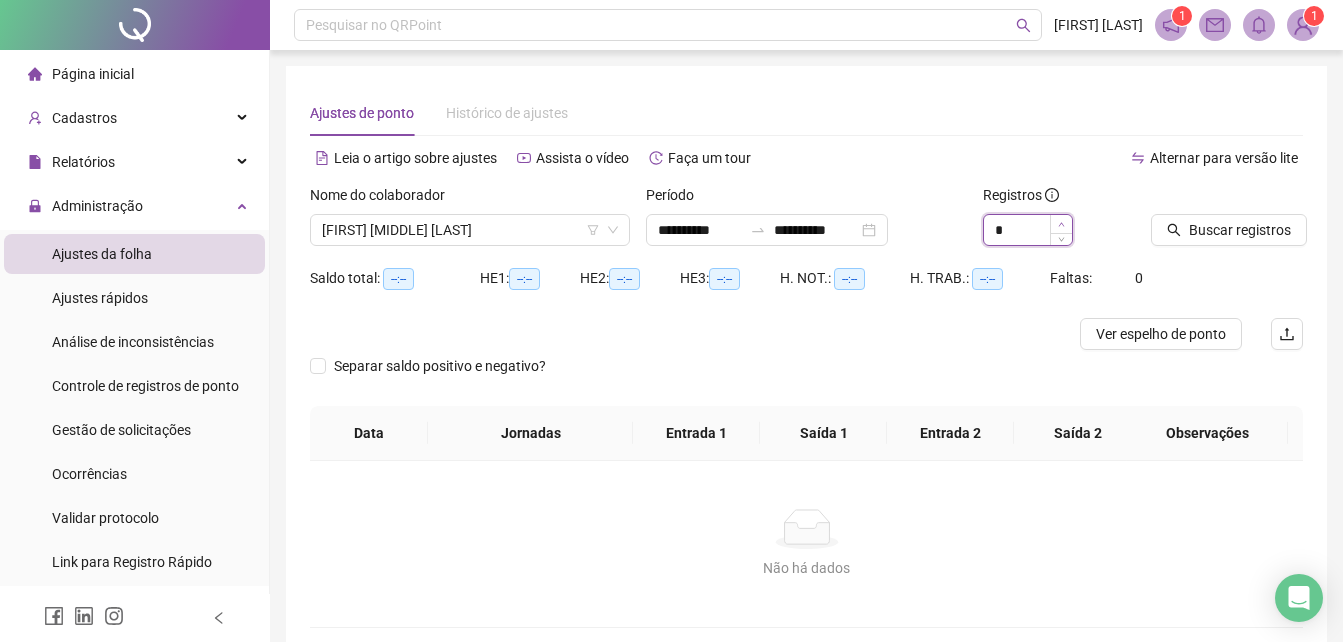 type on "*" 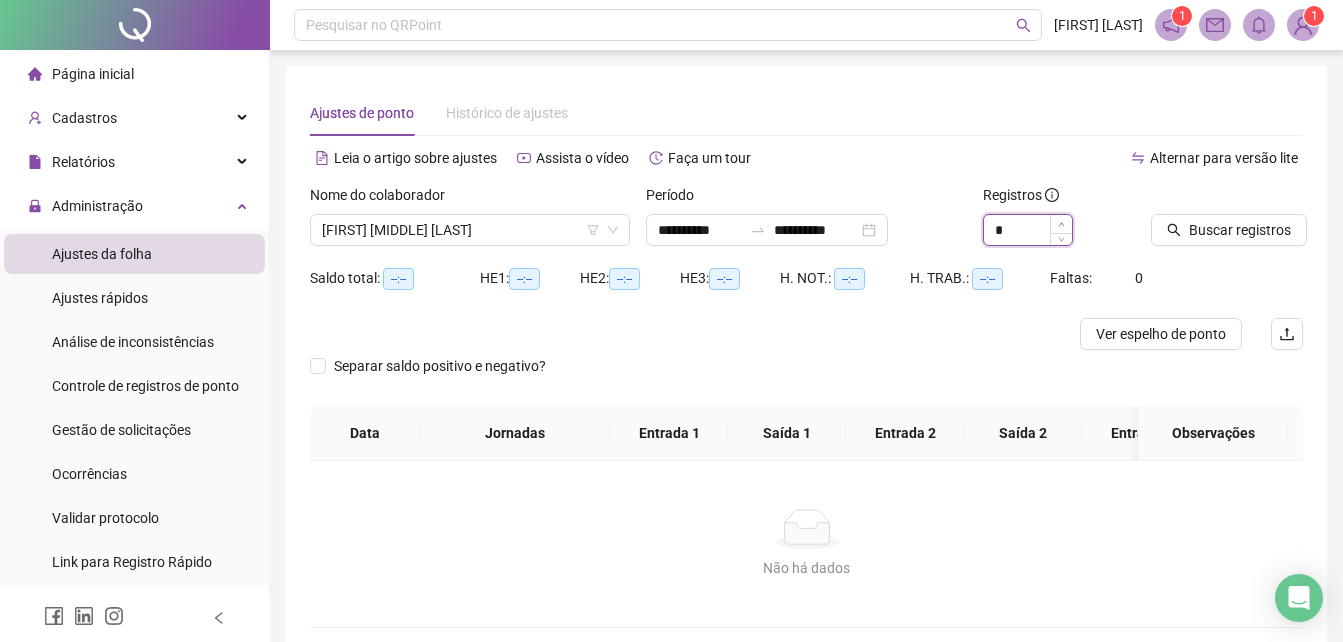 click at bounding box center [1061, 224] 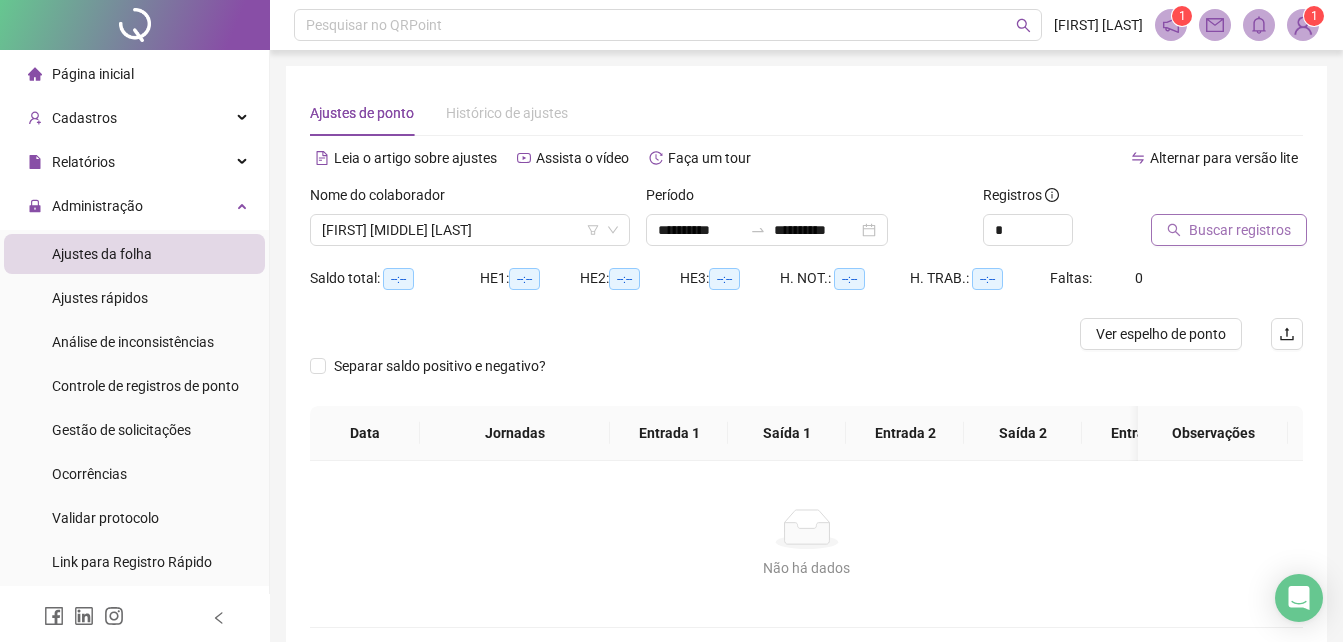 click on "Buscar registros" at bounding box center [1229, 230] 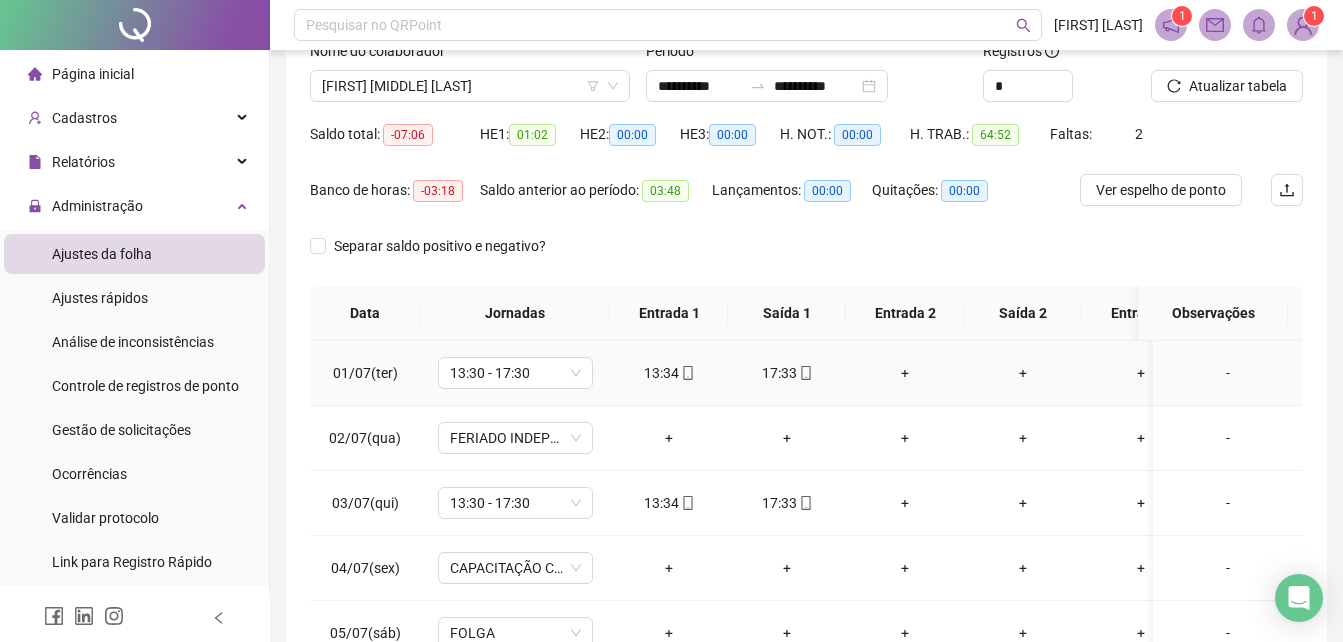 scroll, scrollTop: 300, scrollLeft: 0, axis: vertical 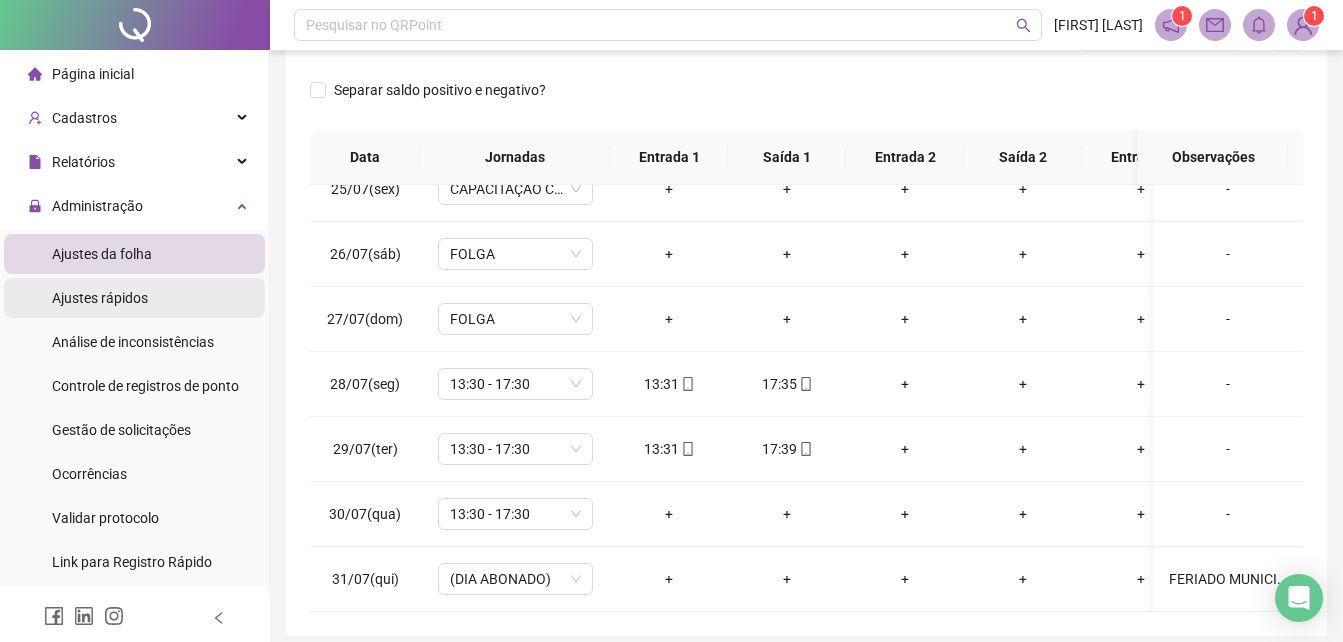 click on "Ajustes rápidos" at bounding box center [100, 298] 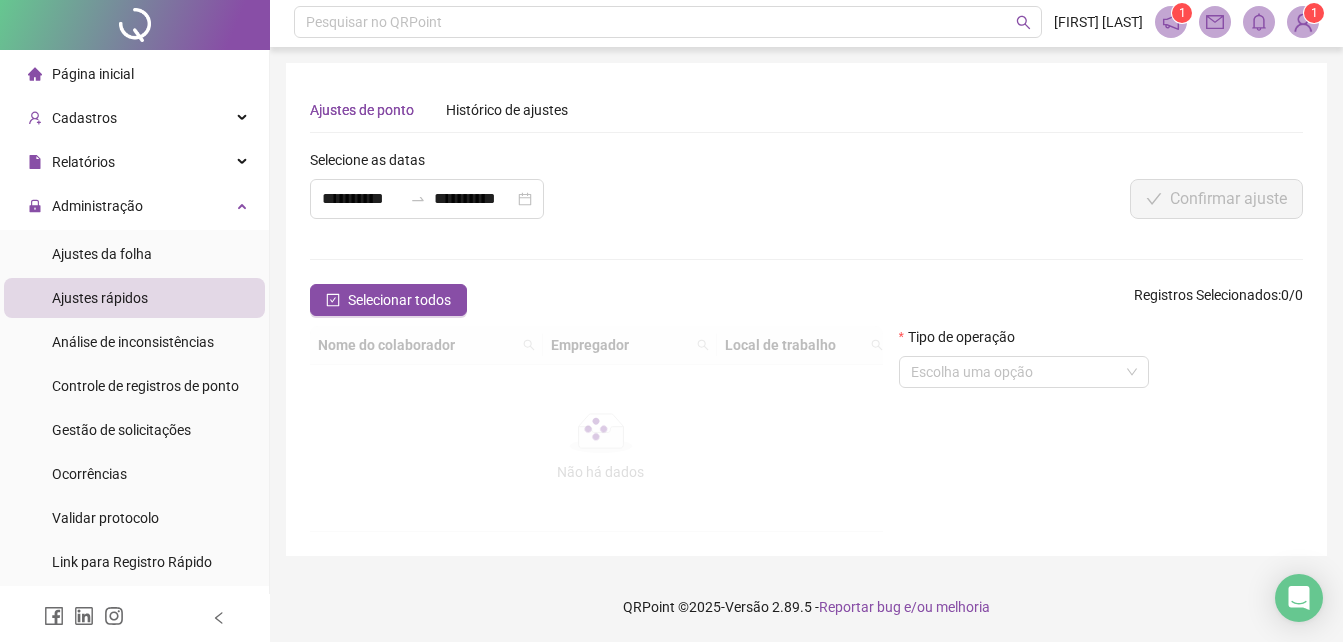 scroll, scrollTop: 0, scrollLeft: 0, axis: both 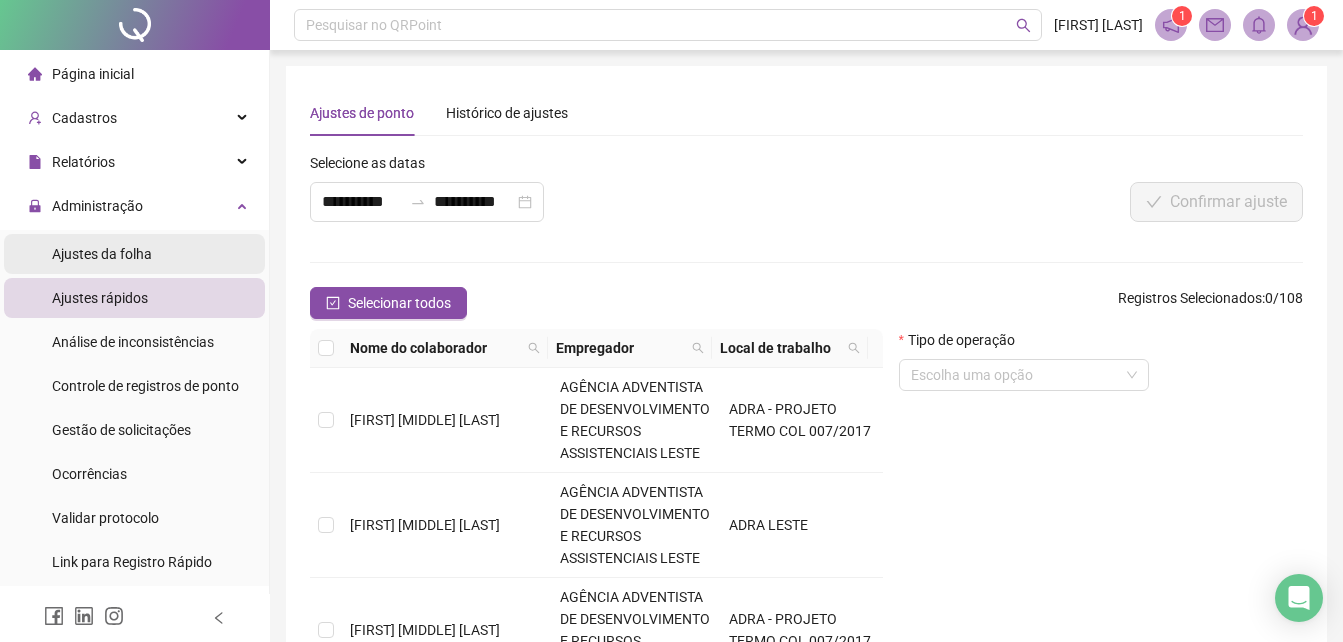 click on "Ajustes da folha" at bounding box center (102, 254) 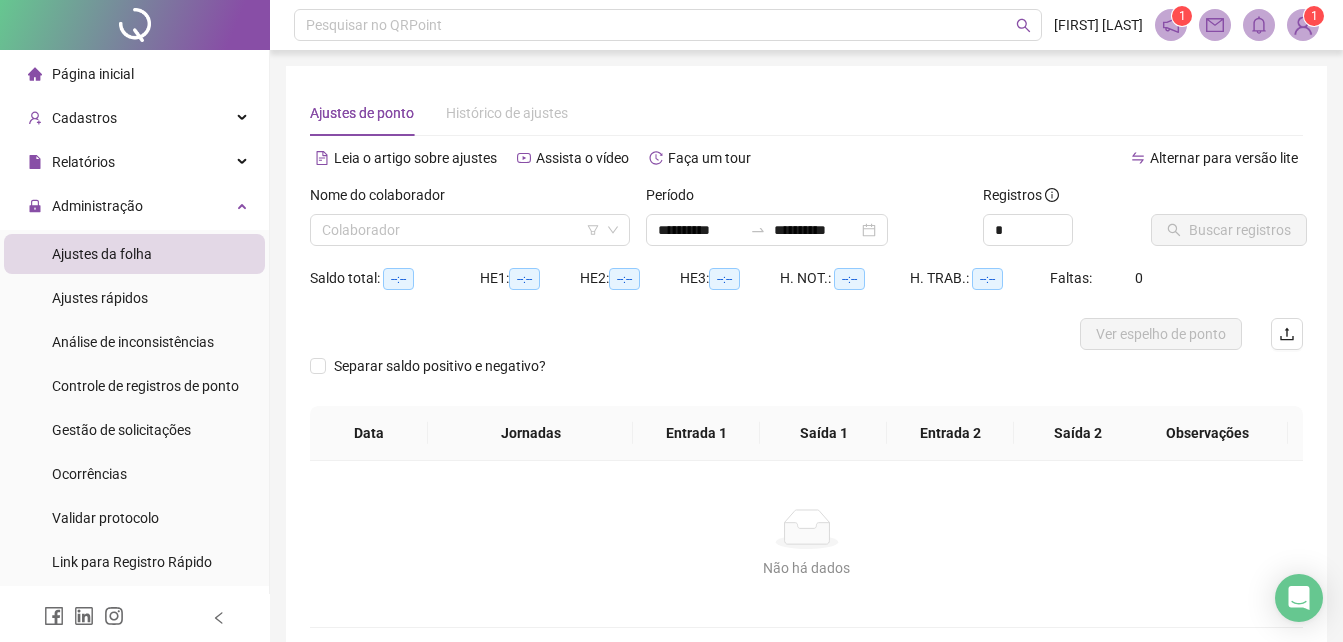 click on "Nome do colaborador Colaborador" at bounding box center (470, 223) 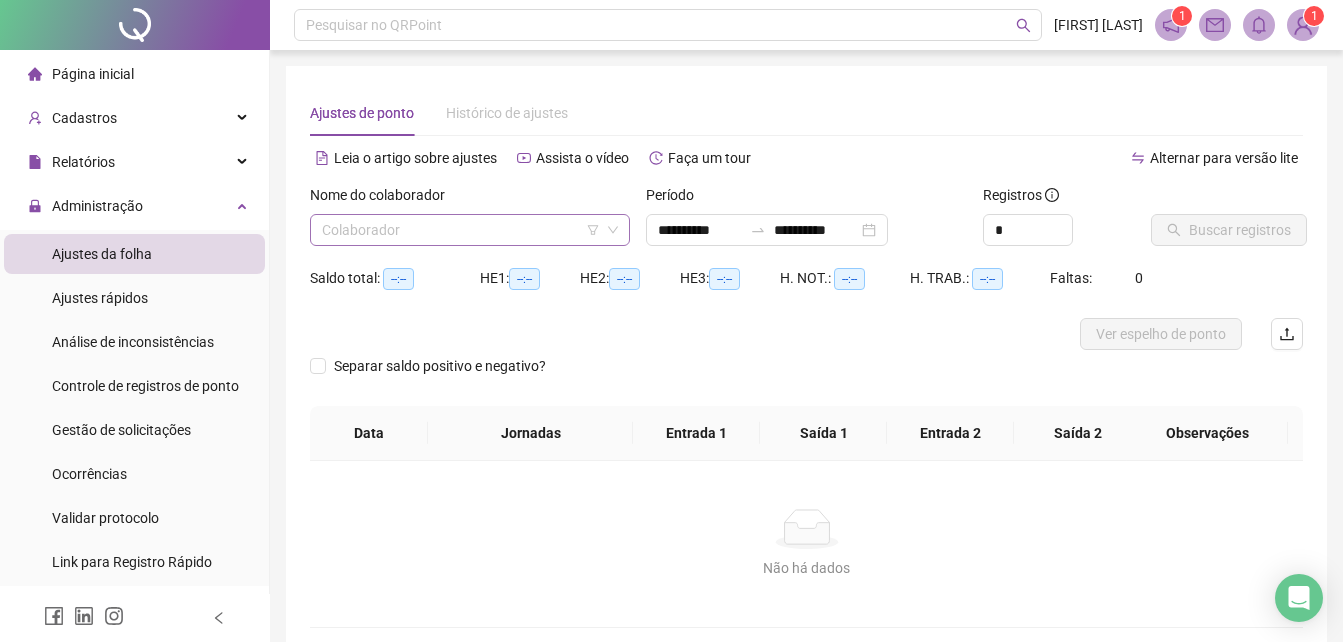 click at bounding box center [461, 230] 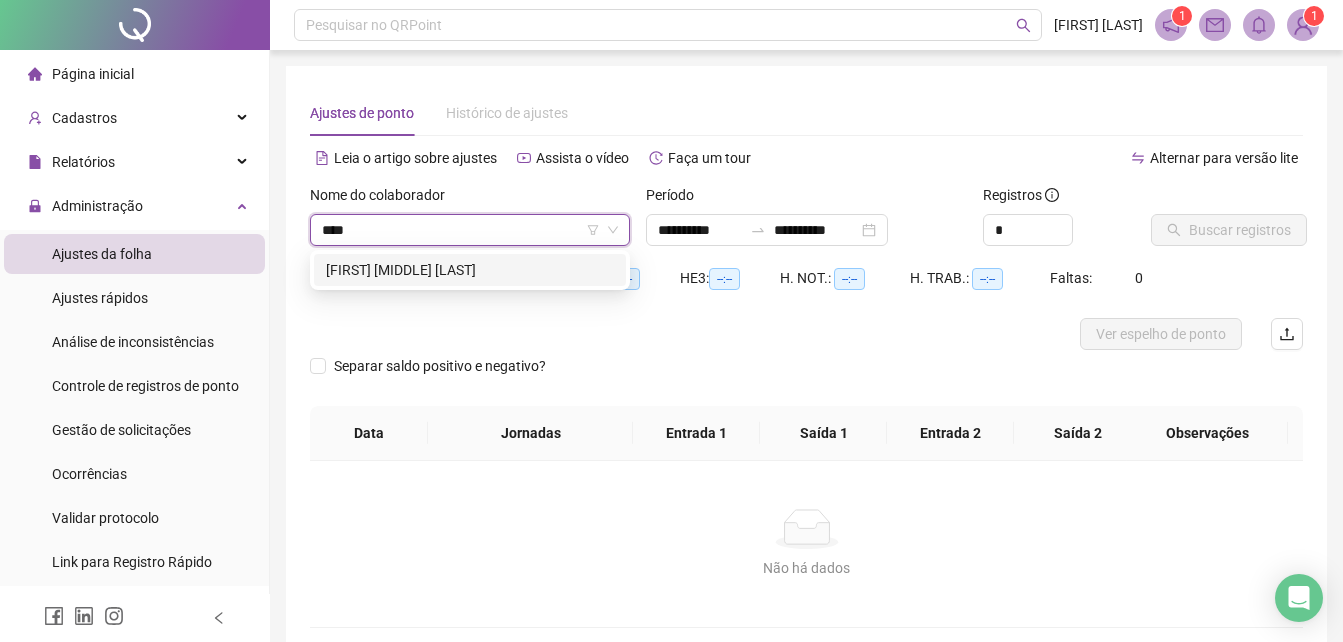 type on "*****" 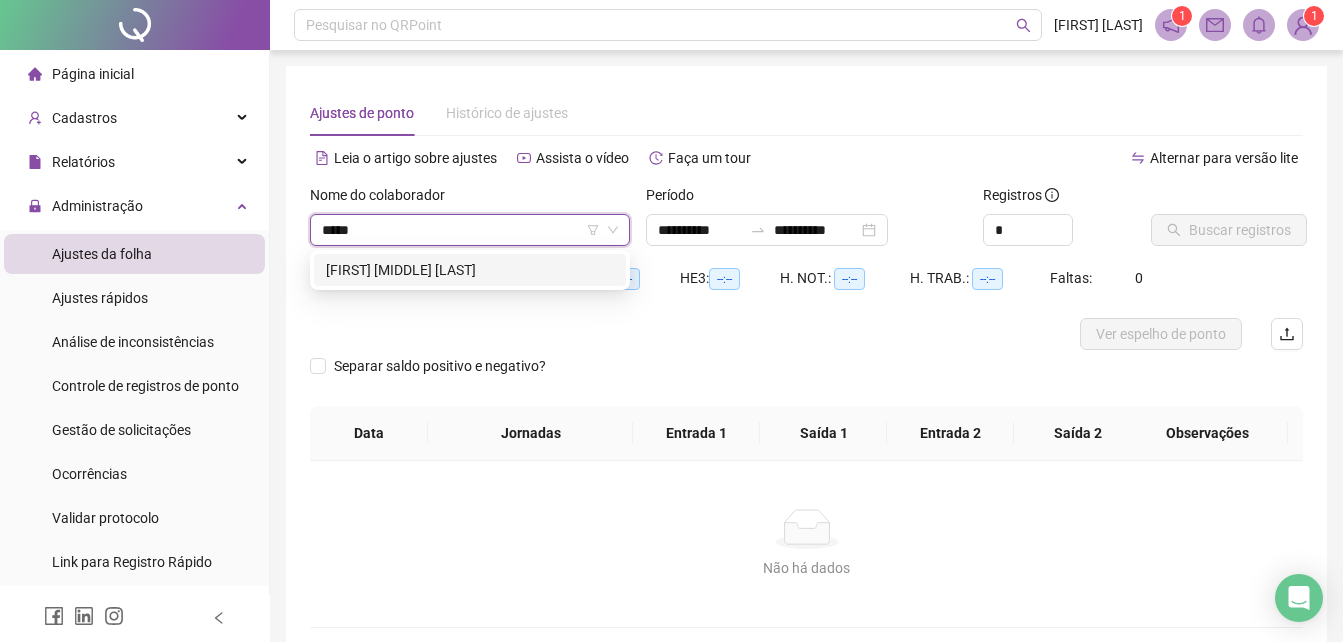 click on "[FIRST] [MIDDLE] [LAST]" at bounding box center [470, 270] 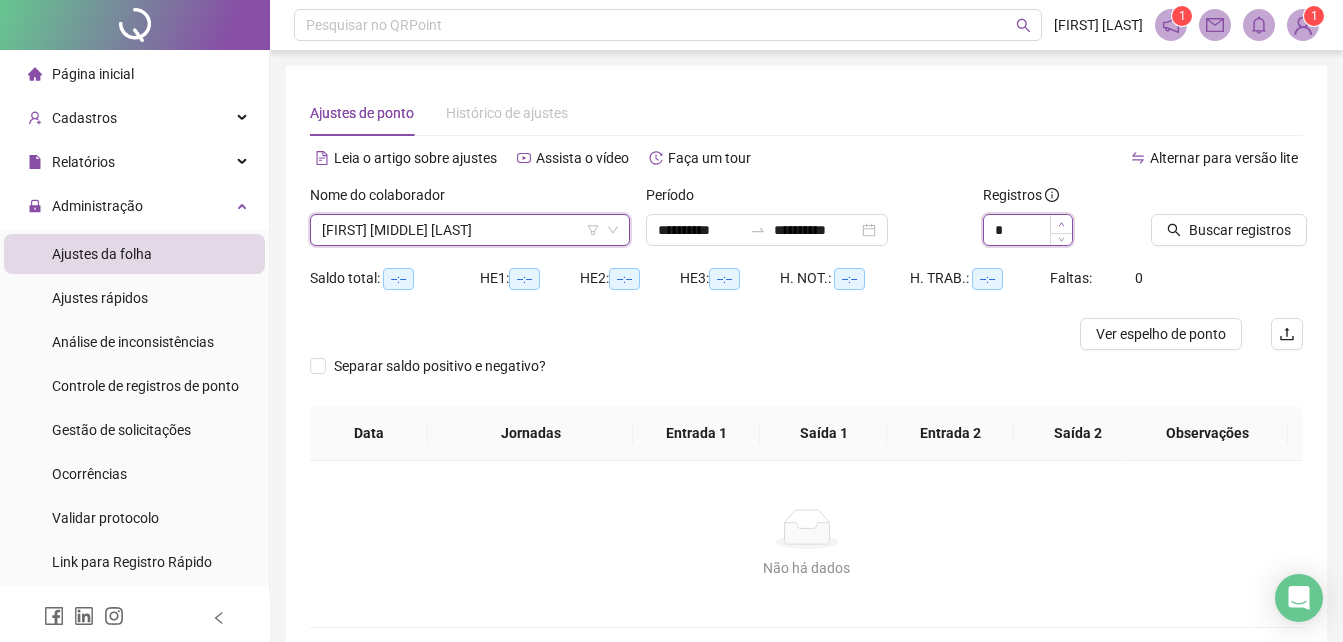 type on "*" 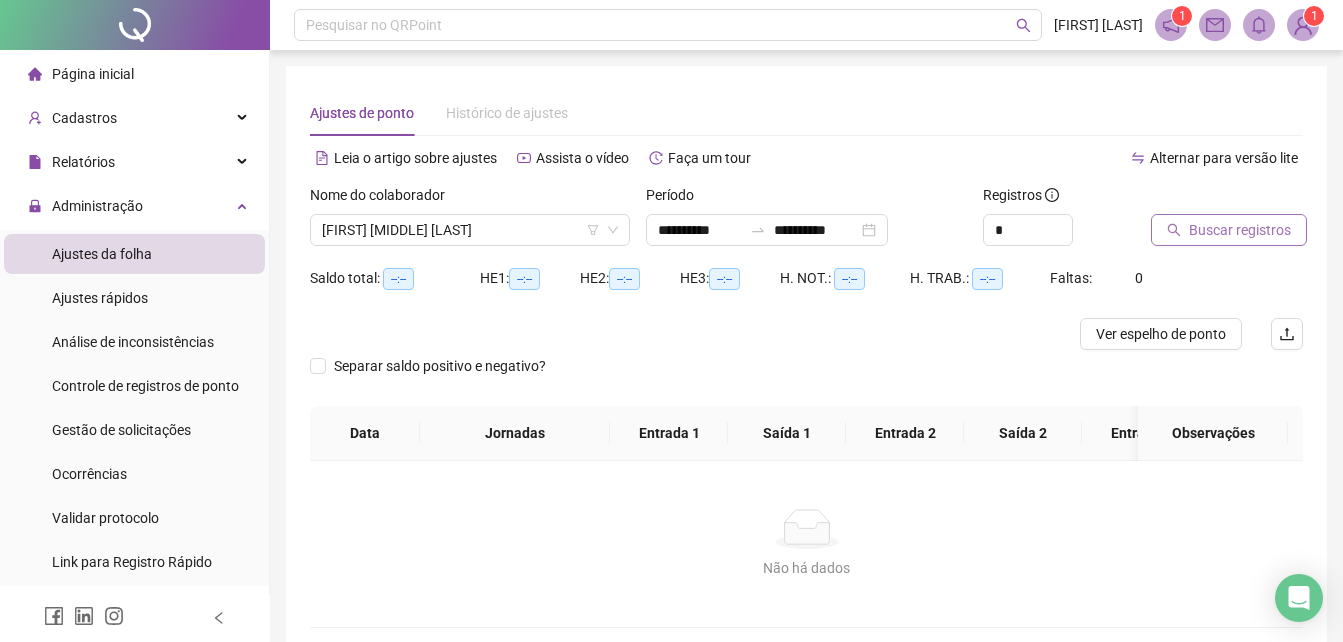 click on "Buscar registros" at bounding box center (1240, 230) 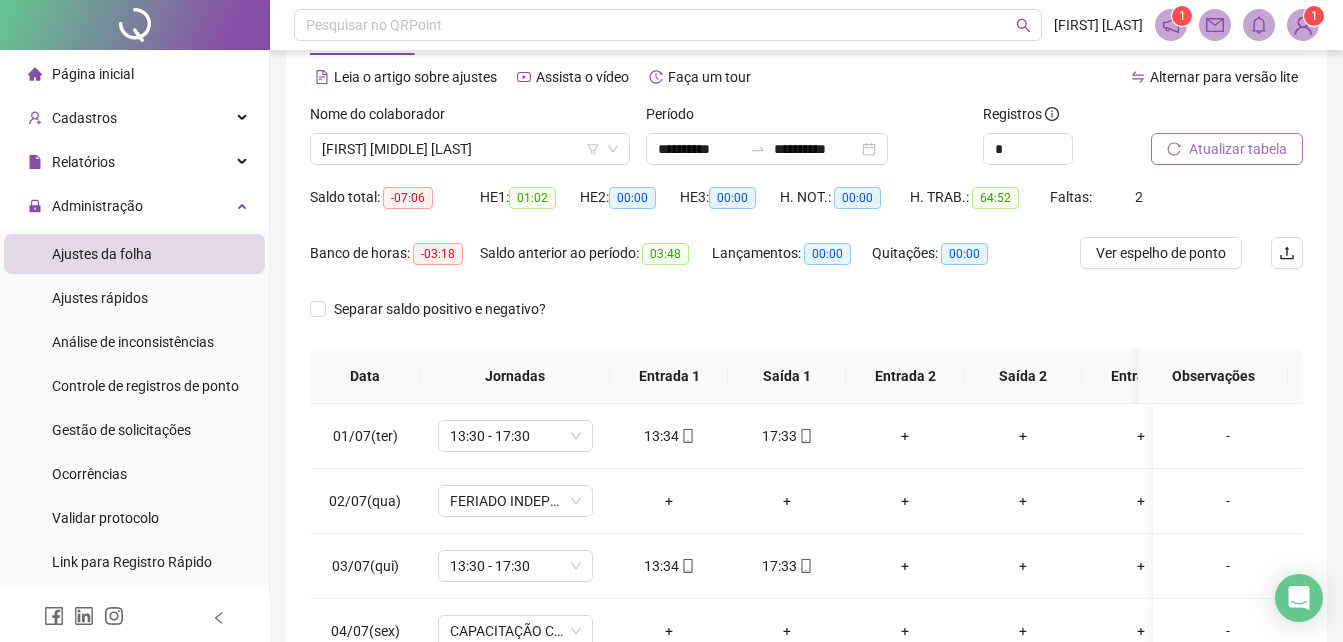 scroll, scrollTop: 200, scrollLeft: 0, axis: vertical 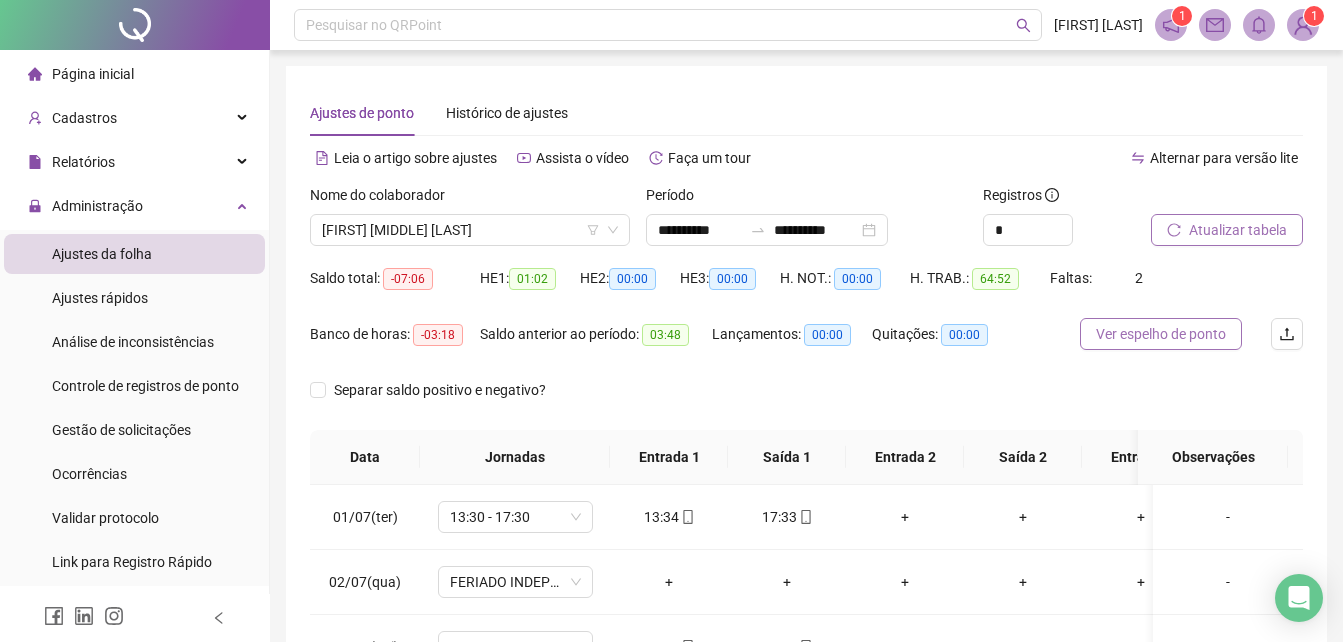 click on "Ver espelho de ponto" at bounding box center (1161, 334) 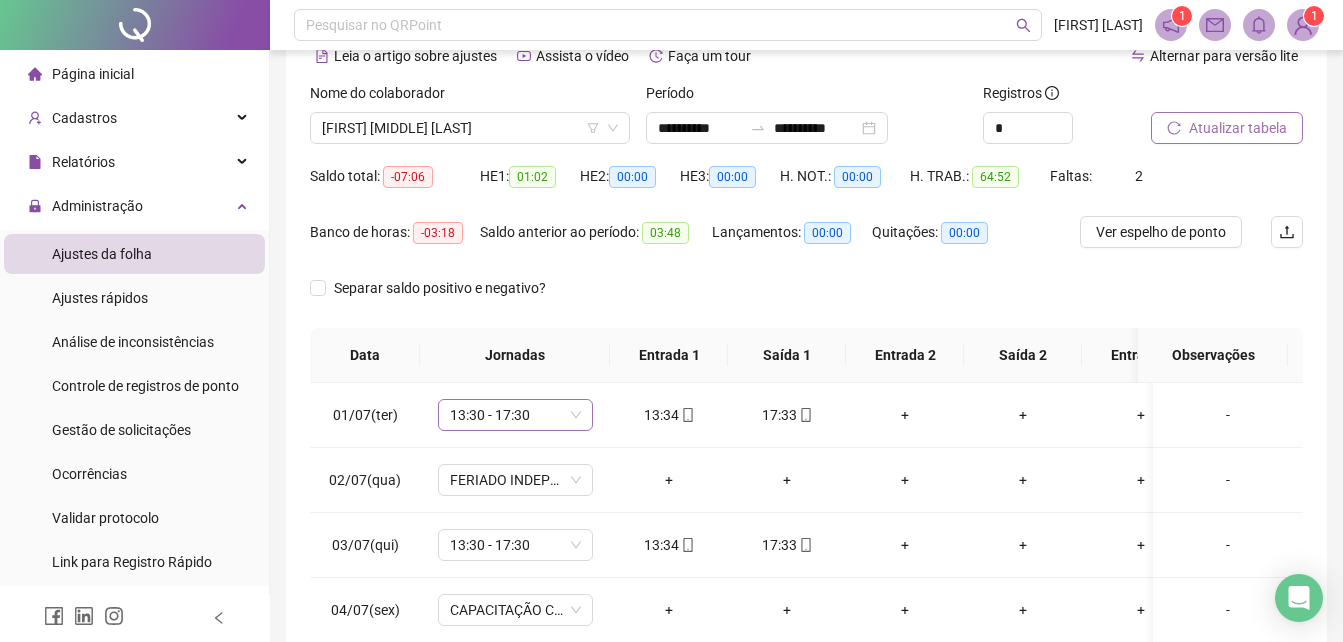 scroll, scrollTop: 200, scrollLeft: 0, axis: vertical 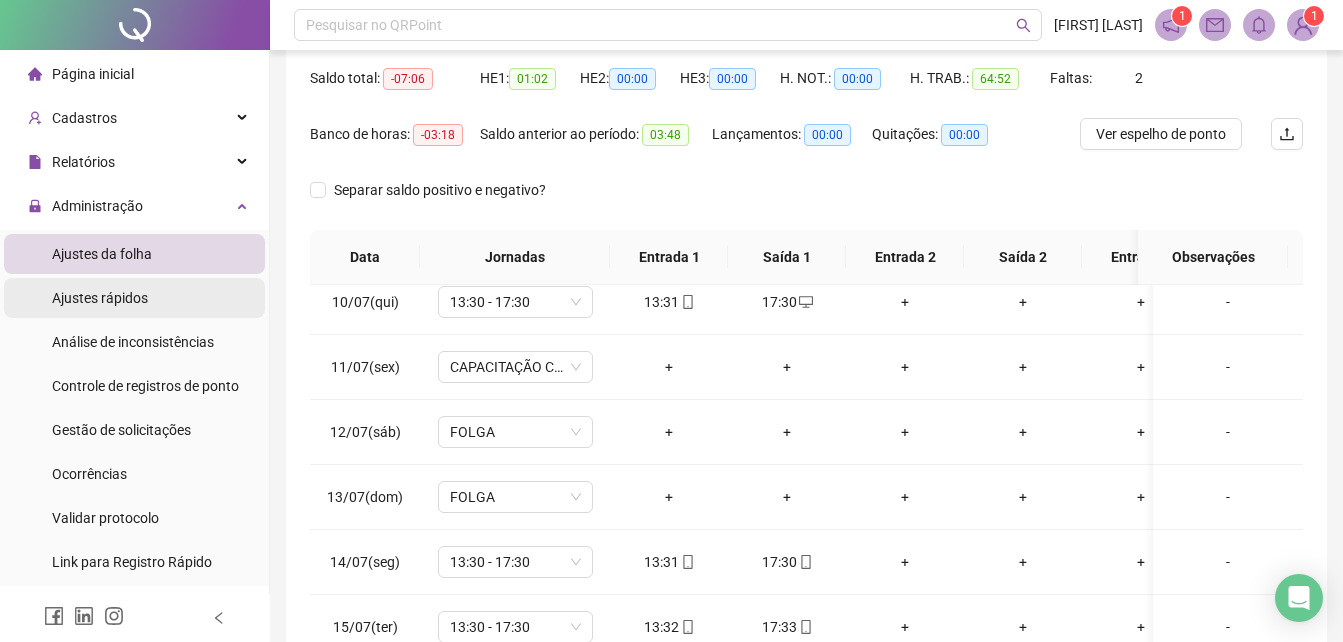 click on "Ajustes rápidos" at bounding box center (100, 298) 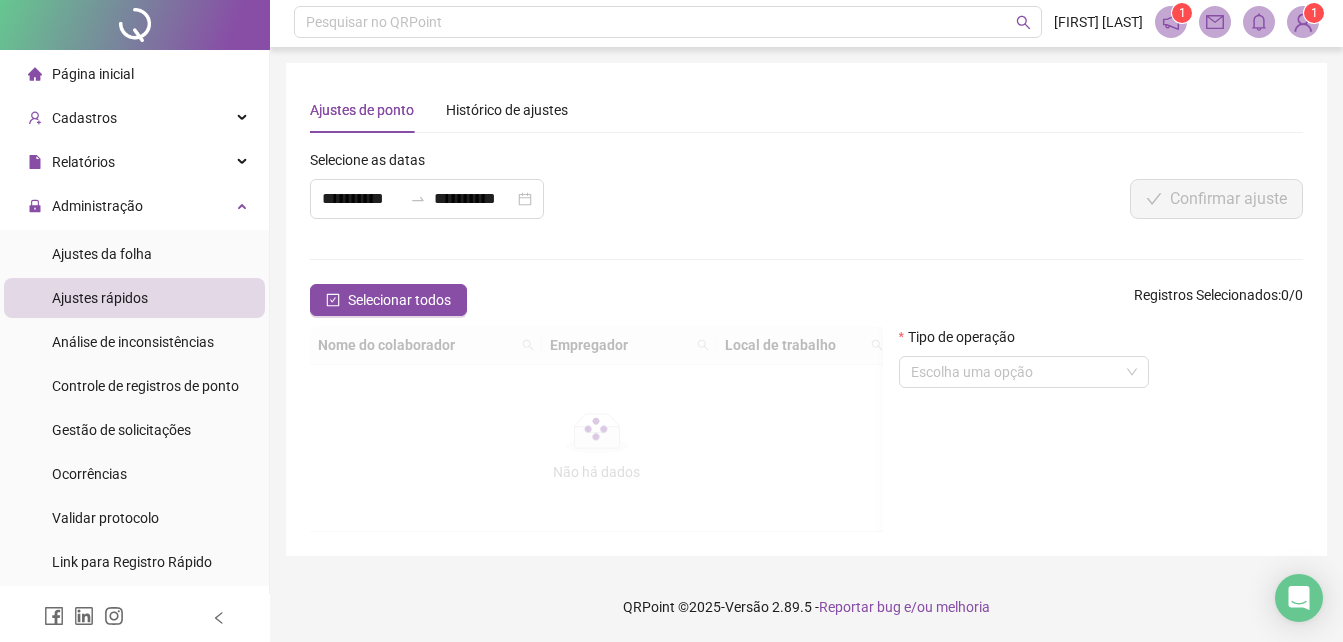 scroll, scrollTop: 0, scrollLeft: 0, axis: both 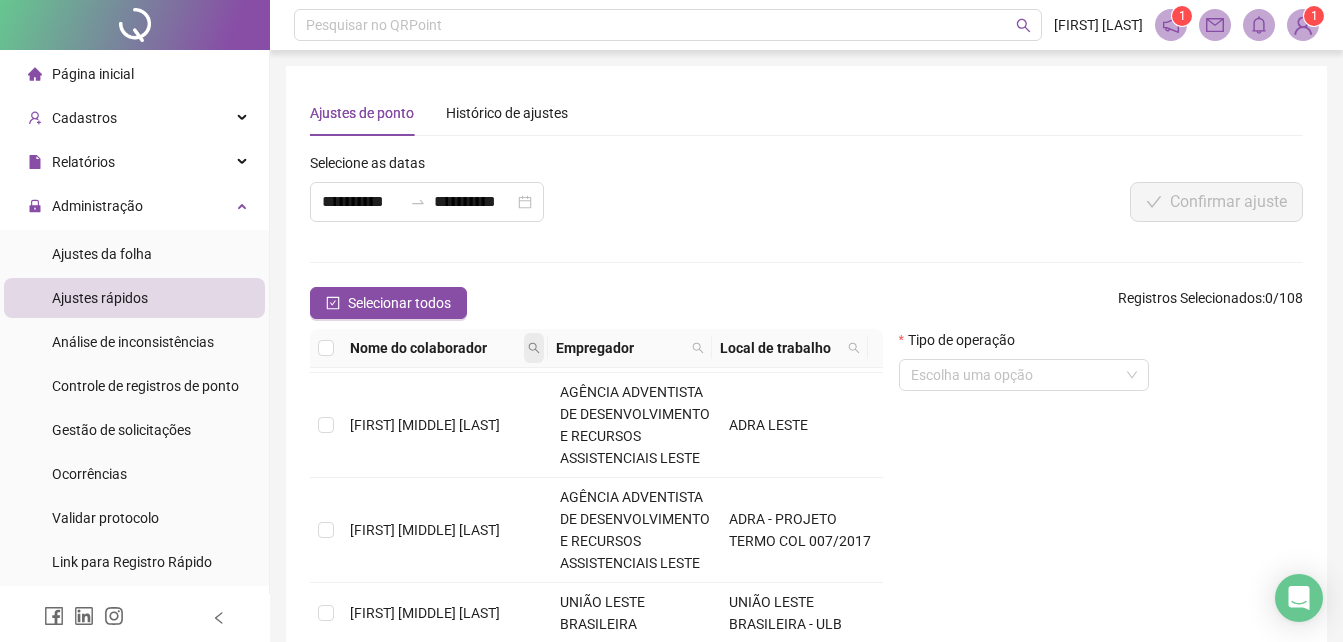 click 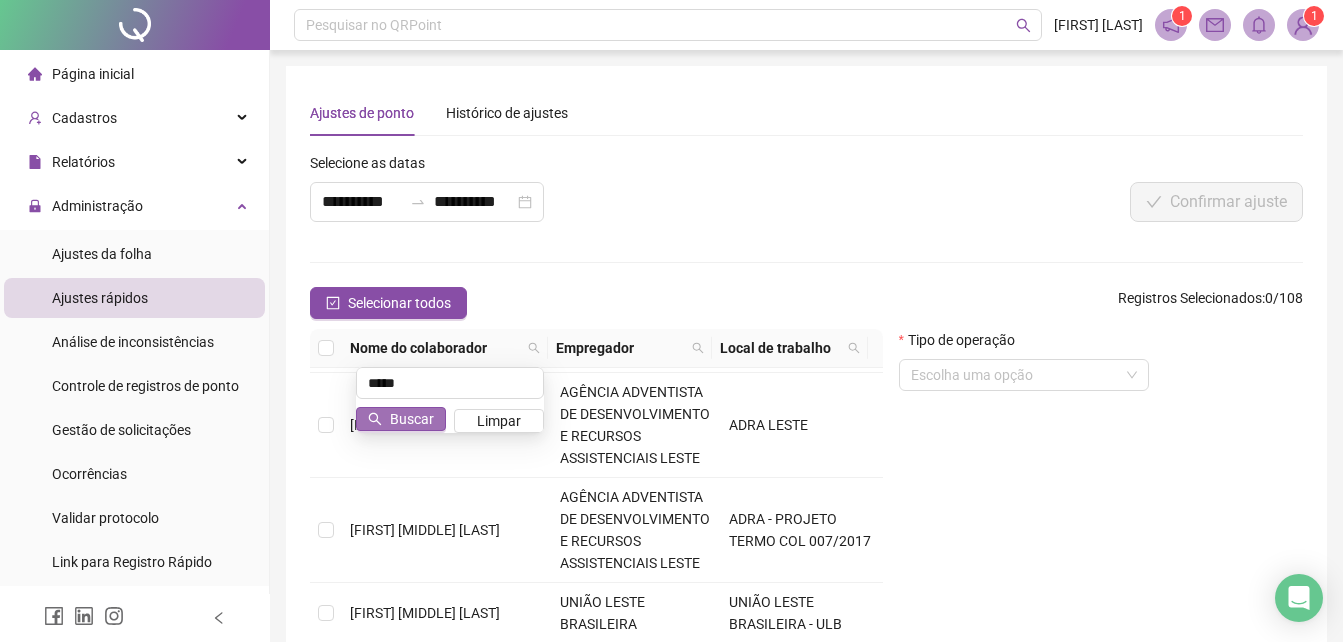 type on "*****" 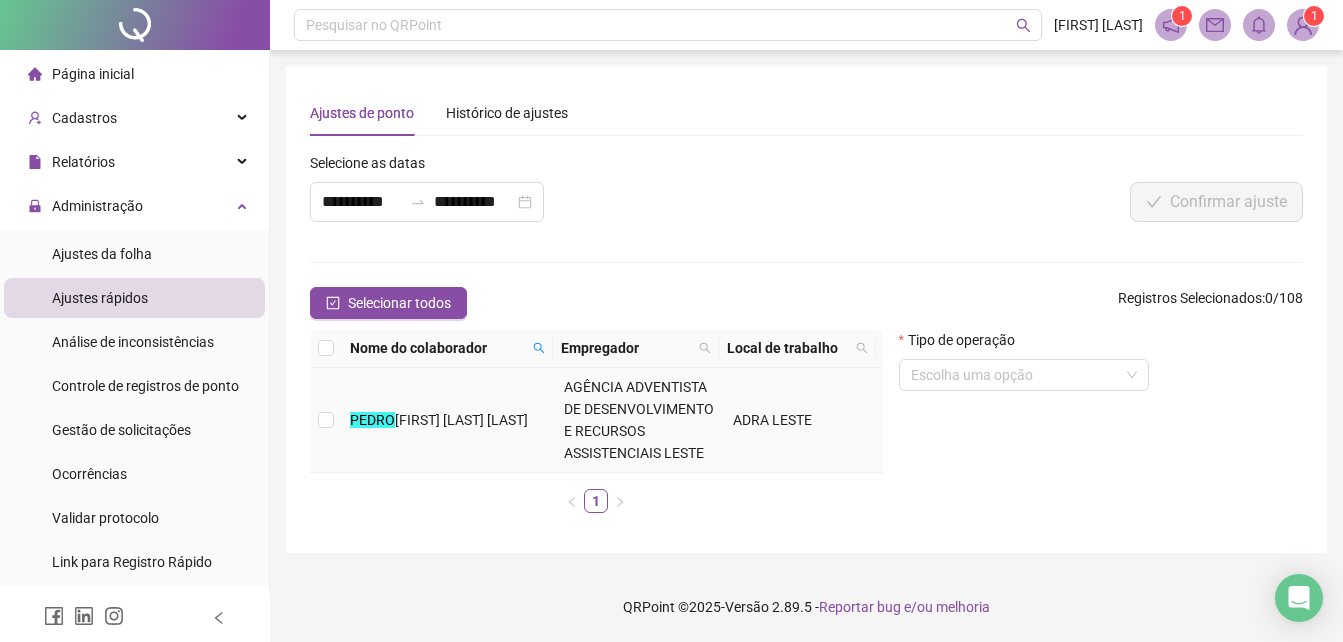 scroll, scrollTop: 0, scrollLeft: 0, axis: both 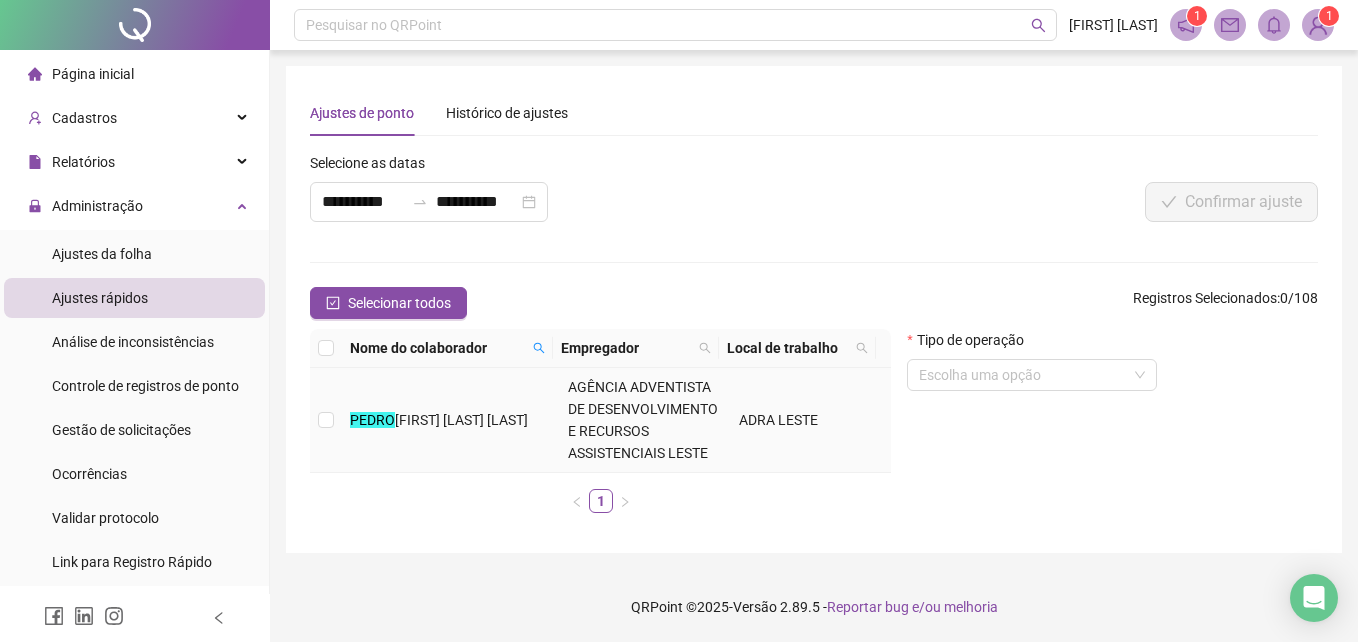 click on "[FIRST] [LAST] [LAST]" at bounding box center (461, 420) 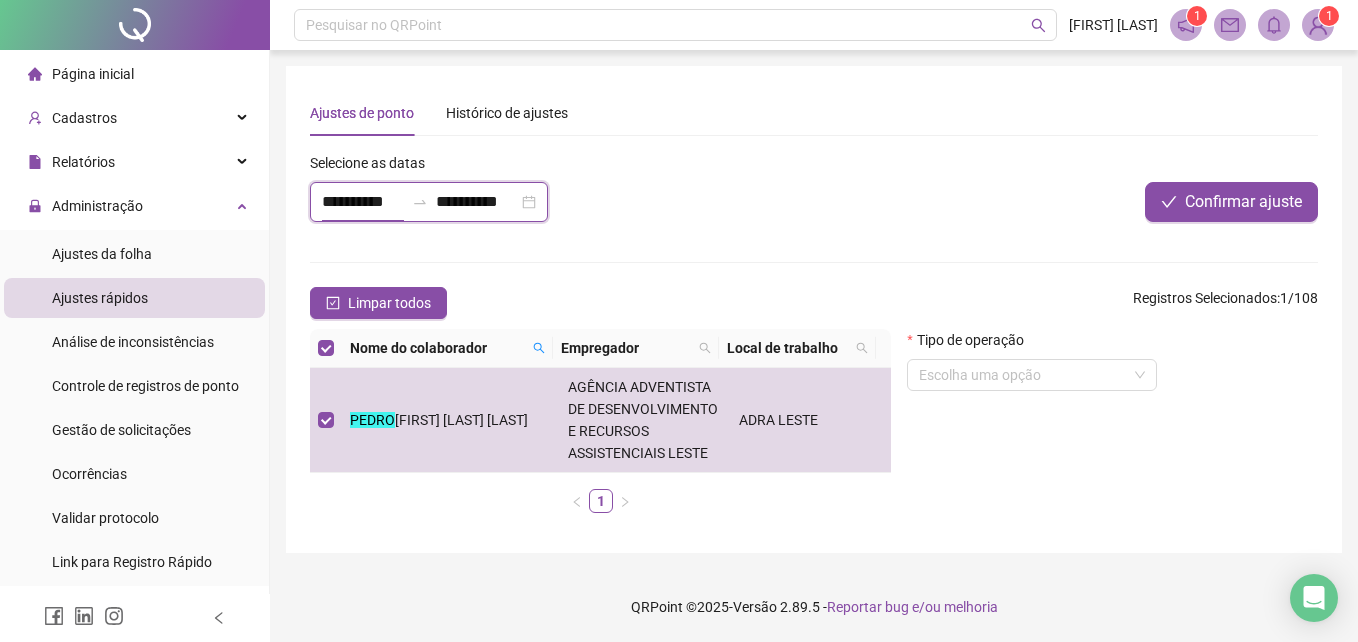 click on "**********" at bounding box center [363, 202] 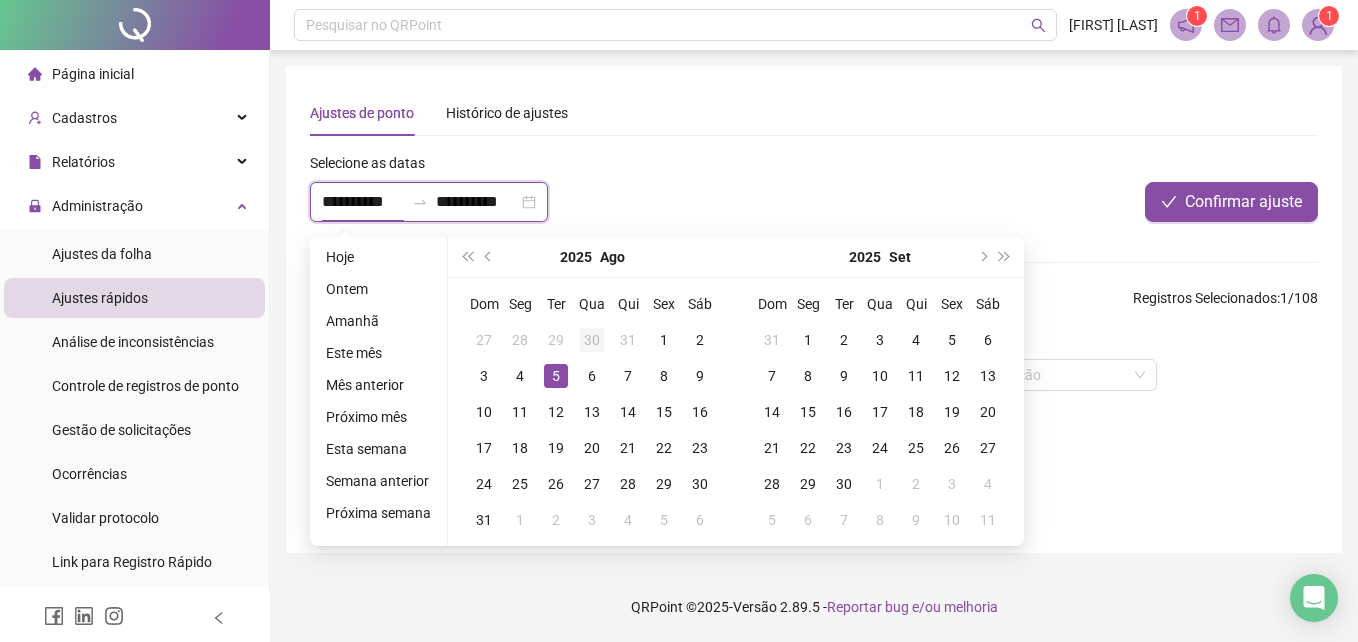 type on "**********" 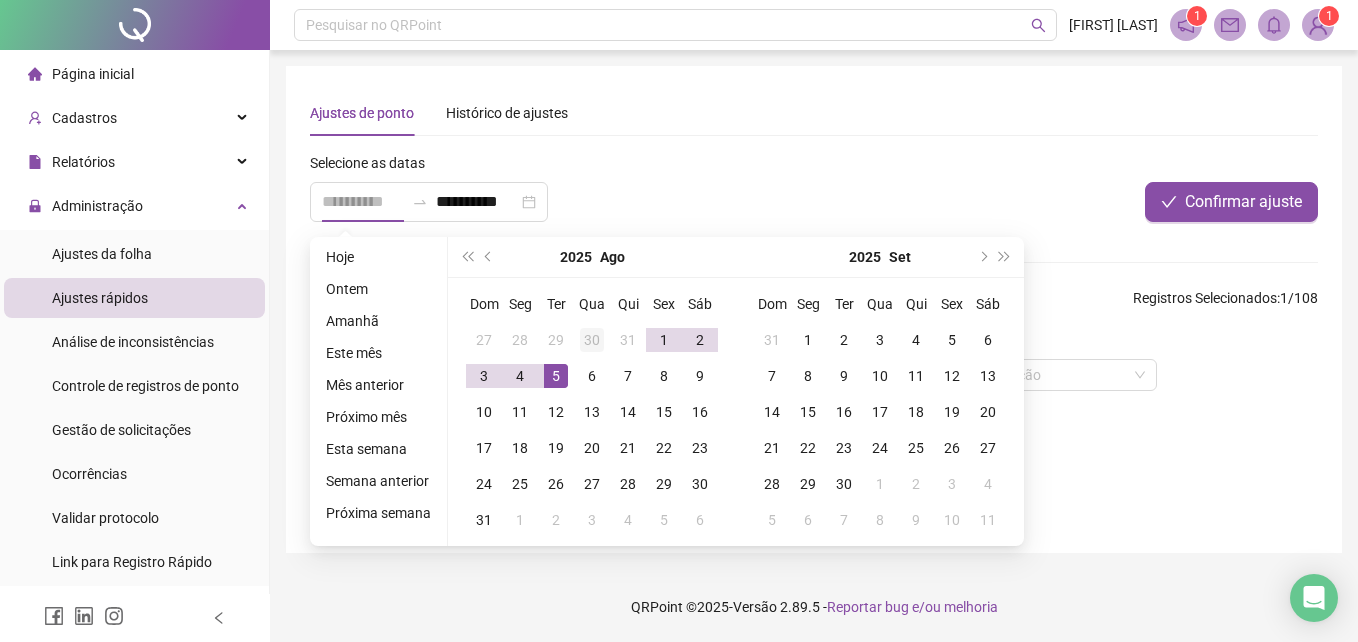 click on "30" at bounding box center [592, 340] 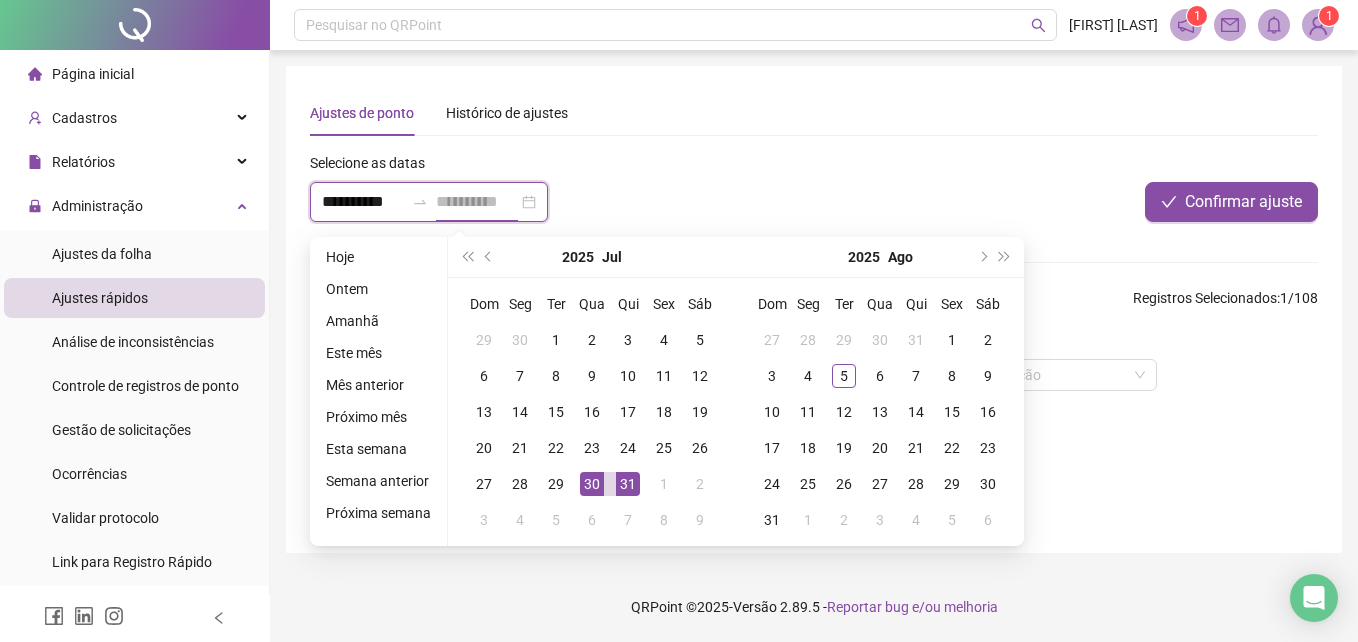 type on "**********" 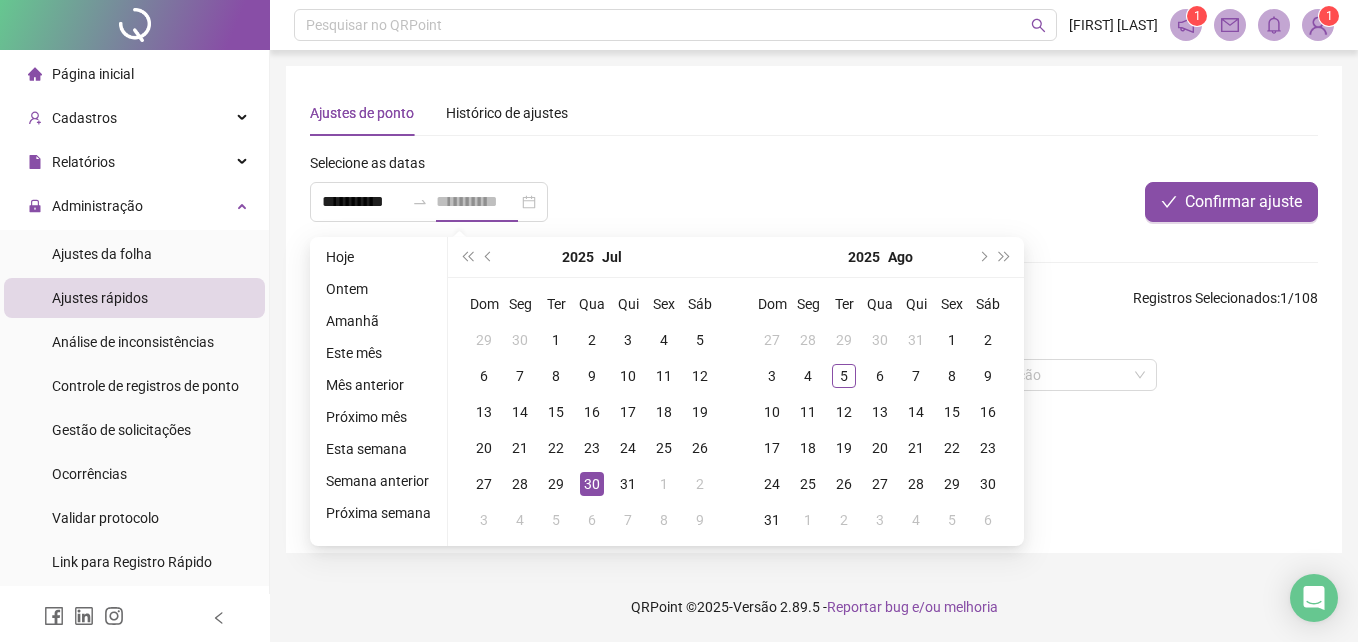 click on "30" at bounding box center (592, 484) 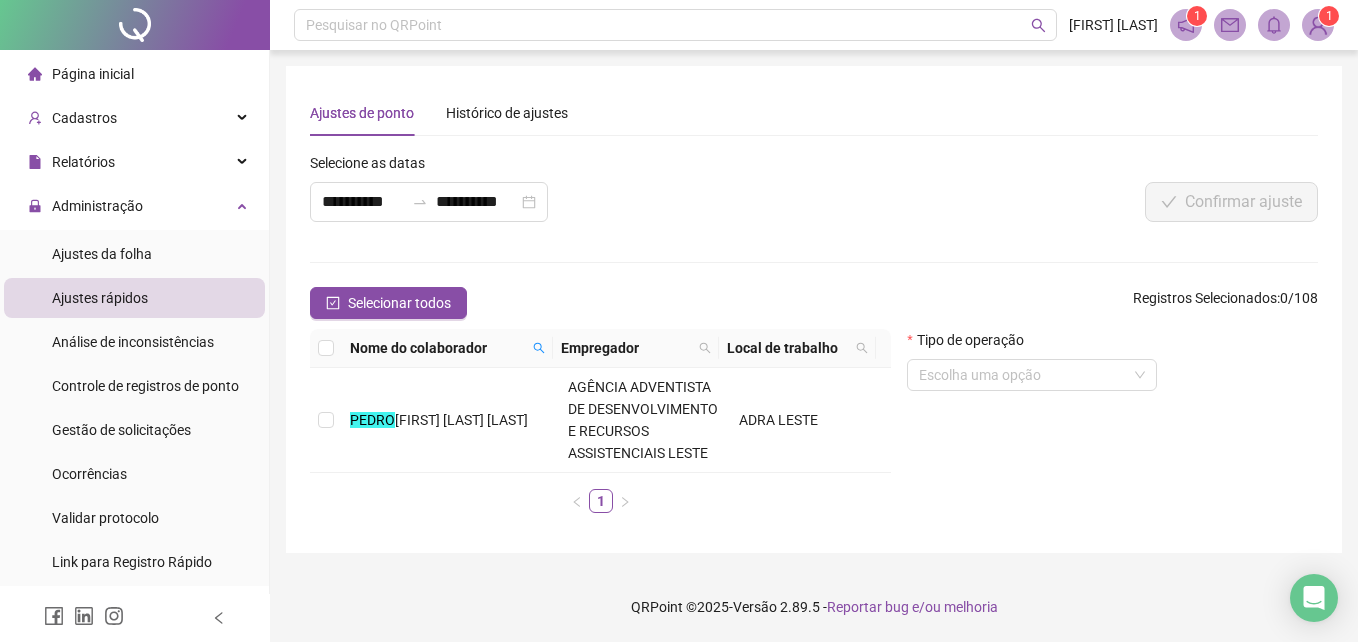 click on "**********" at bounding box center (604, 195) 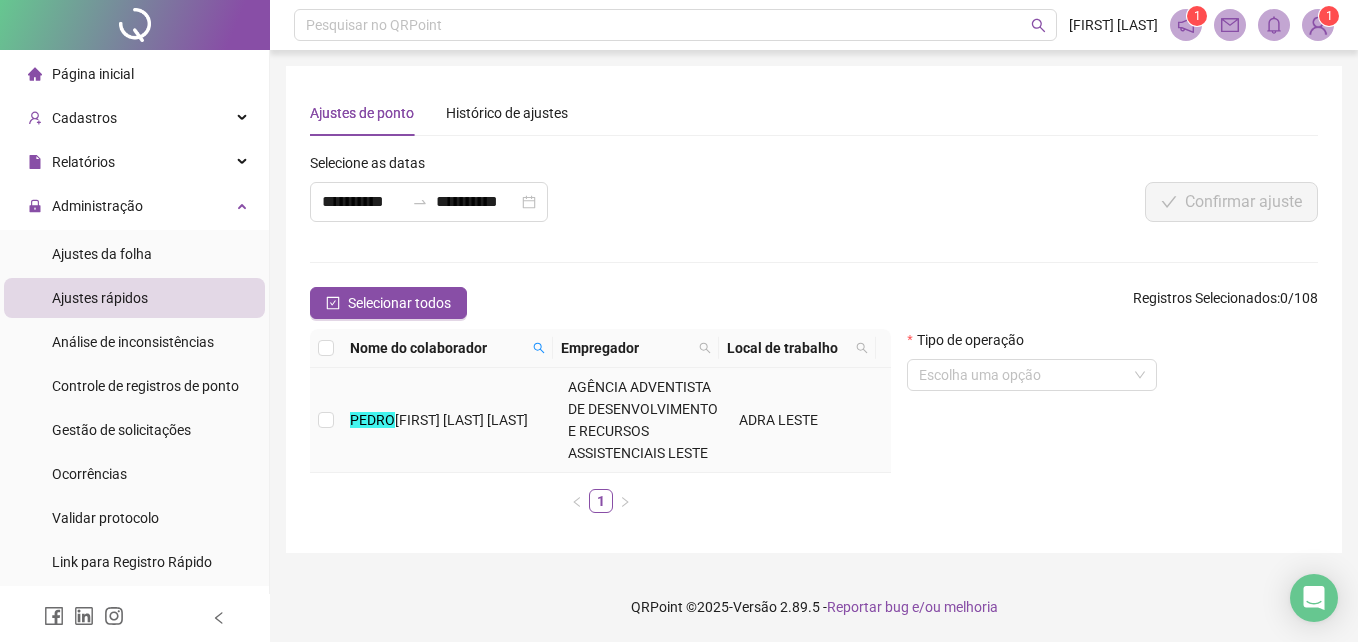click on "[FIRST] [LAST] [LAST]" at bounding box center (461, 420) 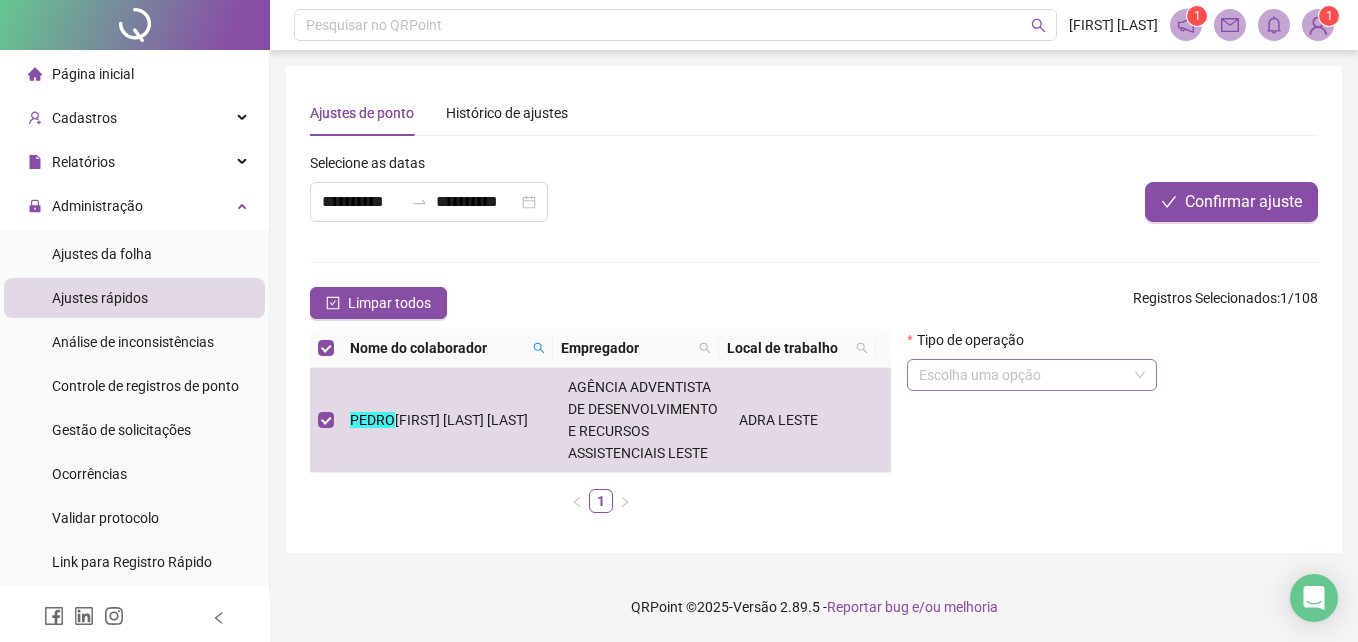click at bounding box center [1023, 375] 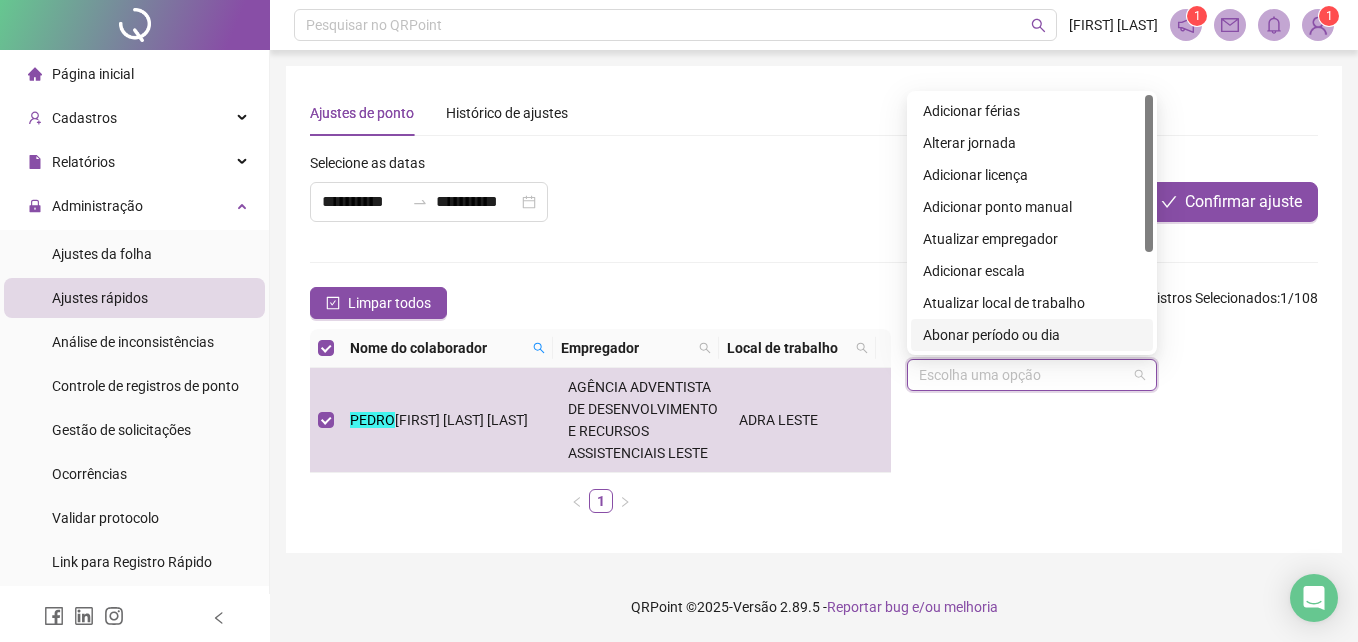 click on "Abonar período ou dia" at bounding box center [1032, 335] 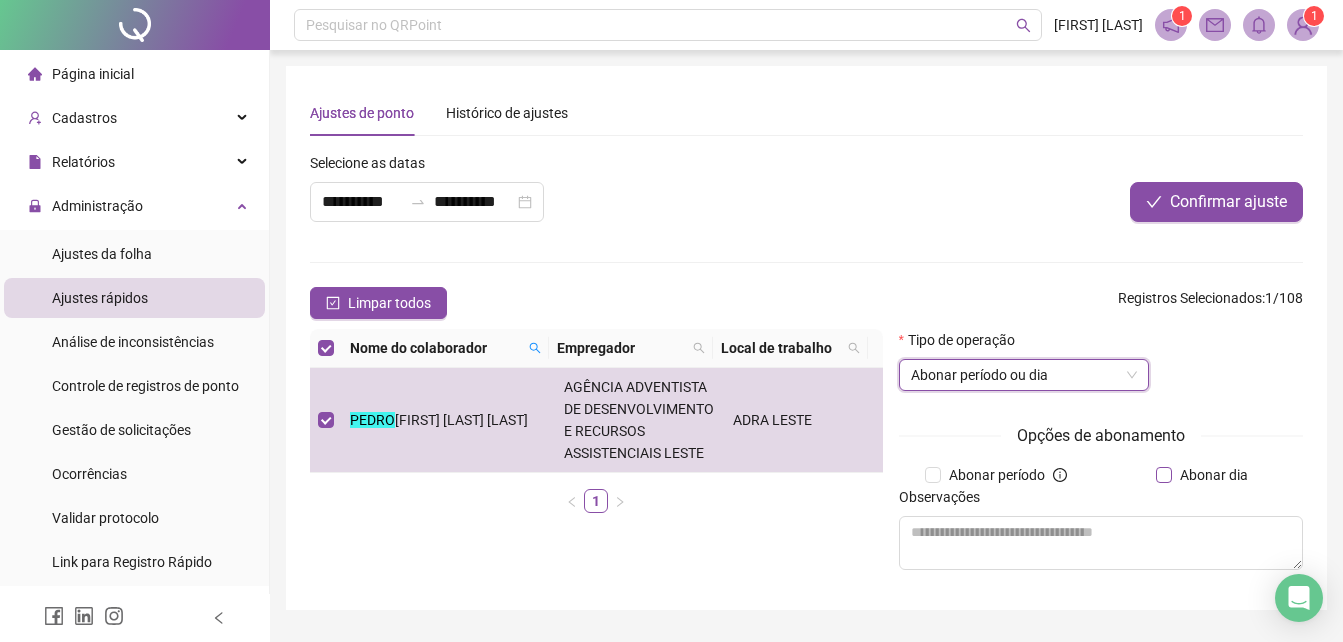 click on "Abonar dia" at bounding box center (1214, 475) 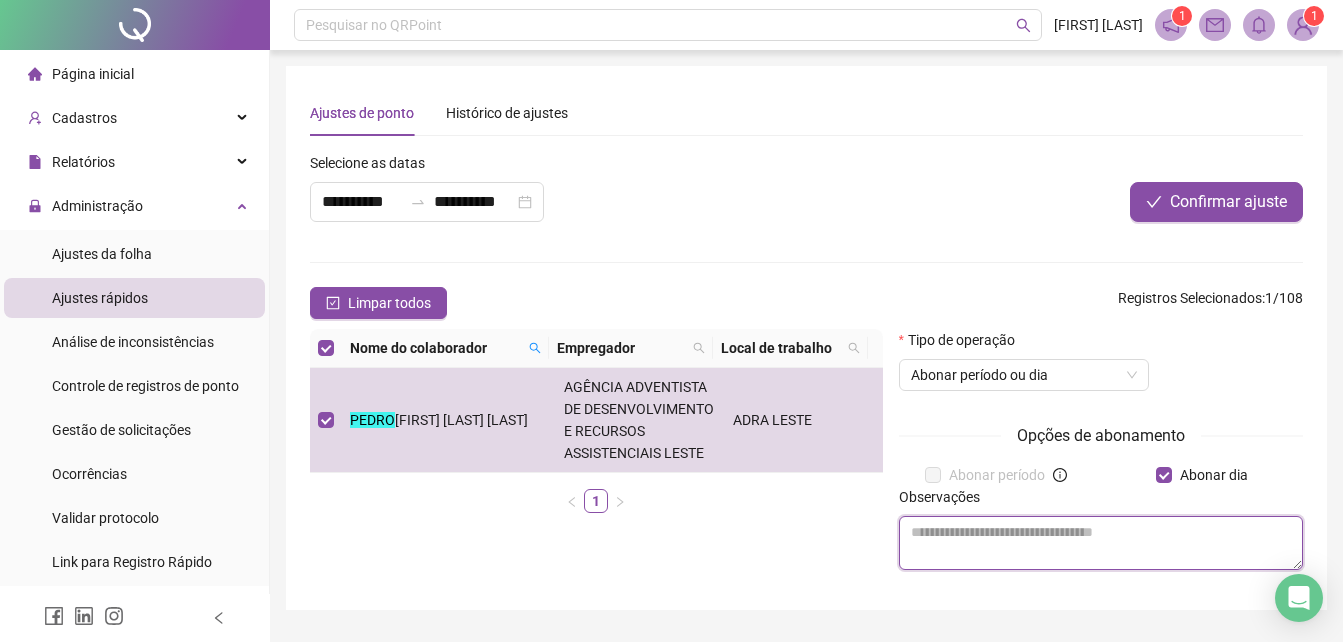 click at bounding box center (1101, 543) 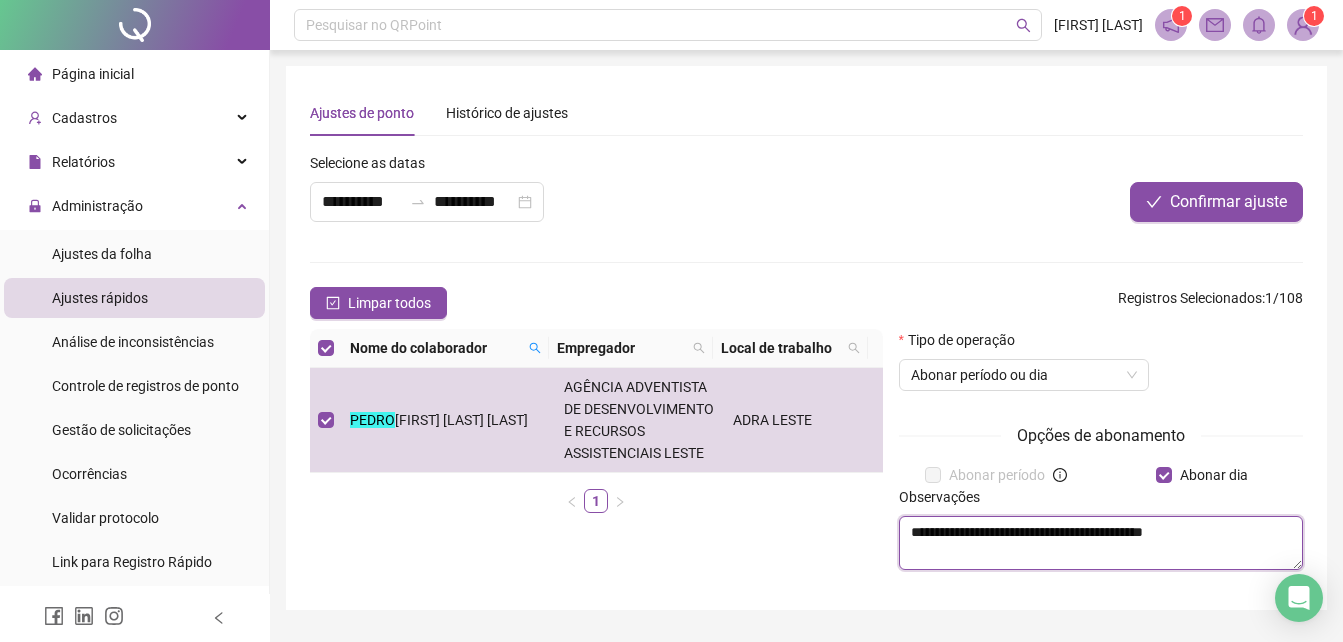 click on "**********" at bounding box center [1101, 543] 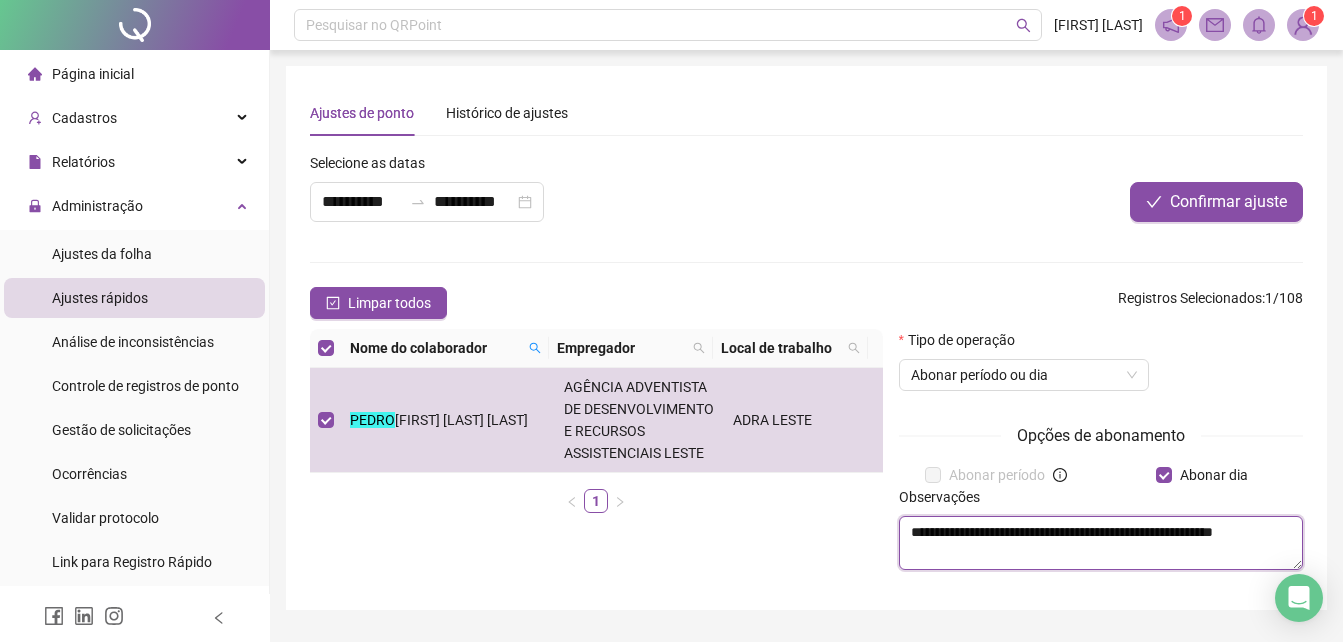 click on "**********" at bounding box center [1101, 543] 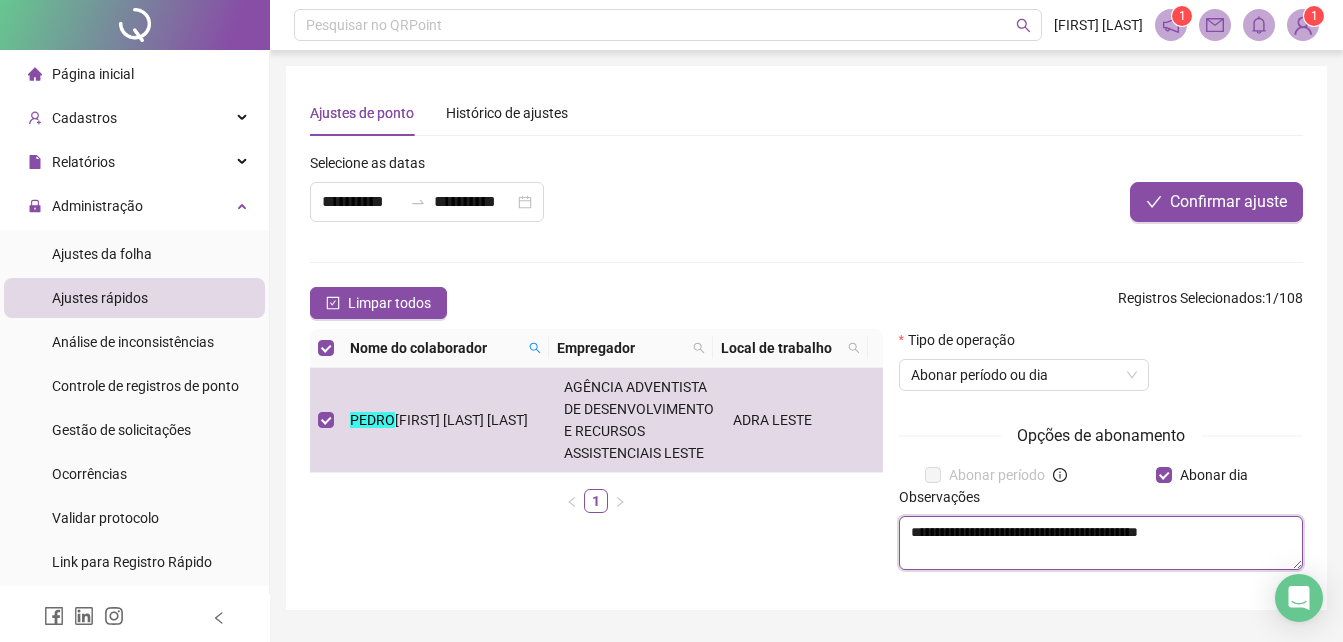 click on "**********" at bounding box center [1101, 543] 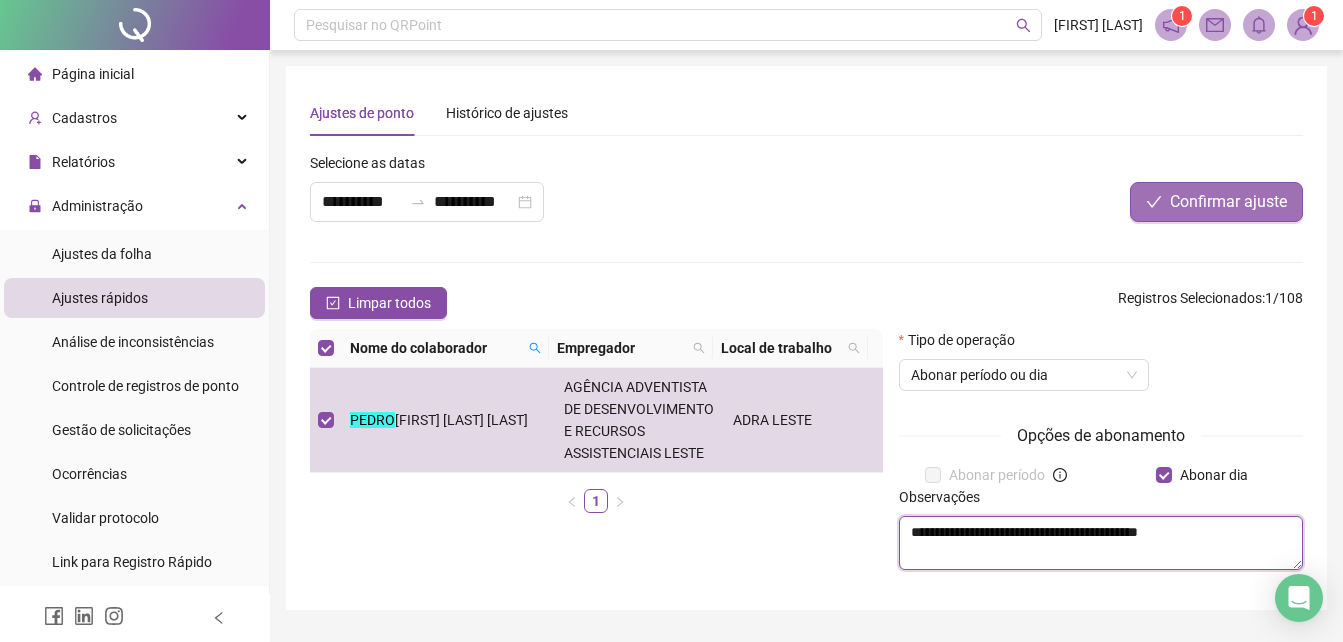 type on "**********" 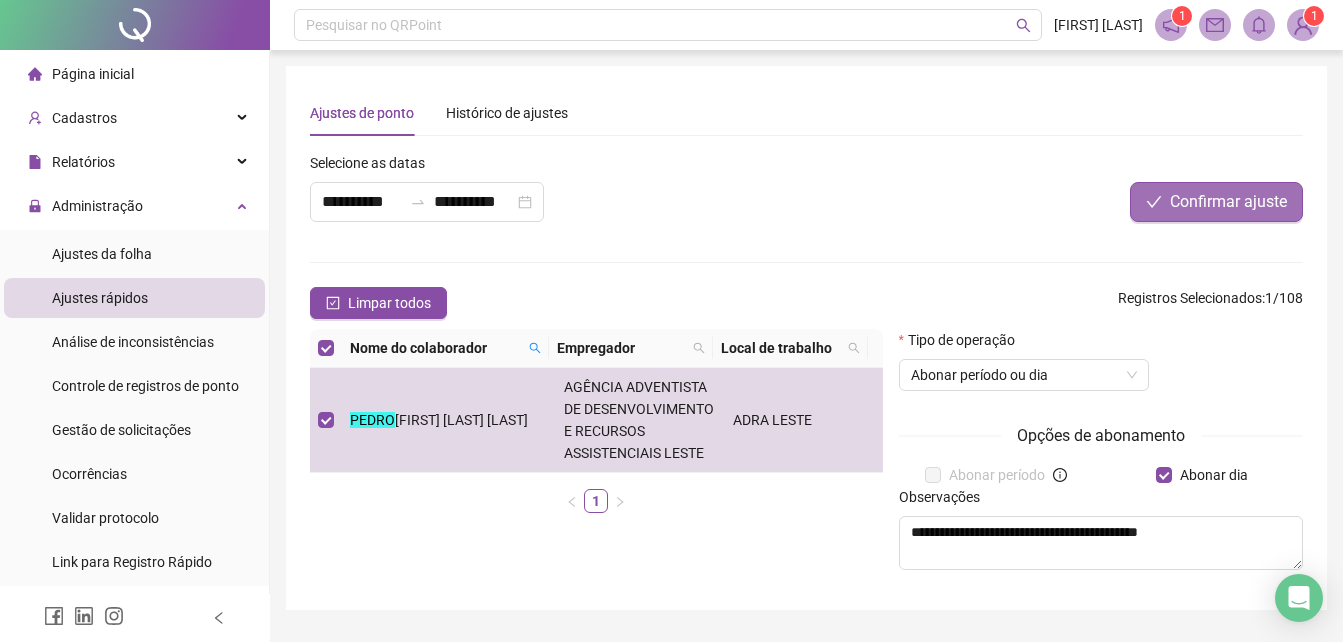 click on "Confirmar ajuste" at bounding box center (1228, 202) 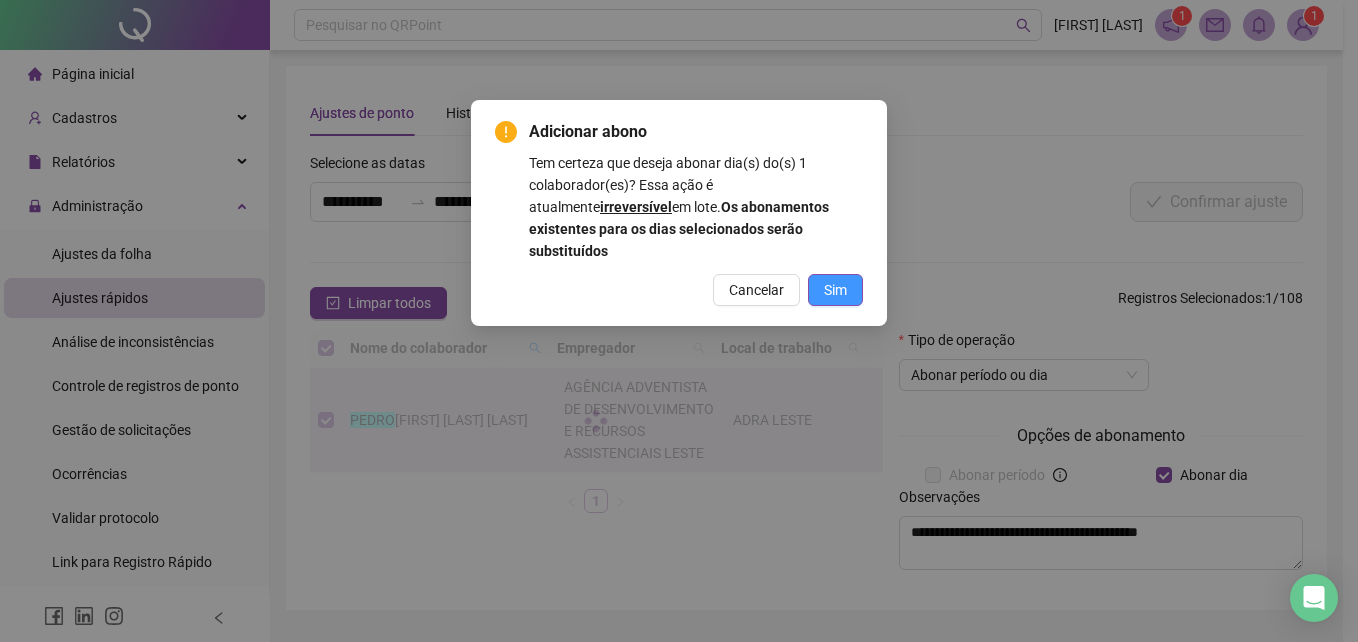 click on "Sim" at bounding box center (835, 290) 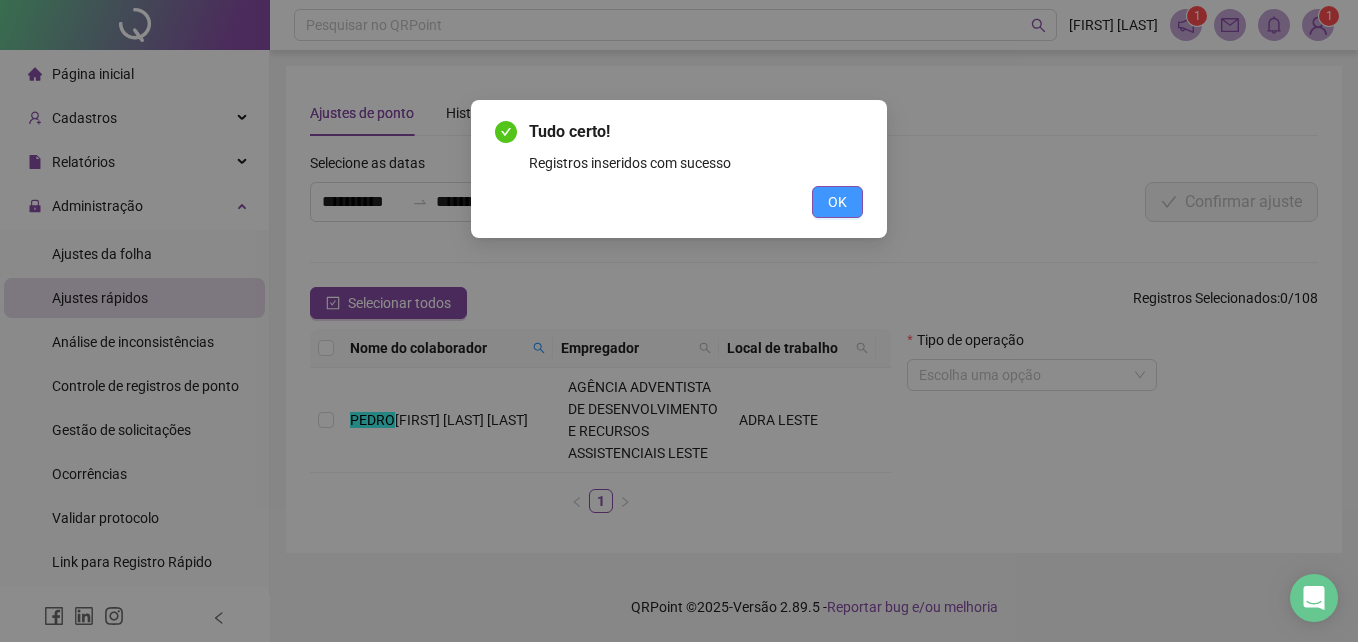 click on "OK" at bounding box center [837, 202] 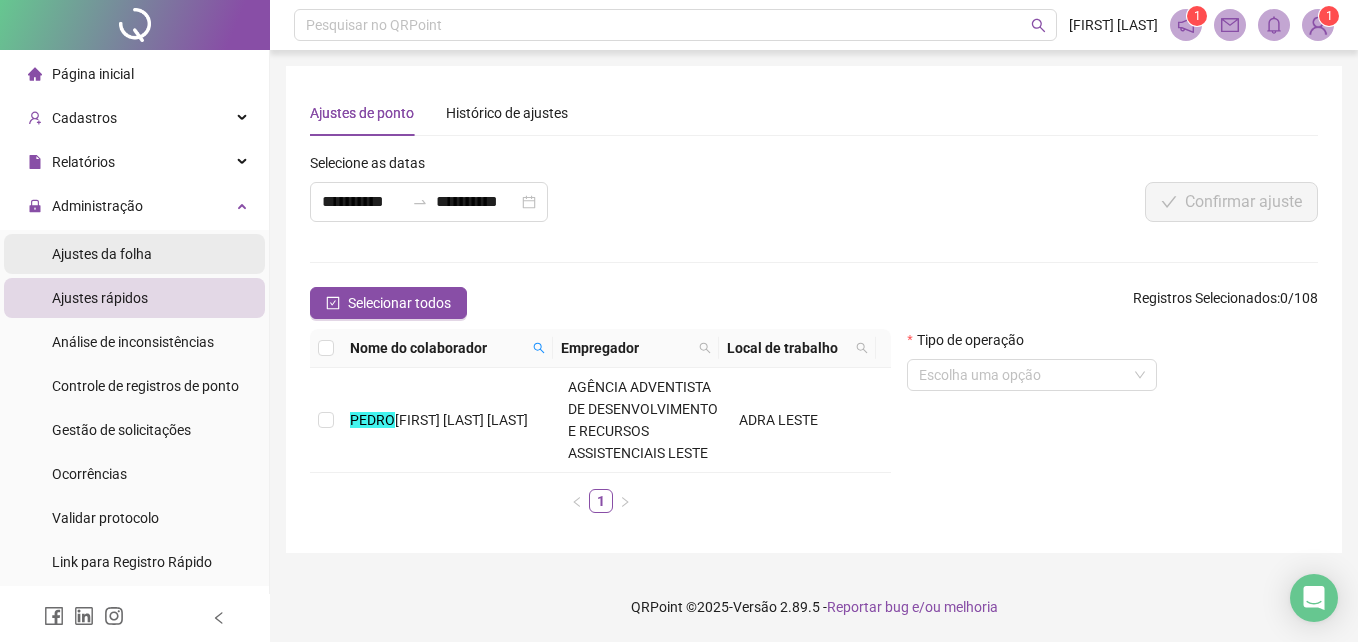 click on "Ajustes da folha" at bounding box center (102, 254) 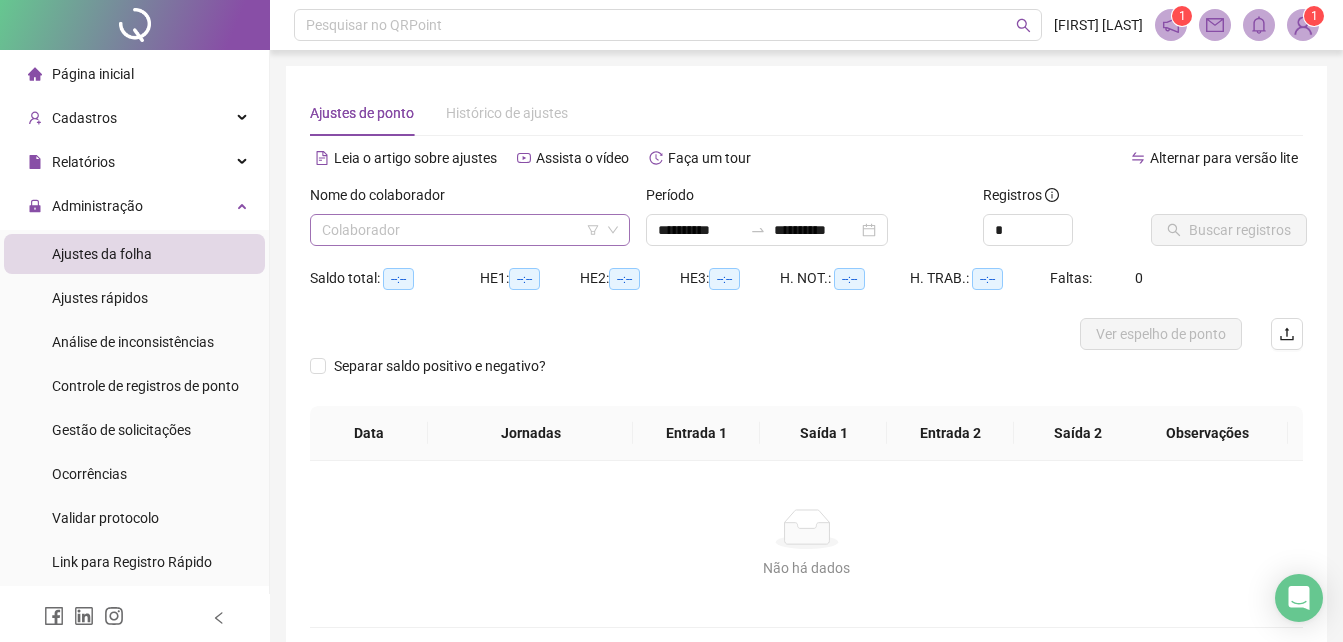 click at bounding box center (461, 230) 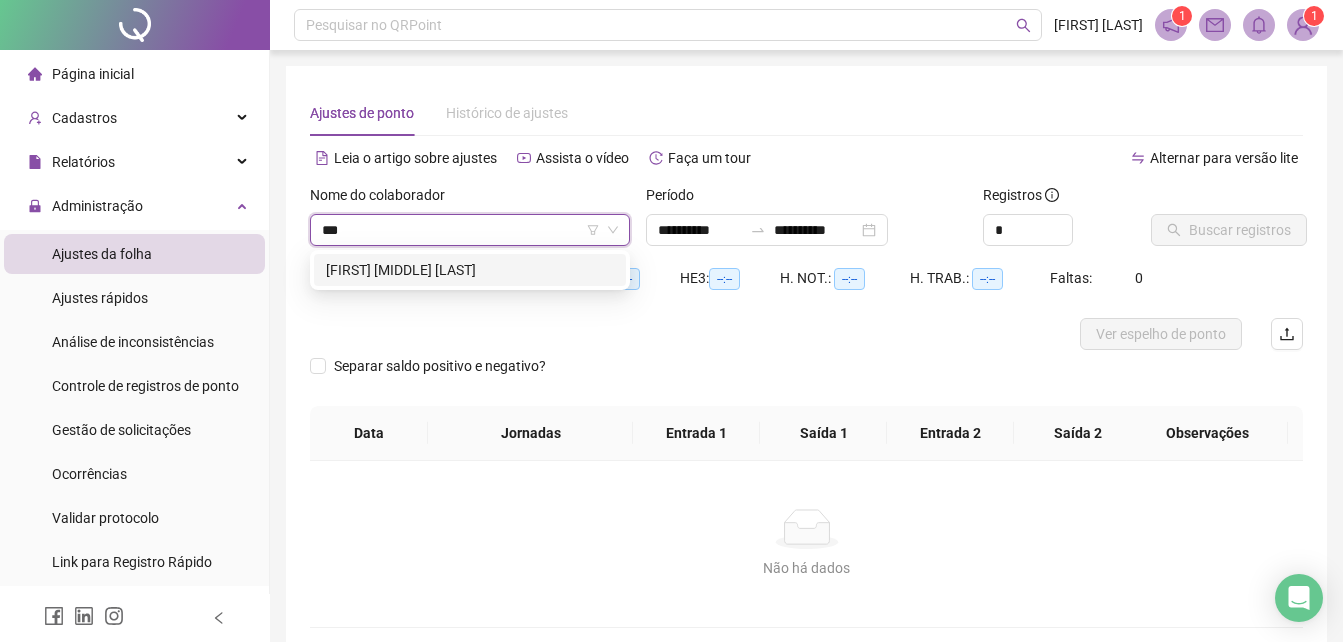 type on "****" 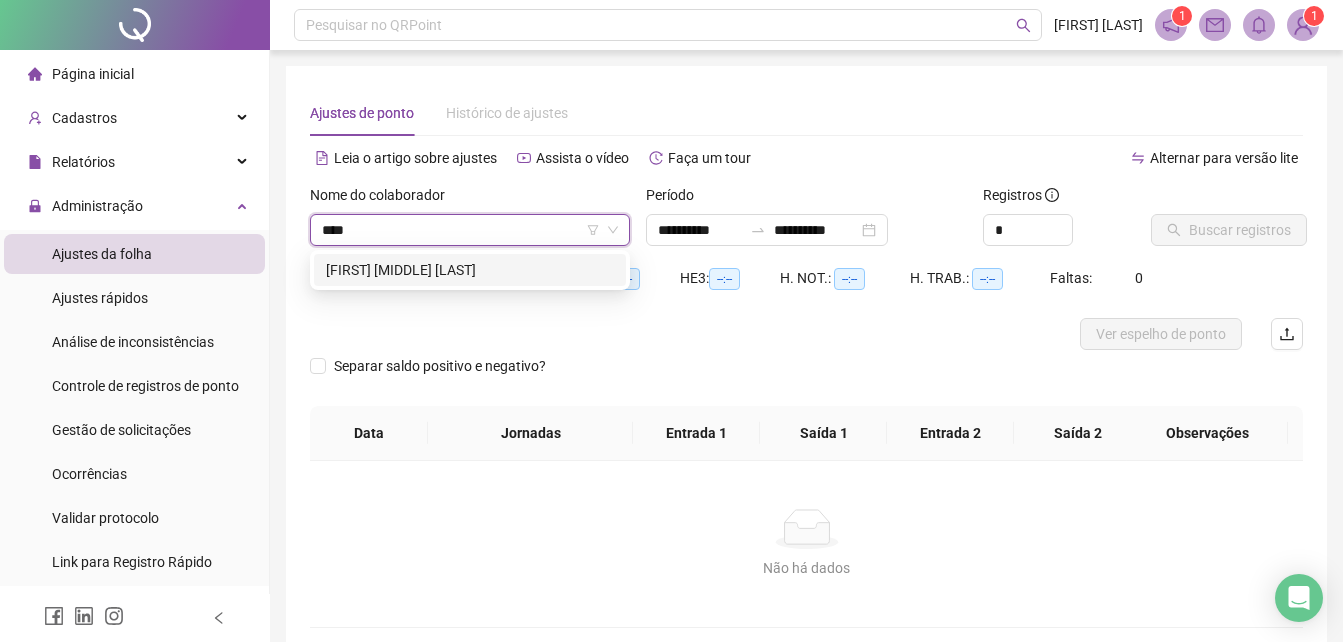 click on "[FIRST] [MIDDLE] [LAST]" at bounding box center (470, 270) 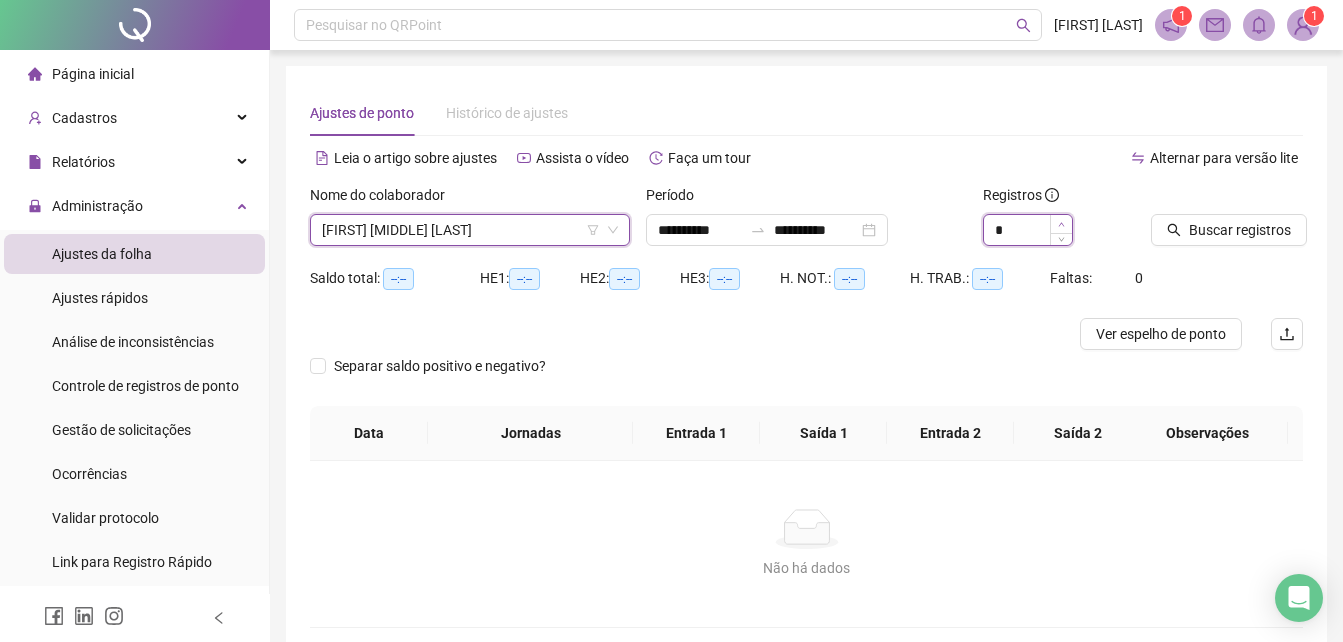 type on "*" 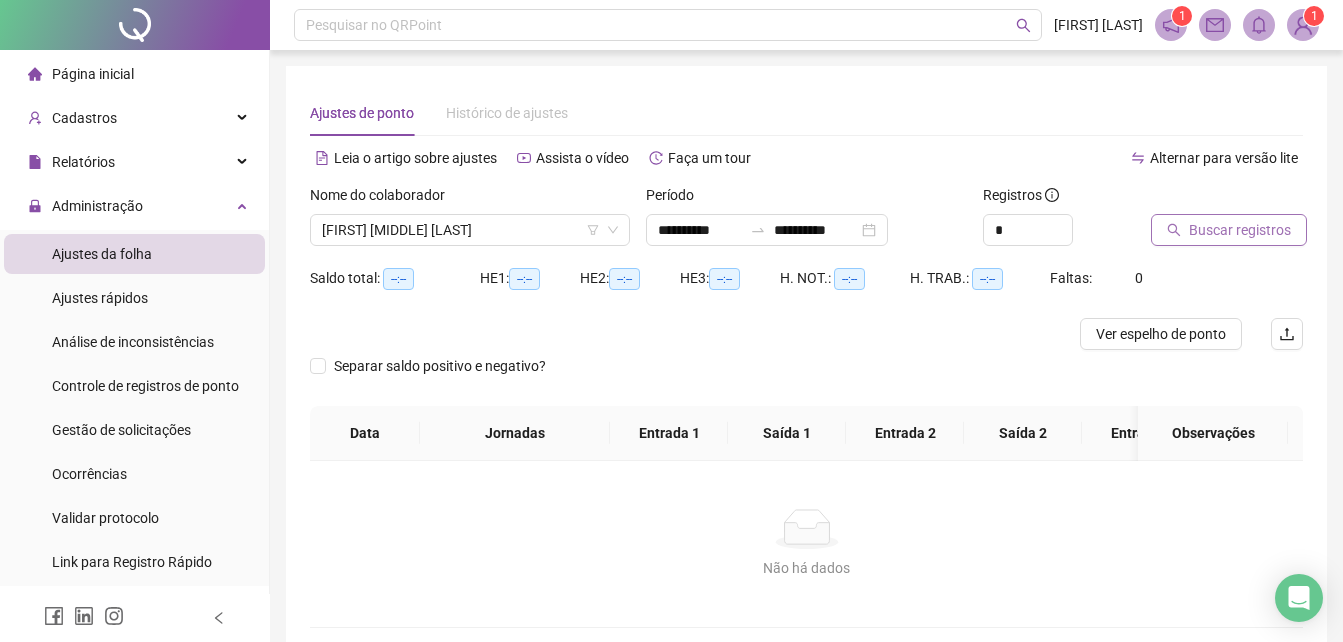 click 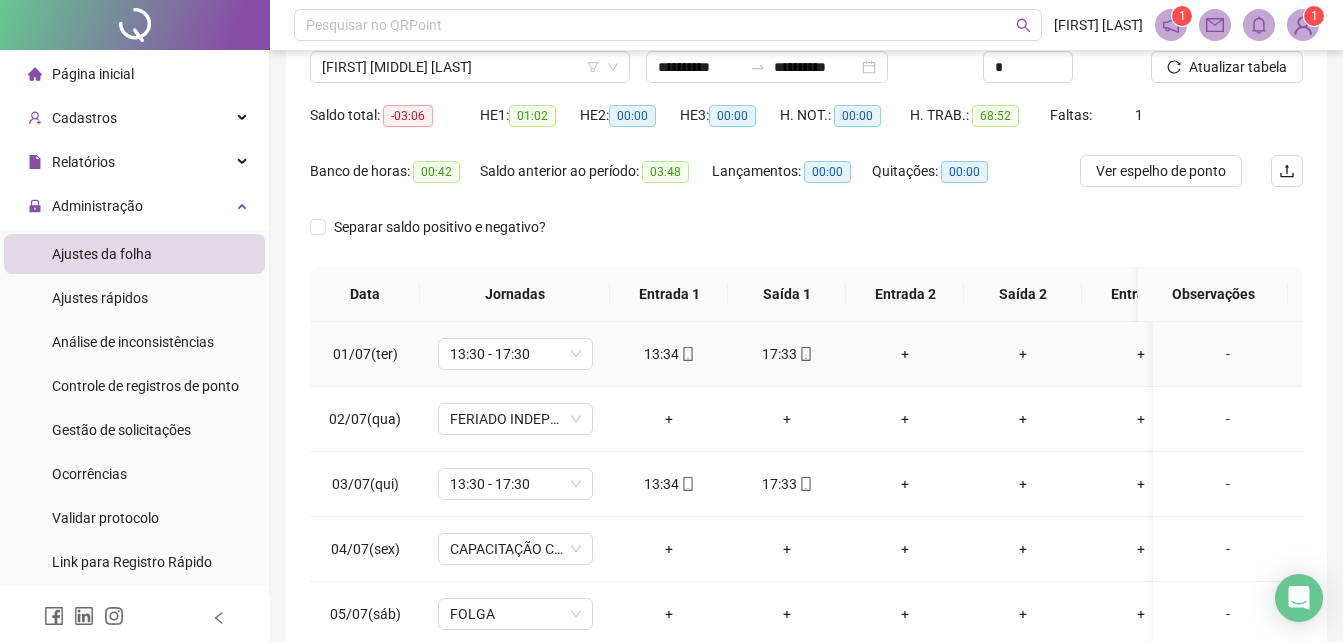 scroll, scrollTop: 300, scrollLeft: 0, axis: vertical 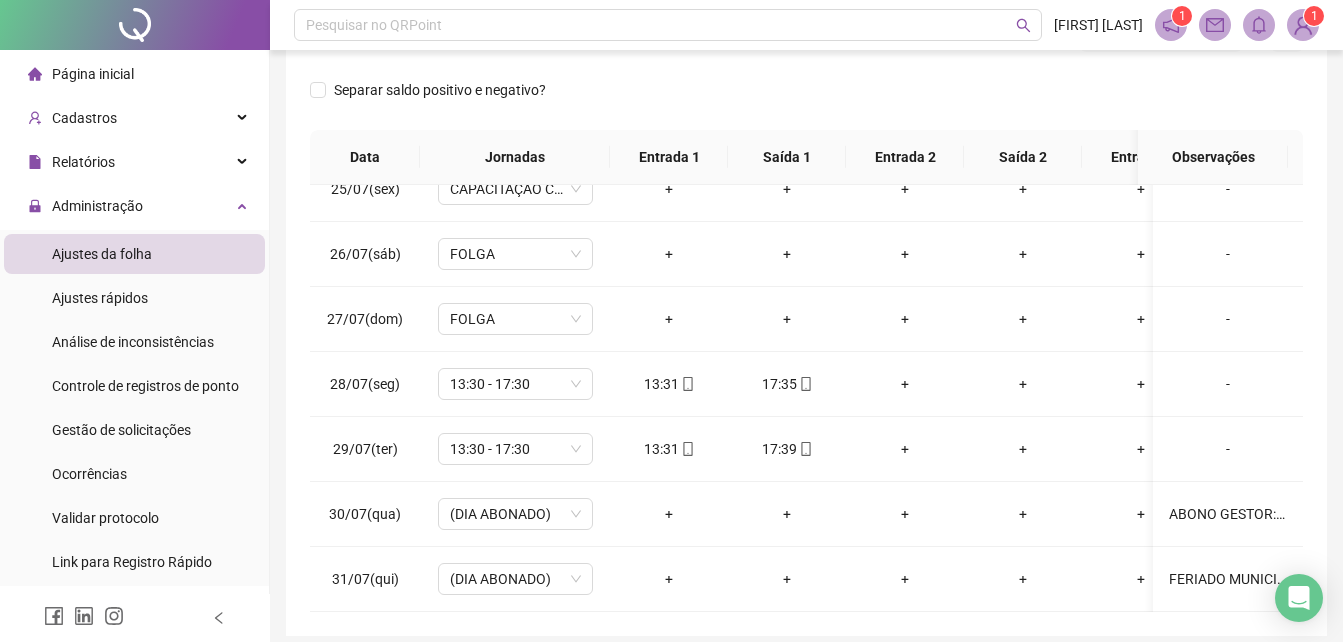 click on "Ajustes da folha" at bounding box center [102, 254] 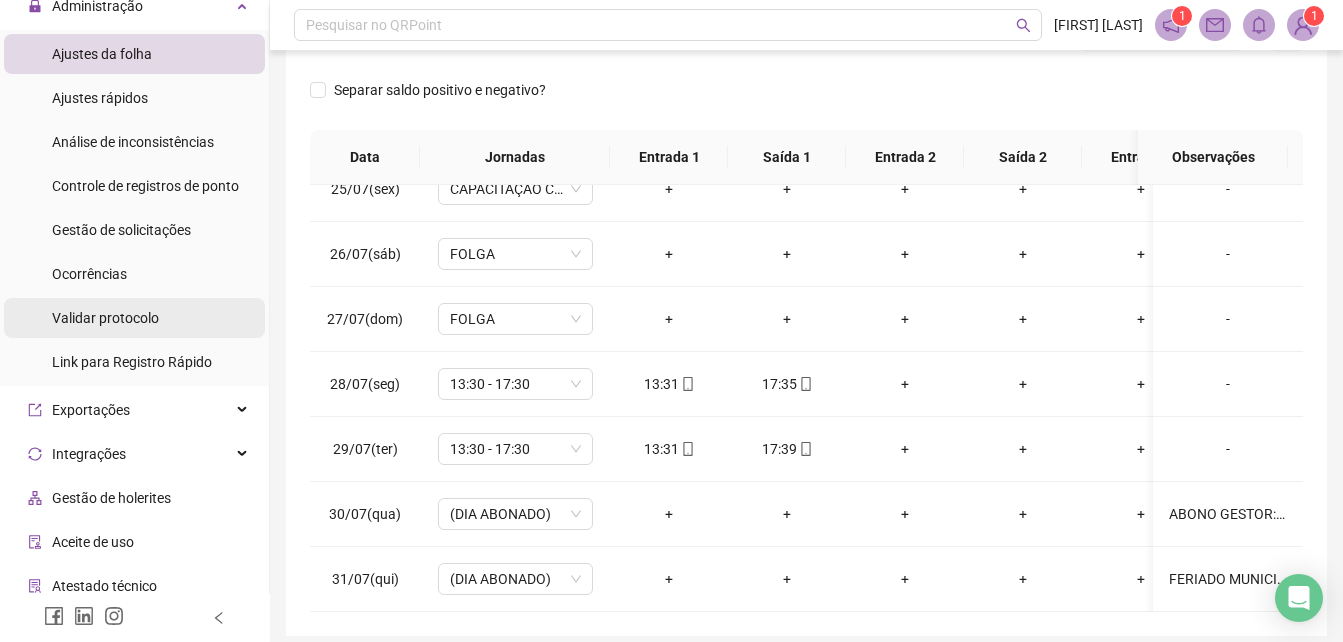 scroll, scrollTop: 0, scrollLeft: 0, axis: both 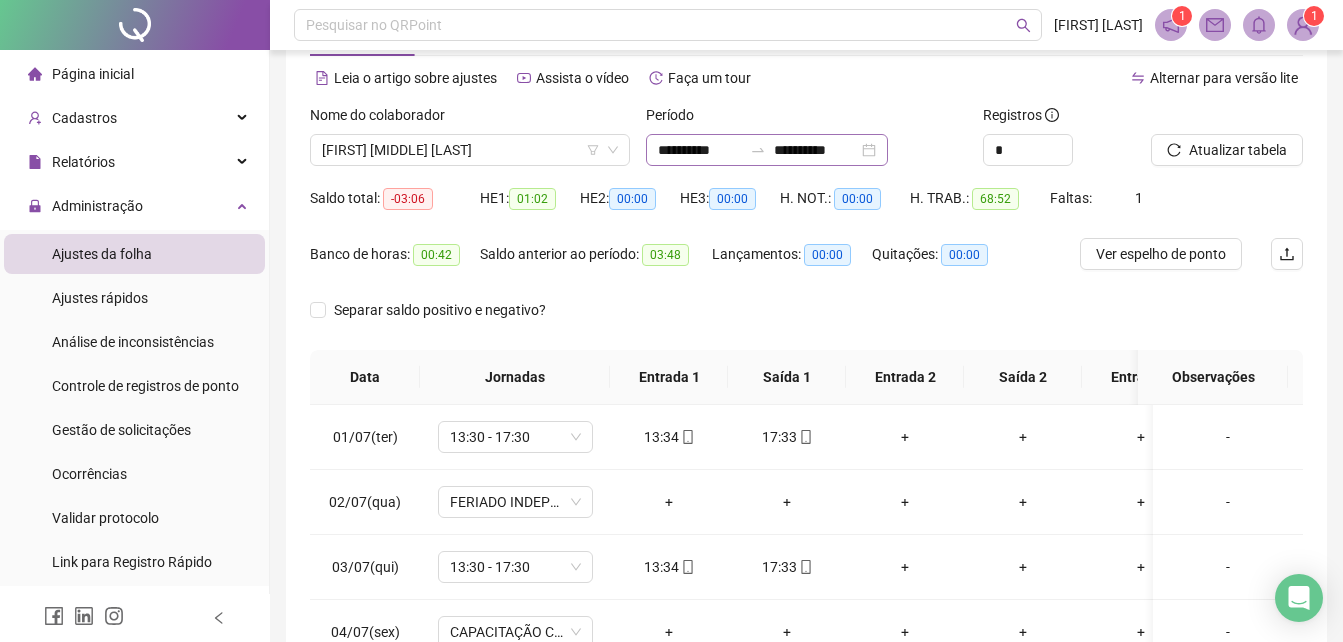 click 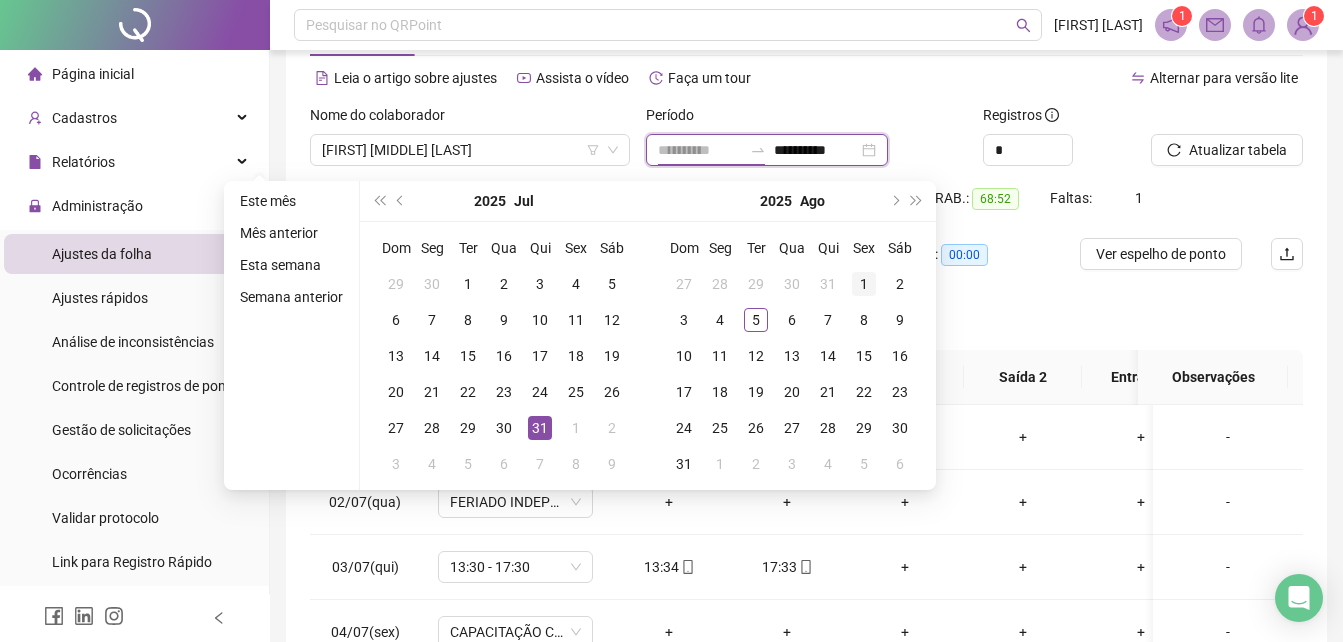 type on "**********" 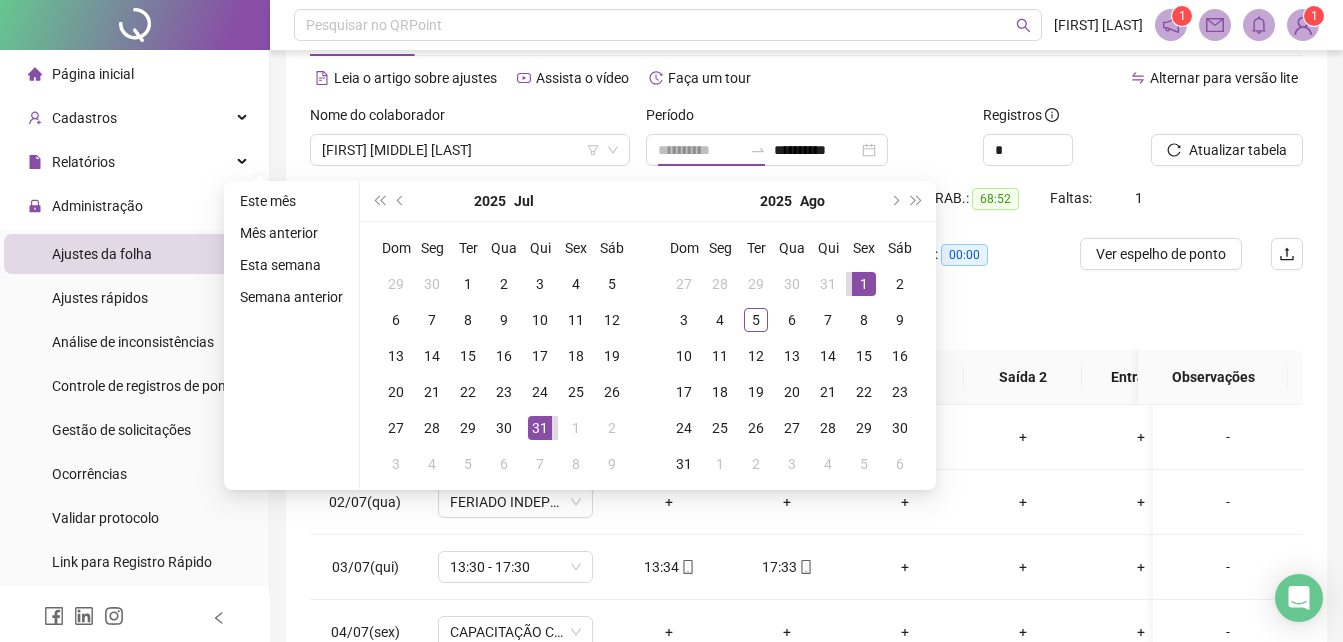 click on "1" at bounding box center (864, 284) 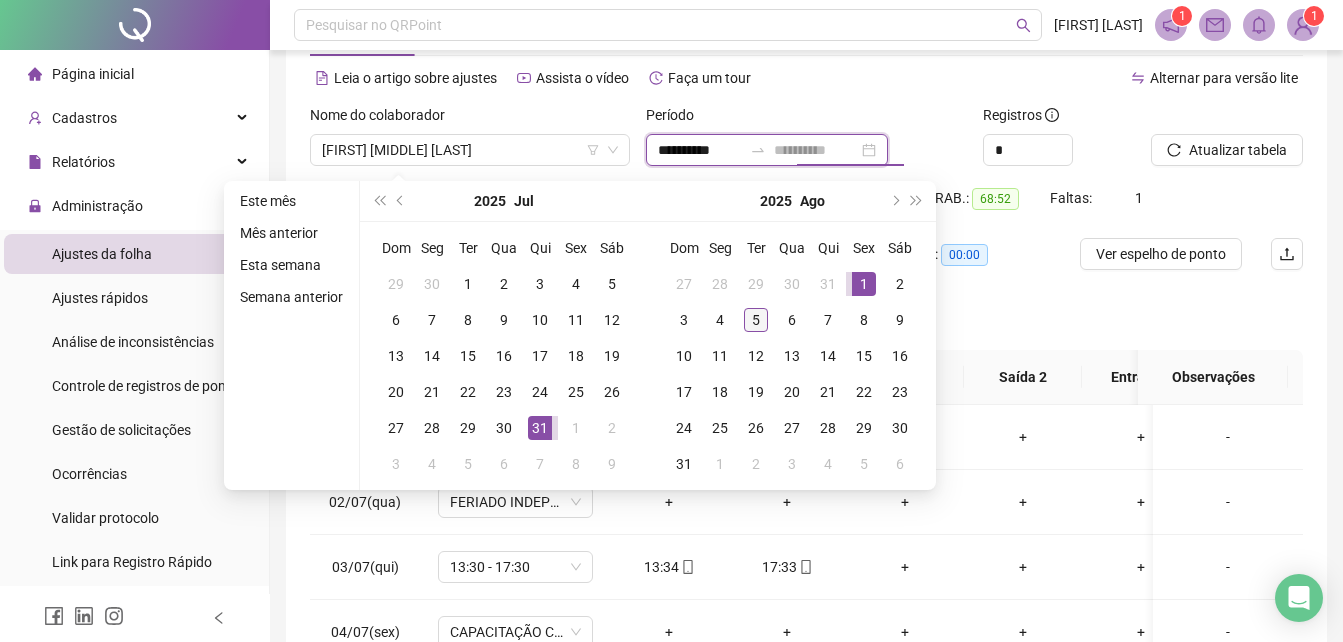 type on "**********" 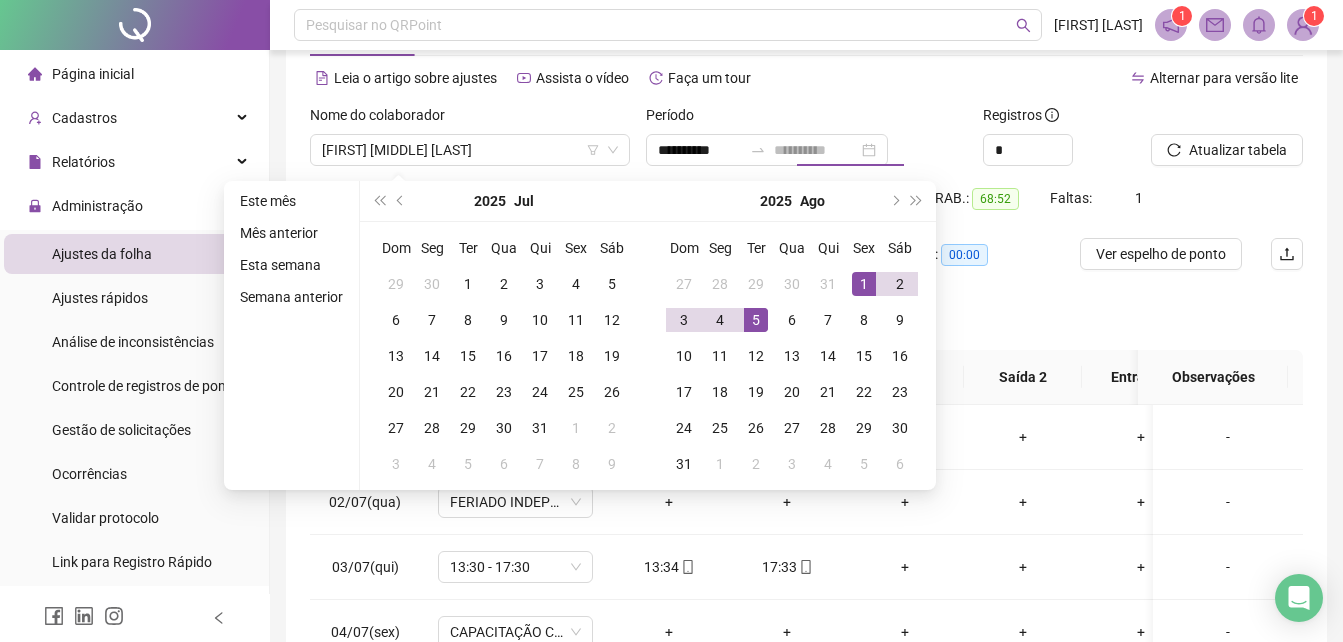 click on "5" at bounding box center [756, 320] 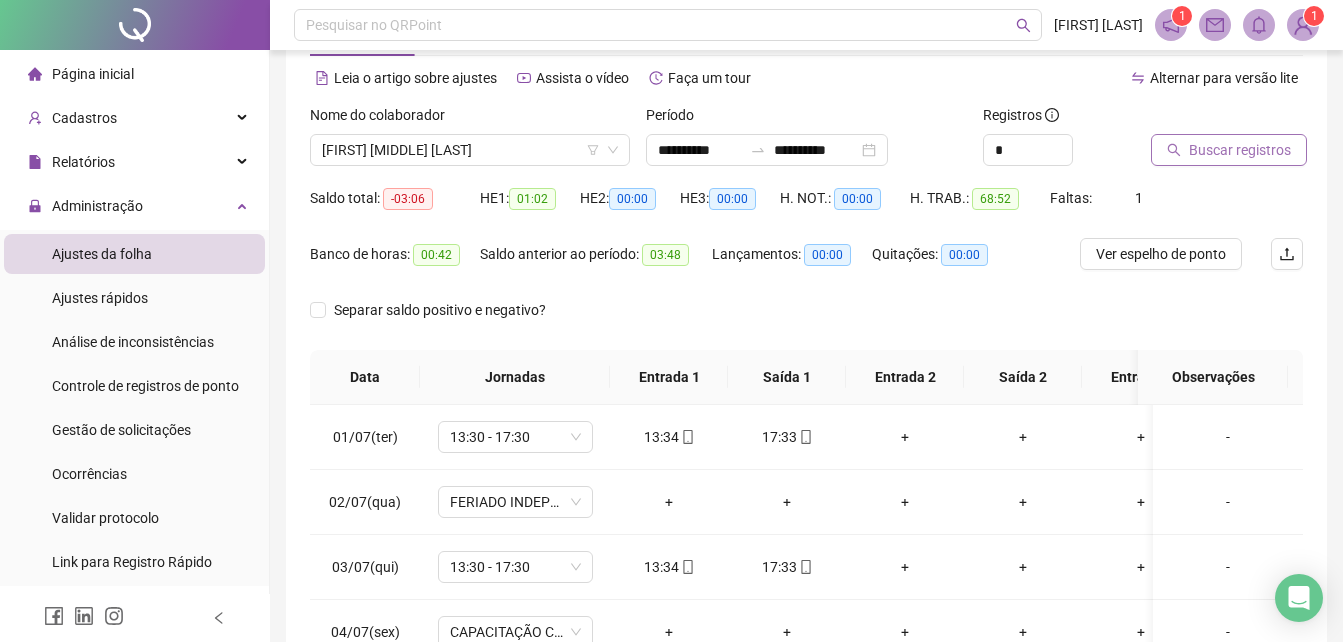 click on "Buscar registros" at bounding box center [1229, 150] 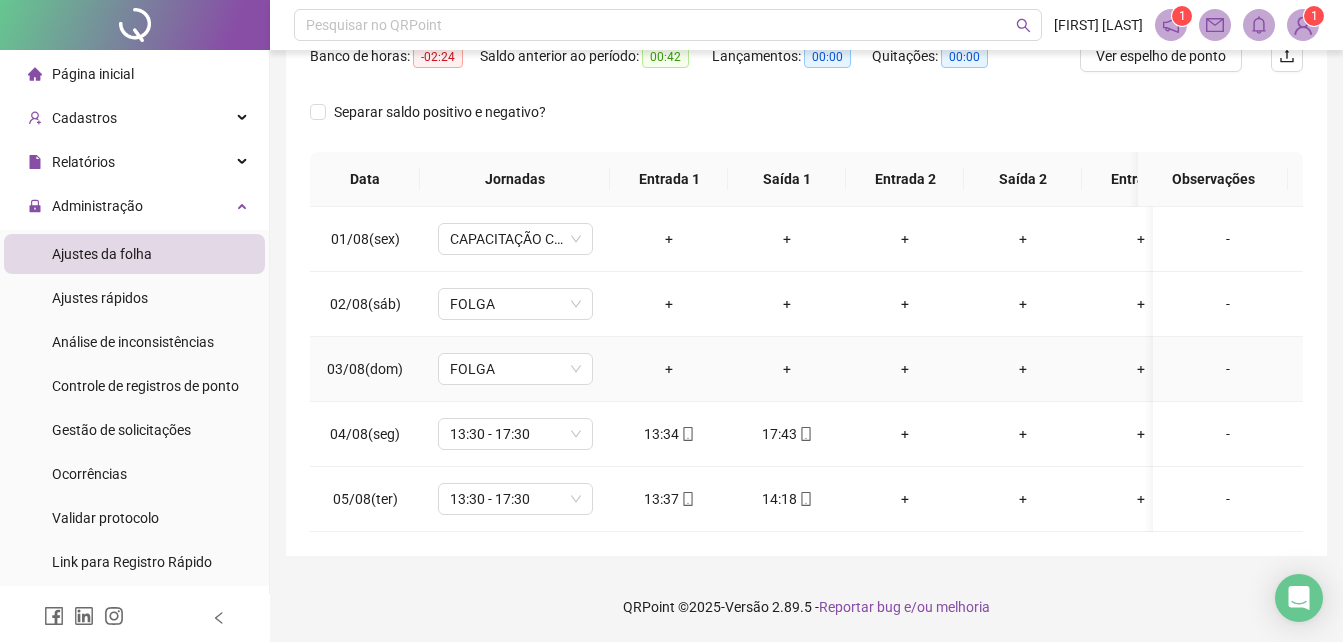 scroll, scrollTop: 293, scrollLeft: 0, axis: vertical 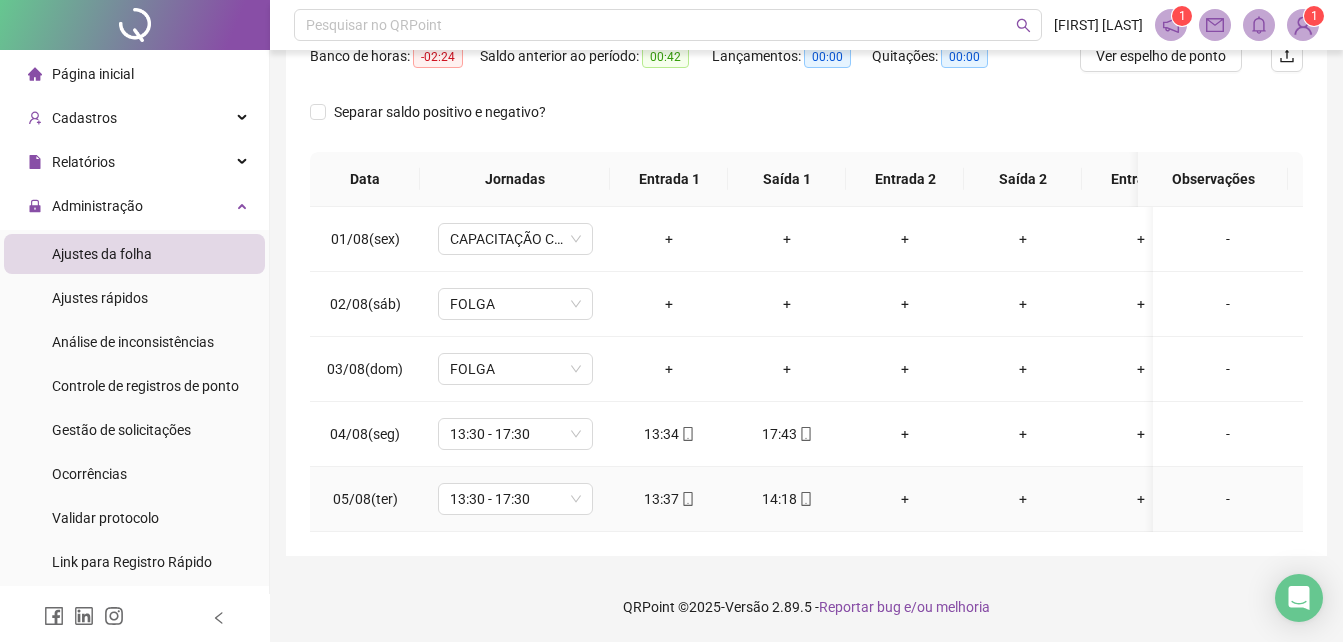 click on "14:18" at bounding box center [787, 499] 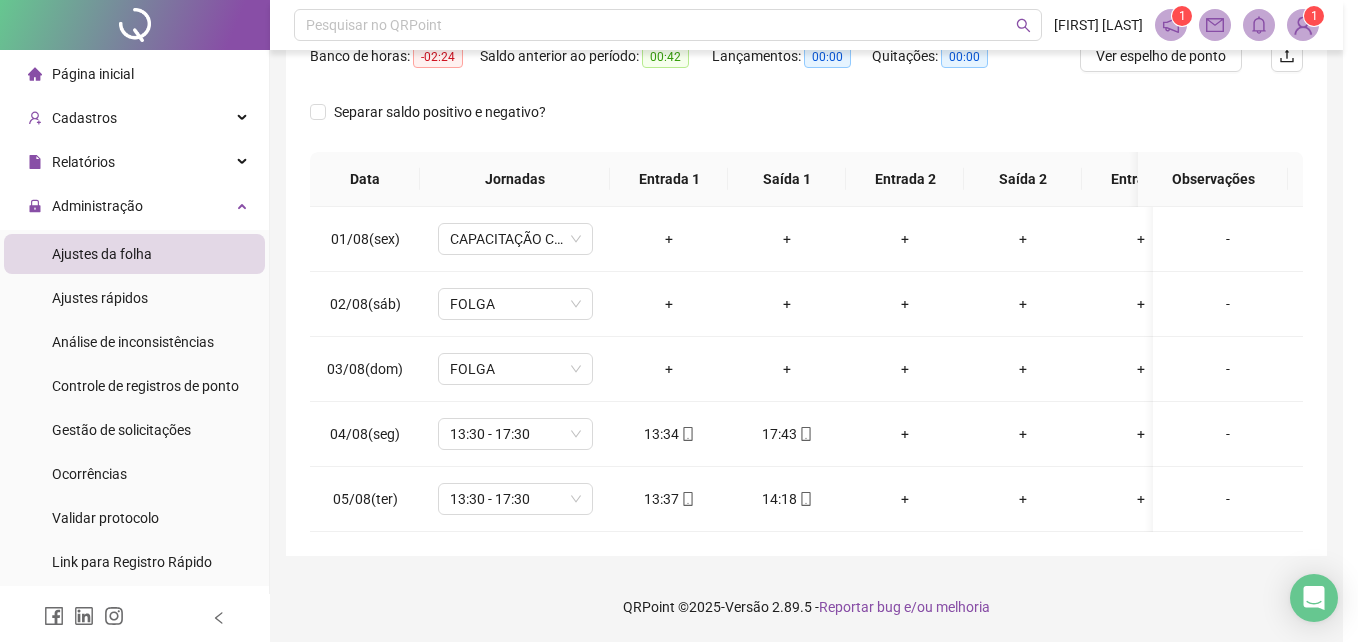 type on "**********" 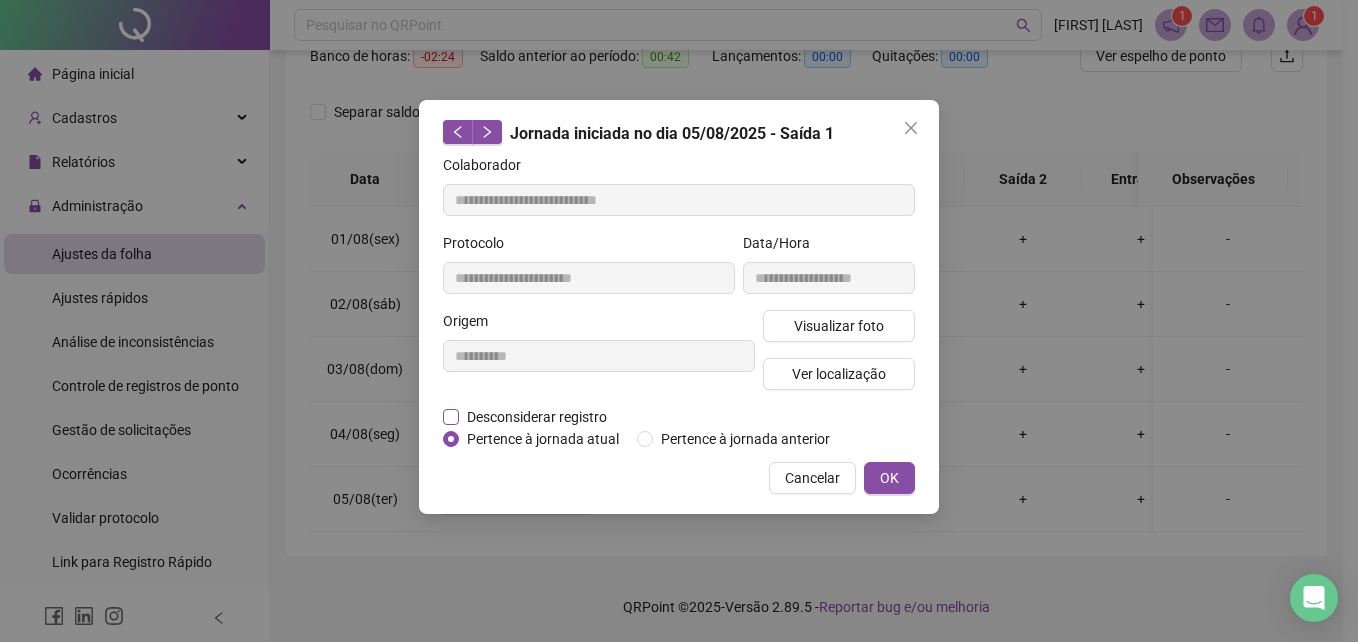 click on "Desconsiderar registro" at bounding box center [537, 417] 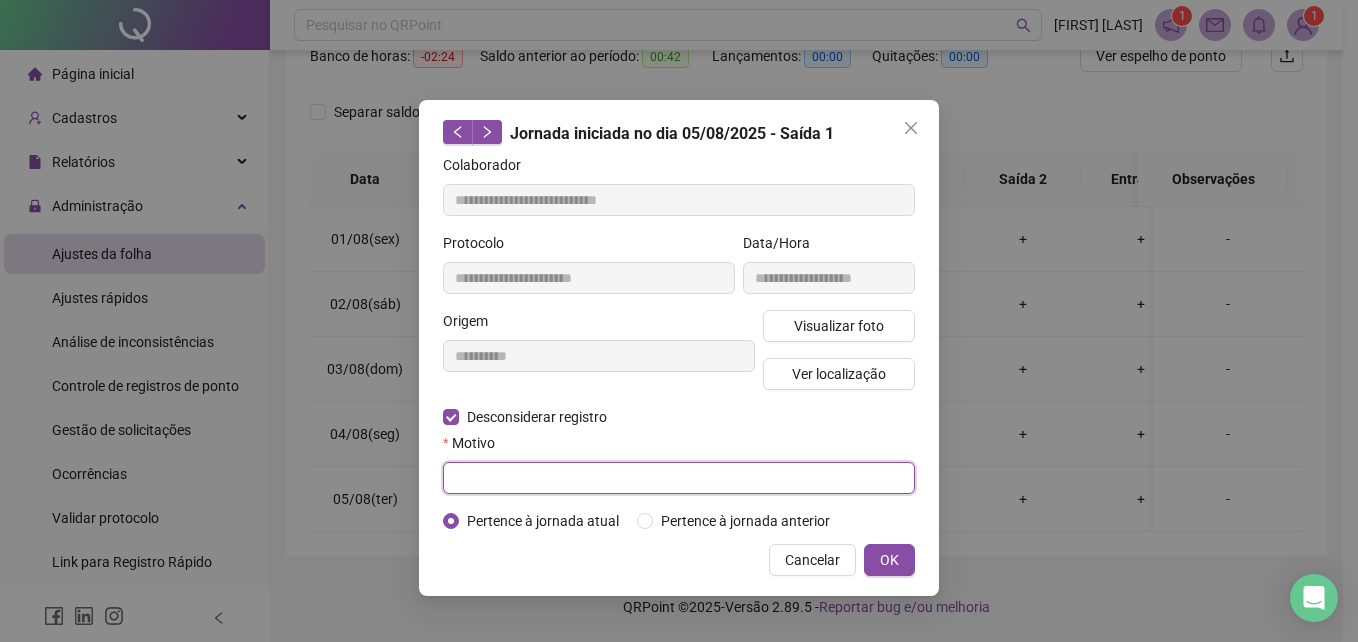 click at bounding box center (679, 478) 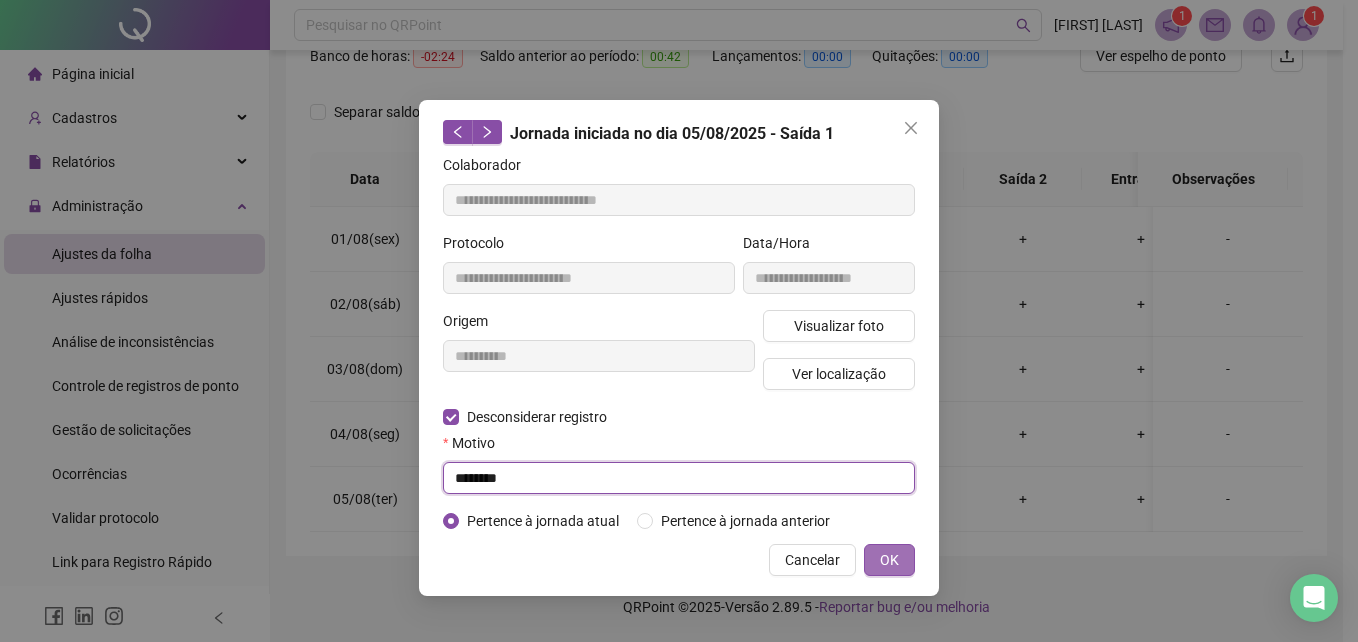 type on "********" 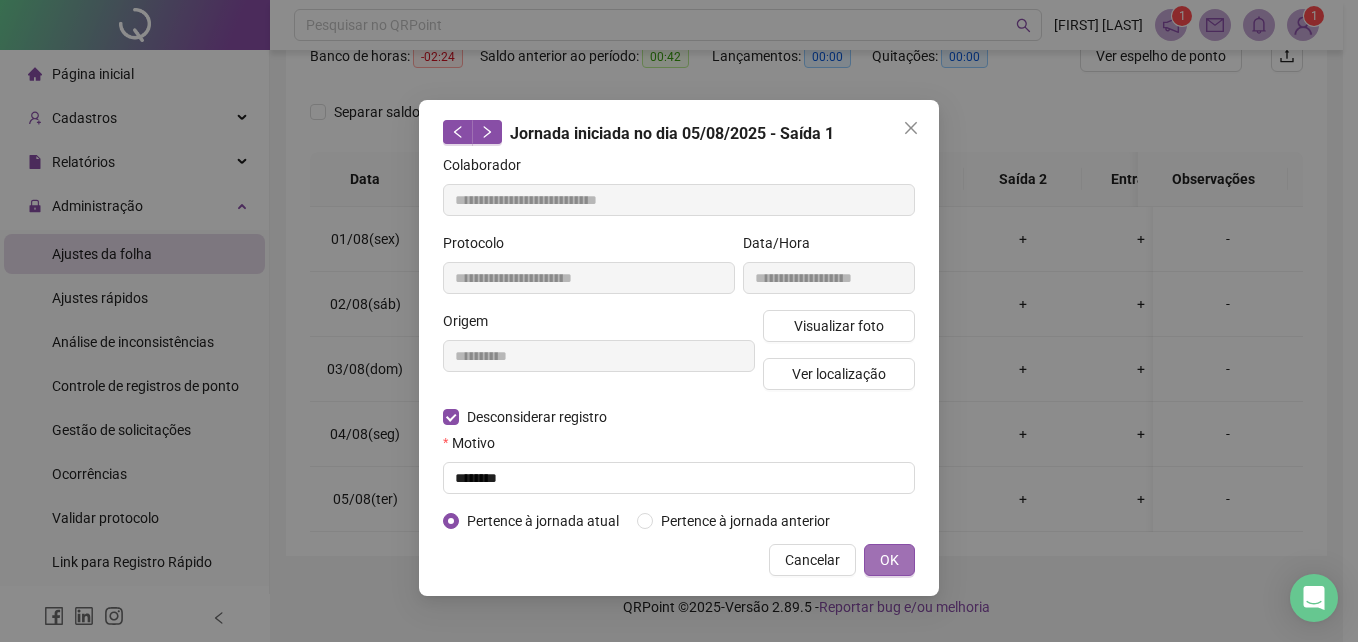 click on "OK" at bounding box center (889, 560) 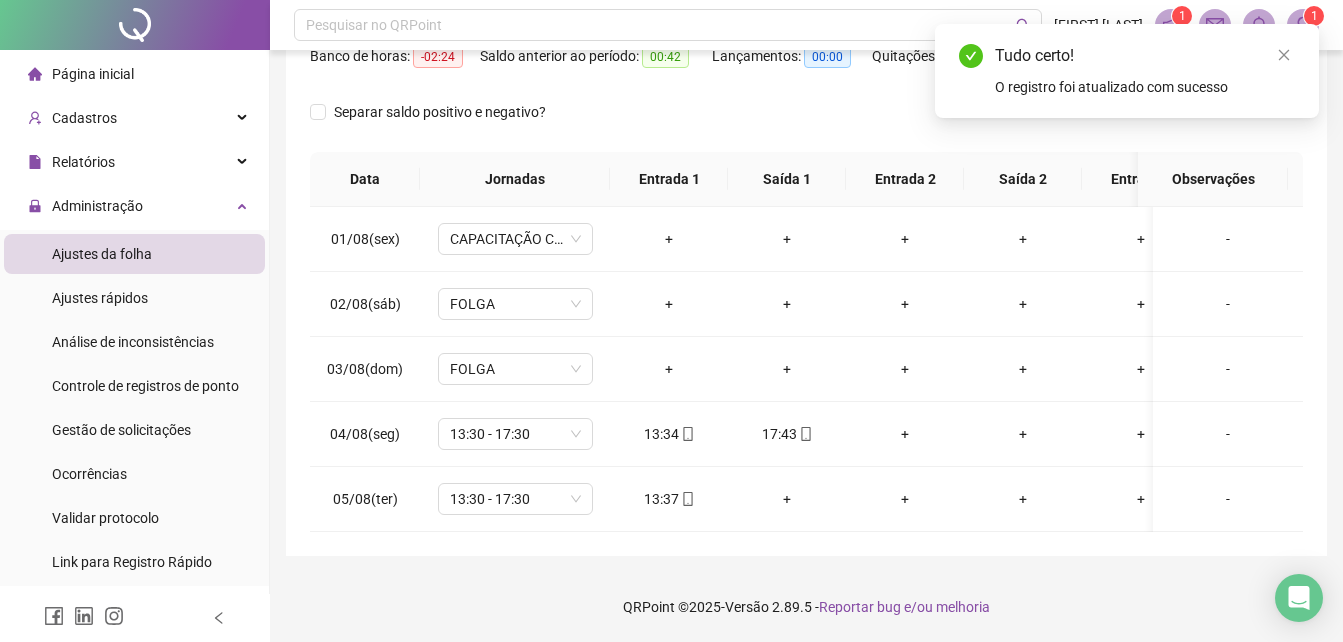 click on "Ajustes da folha" at bounding box center (102, 254) 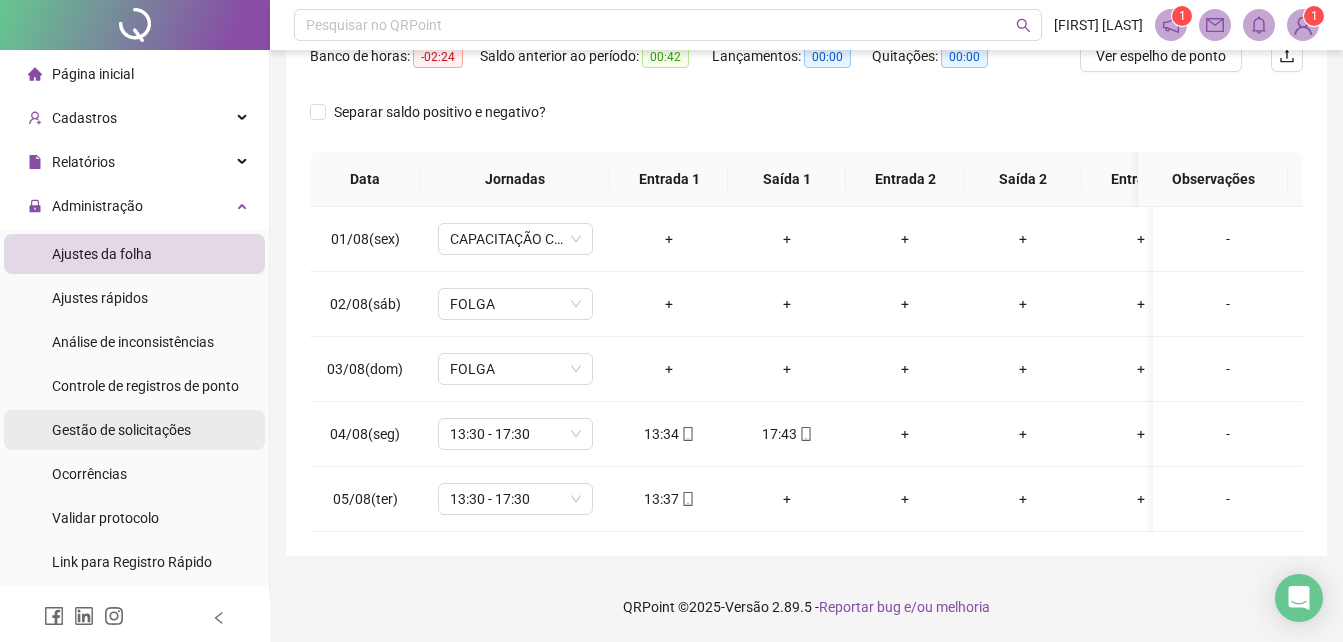 click on "Gestão de solicitações" at bounding box center [121, 430] 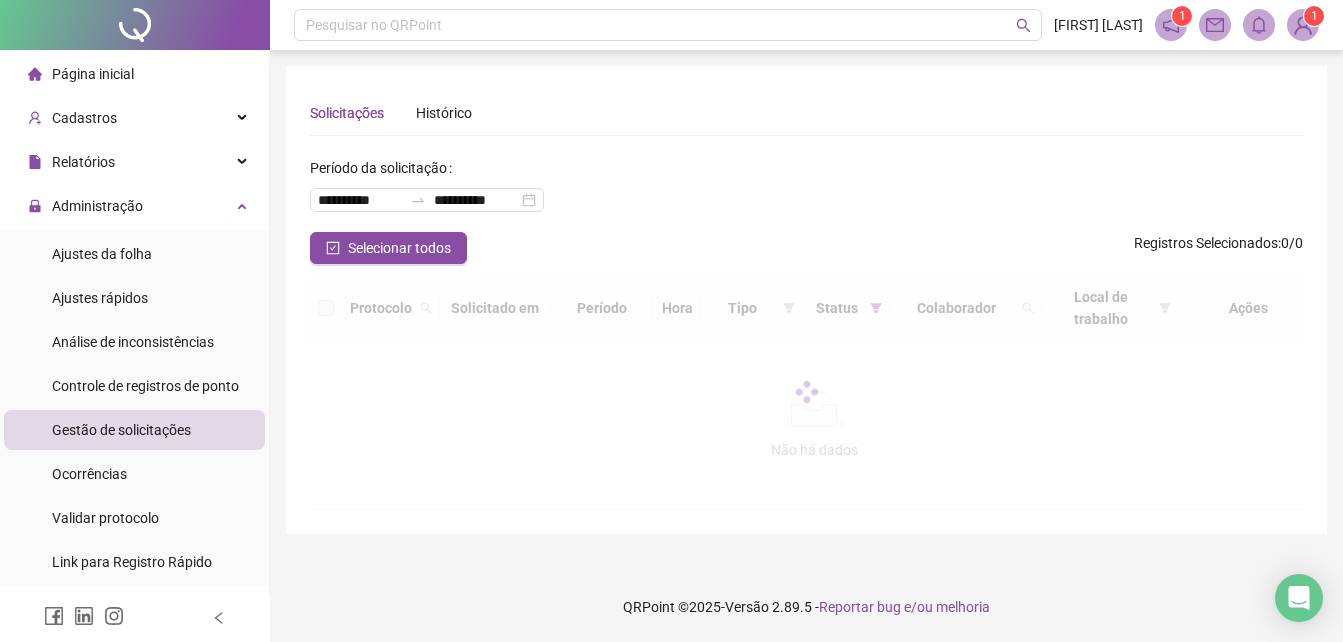 scroll, scrollTop: 0, scrollLeft: 0, axis: both 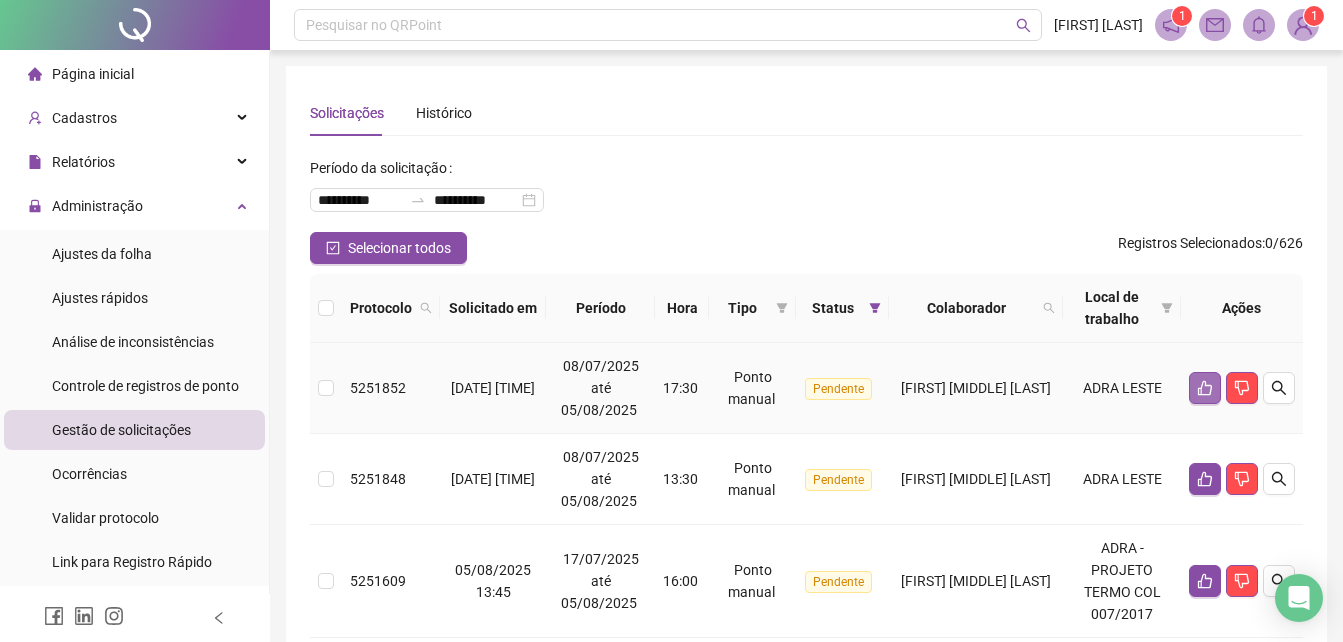 click at bounding box center (1205, 388) 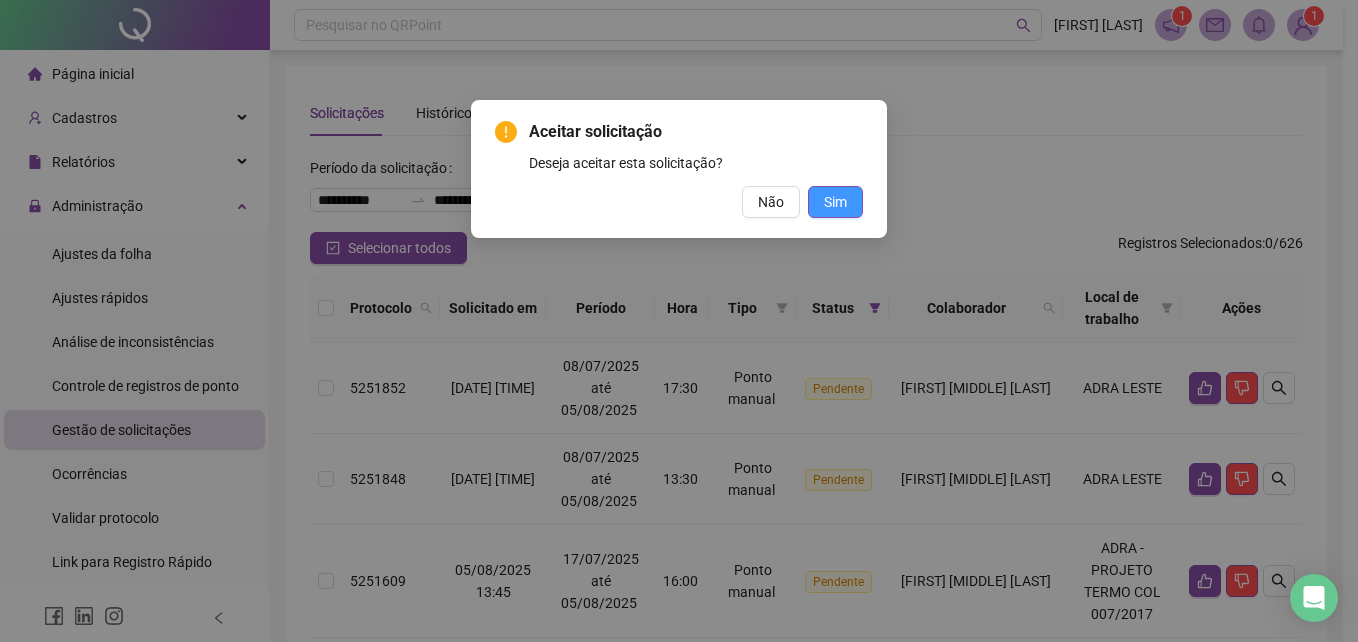 click on "Sim" at bounding box center [835, 202] 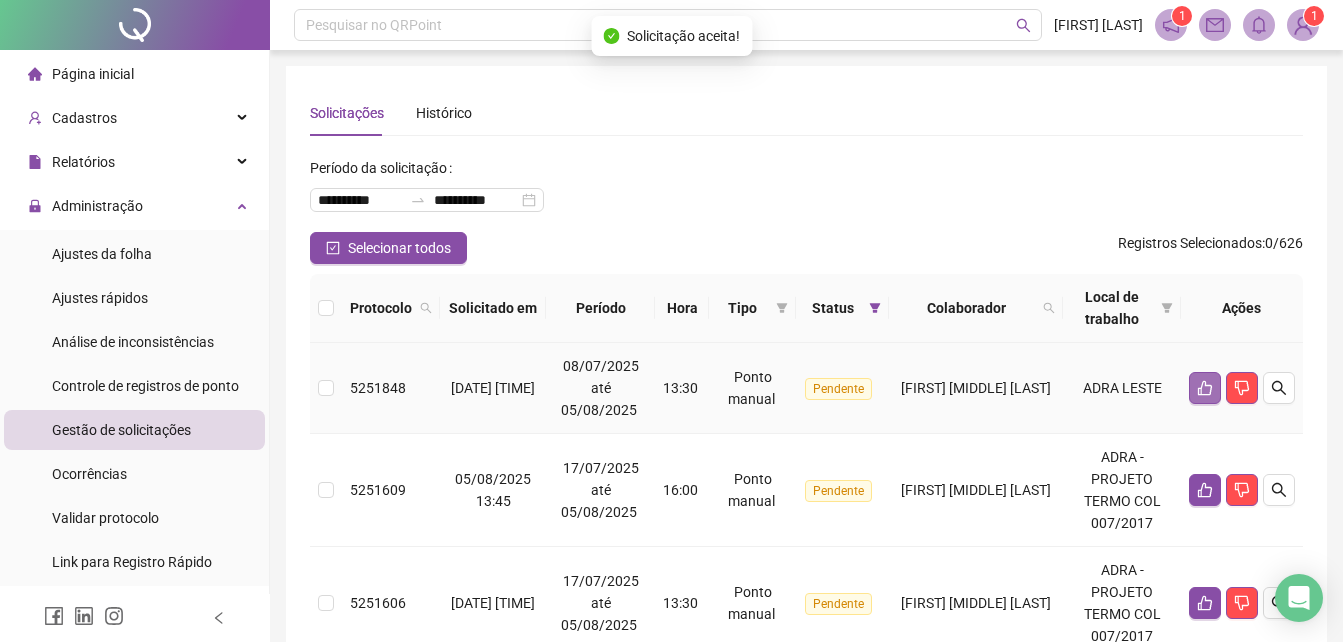 click at bounding box center [1205, 388] 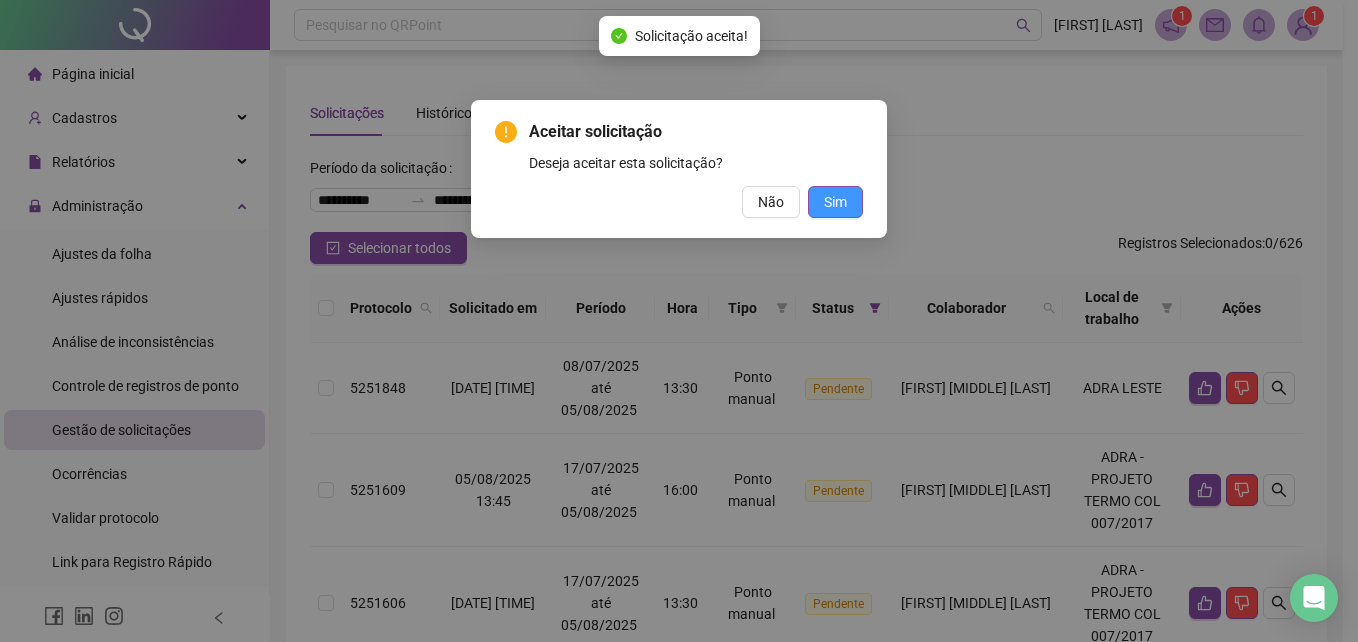 click on "Sim" at bounding box center (835, 202) 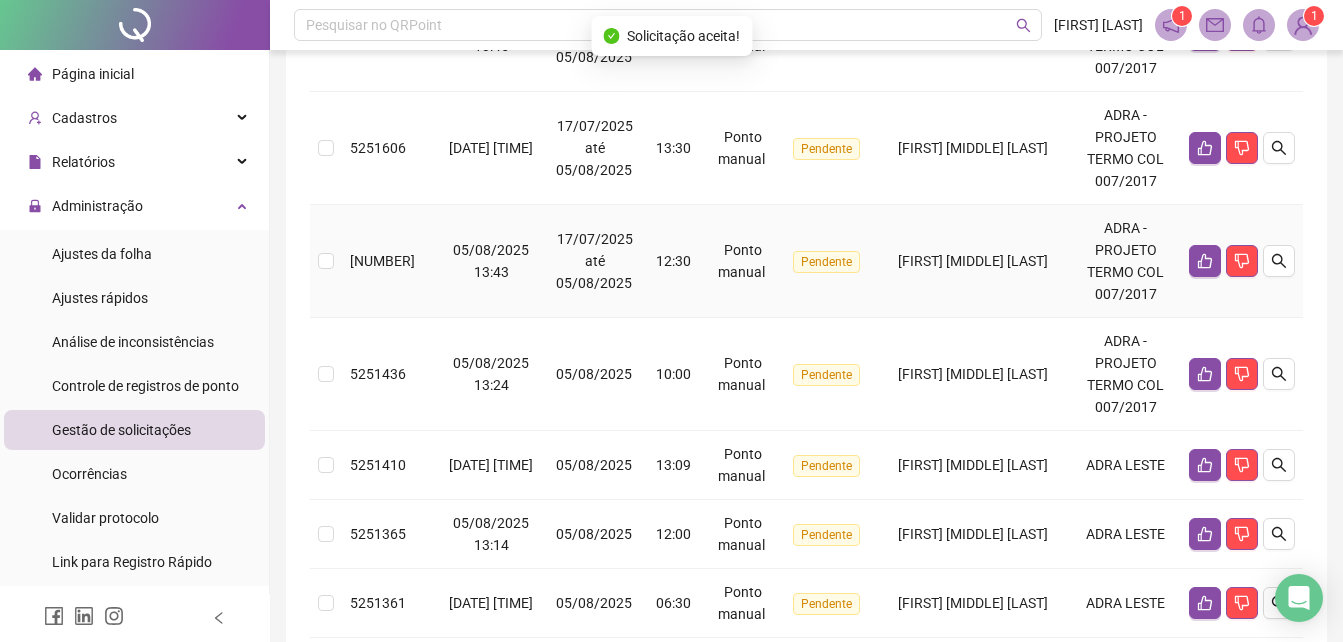 scroll, scrollTop: 400, scrollLeft: 0, axis: vertical 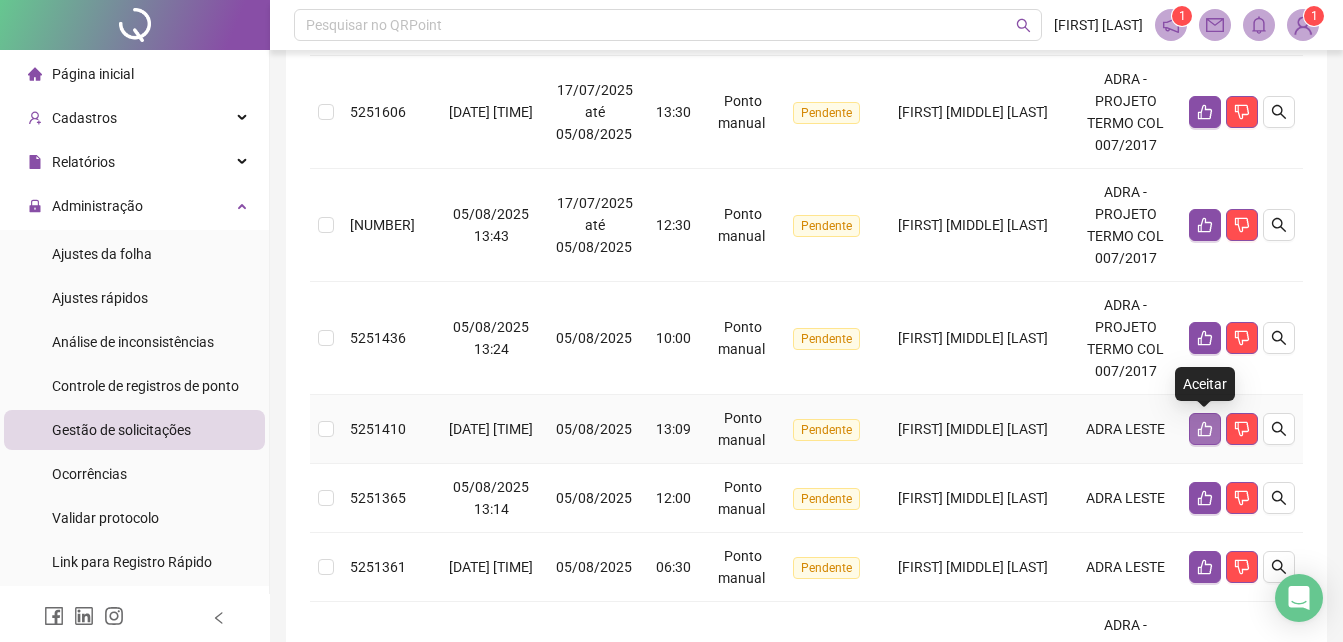 click 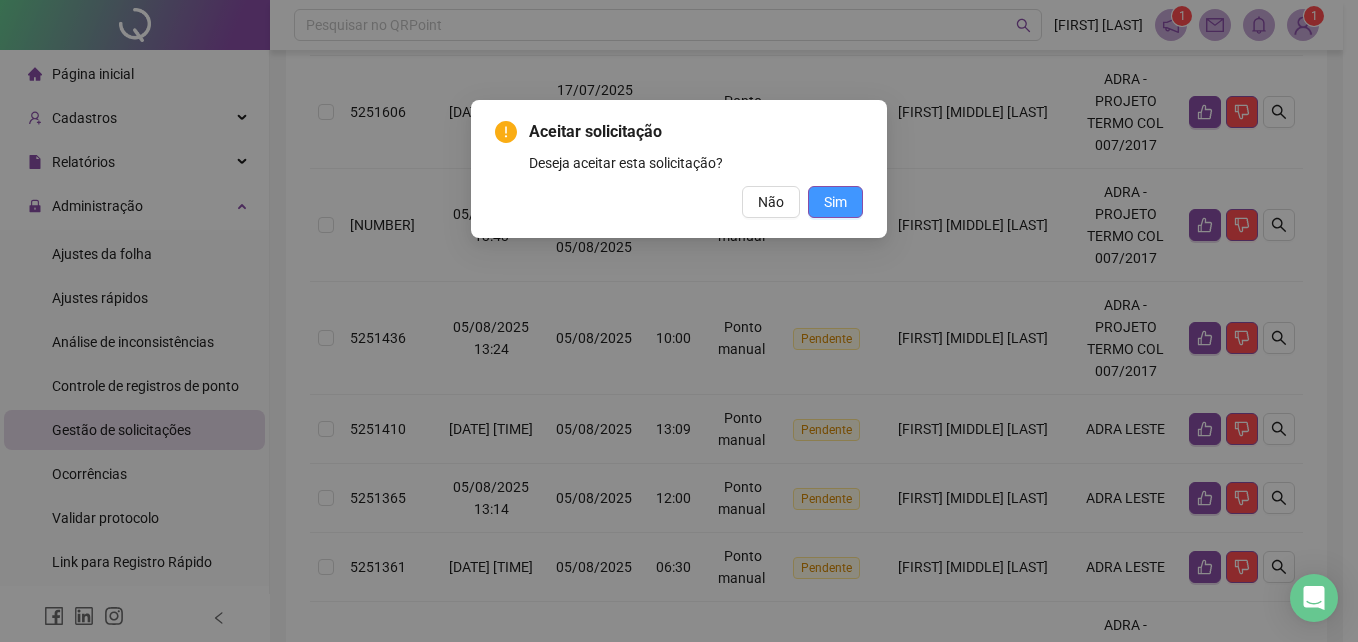 click on "Sim" at bounding box center [835, 202] 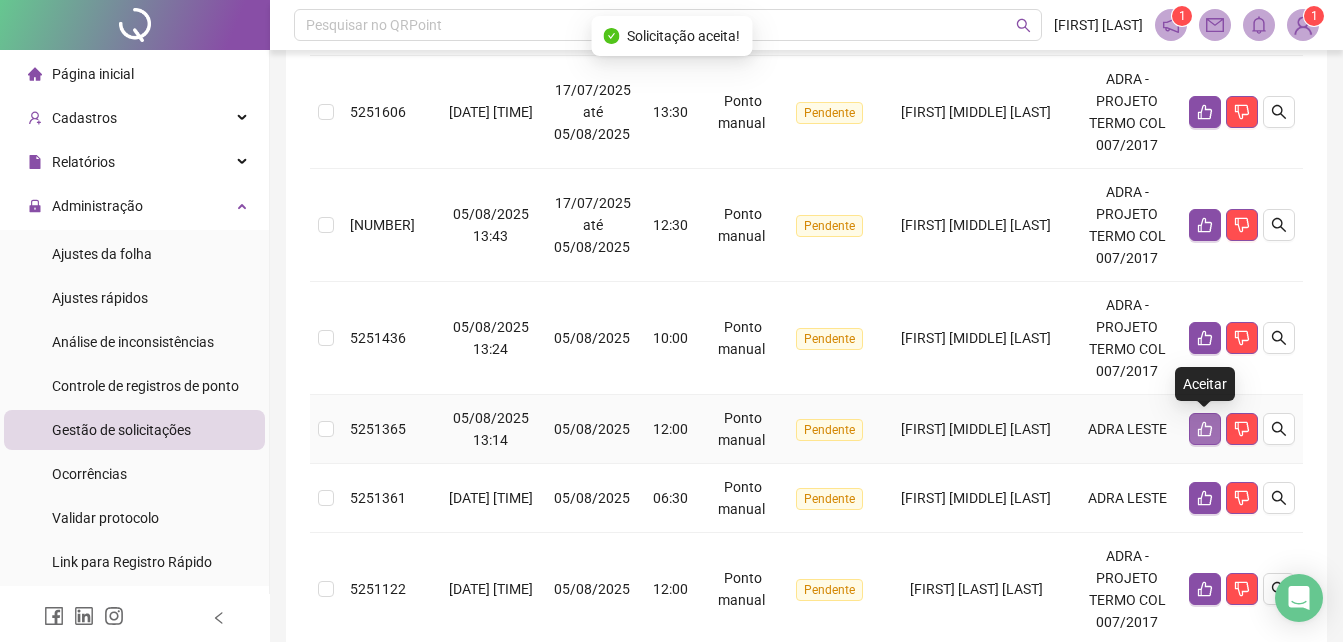click 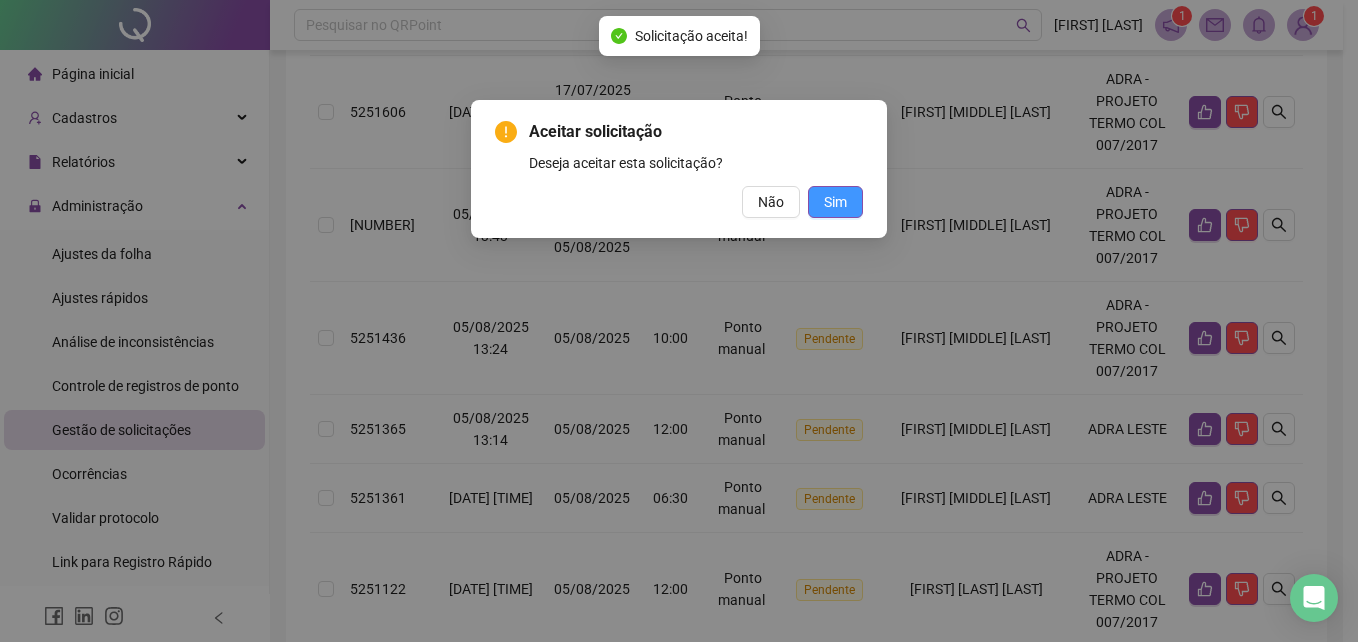 click on "Sim" at bounding box center [835, 202] 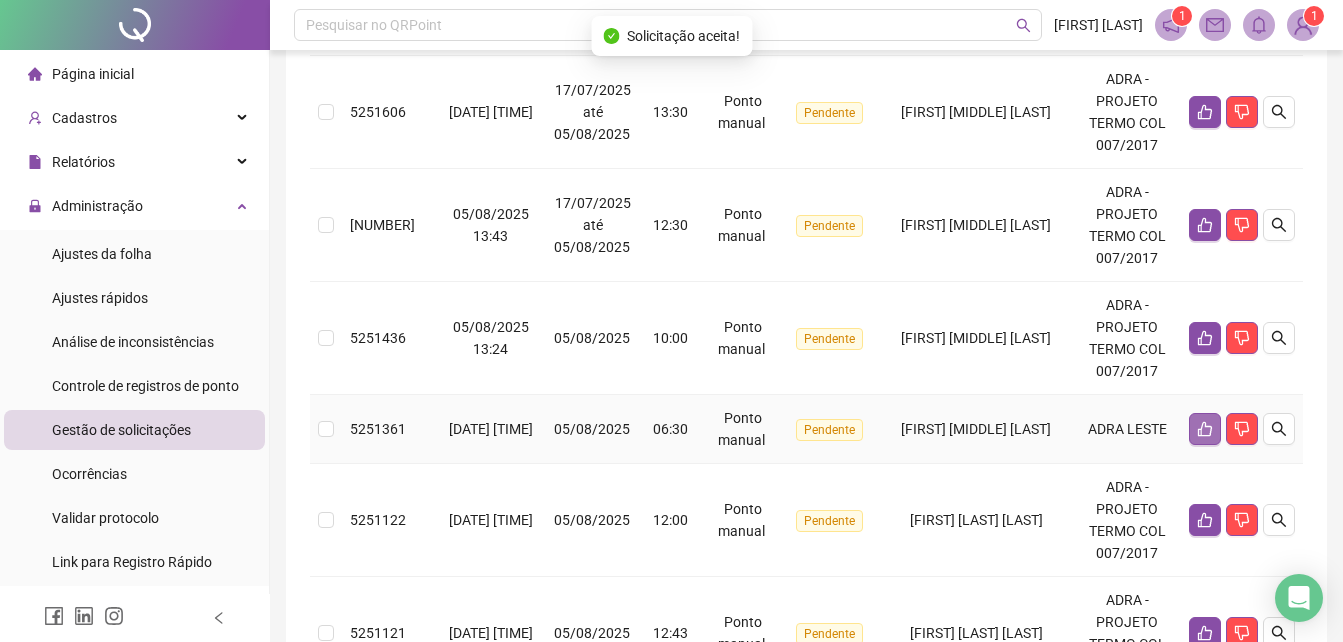 click 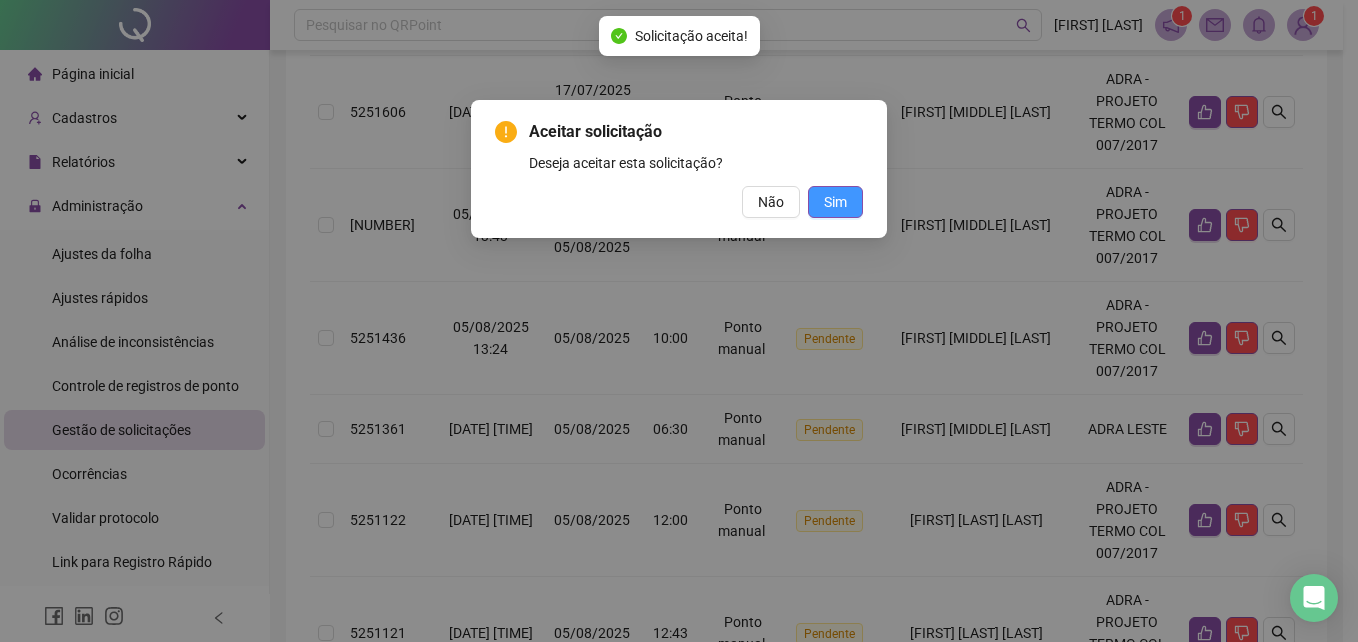 click on "Sim" at bounding box center (835, 202) 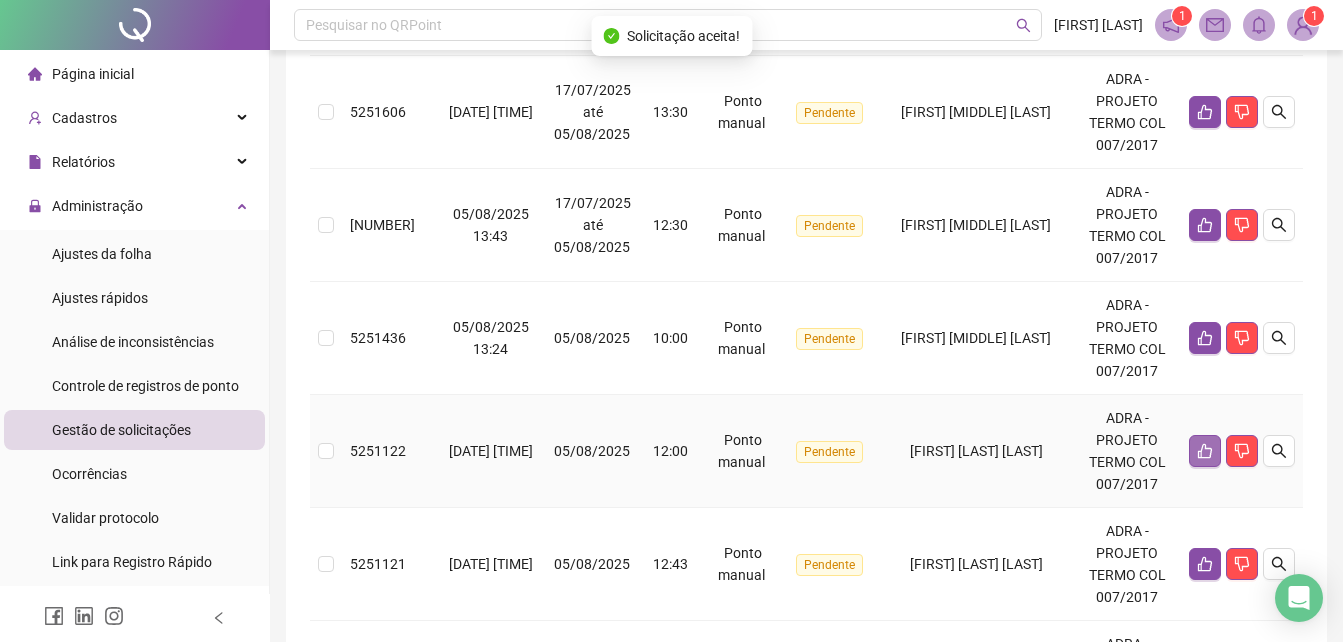 click 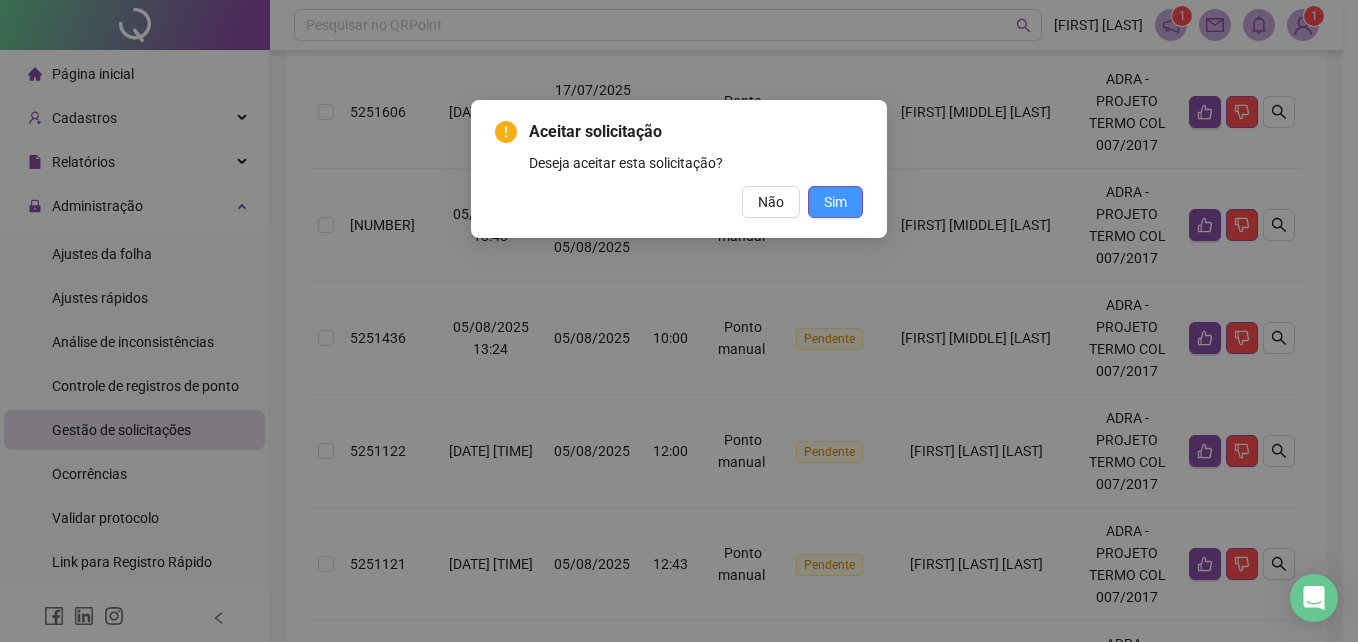click on "Sim" at bounding box center (835, 202) 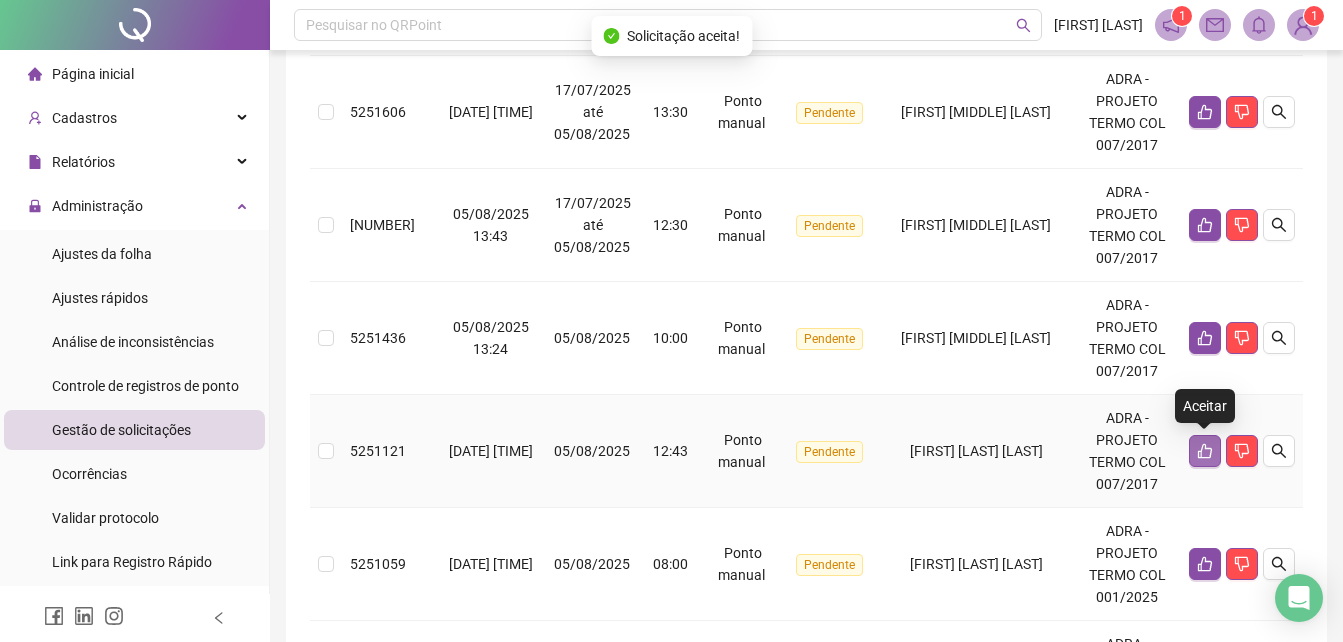 click 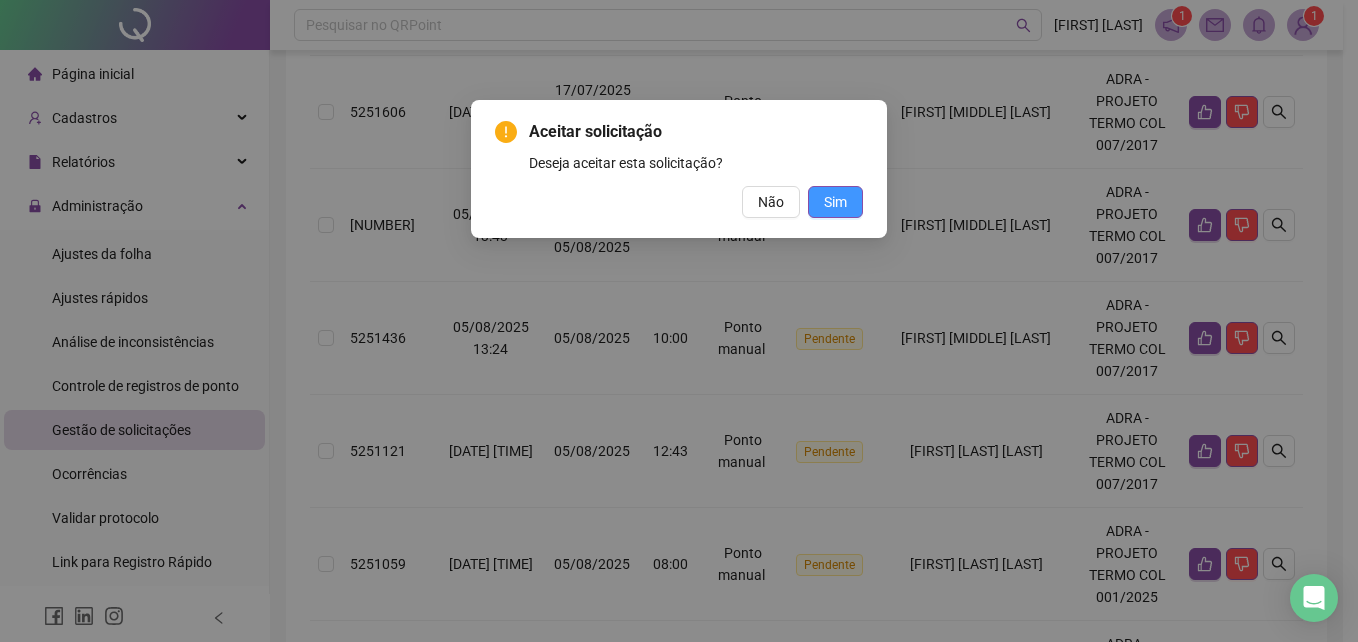 click on "Sim" at bounding box center [835, 202] 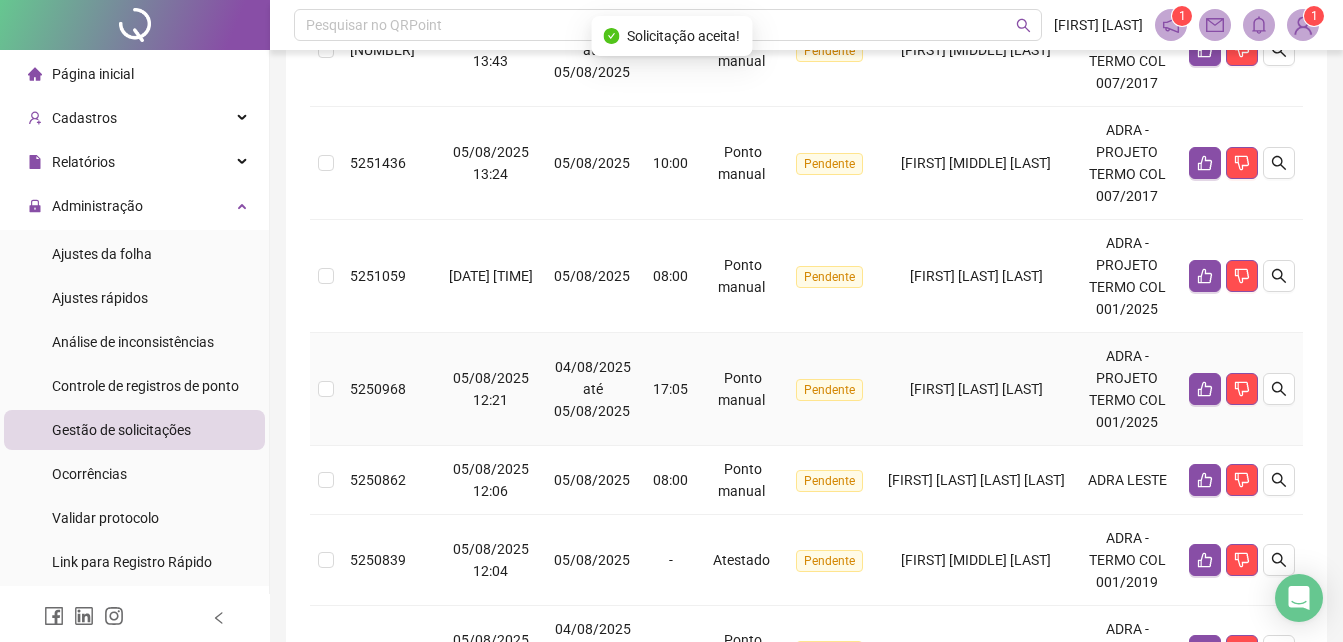 scroll, scrollTop: 700, scrollLeft: 0, axis: vertical 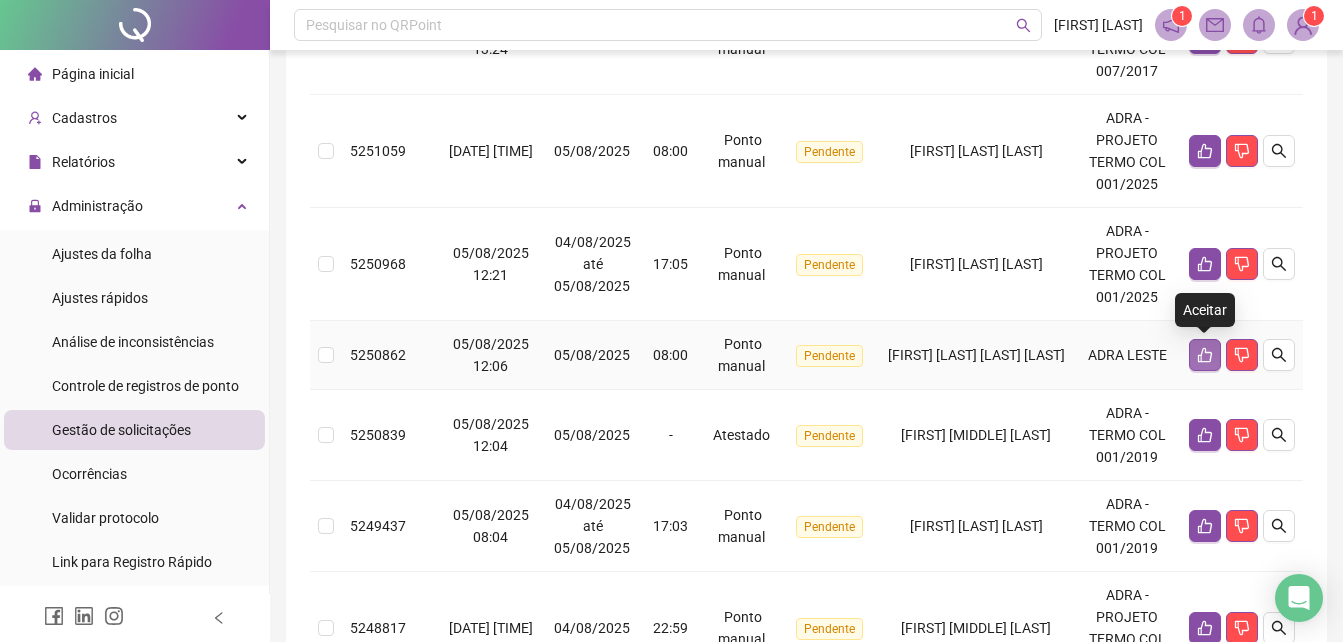click 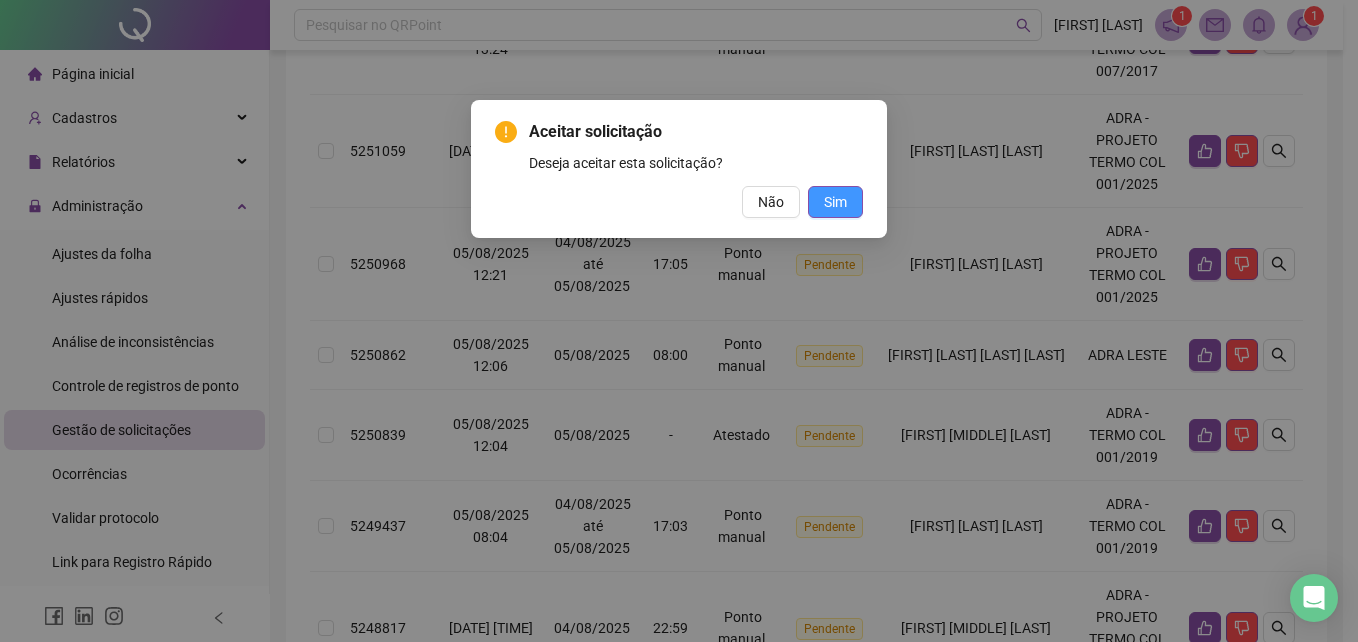 click on "Sim" at bounding box center [835, 202] 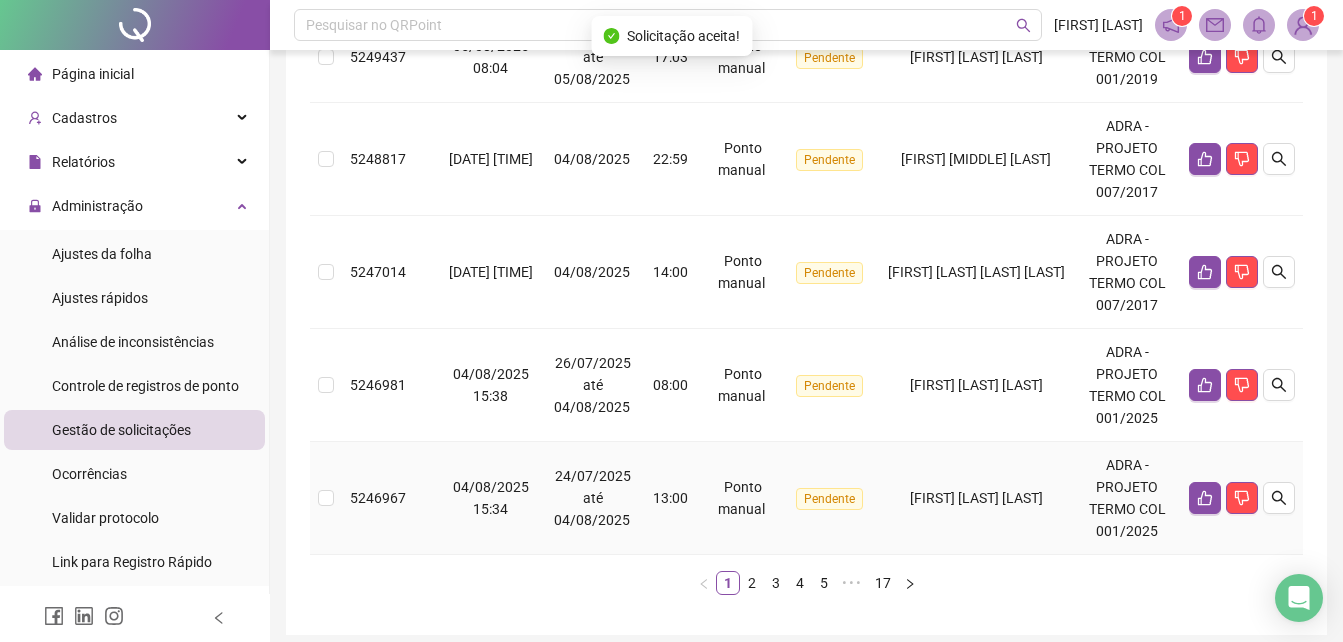 scroll, scrollTop: 1179, scrollLeft: 0, axis: vertical 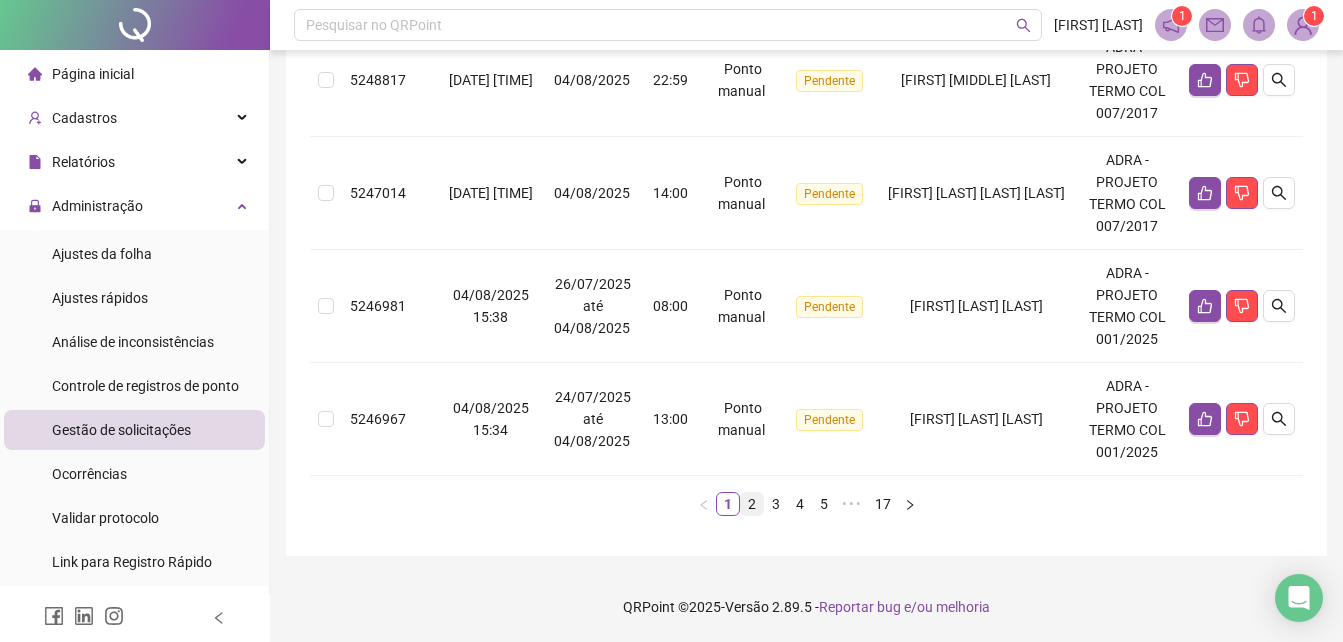 click on "2" at bounding box center [752, 504] 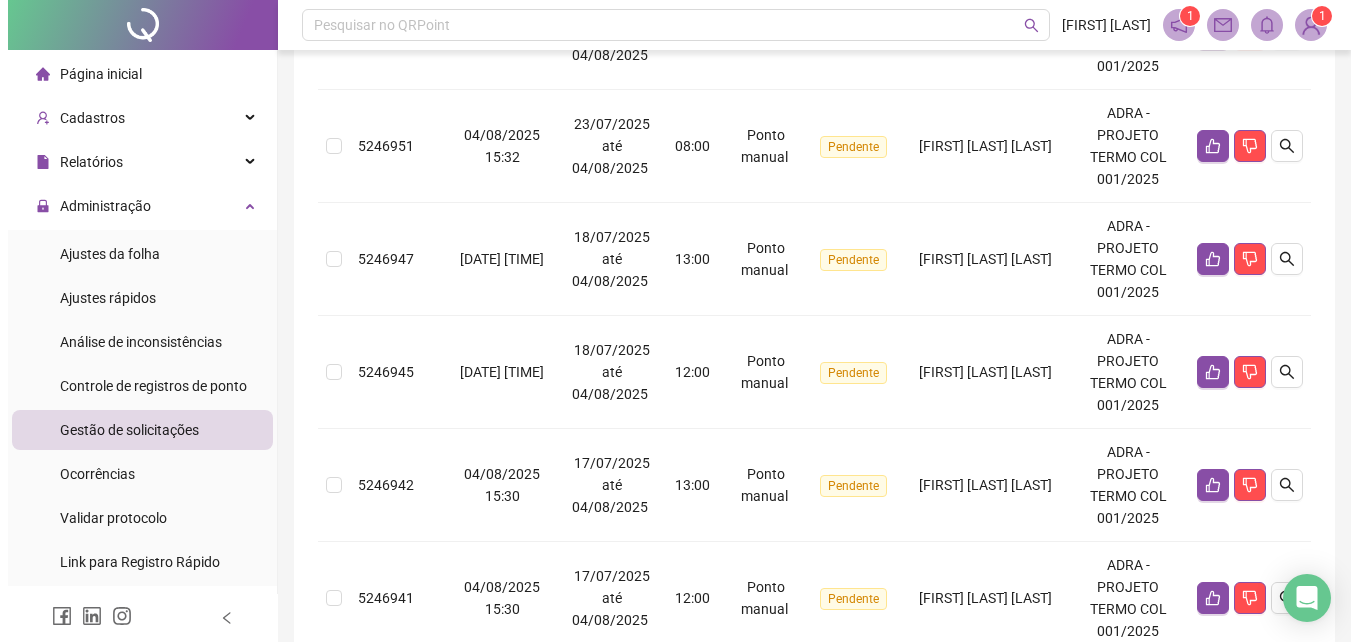 scroll, scrollTop: 0, scrollLeft: 0, axis: both 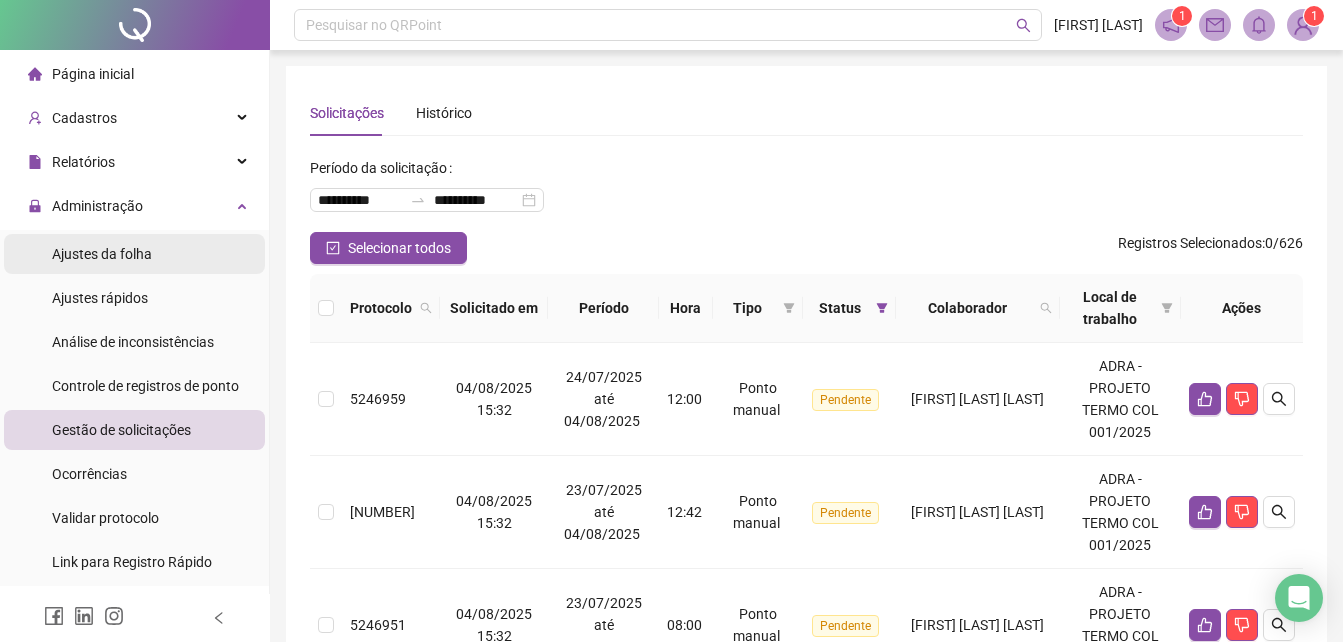 click on "Ajustes da folha" at bounding box center (102, 254) 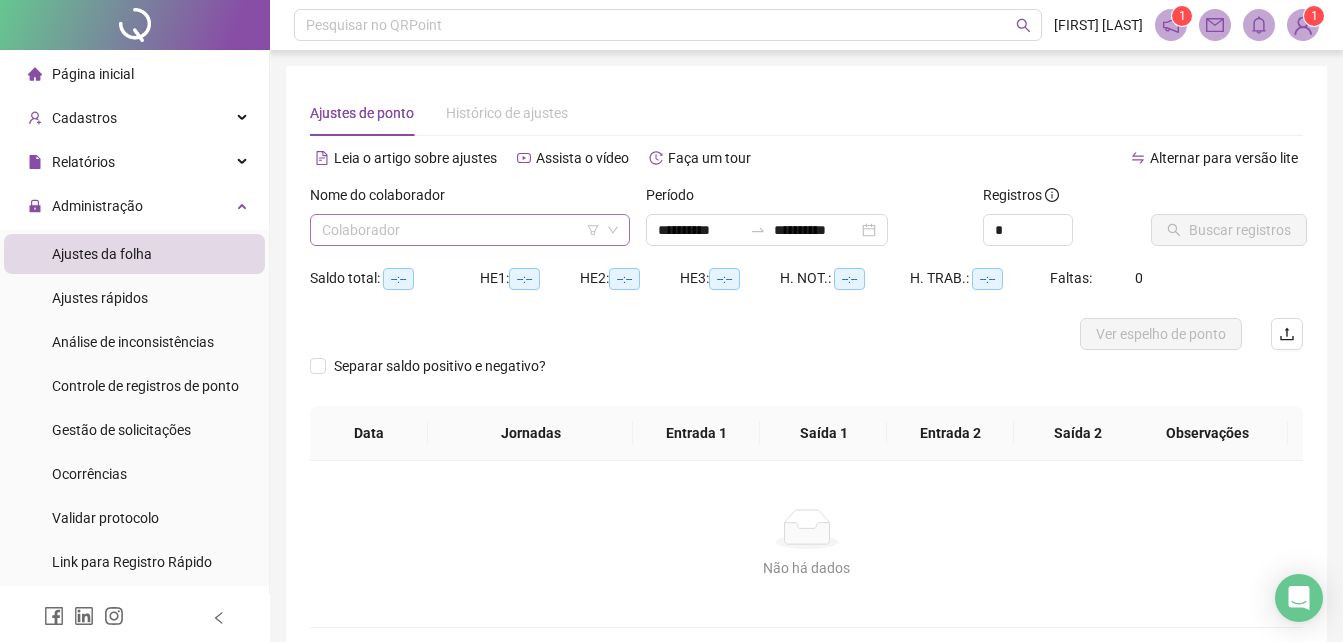 click at bounding box center [461, 230] 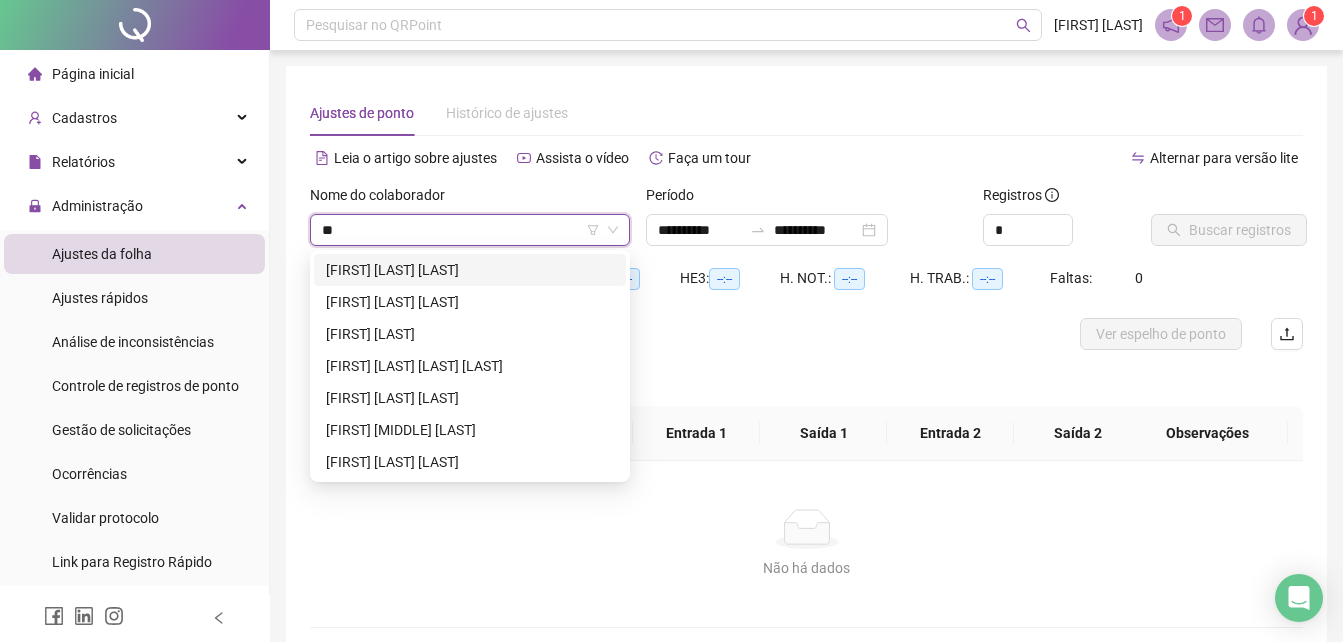 type on "***" 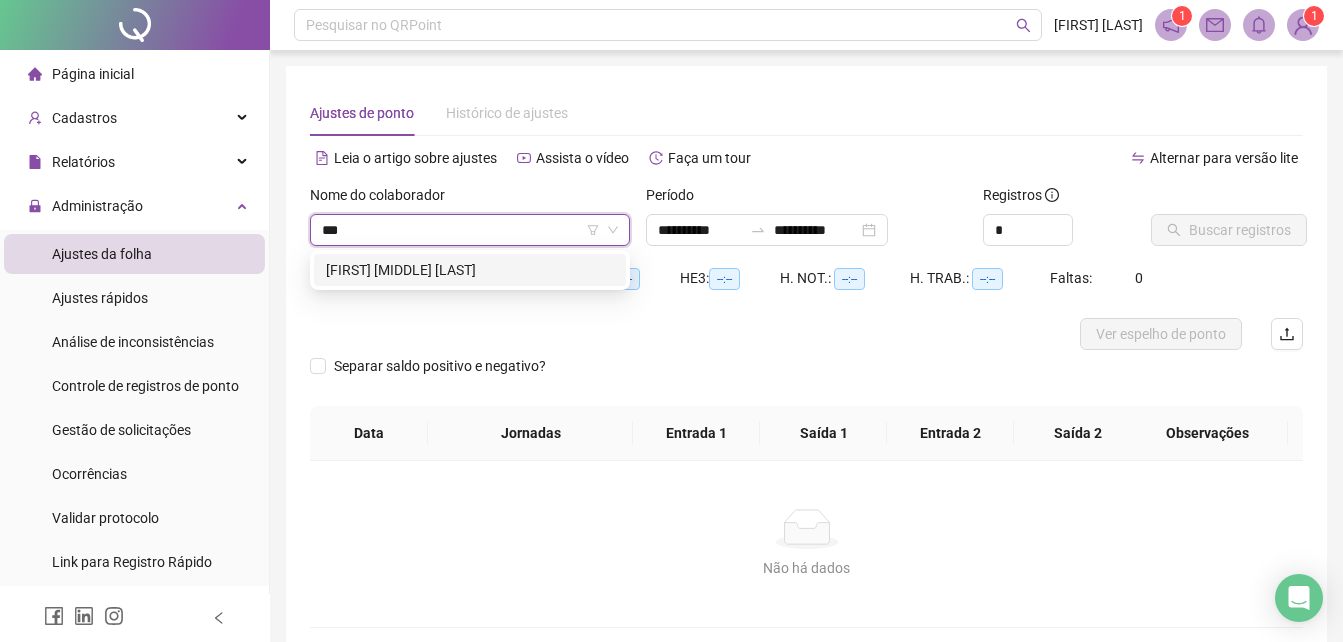 click on "[FIRST] [MIDDLE] [LAST]" at bounding box center (470, 270) 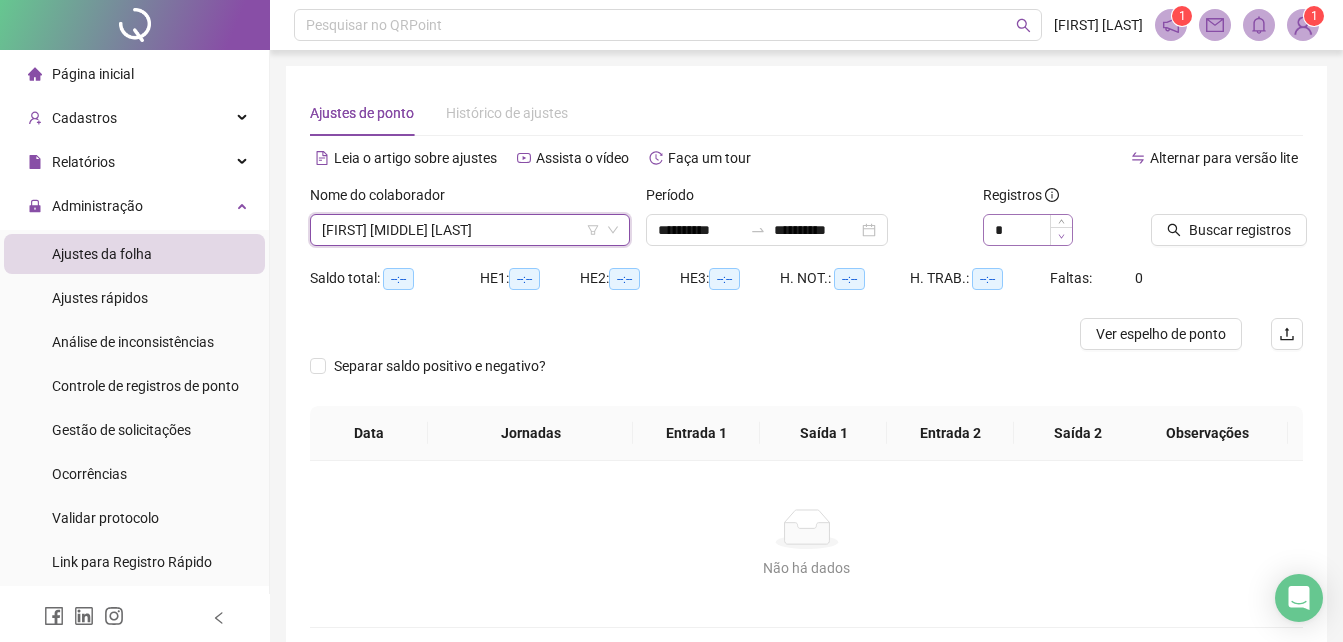 click at bounding box center (1061, 236) 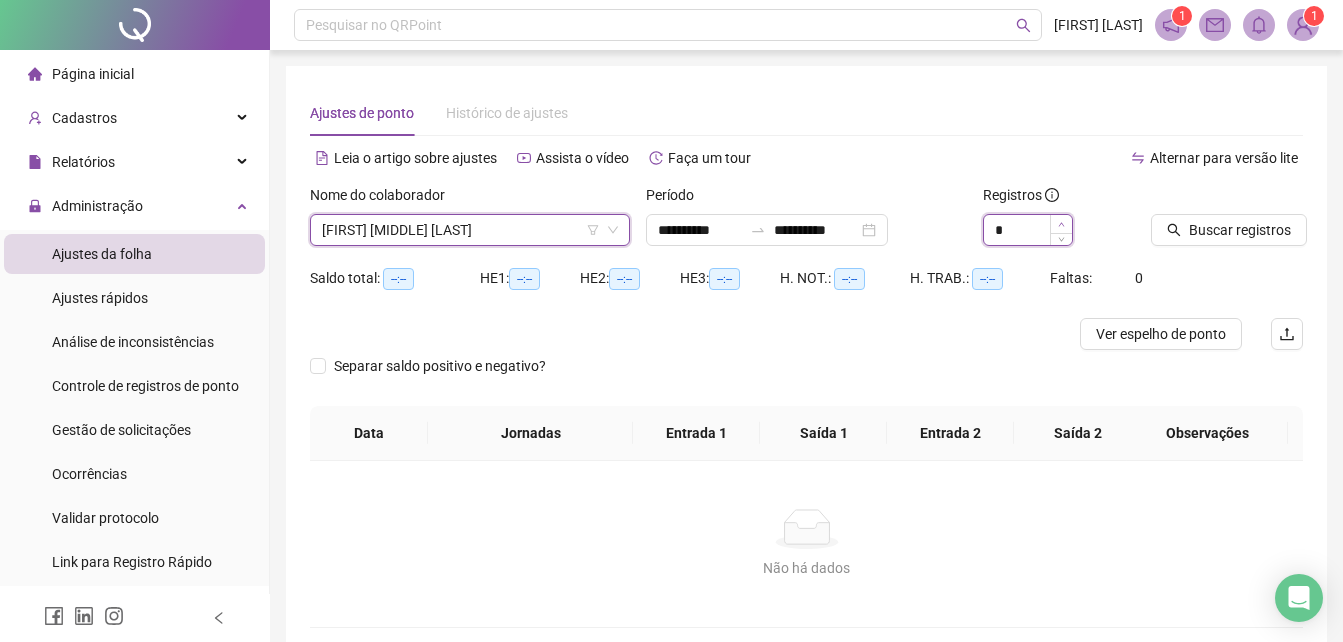 type on "*" 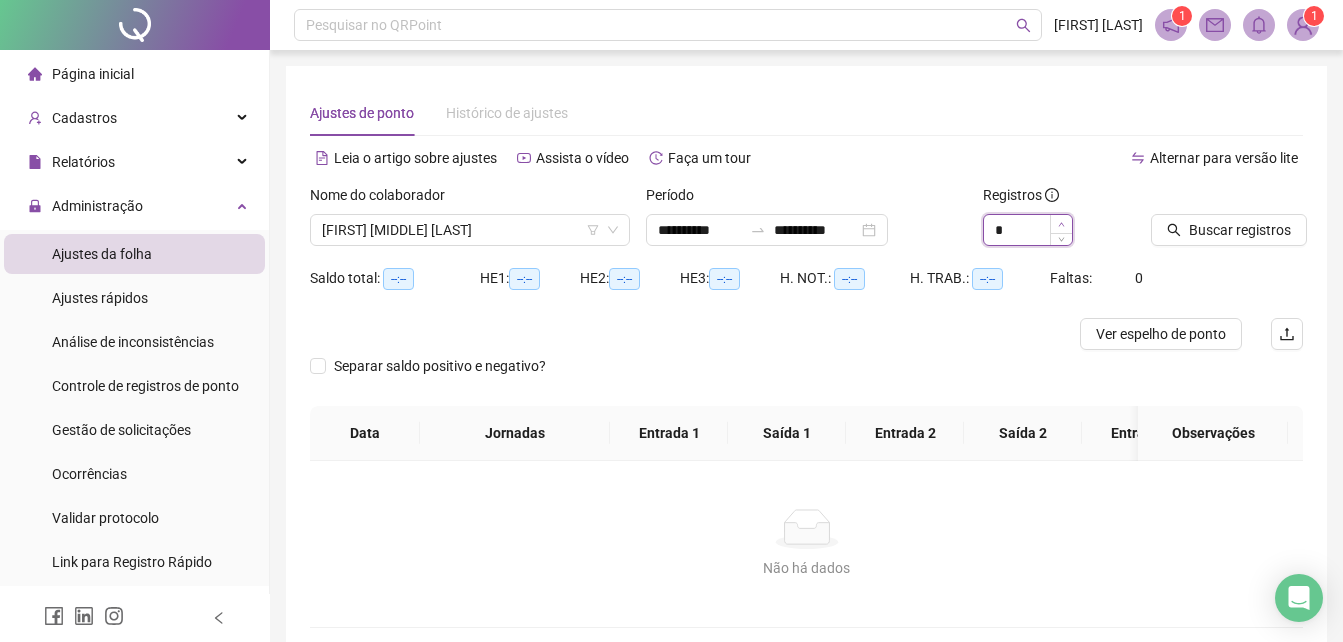 click at bounding box center (1061, 224) 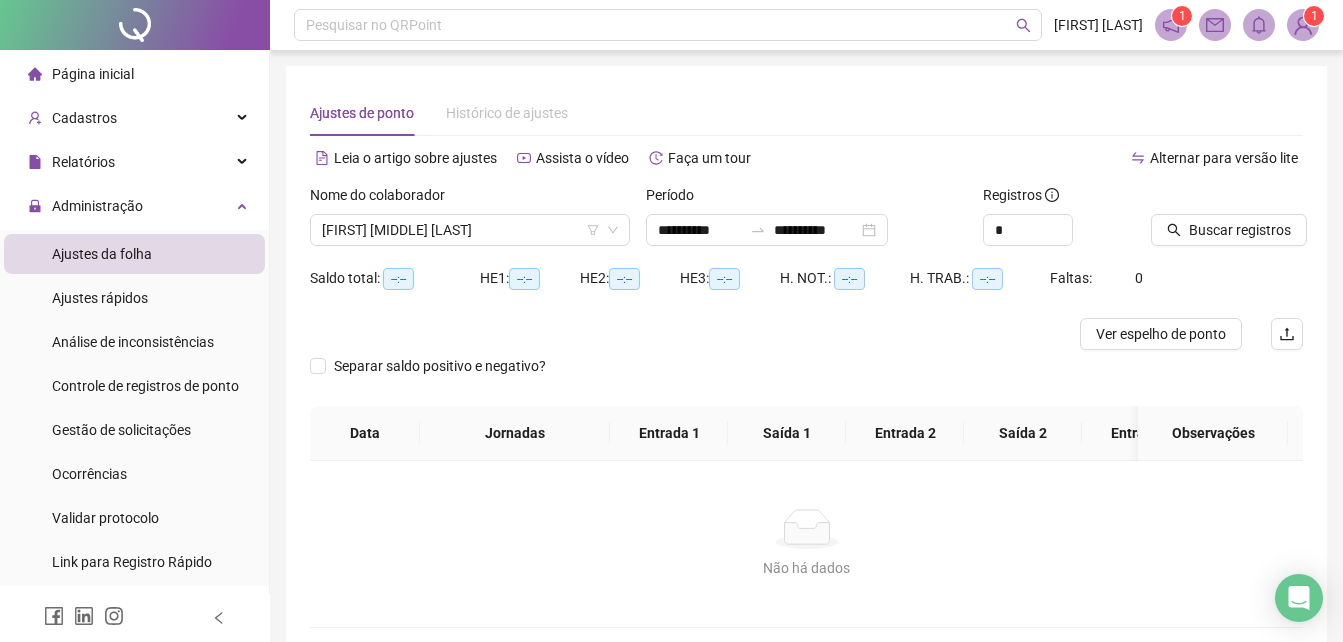click on "Buscar registros" at bounding box center (1227, 223) 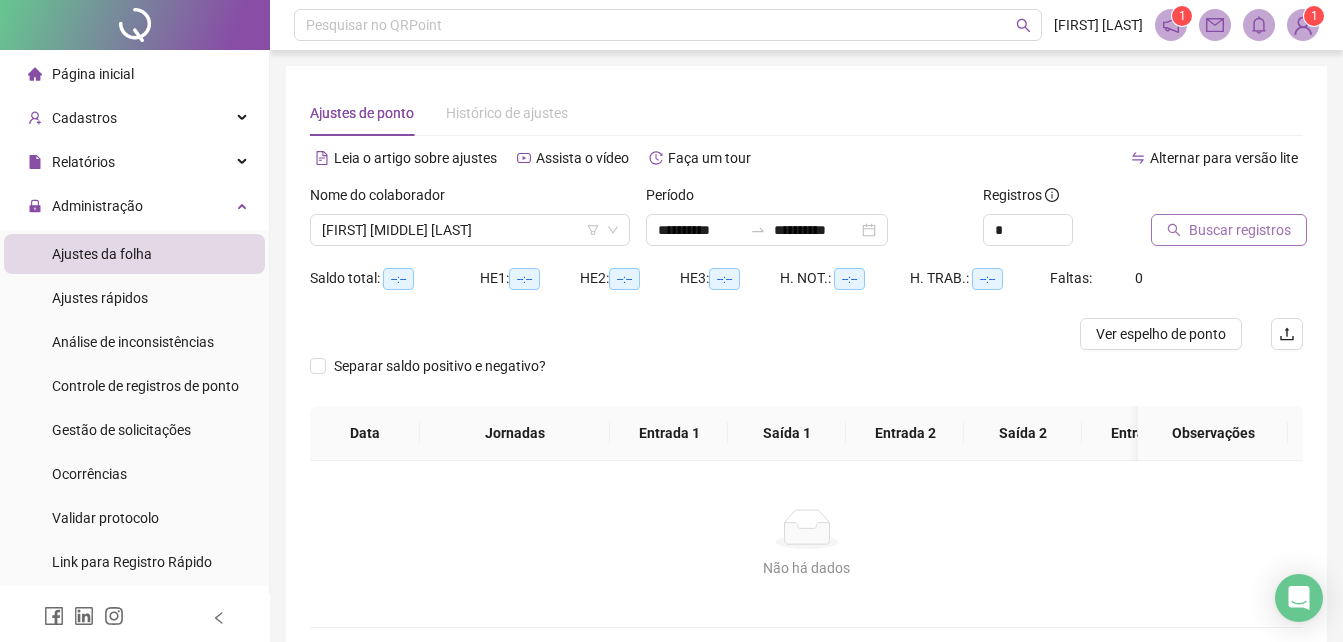 click on "Buscar registros" at bounding box center [1240, 230] 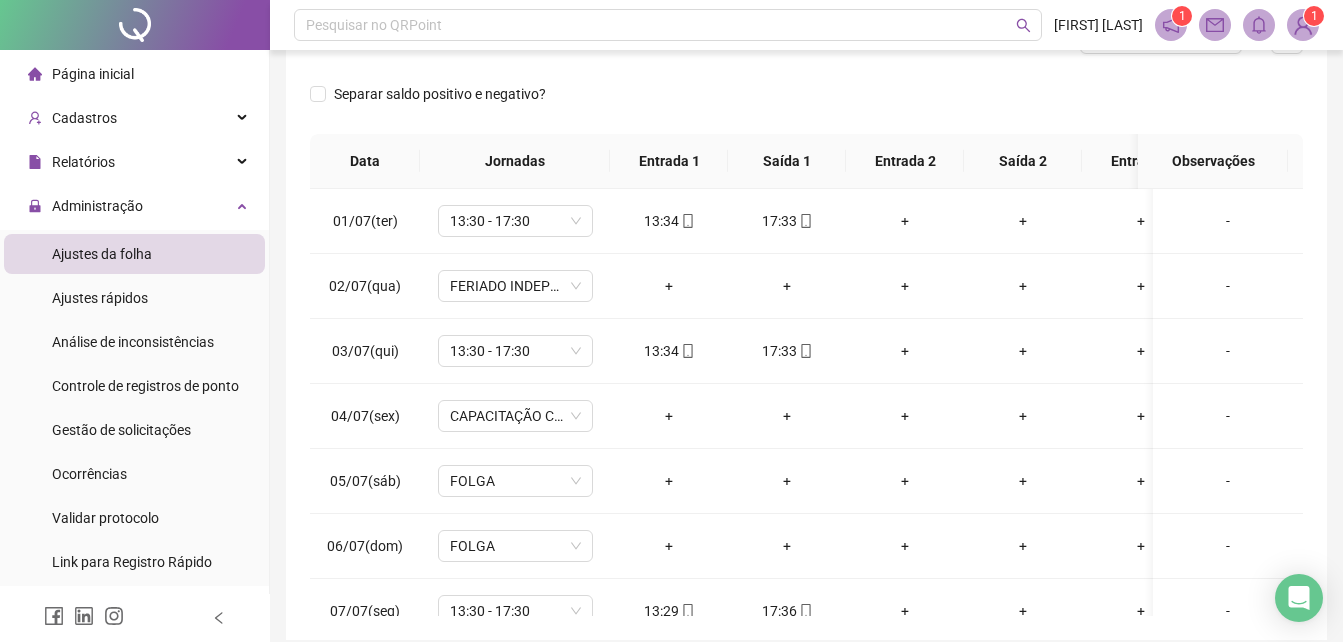 scroll, scrollTop: 380, scrollLeft: 0, axis: vertical 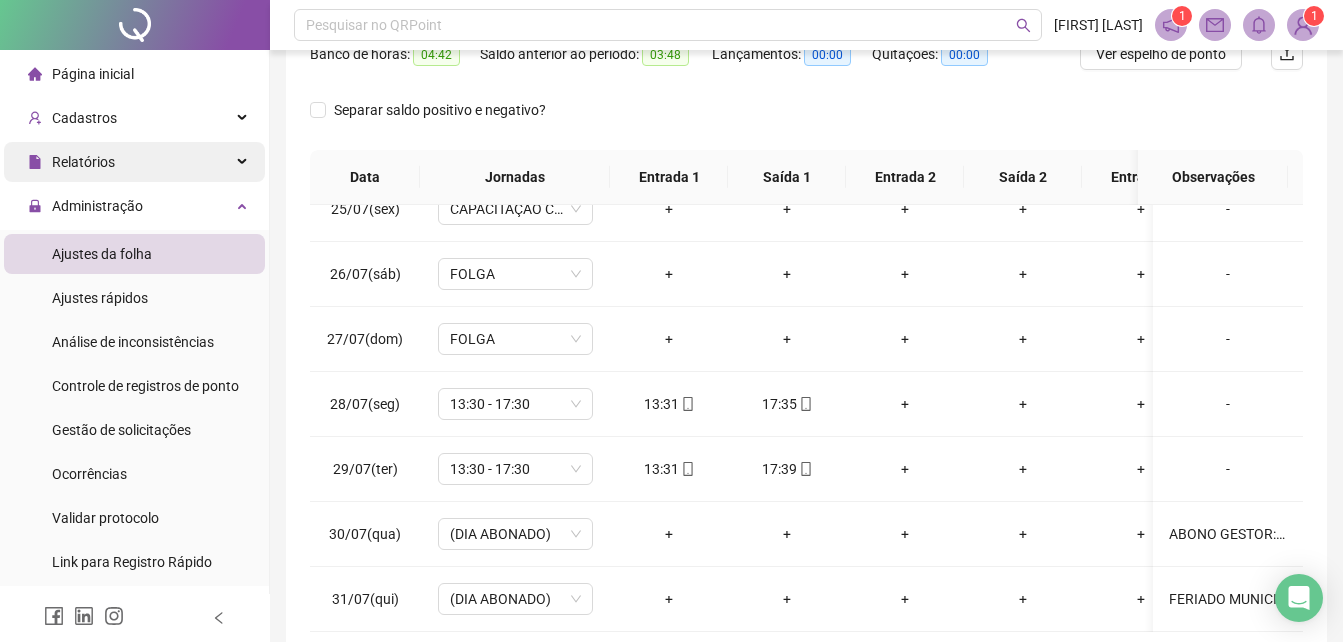 click on "Relatórios" at bounding box center (83, 162) 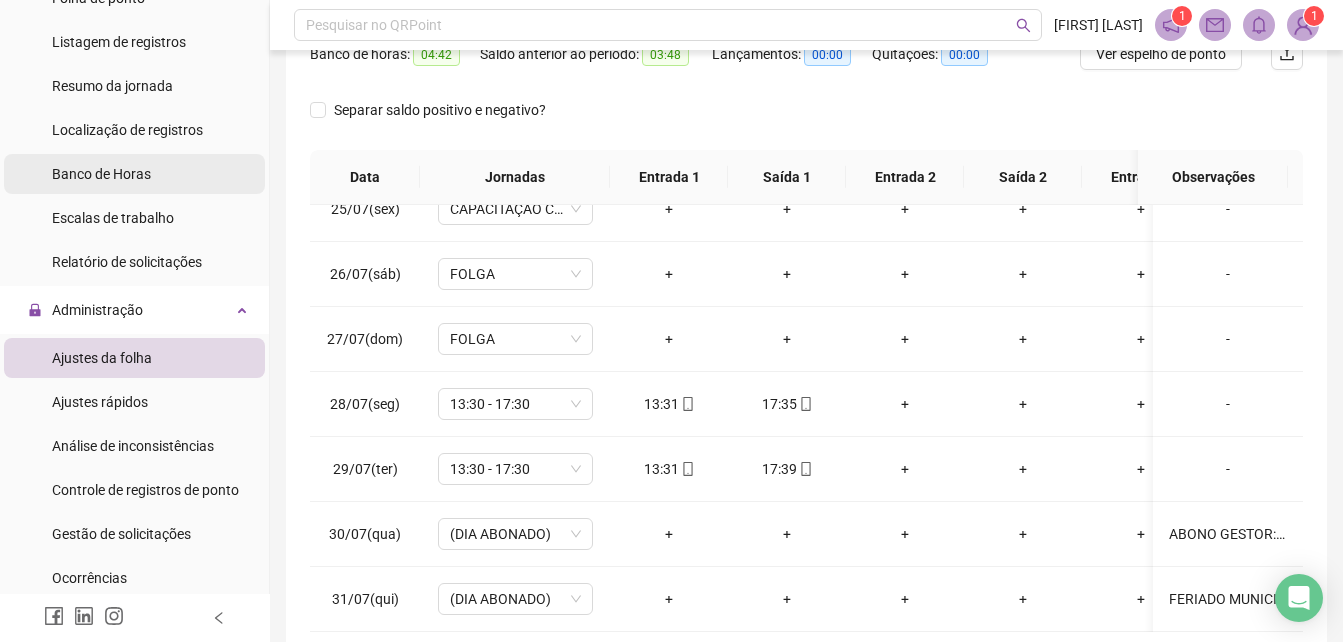 scroll, scrollTop: 100, scrollLeft: 0, axis: vertical 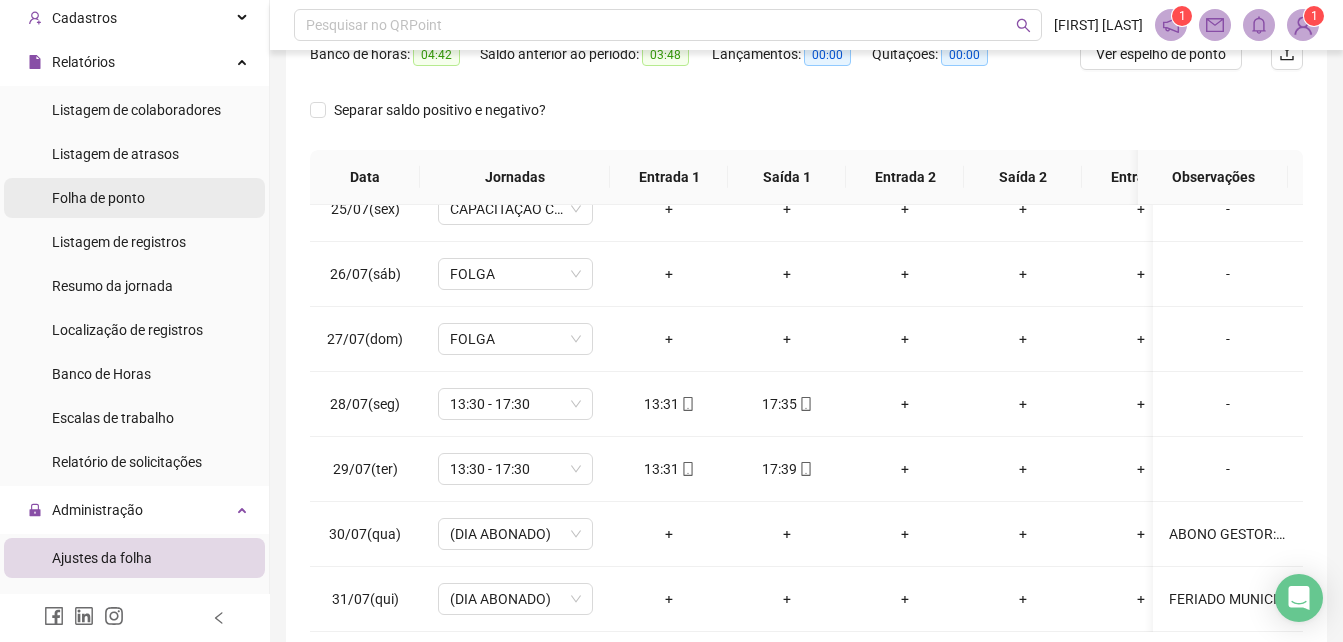click on "Folha de ponto" at bounding box center [98, 198] 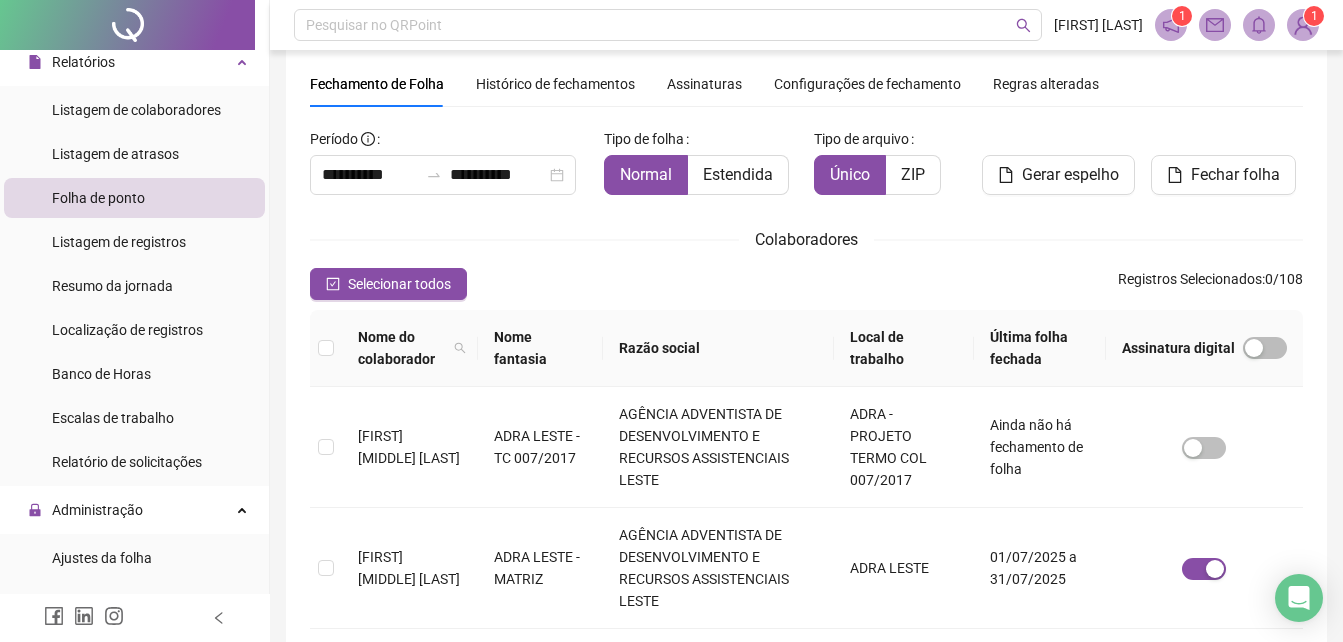 scroll, scrollTop: 89, scrollLeft: 0, axis: vertical 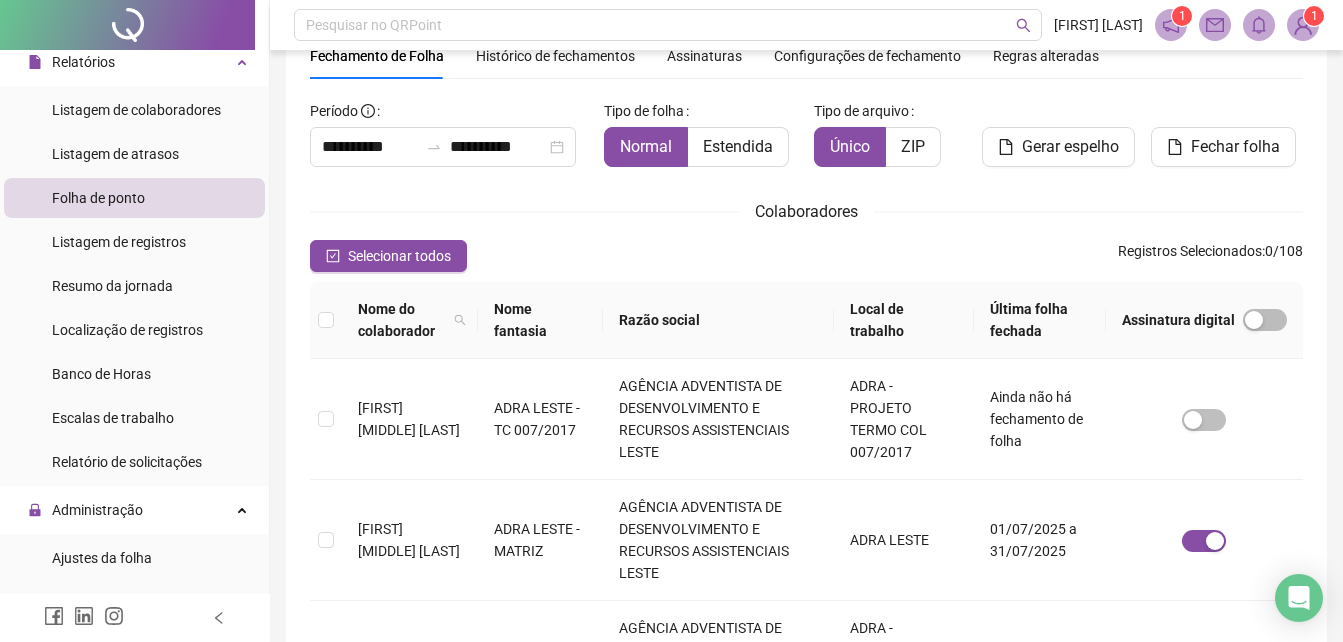 click on "Nome do colaborador" at bounding box center (410, 320) 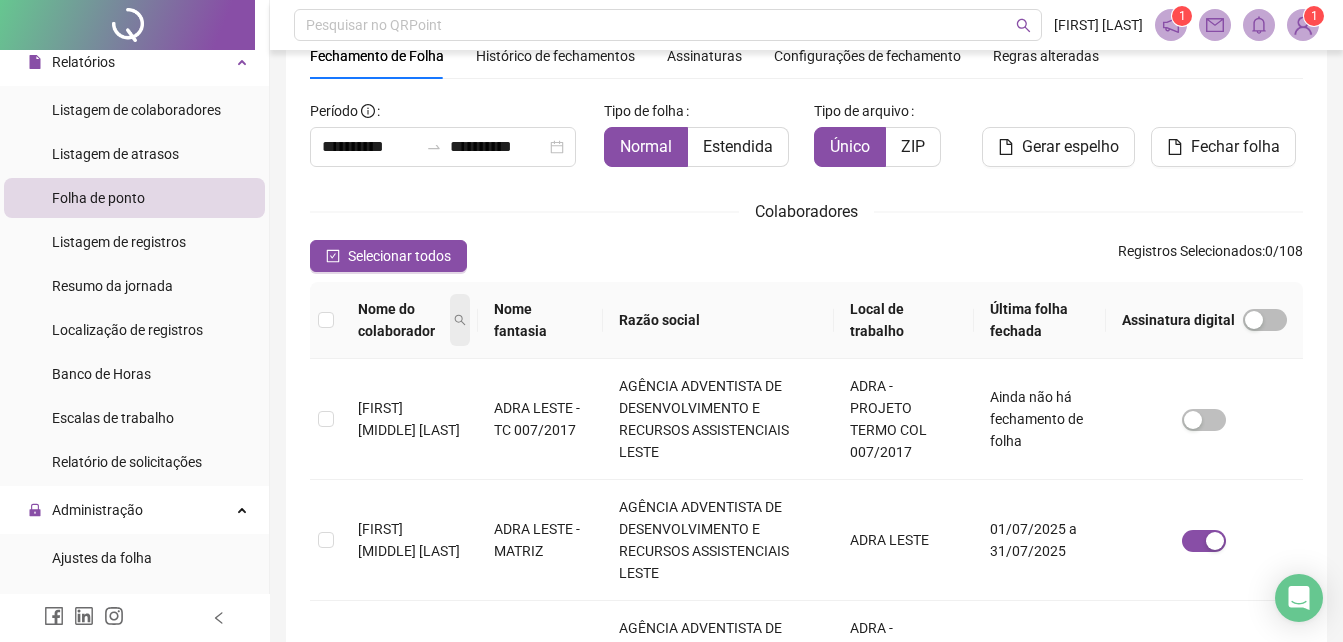 click 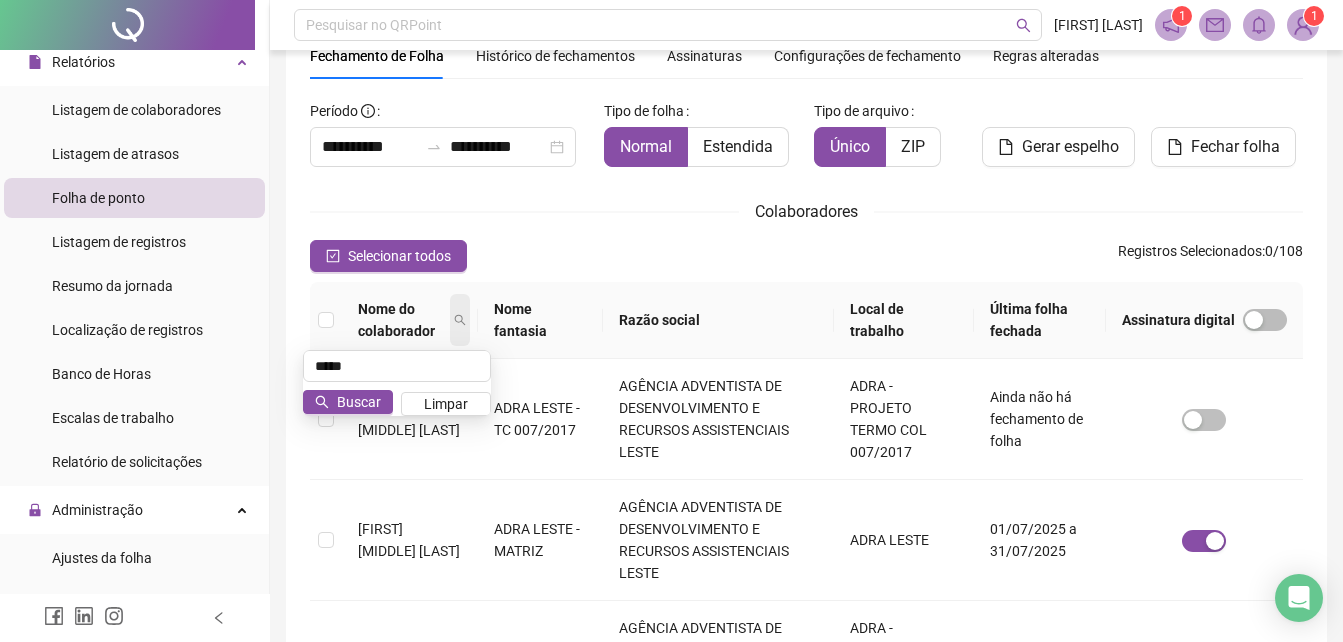 type on "*****" 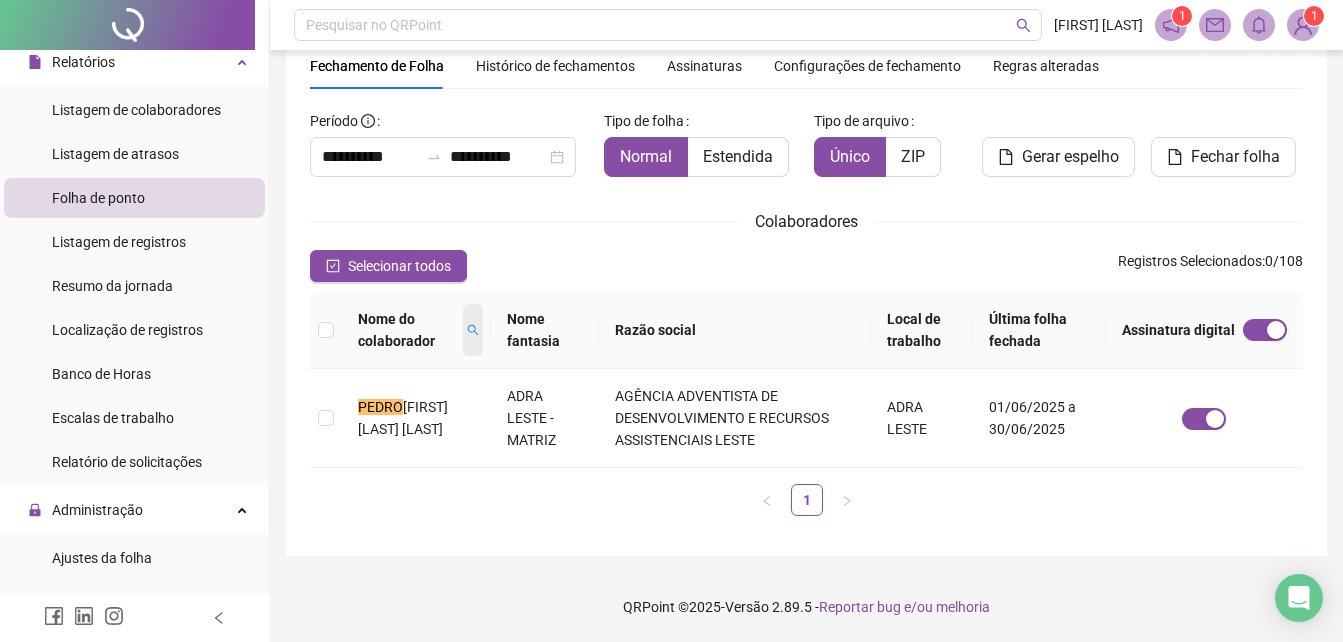 scroll, scrollTop: 79, scrollLeft: 0, axis: vertical 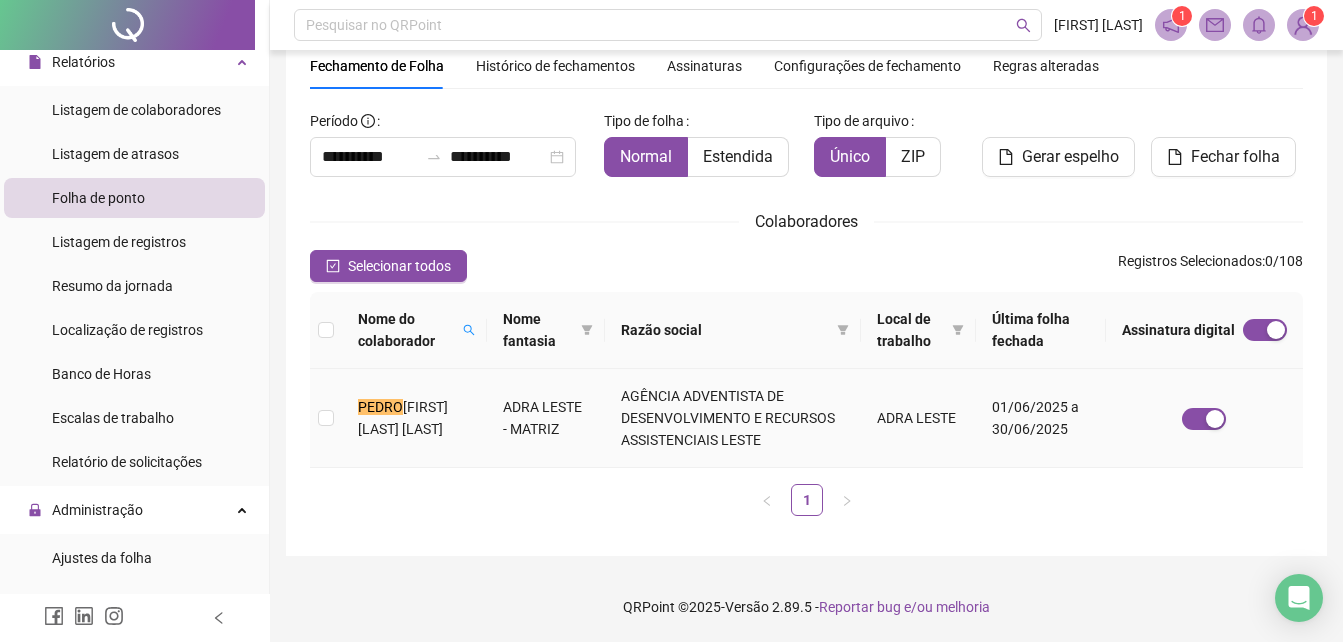 click on "[FIRST] [LAST] [LAST]" at bounding box center [403, 418] 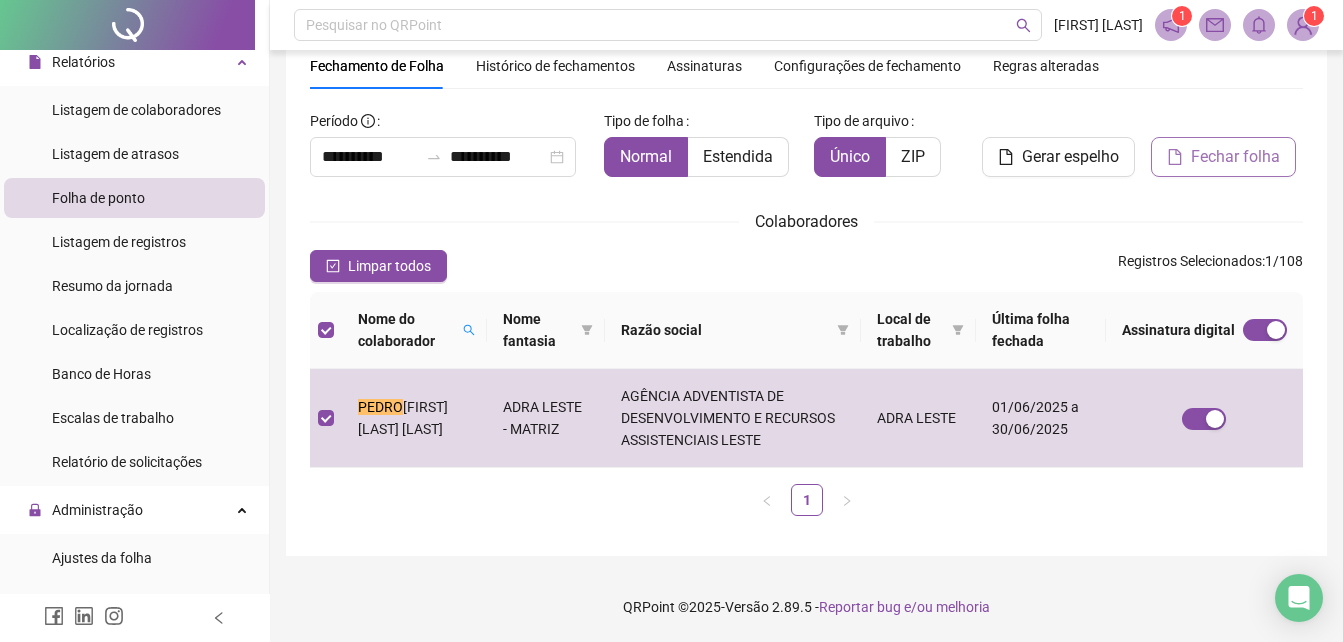 click on "Fechar folha" at bounding box center (1235, 157) 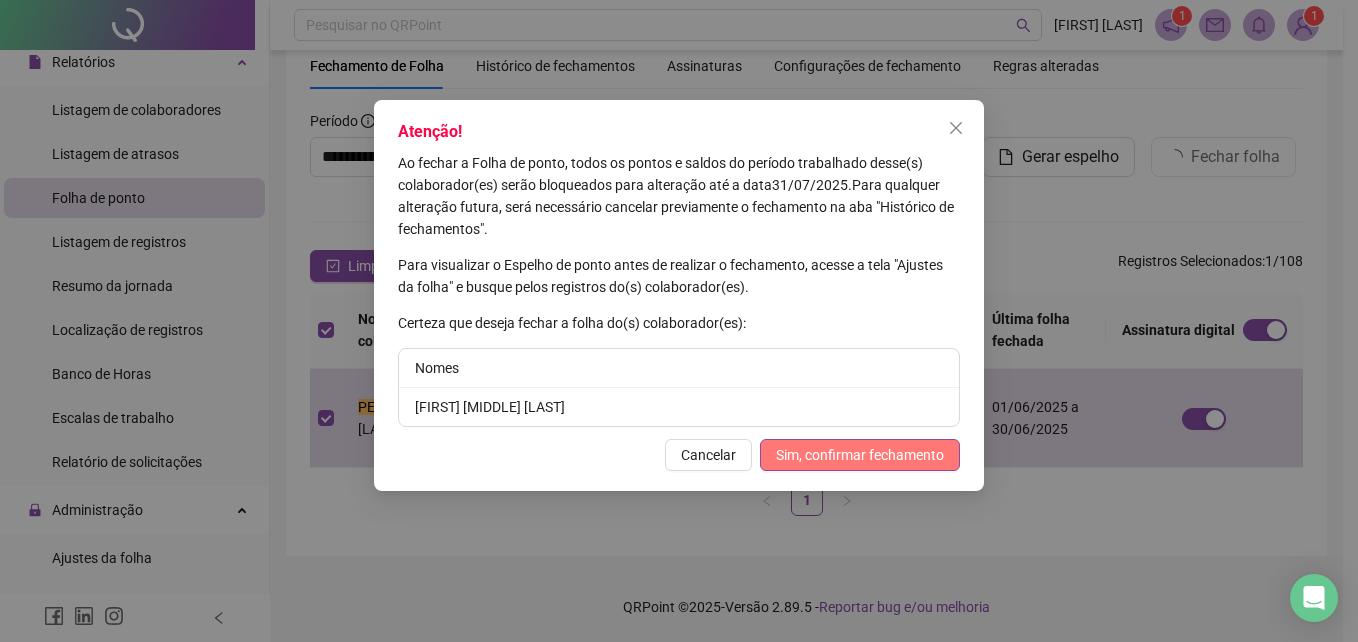 click on "Sim, confirmar fechamento" at bounding box center (860, 455) 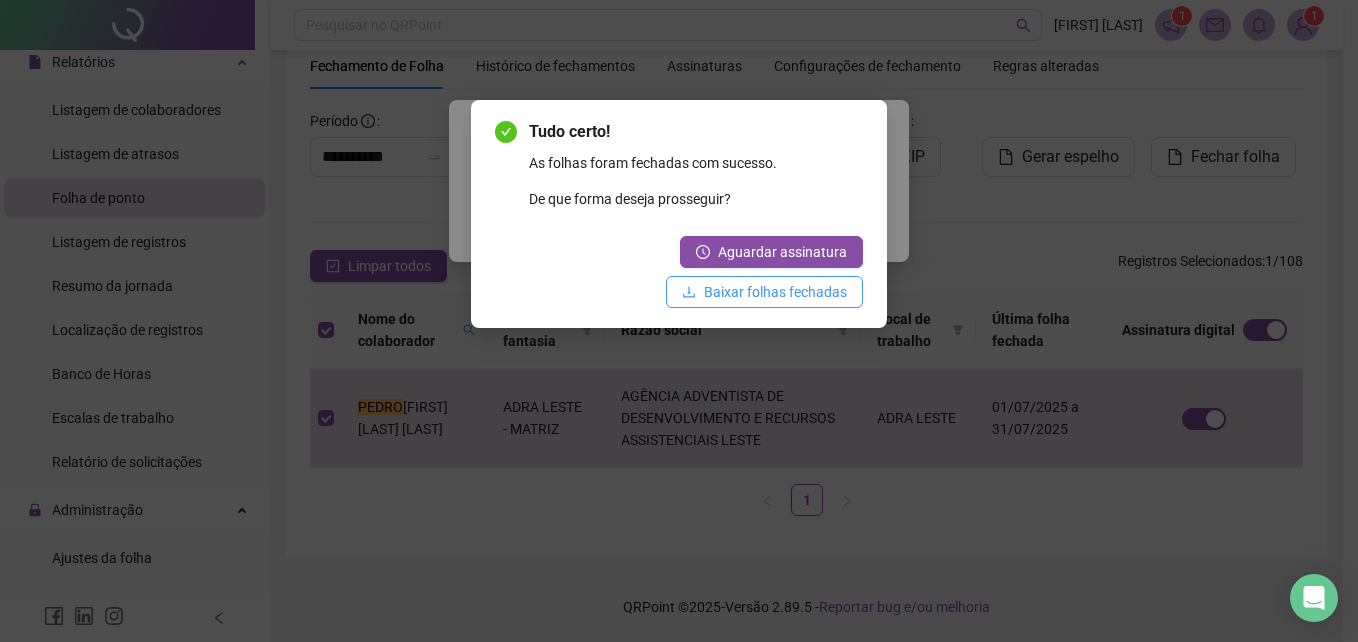 click on "Baixar folhas fechadas" at bounding box center (775, 292) 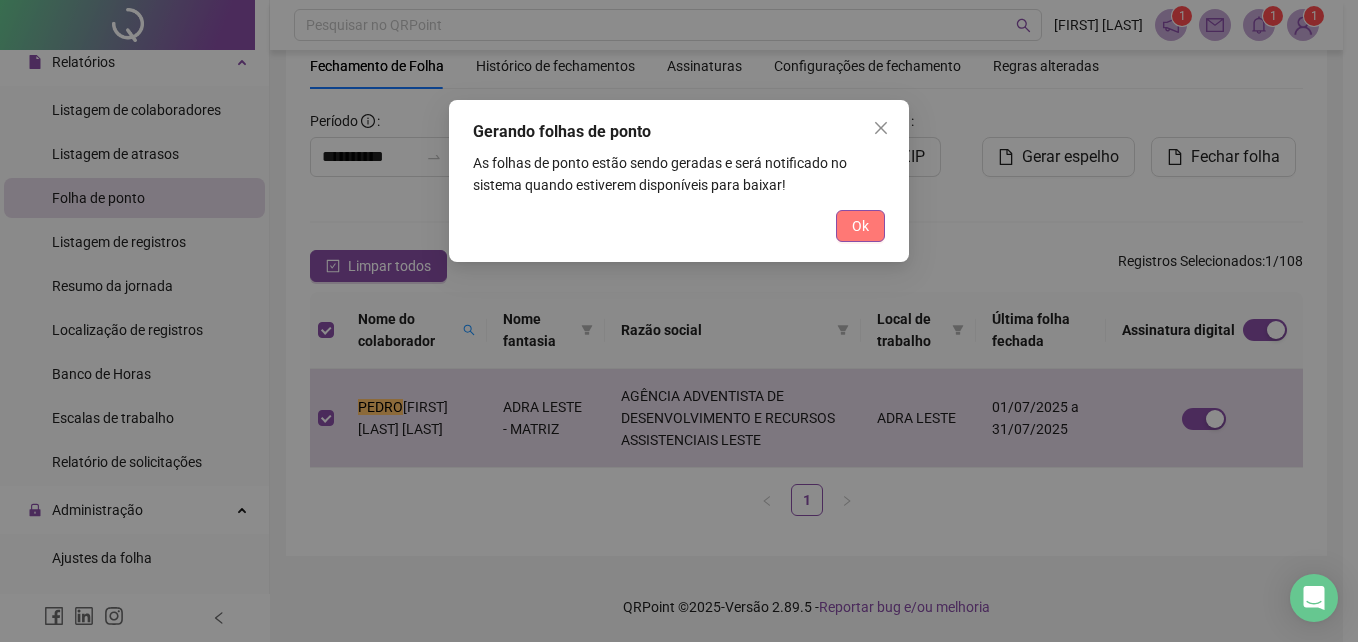 click on "Ok" at bounding box center (860, 226) 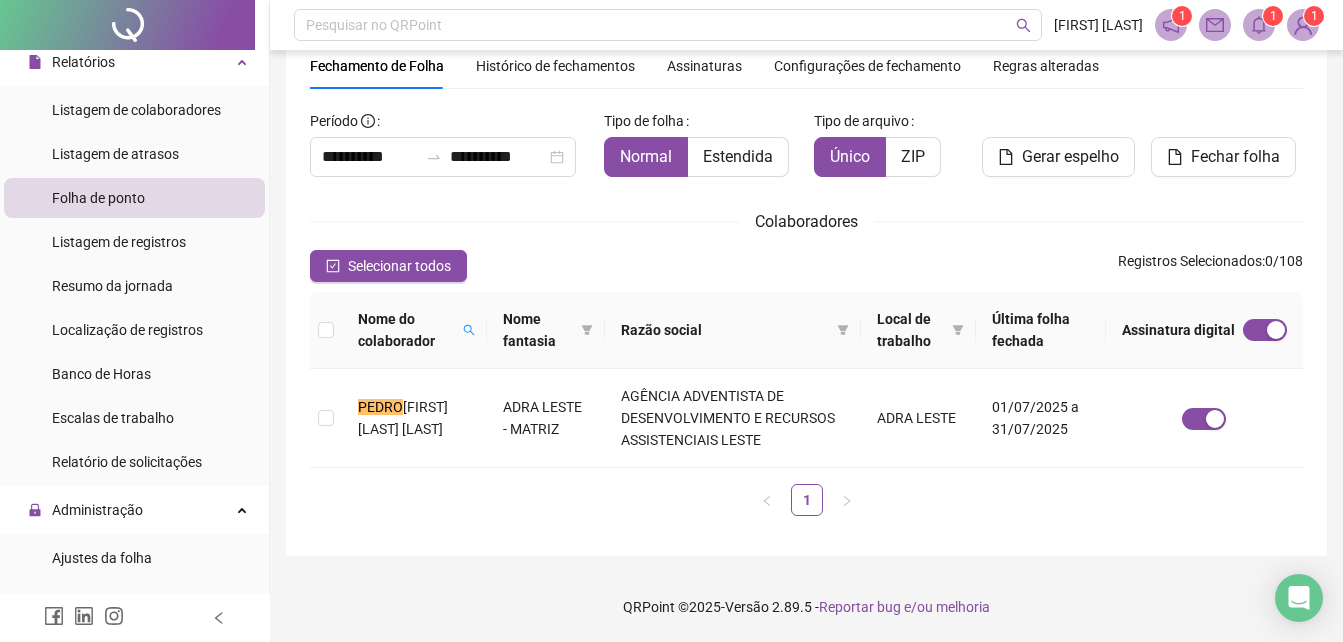 click 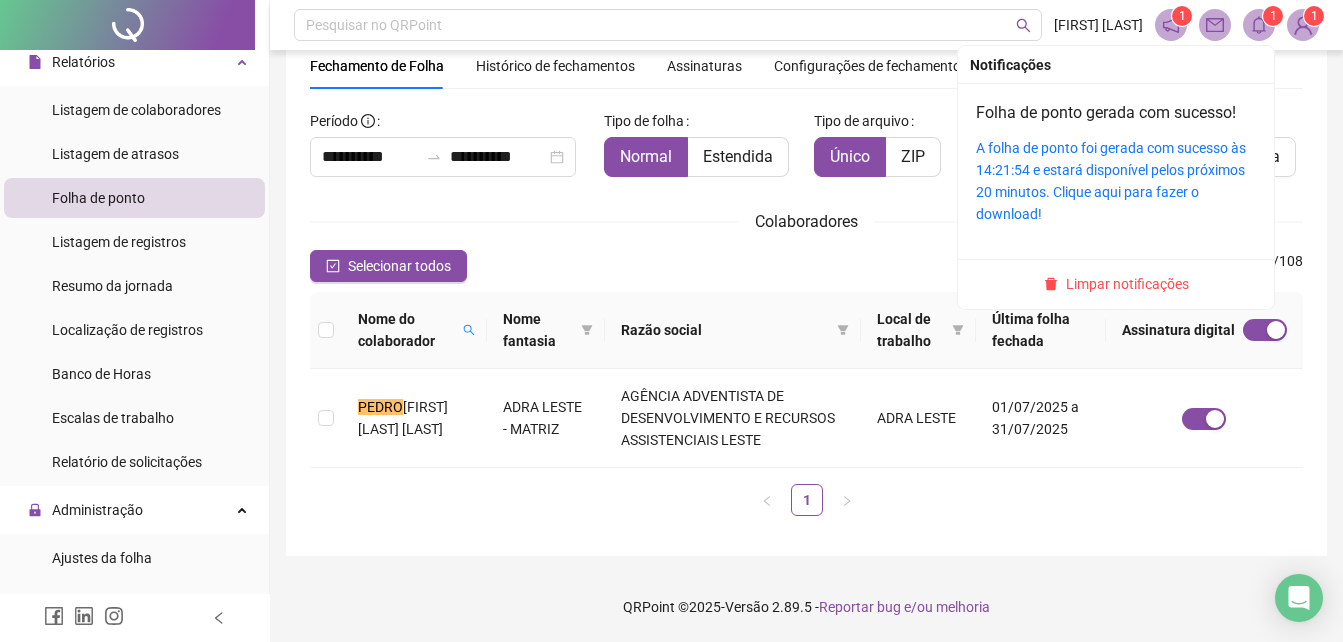 click on "A folha de ponto foi gerada com sucesso às 14:21:54 e estará disponível pelos próximos 20 minutos.
Clique aqui para fazer o download!" at bounding box center [1116, 181] 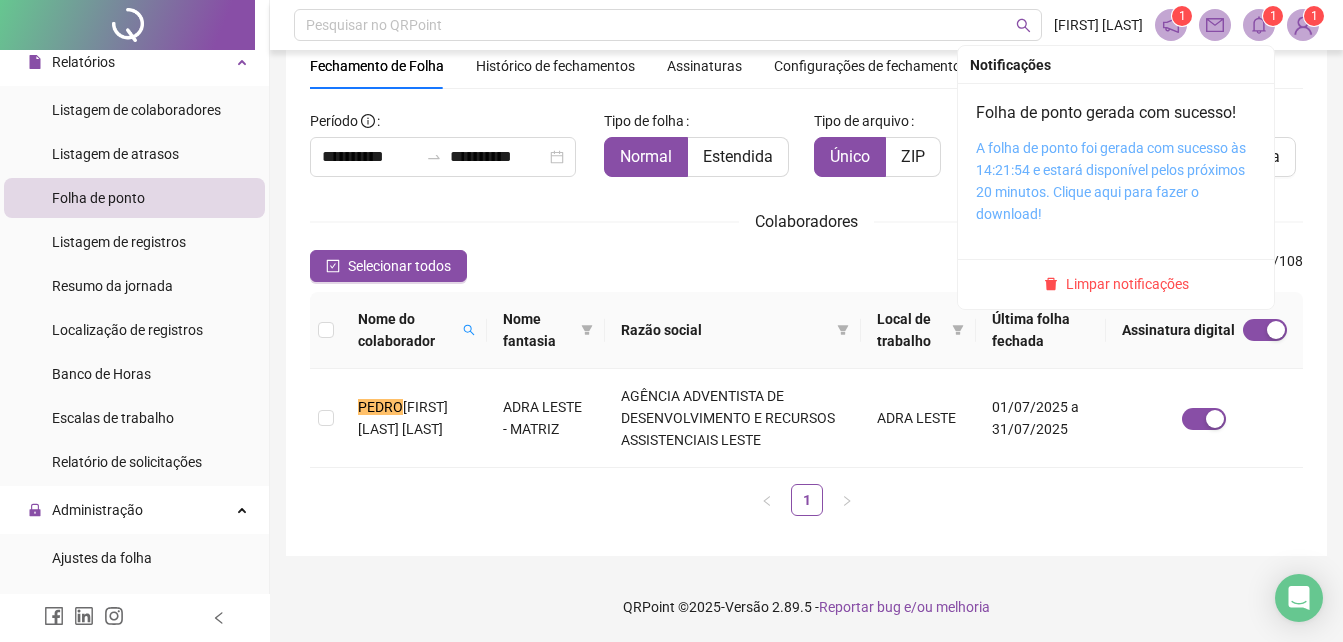 click on "A folha de ponto foi gerada com sucesso às 14:21:54 e estará disponível pelos próximos 20 minutos.
Clique aqui para fazer o download!" at bounding box center (1111, 181) 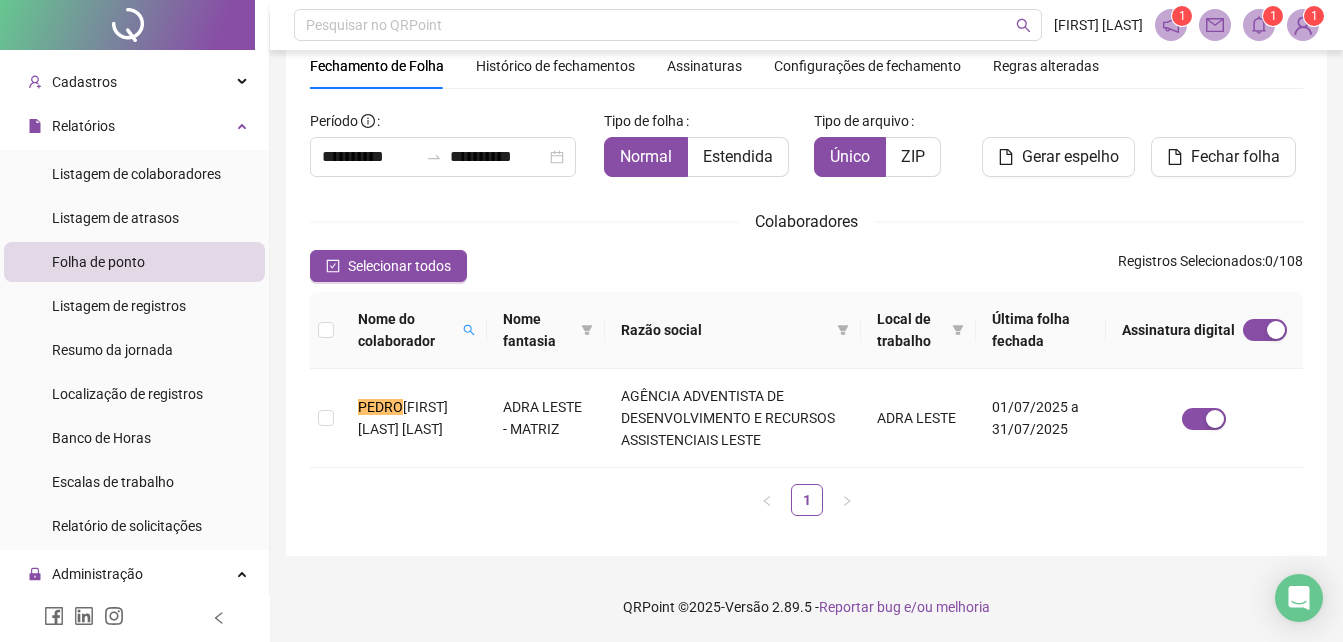 scroll, scrollTop: 0, scrollLeft: 0, axis: both 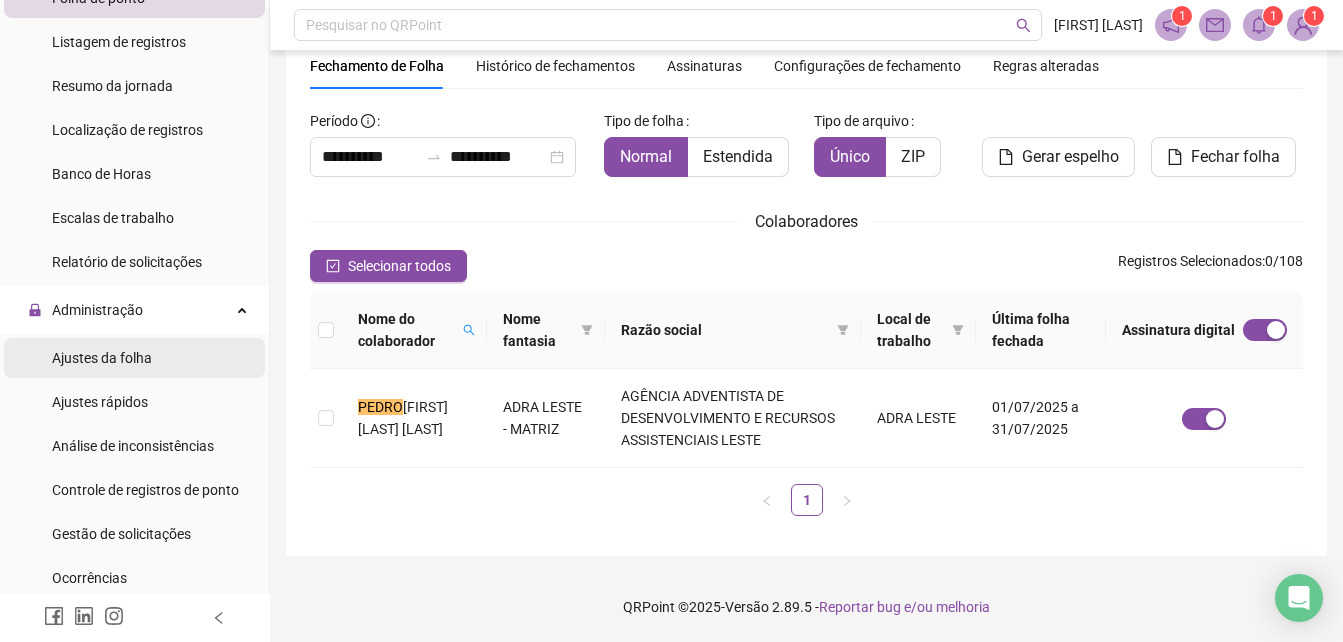 click on "Ajustes da folha" at bounding box center [102, 358] 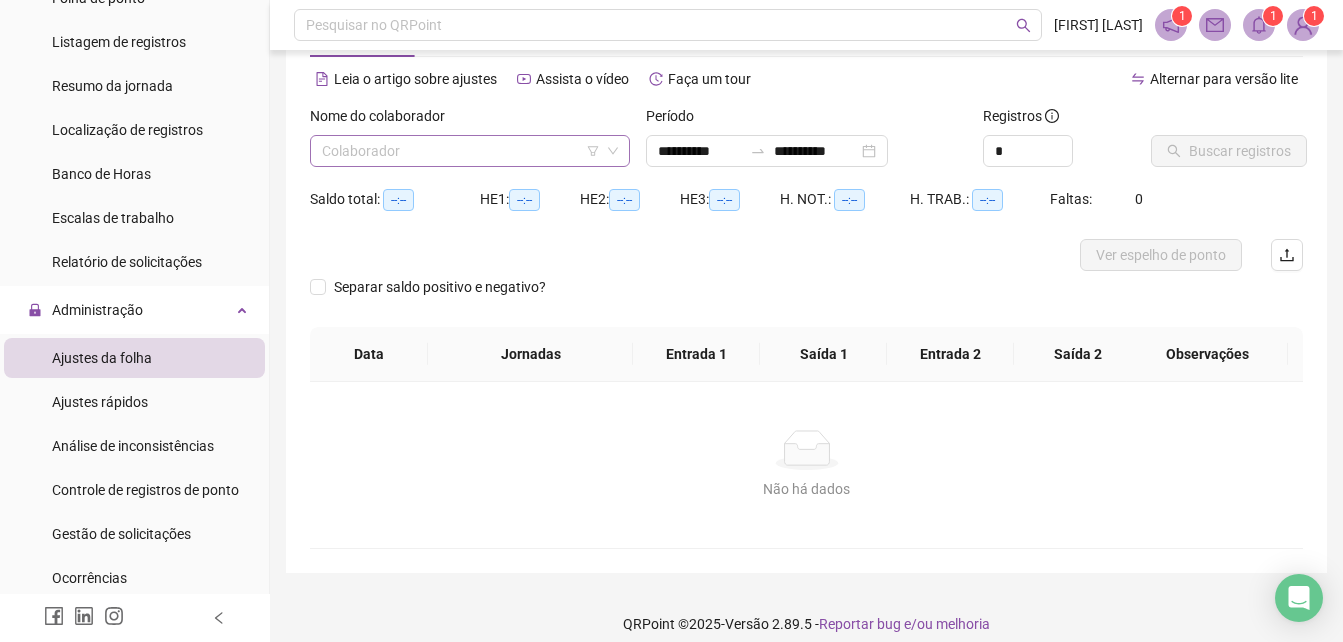 click at bounding box center [461, 151] 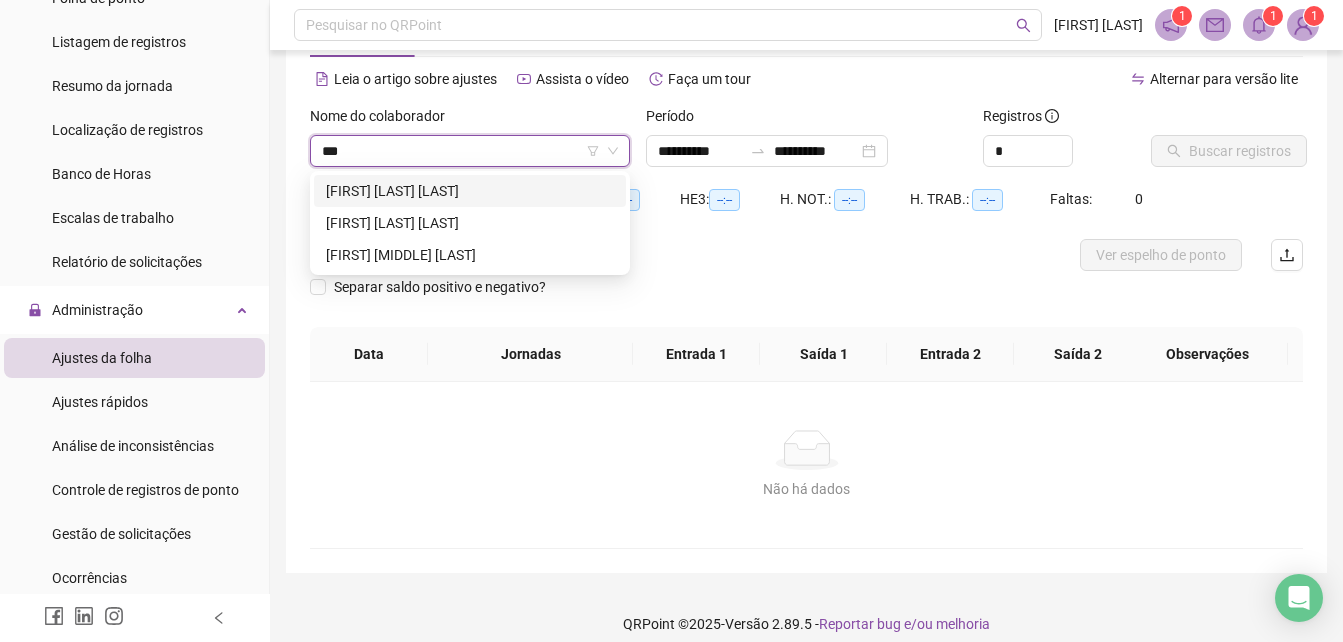 type on "****" 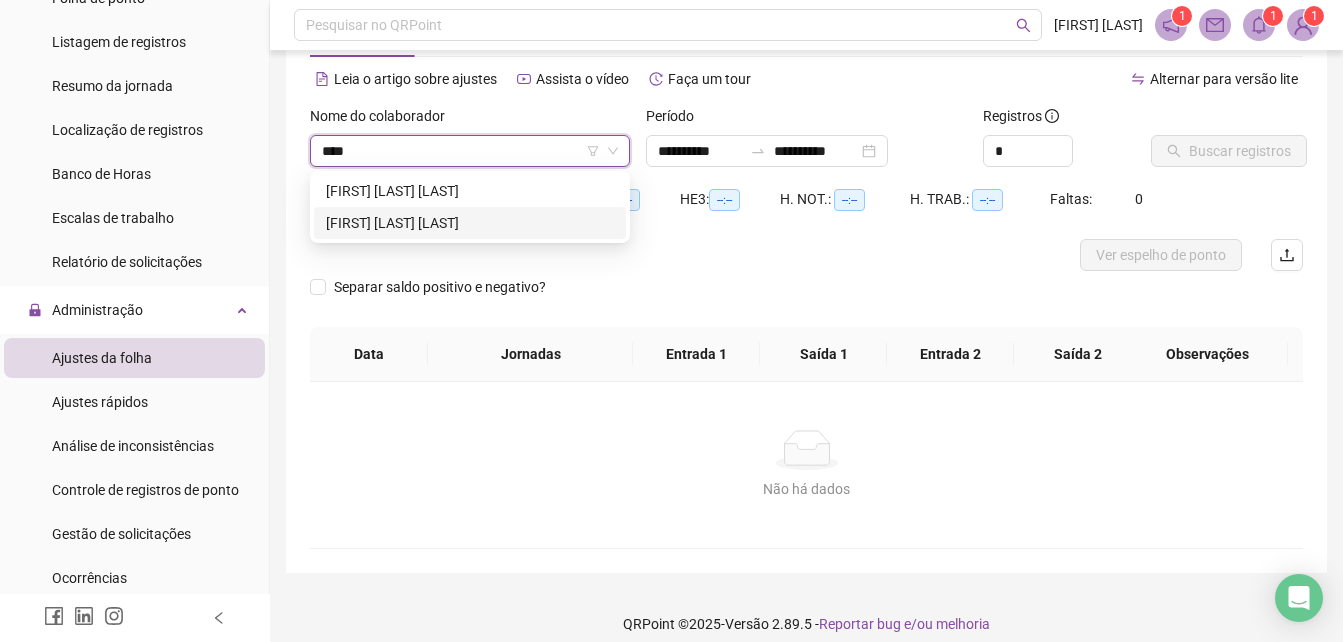 click on "[FIRST] [LAST] [LAST]" at bounding box center [470, 223] 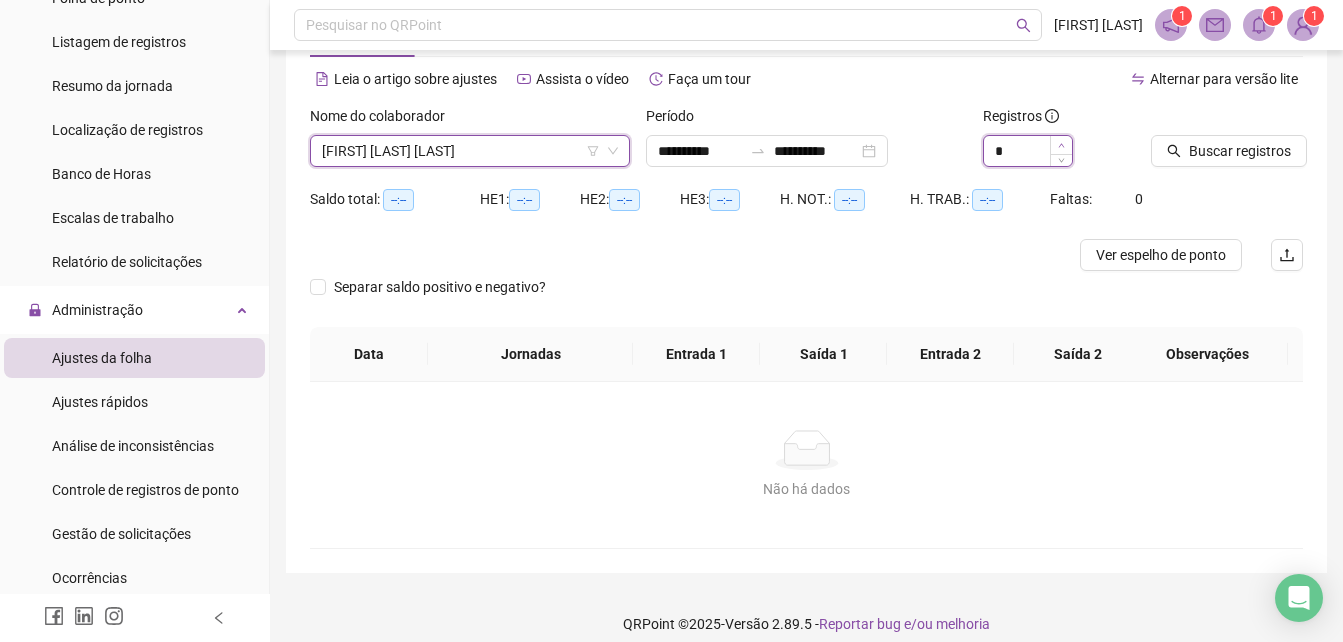 type on "*" 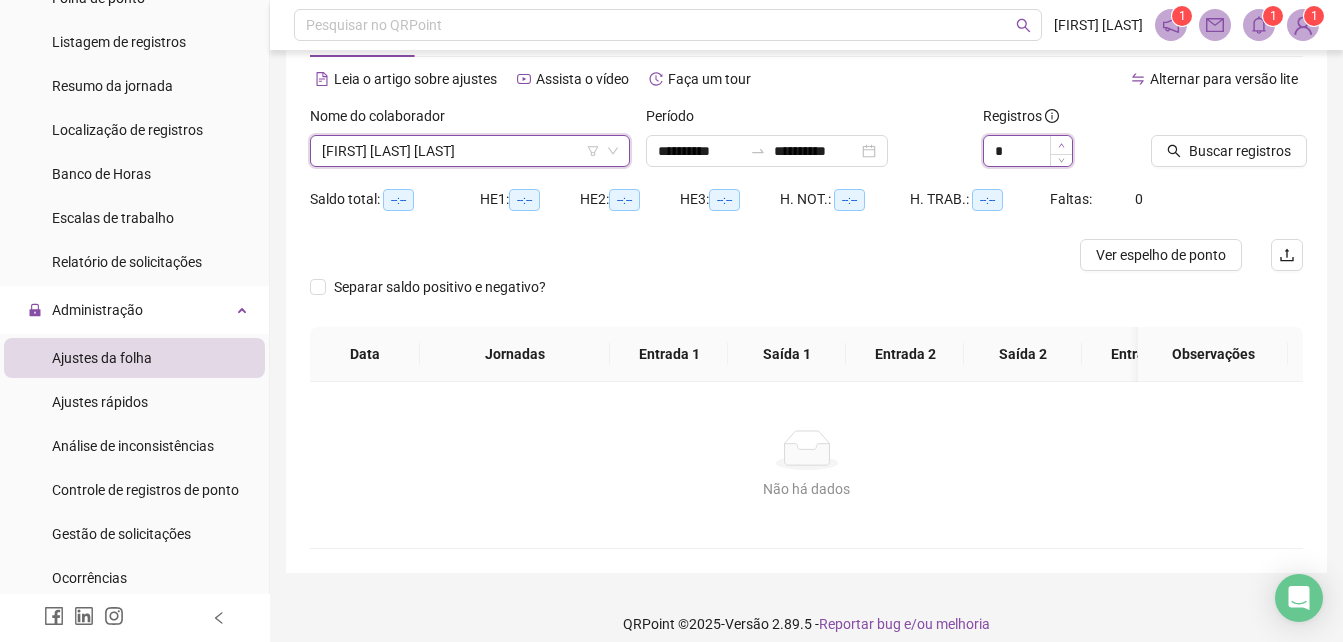 click at bounding box center [1061, 145] 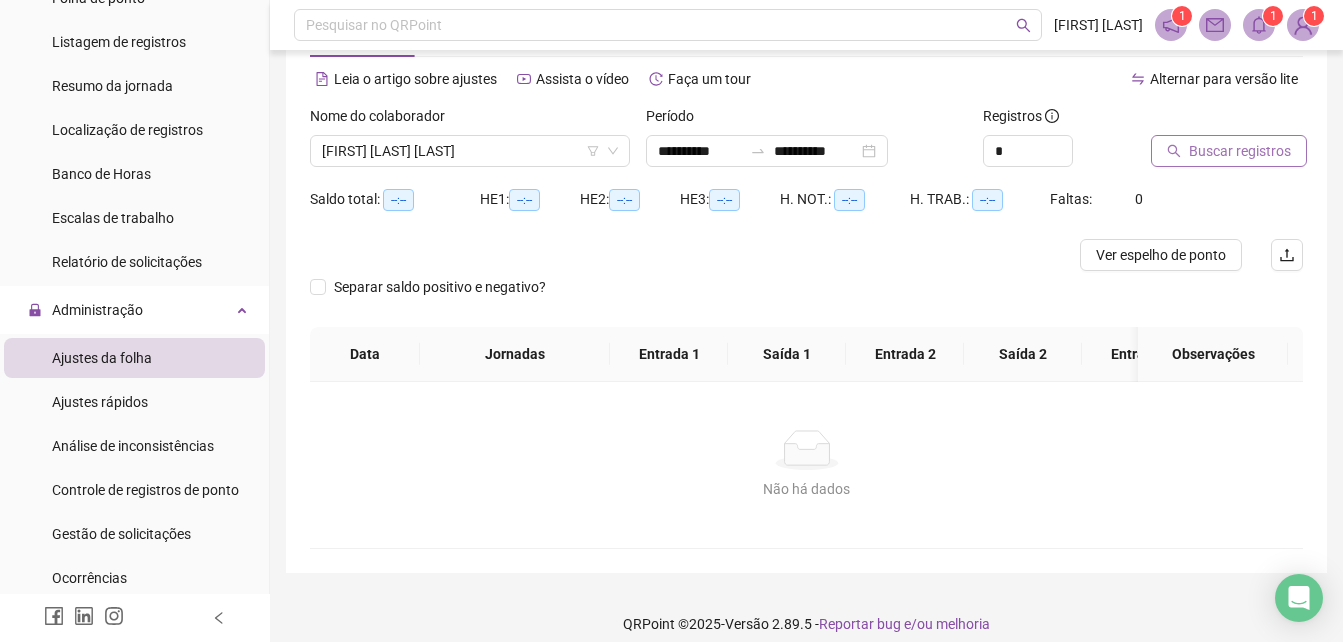 click on "Buscar registros" at bounding box center [1240, 151] 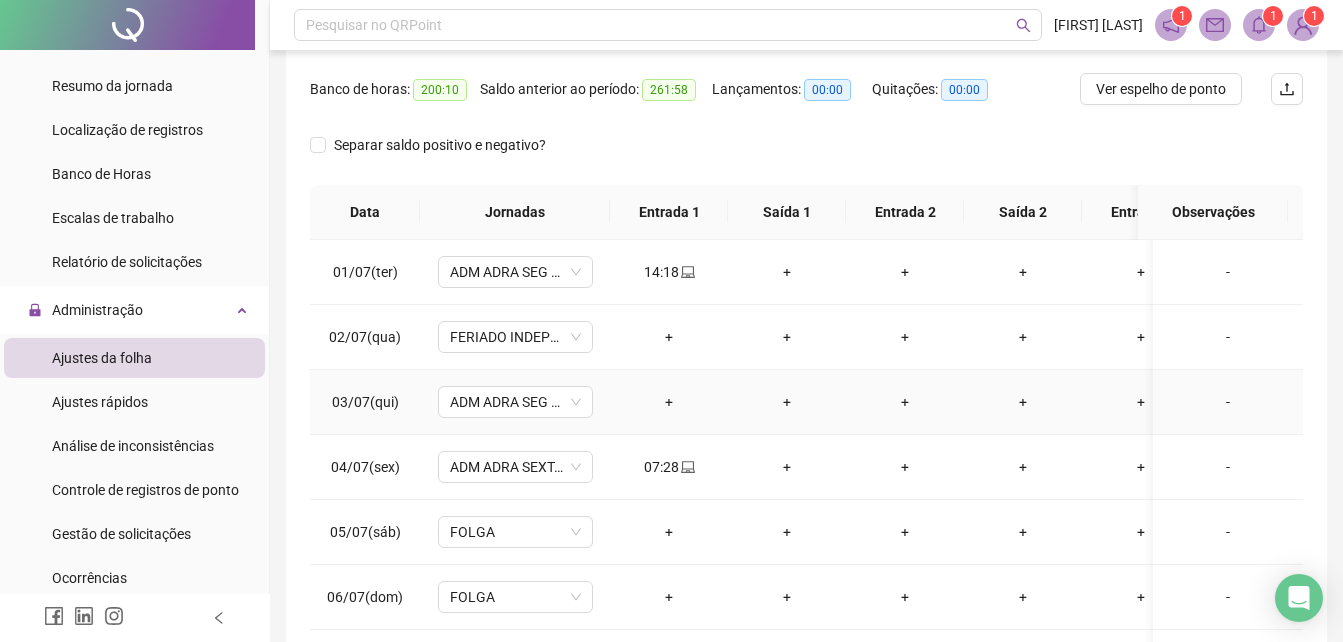 scroll, scrollTop: 379, scrollLeft: 0, axis: vertical 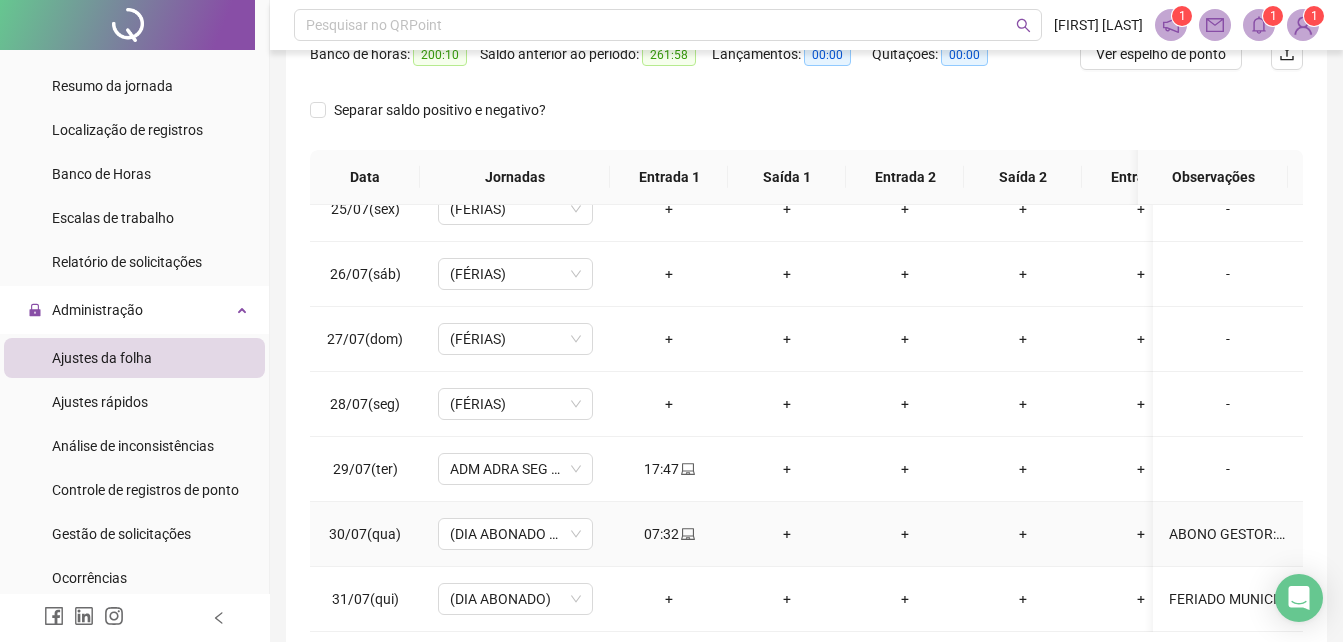 click on "+" at bounding box center [787, 534] 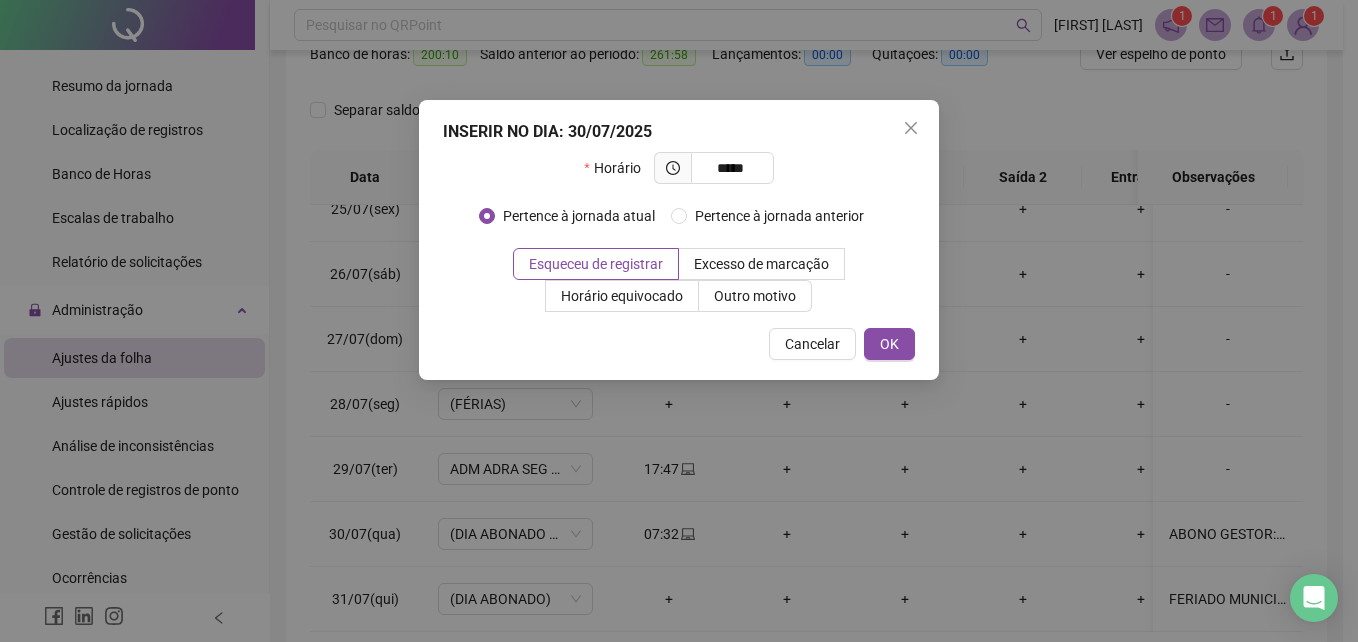type on "*****" 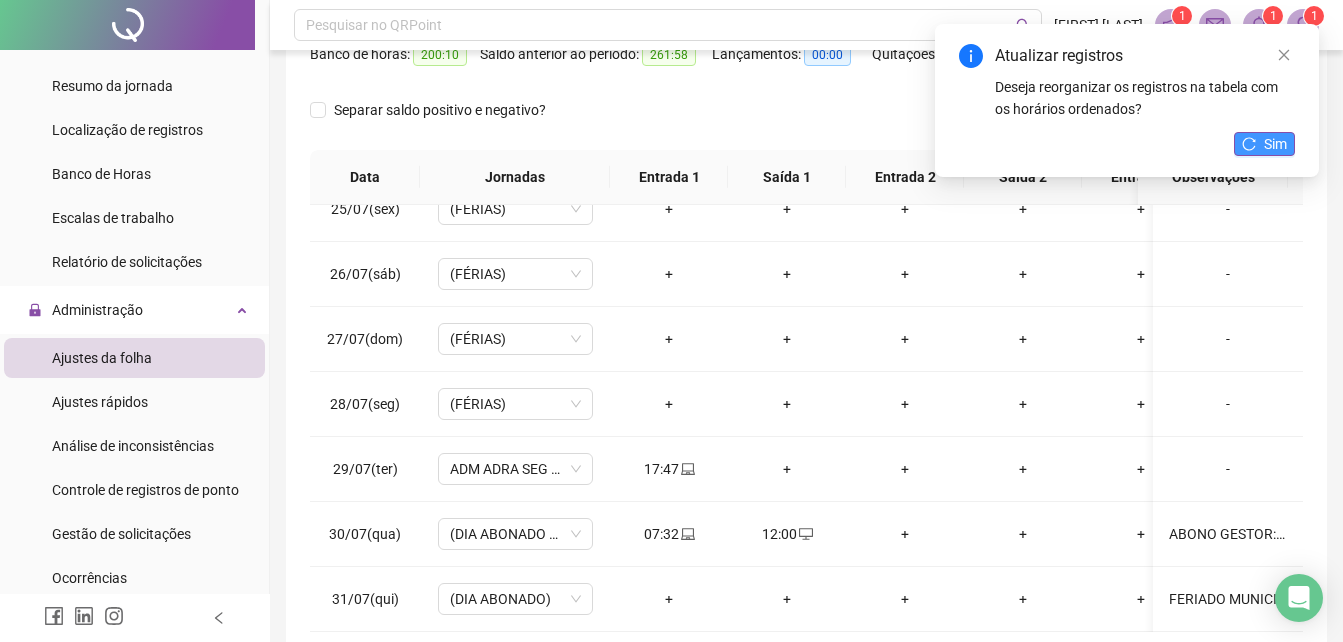click on "Sim" at bounding box center [1264, 144] 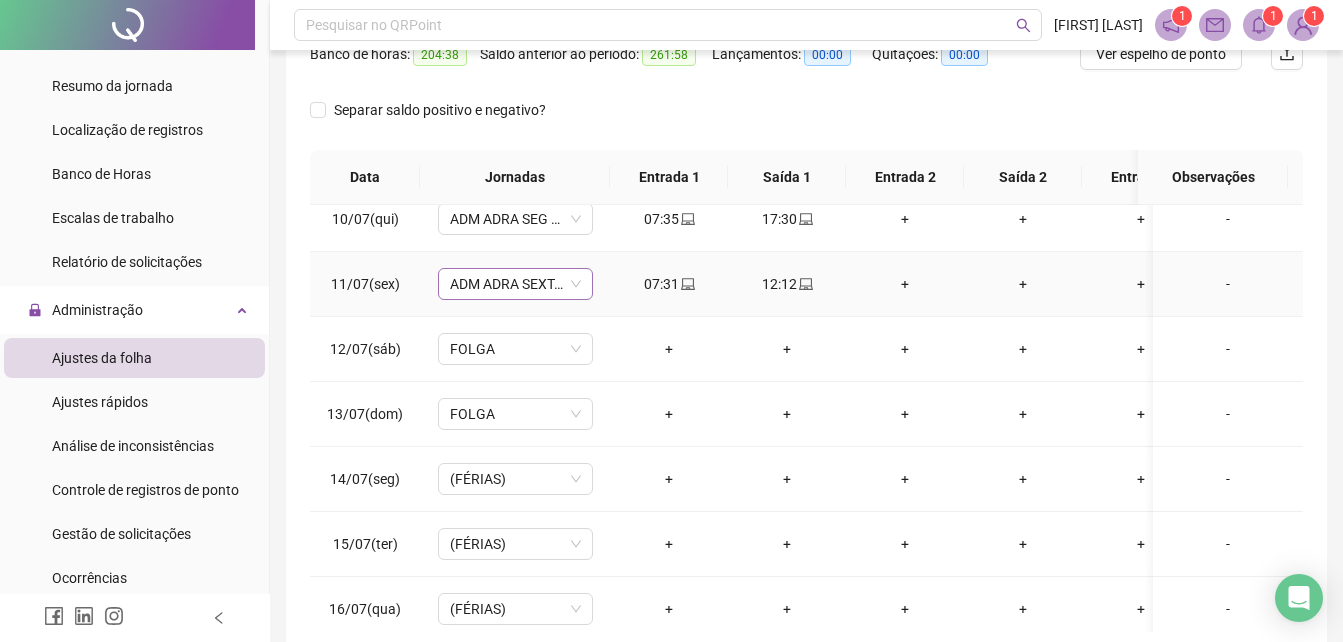 scroll, scrollTop: 503, scrollLeft: 0, axis: vertical 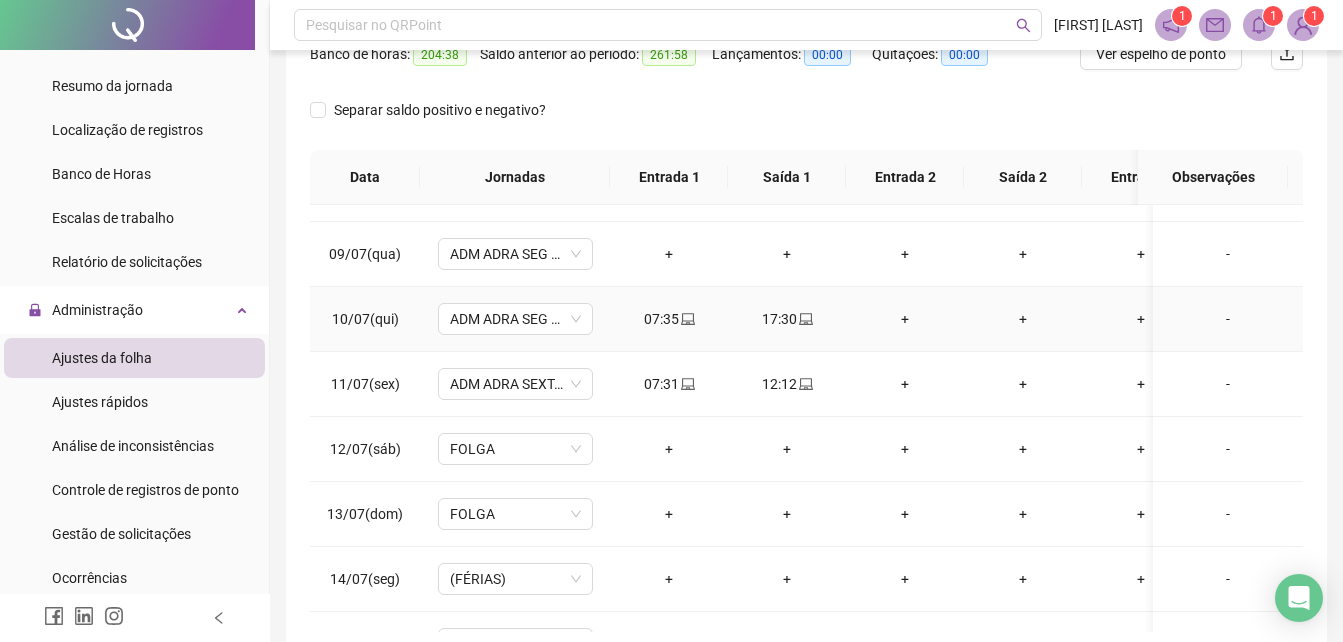 click on "+" at bounding box center [905, 319] 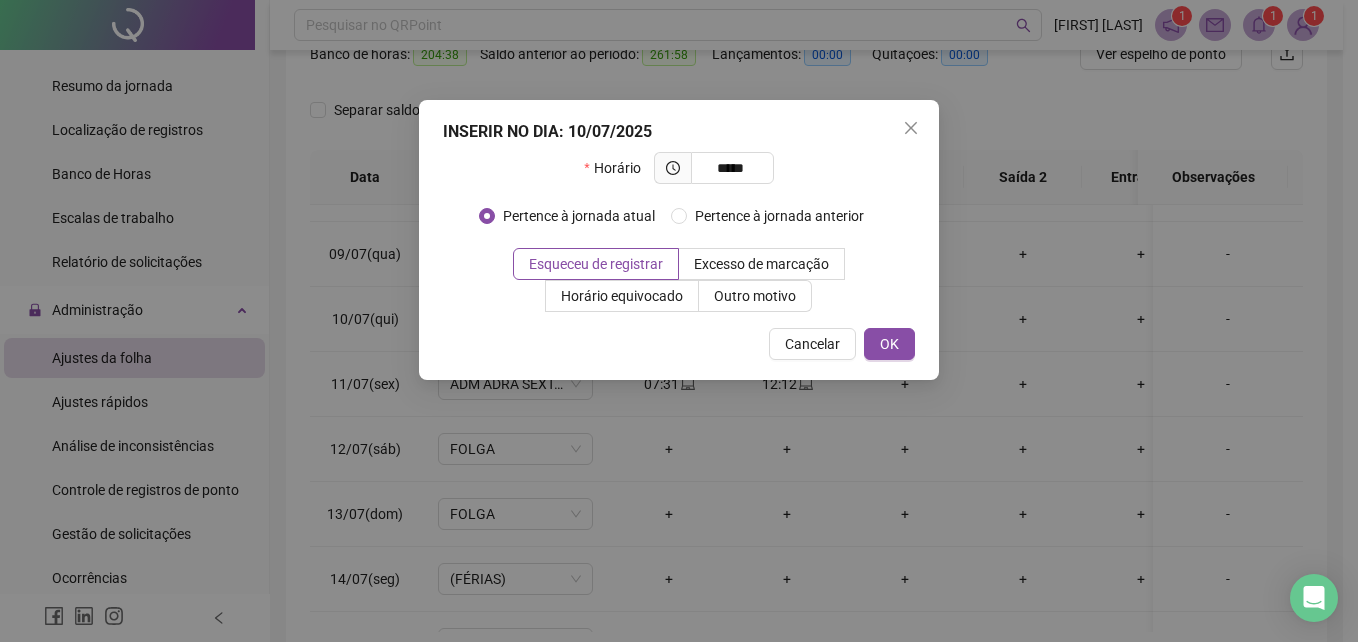 type on "*****" 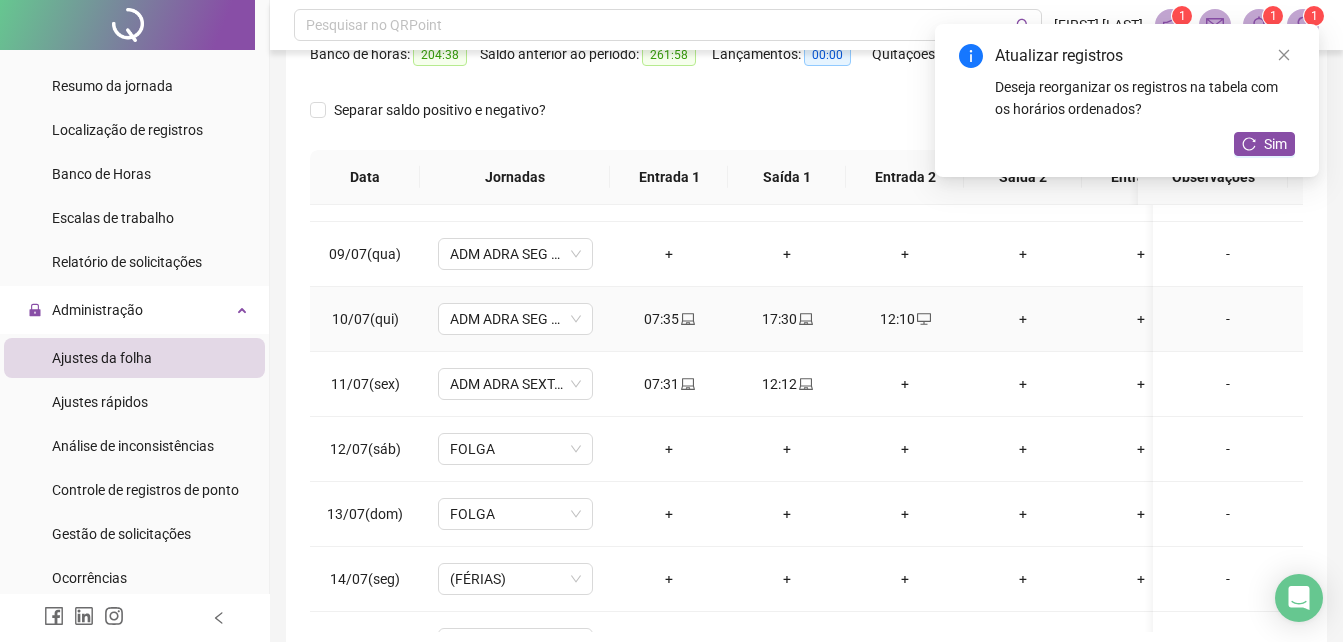 click on "+" at bounding box center [1023, 319] 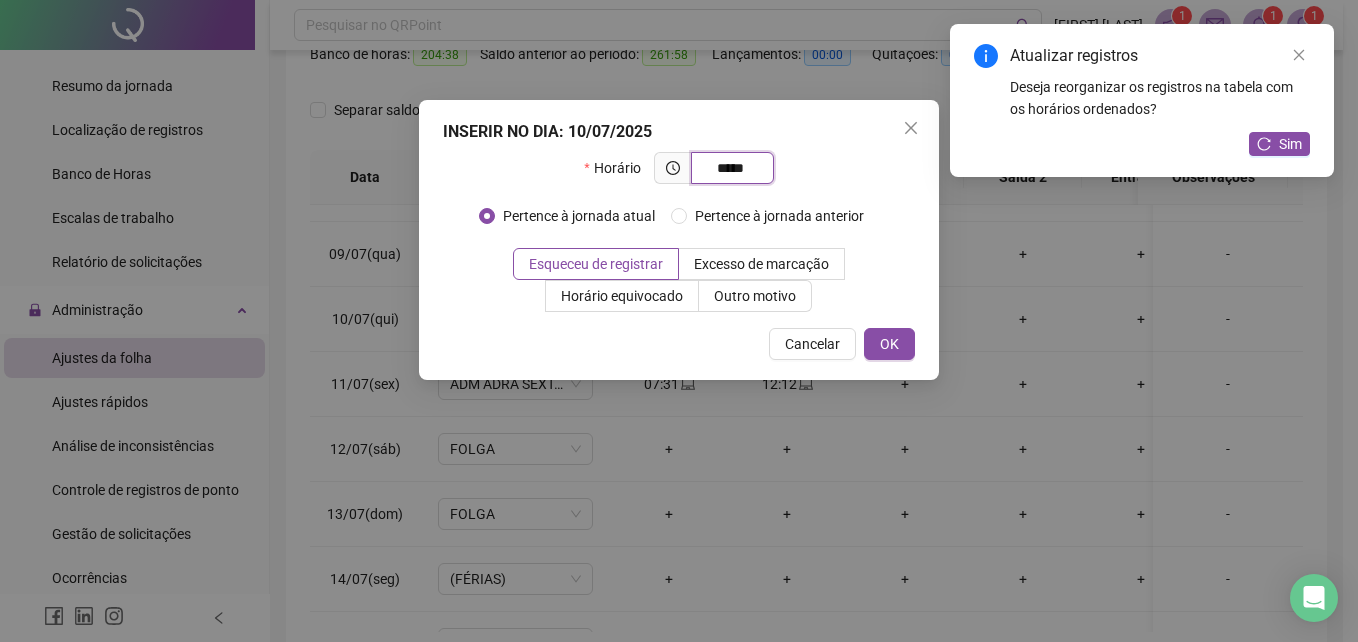 type on "*****" 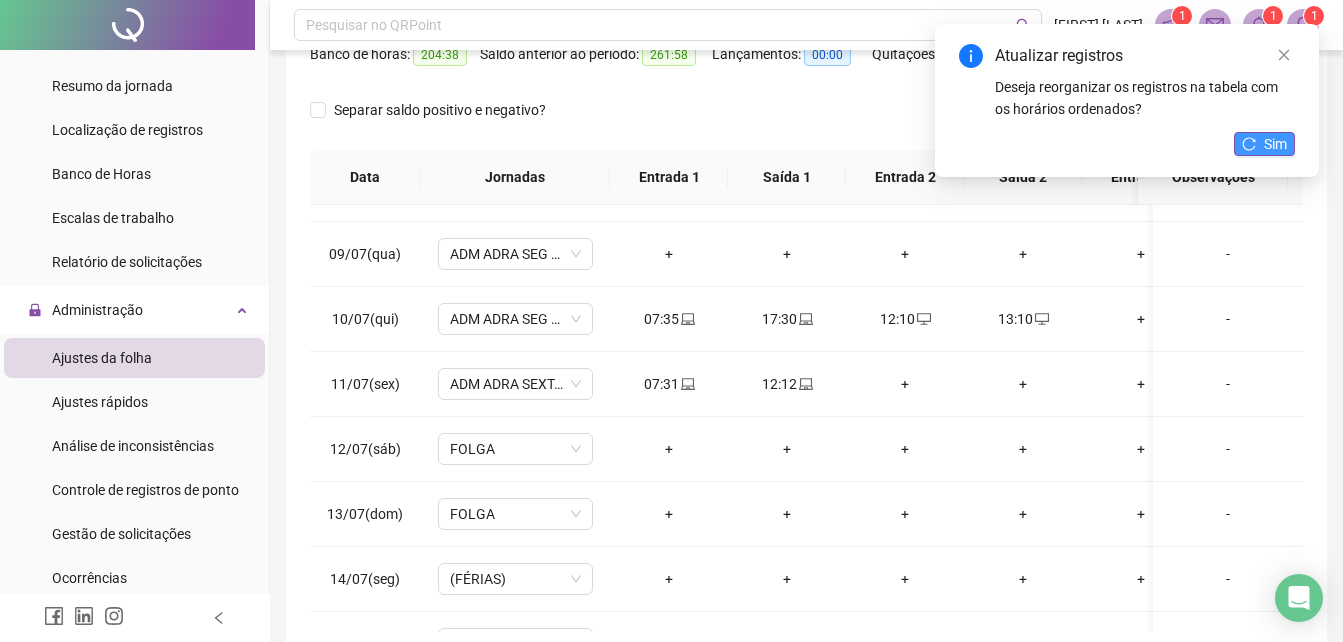 click on "Sim" at bounding box center [1275, 144] 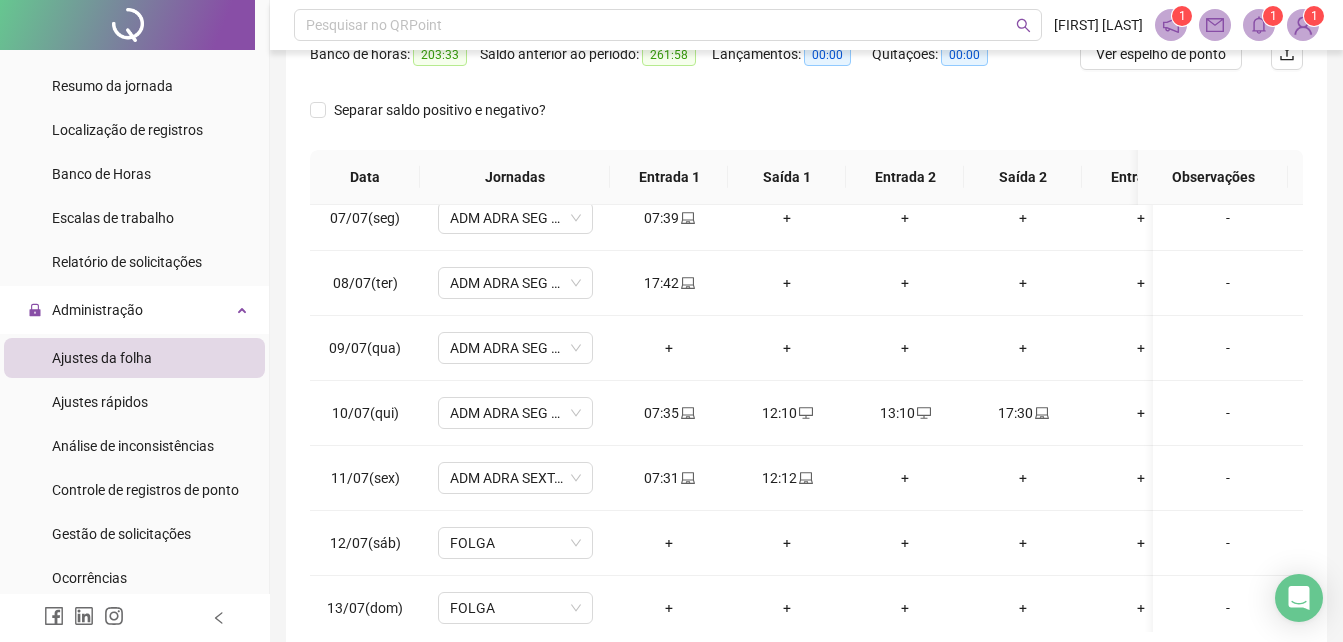 scroll, scrollTop: 393, scrollLeft: 0, axis: vertical 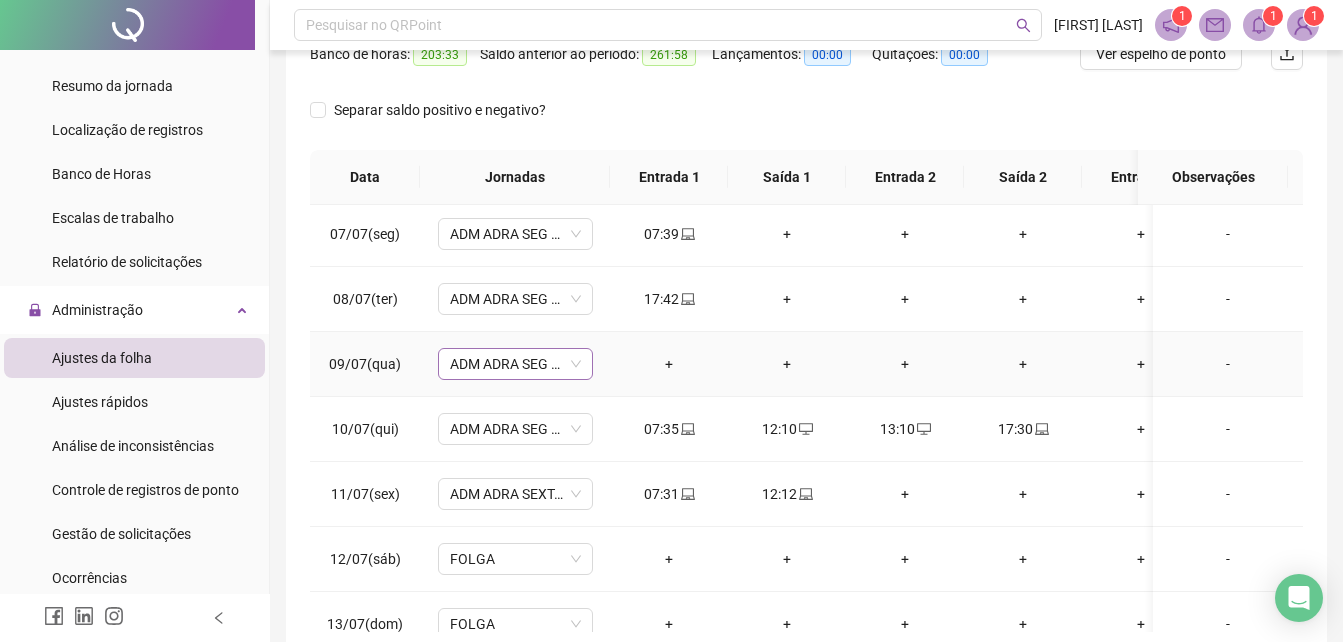 click on "ADM ADRA SEG A QUIN 2" at bounding box center [515, 364] 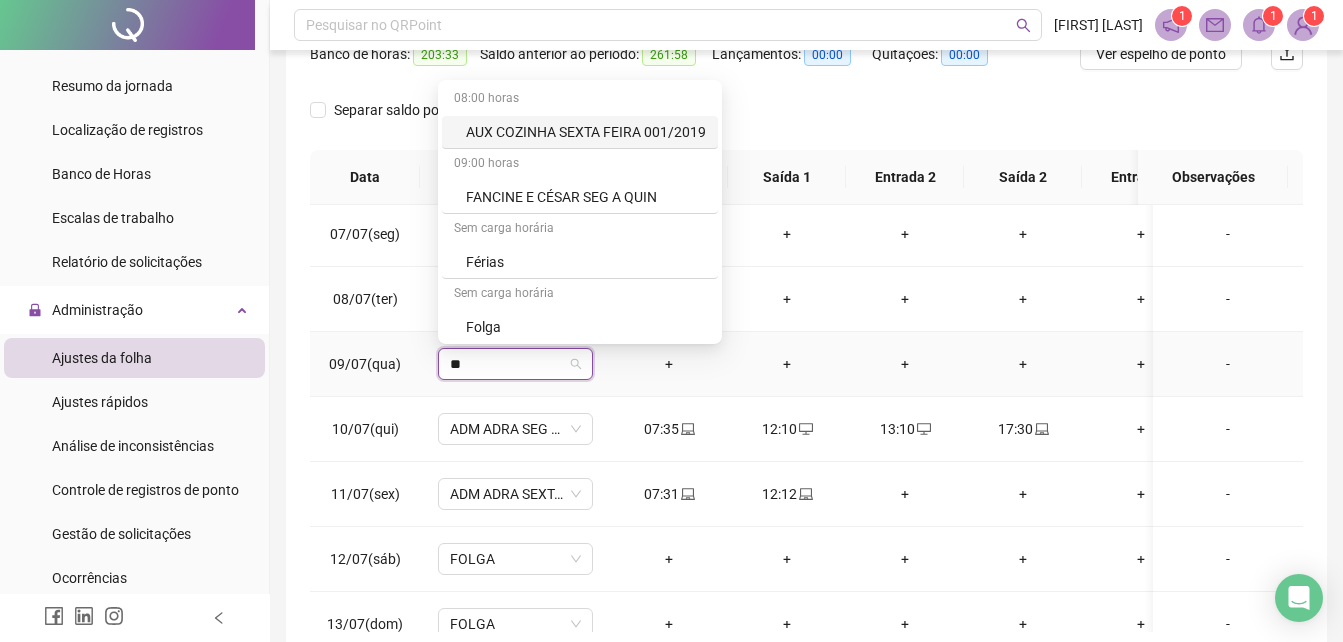 type on "***" 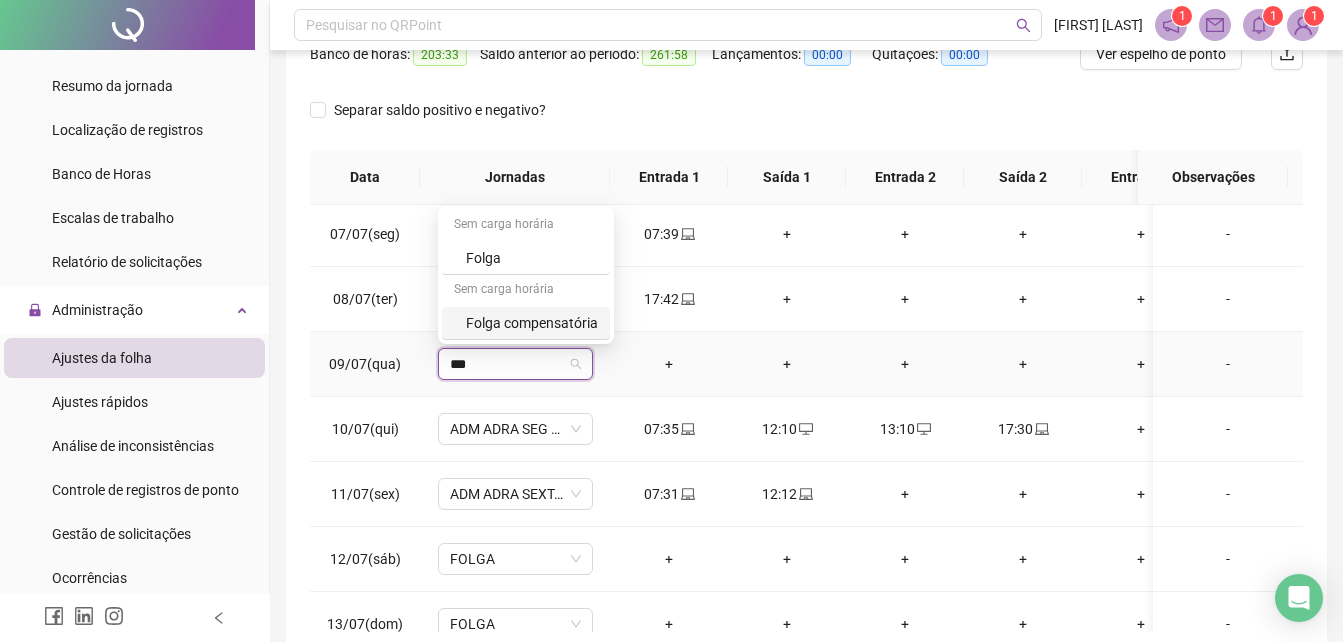 click on "Folga compensatória" at bounding box center [532, 323] 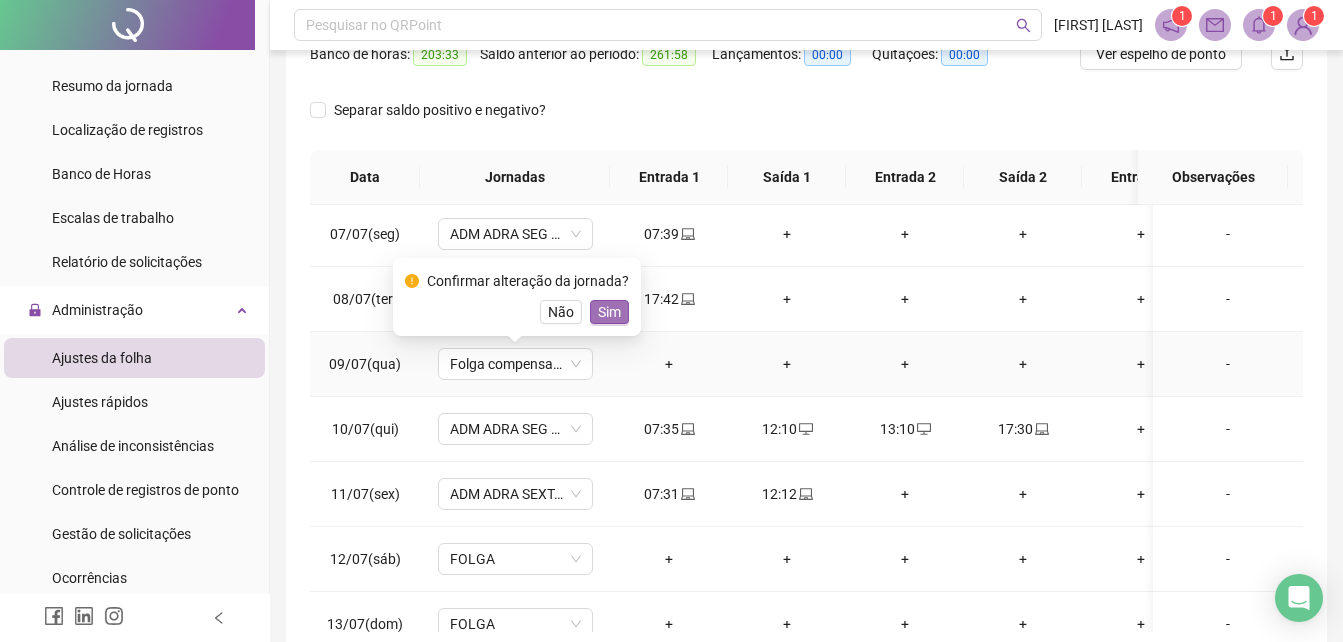 click on "Sim" at bounding box center [609, 312] 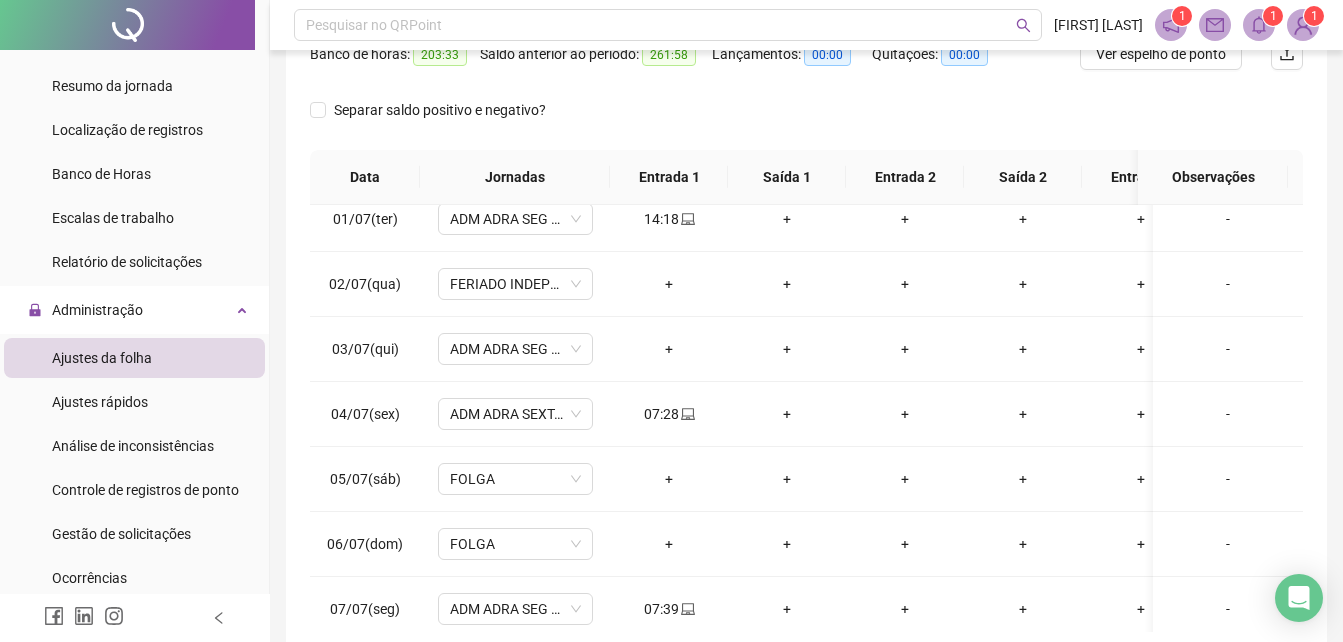 scroll, scrollTop: 2, scrollLeft: 0, axis: vertical 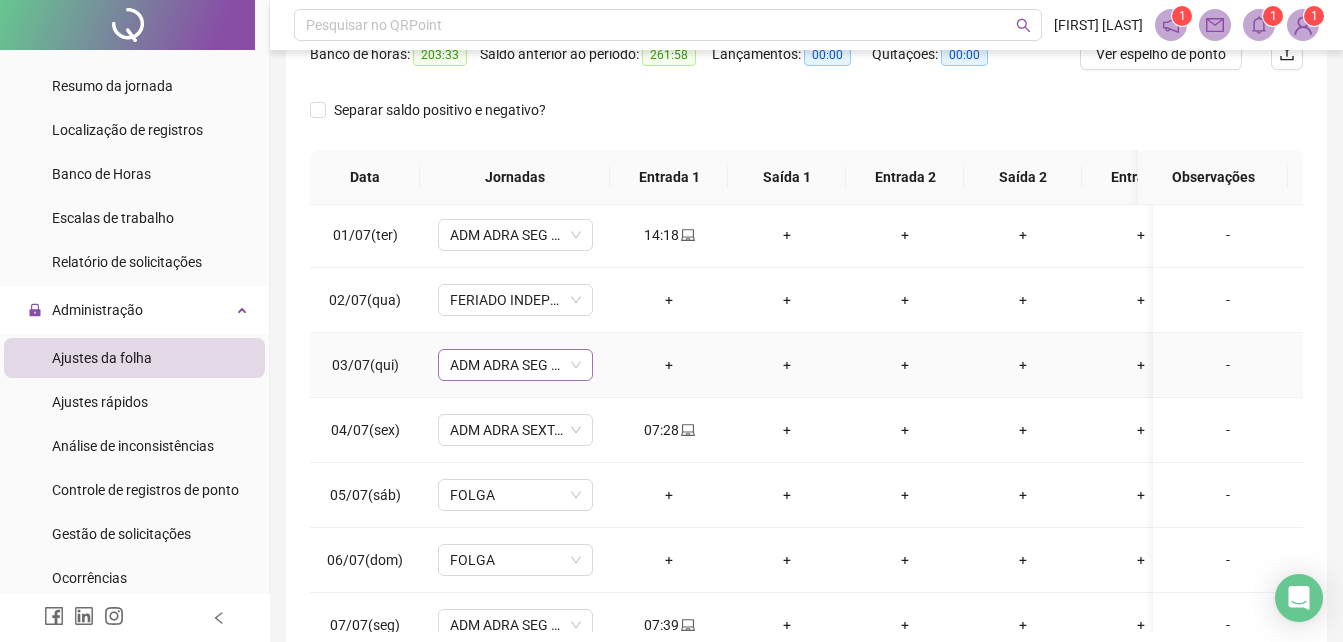click on "ADM ADRA SEG A QUIN 2" at bounding box center [515, 365] 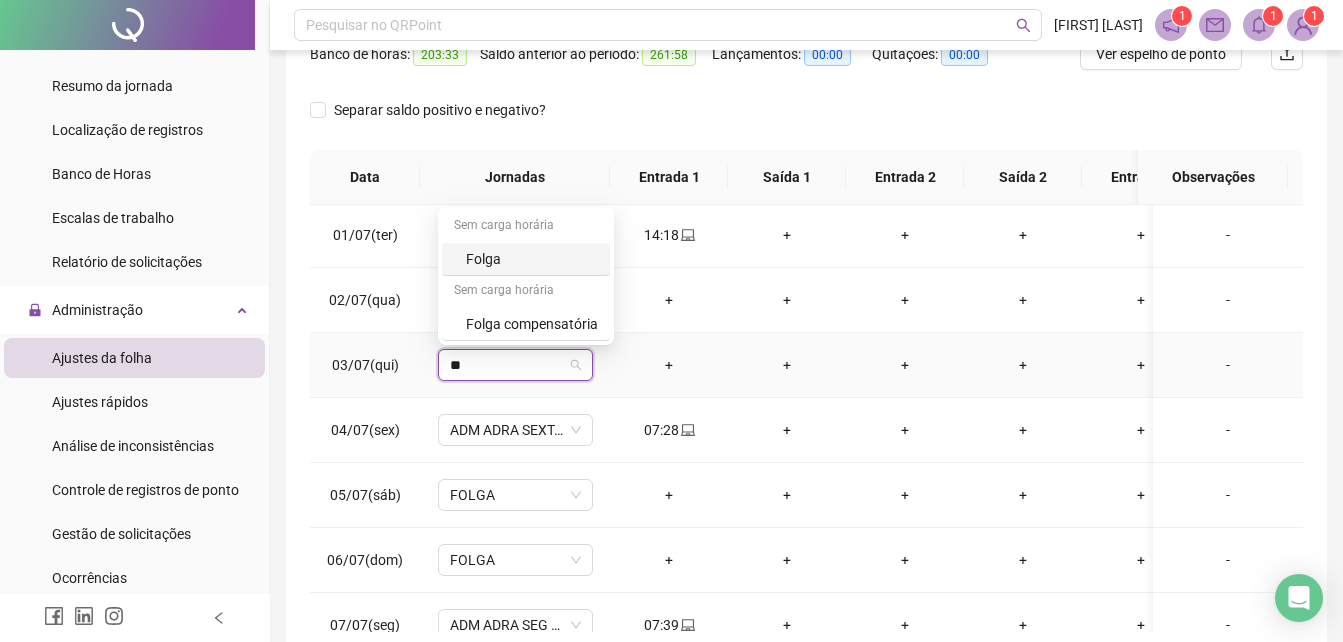 type on "***" 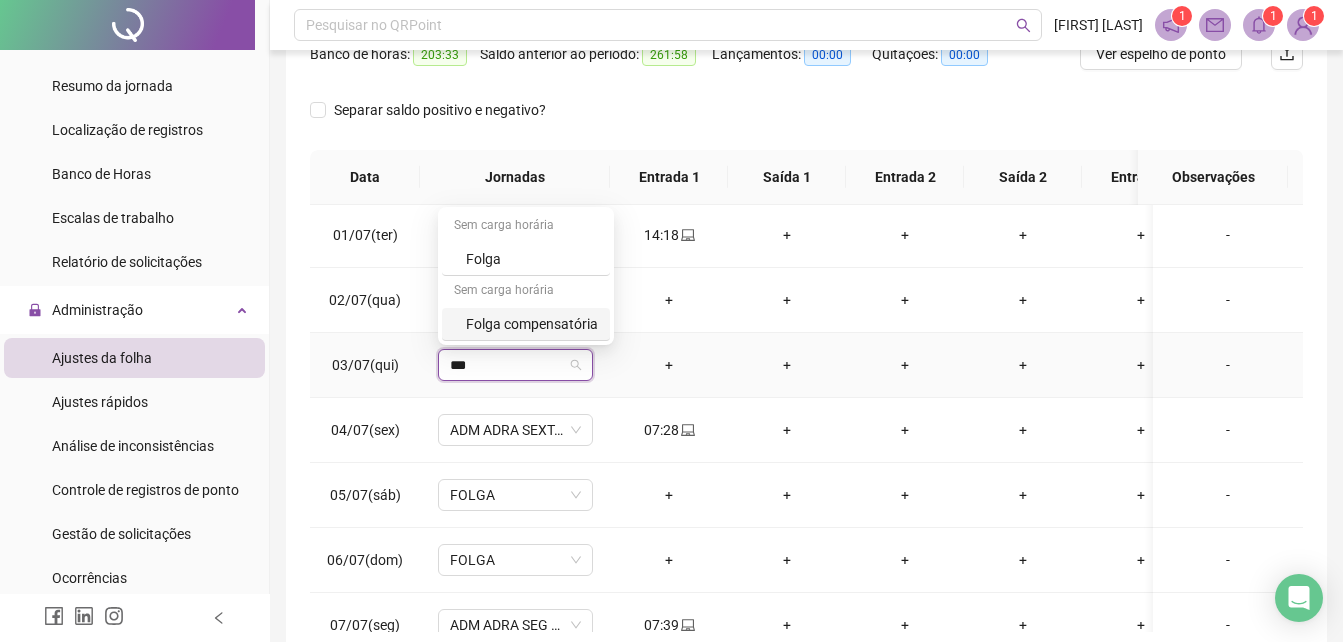 click on "Folga compensatória" at bounding box center (532, 324) 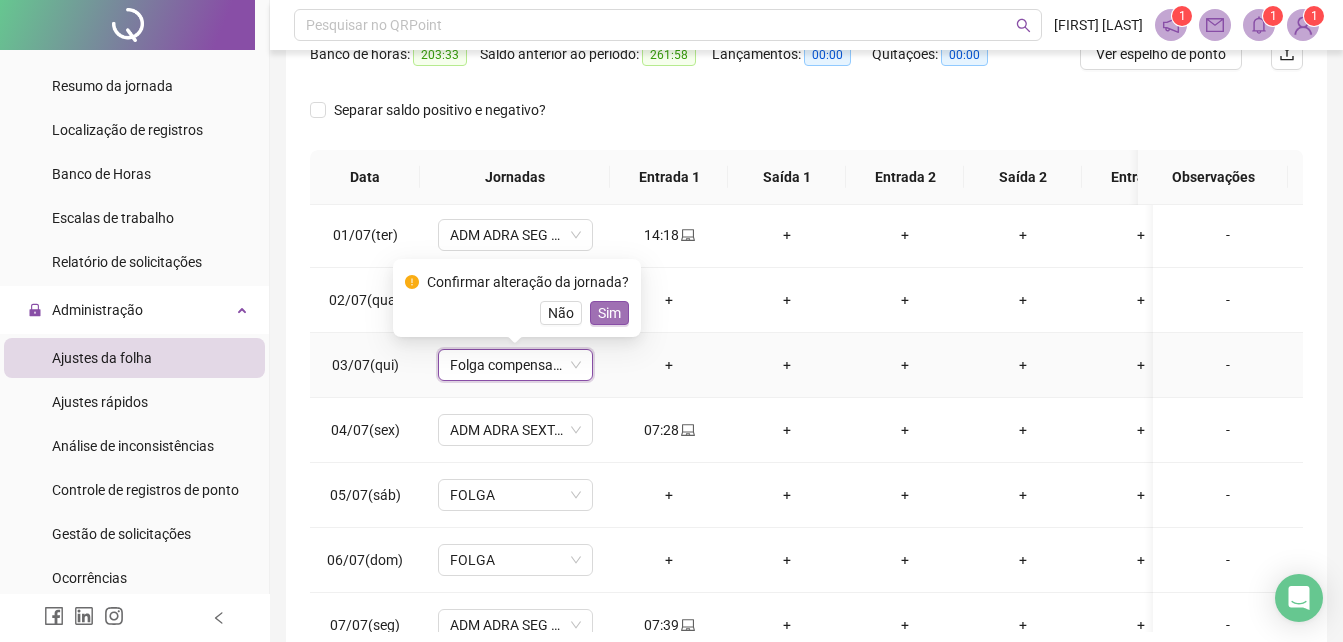 click on "Sim" at bounding box center [609, 313] 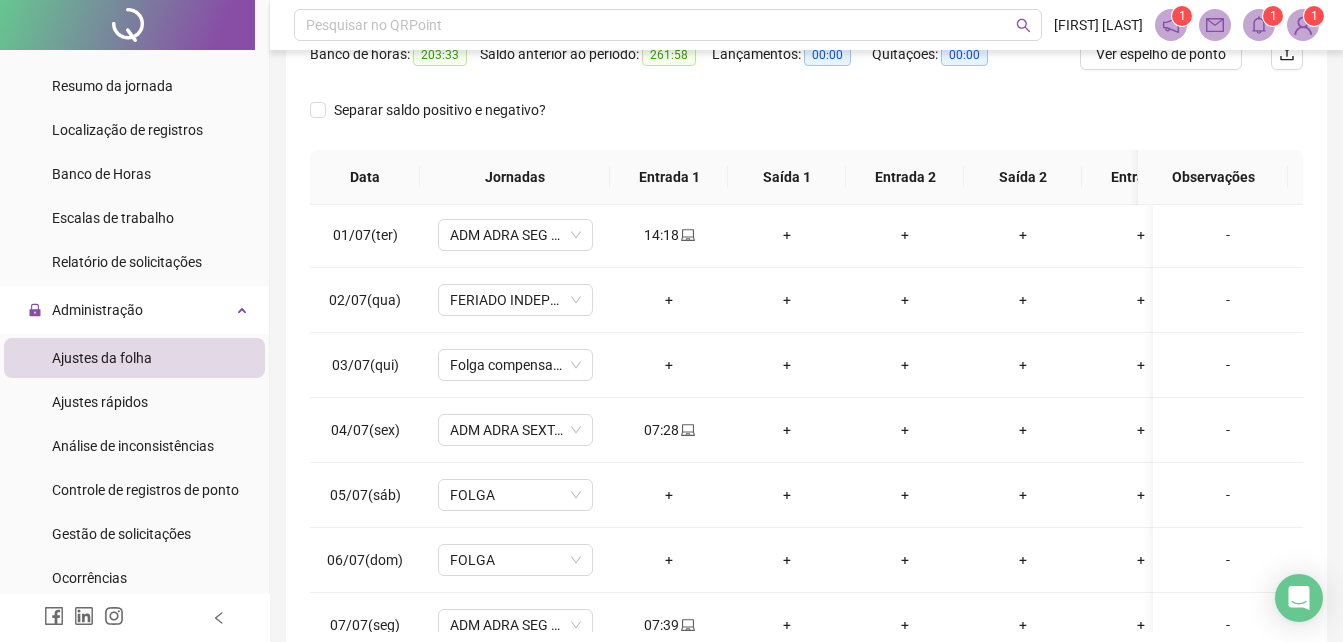 scroll, scrollTop: 0, scrollLeft: 0, axis: both 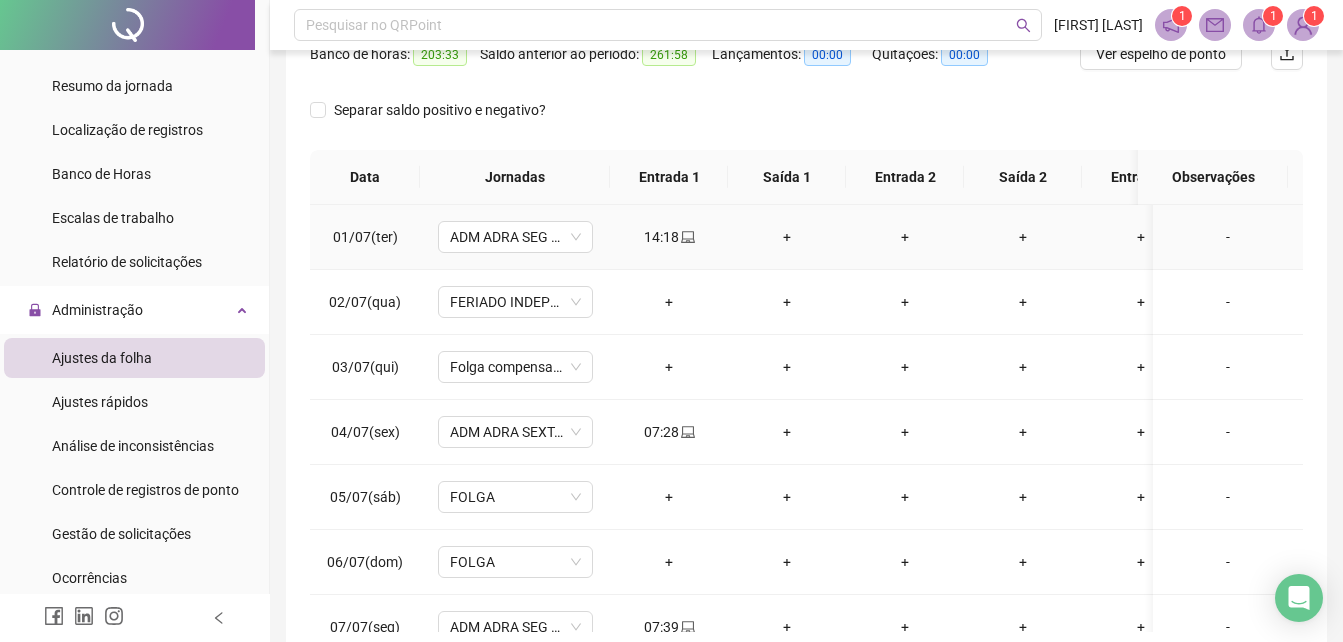click on "+" at bounding box center [787, 237] 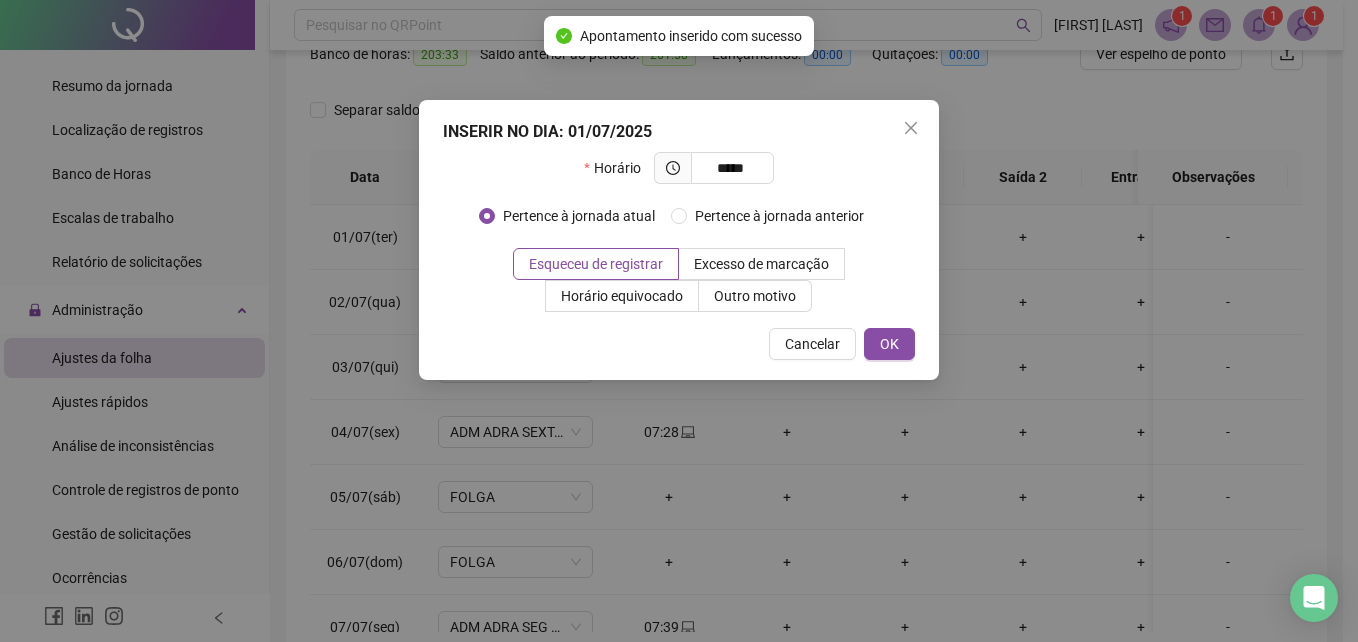 type on "*****" 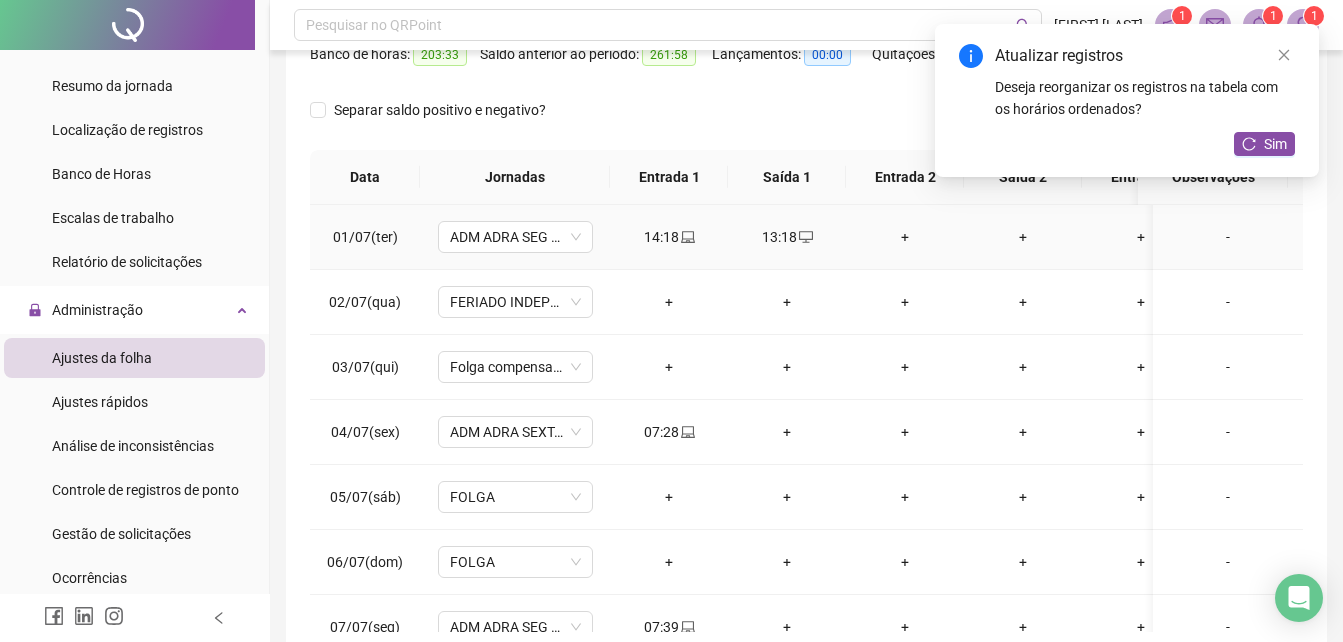 click on "+" at bounding box center (905, 237) 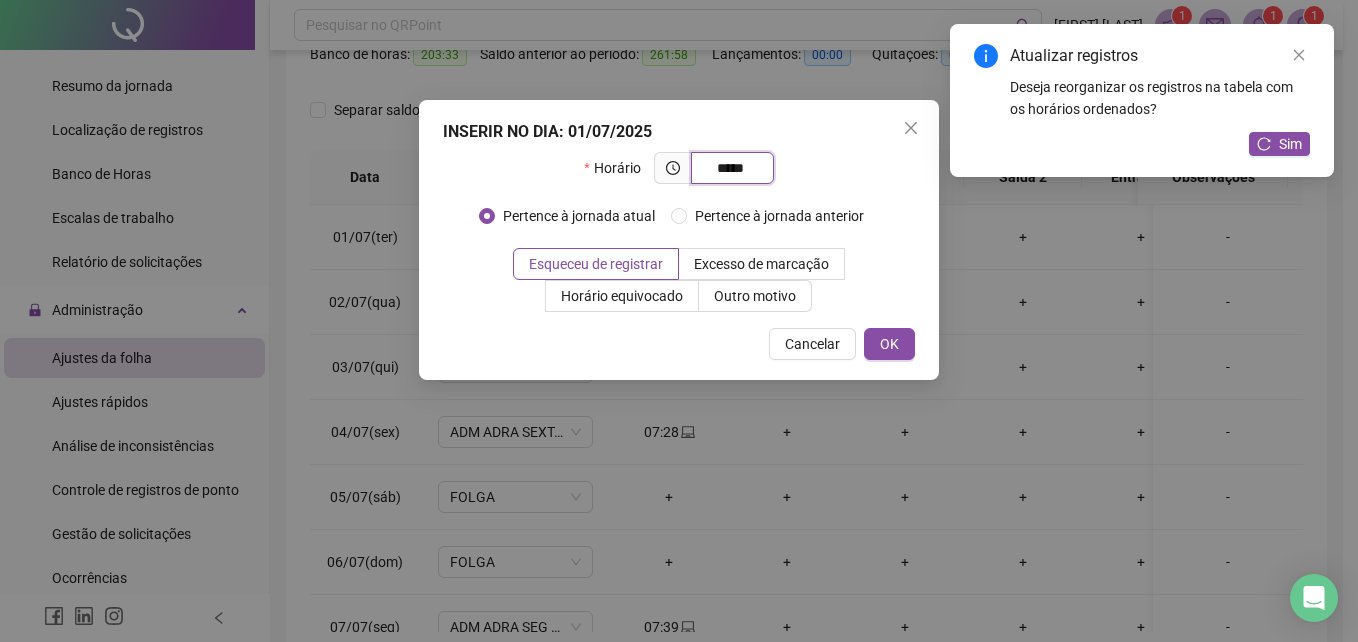 type on "*****" 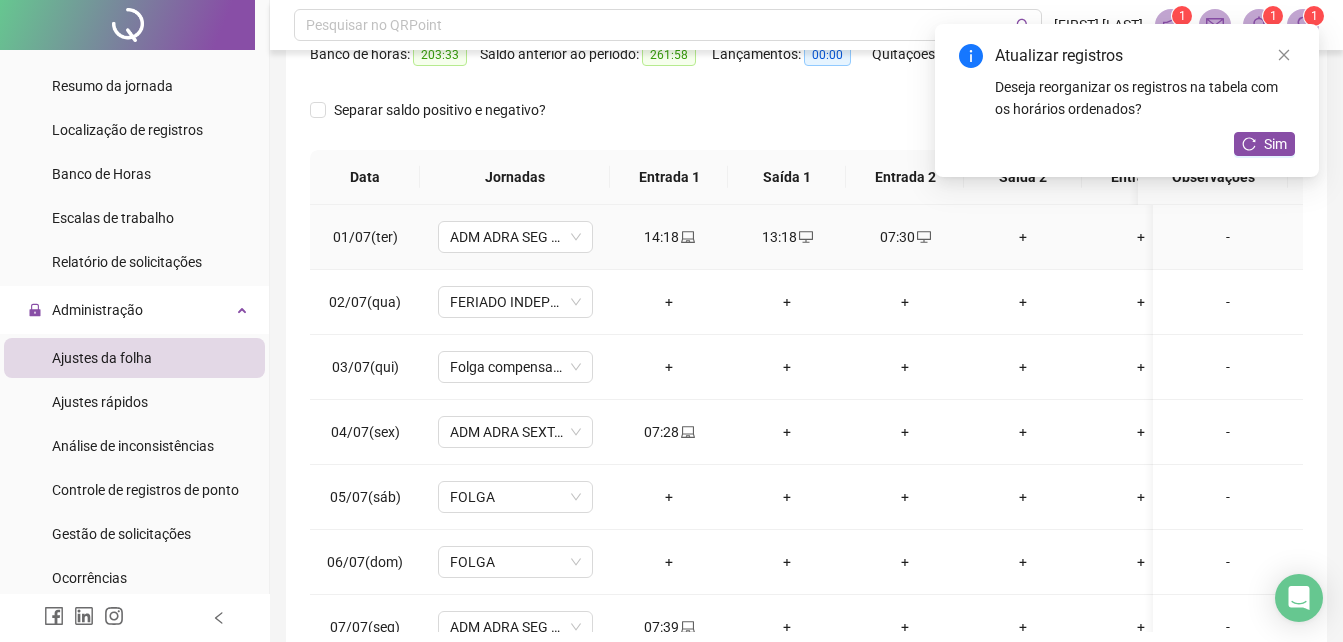 click on "+" at bounding box center (1023, 237) 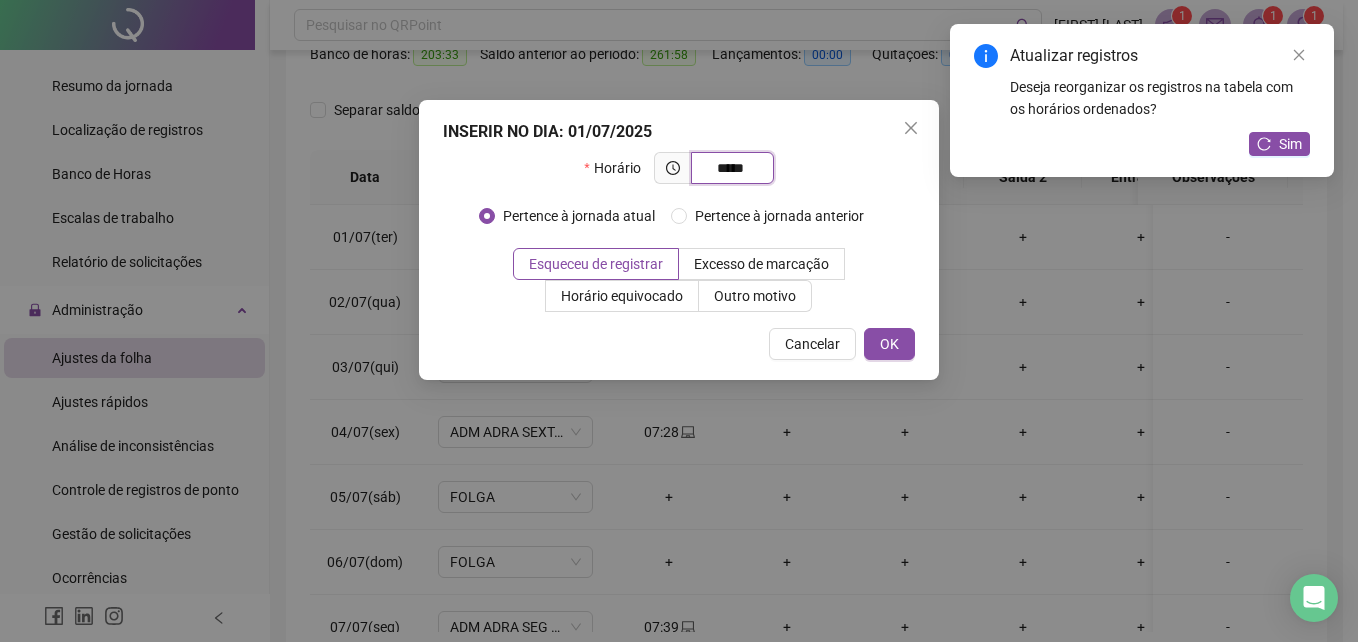type on "*****" 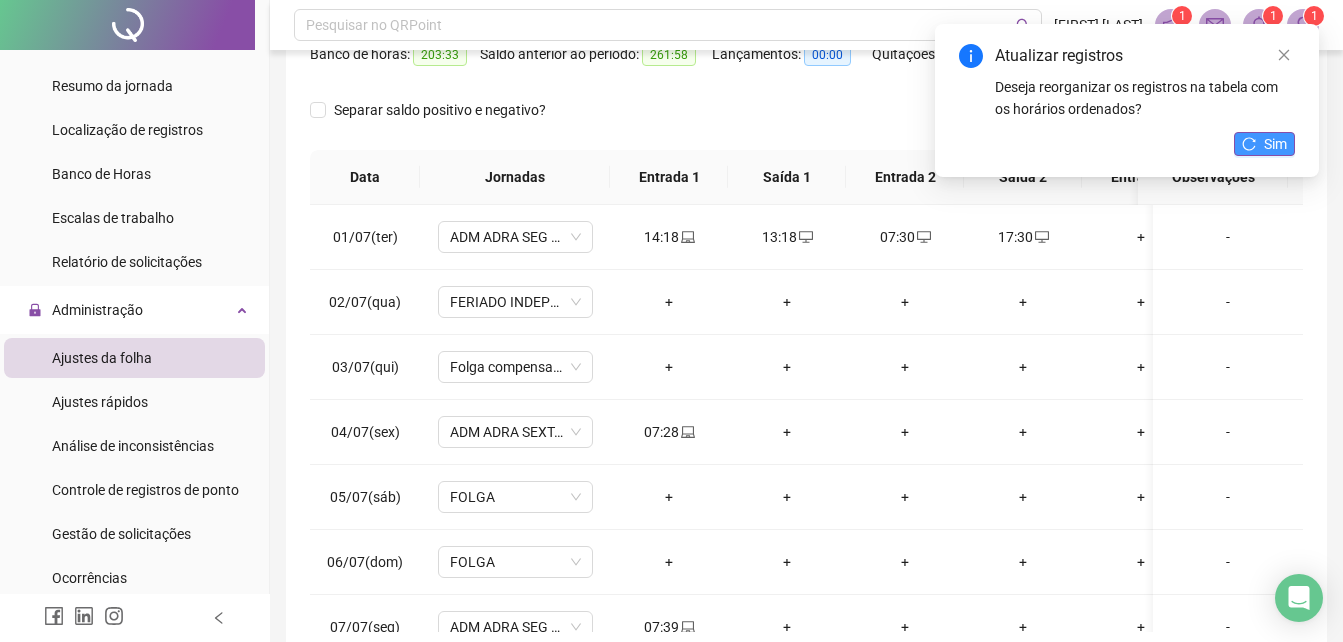 click on "Sim" at bounding box center (1275, 144) 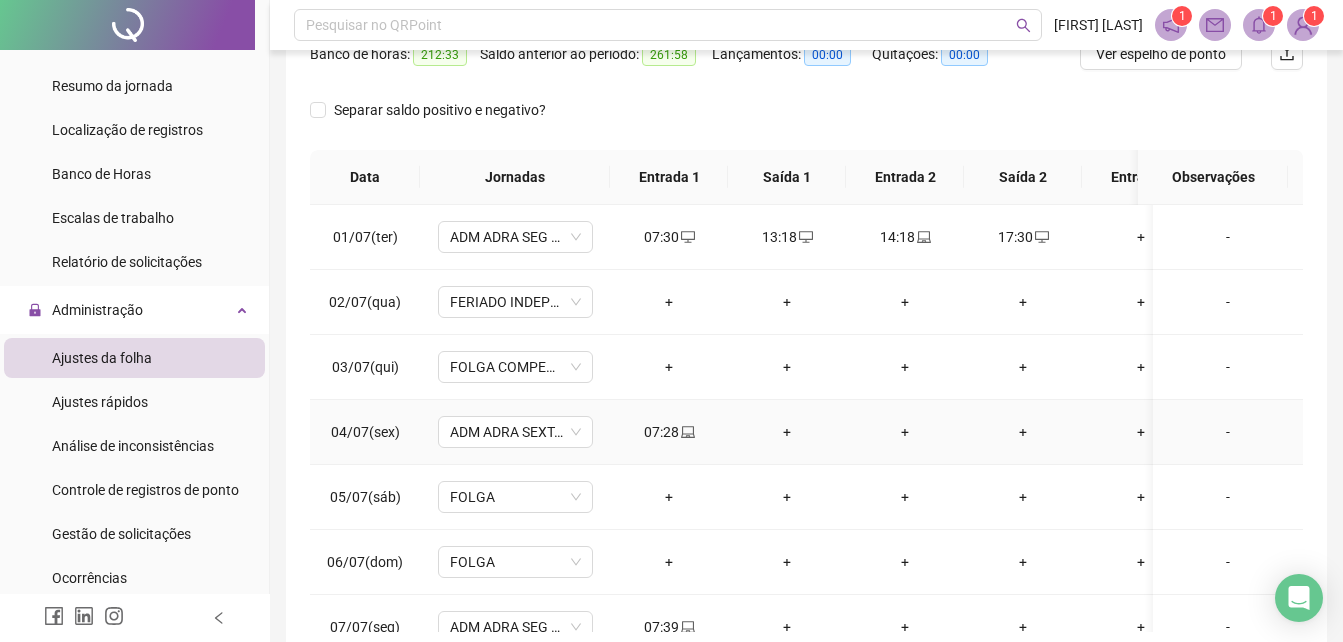 click on "+" at bounding box center (787, 432) 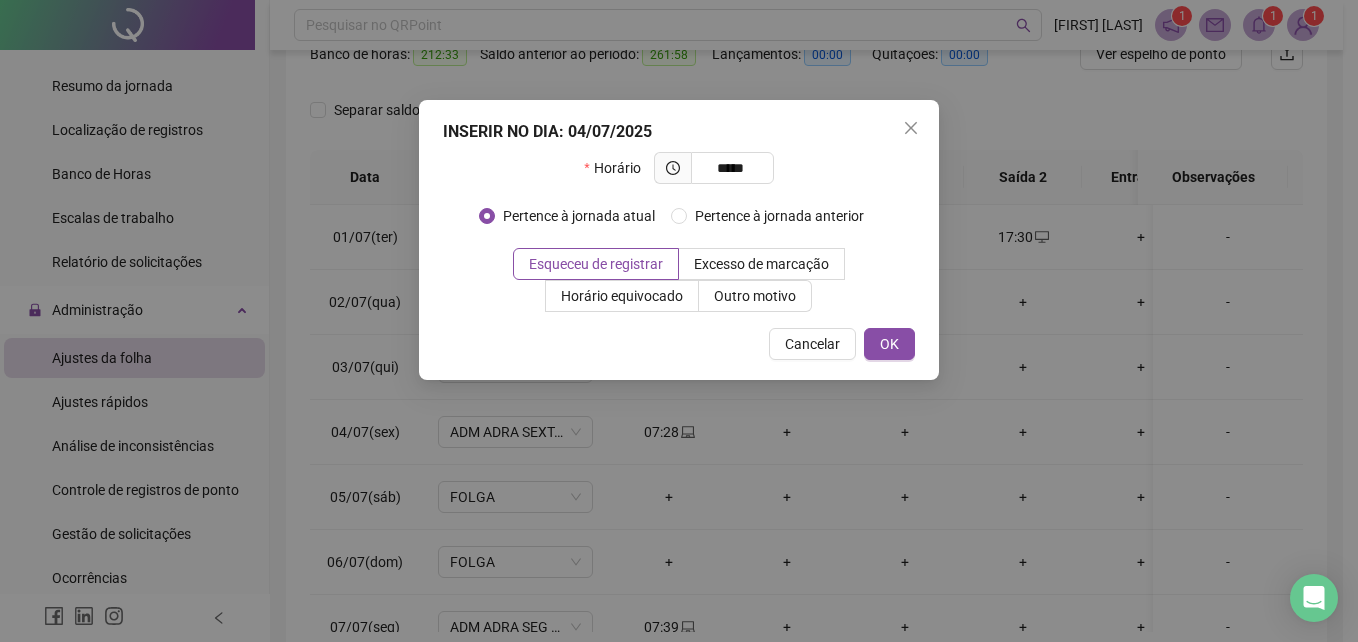 type on "*****" 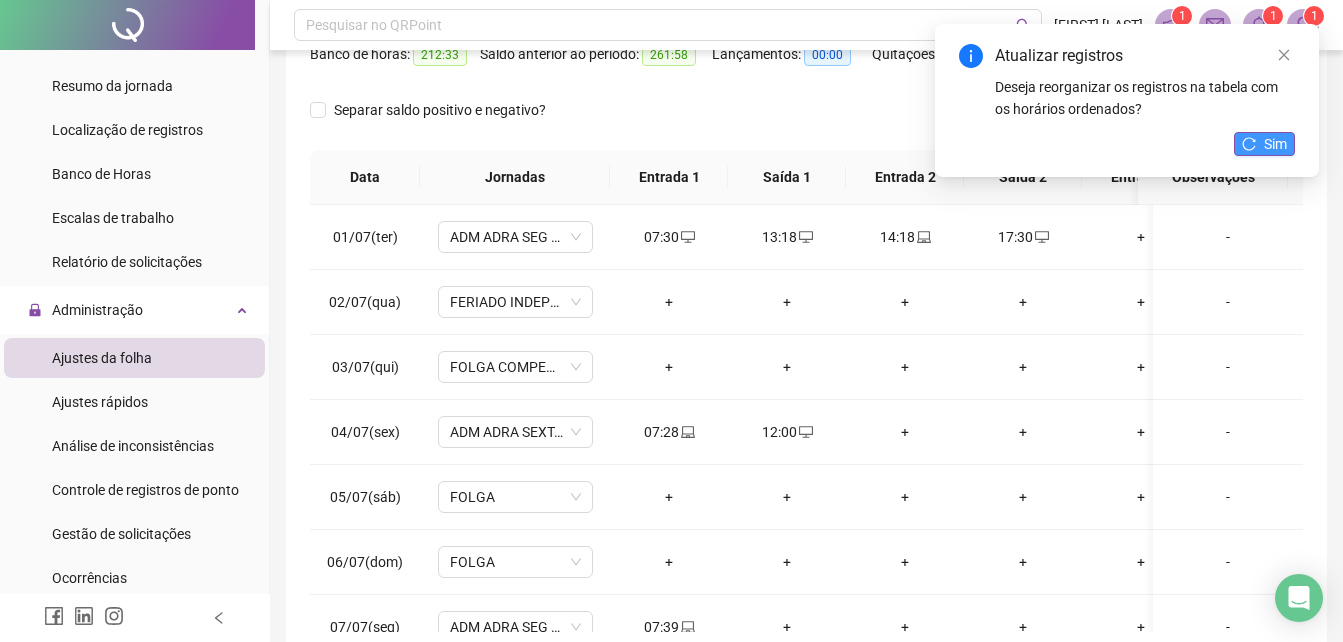 click on "Sim" at bounding box center [1264, 144] 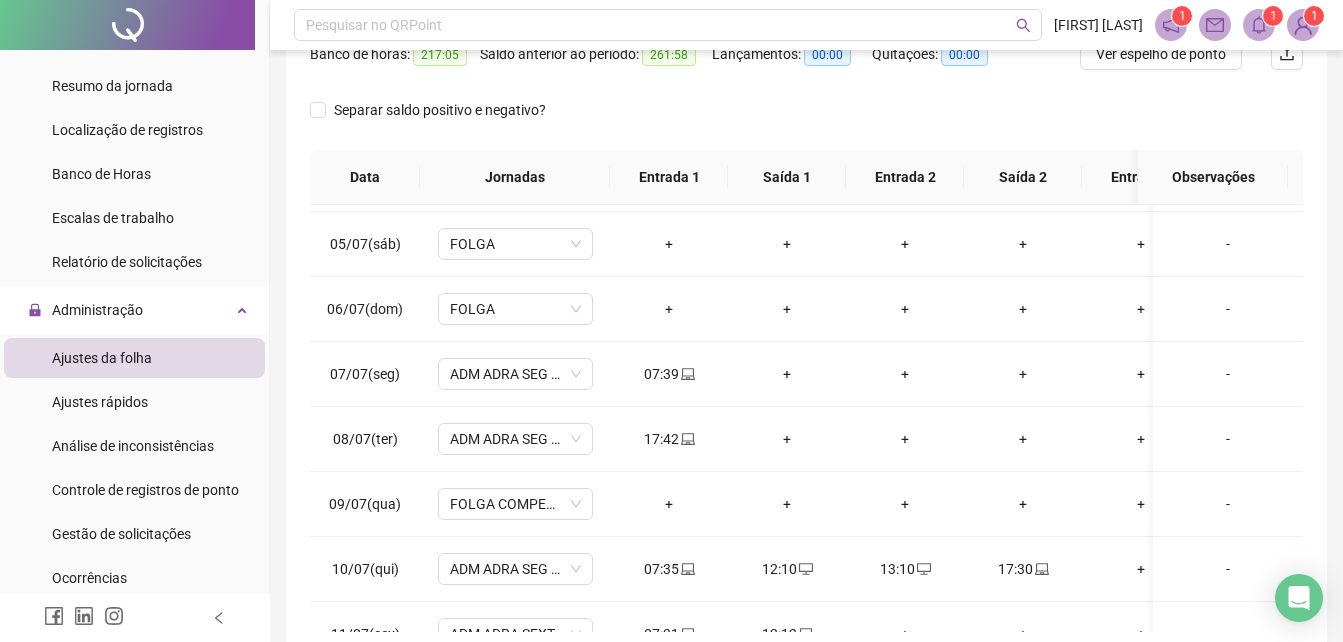 scroll, scrollTop: 281, scrollLeft: 0, axis: vertical 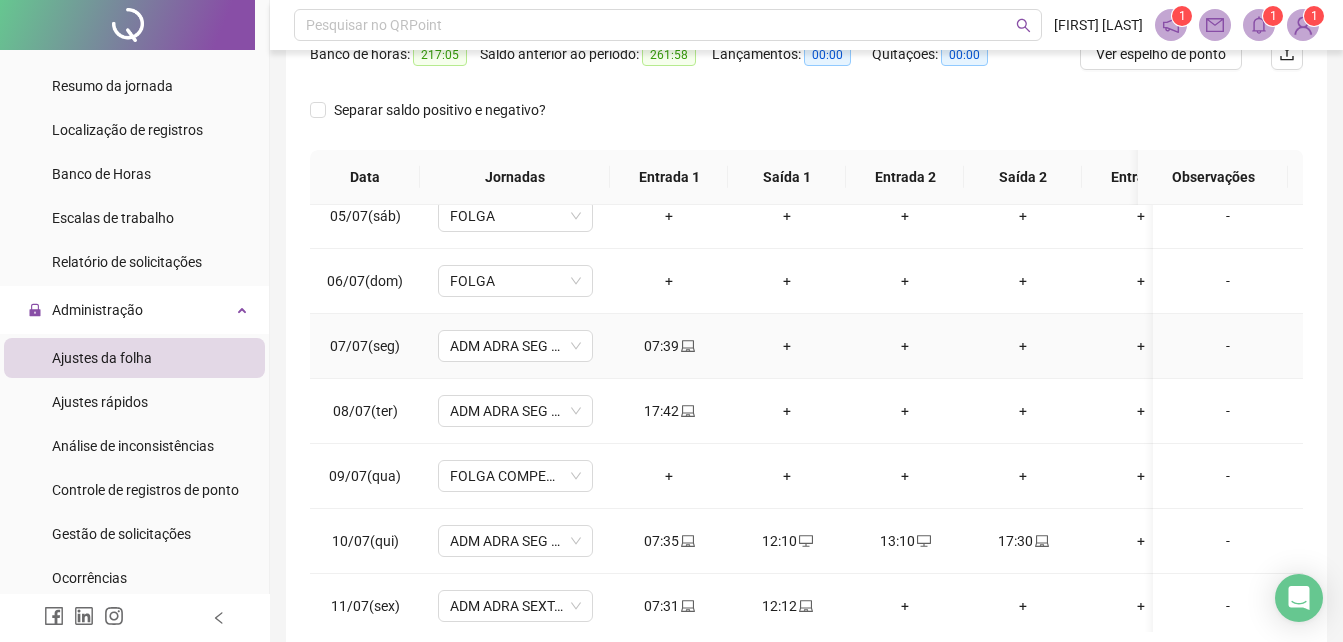 click on "+" at bounding box center [787, 346] 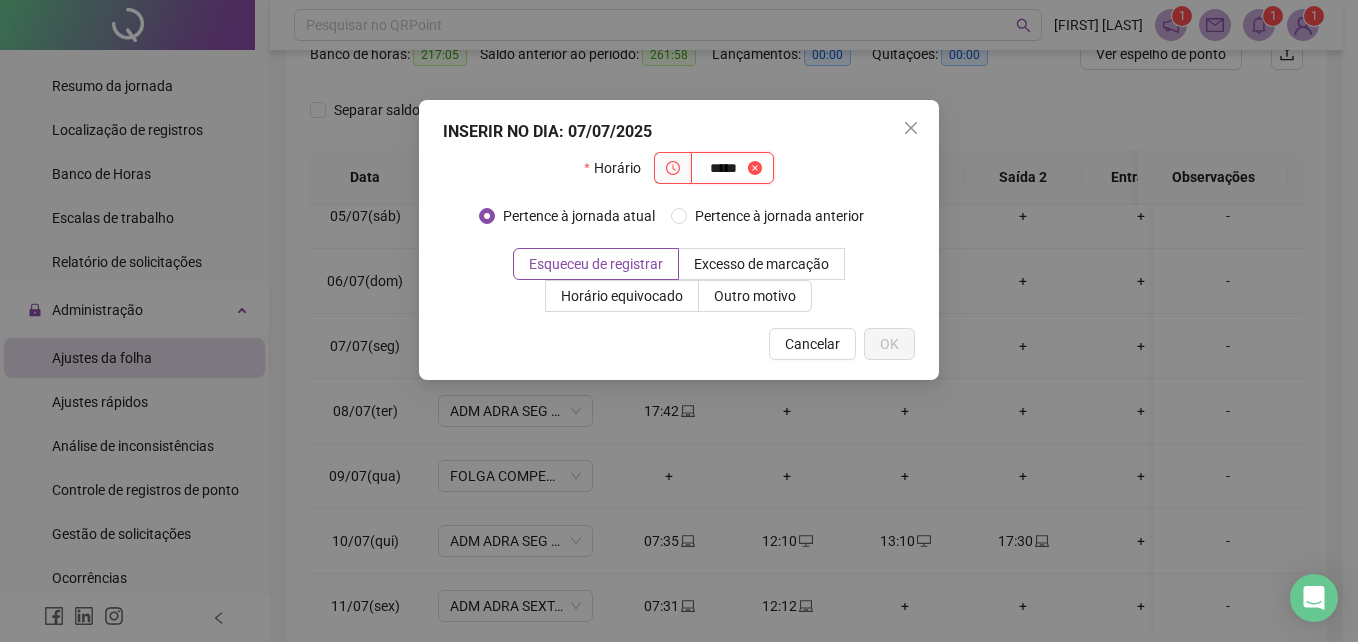 type on "*****" 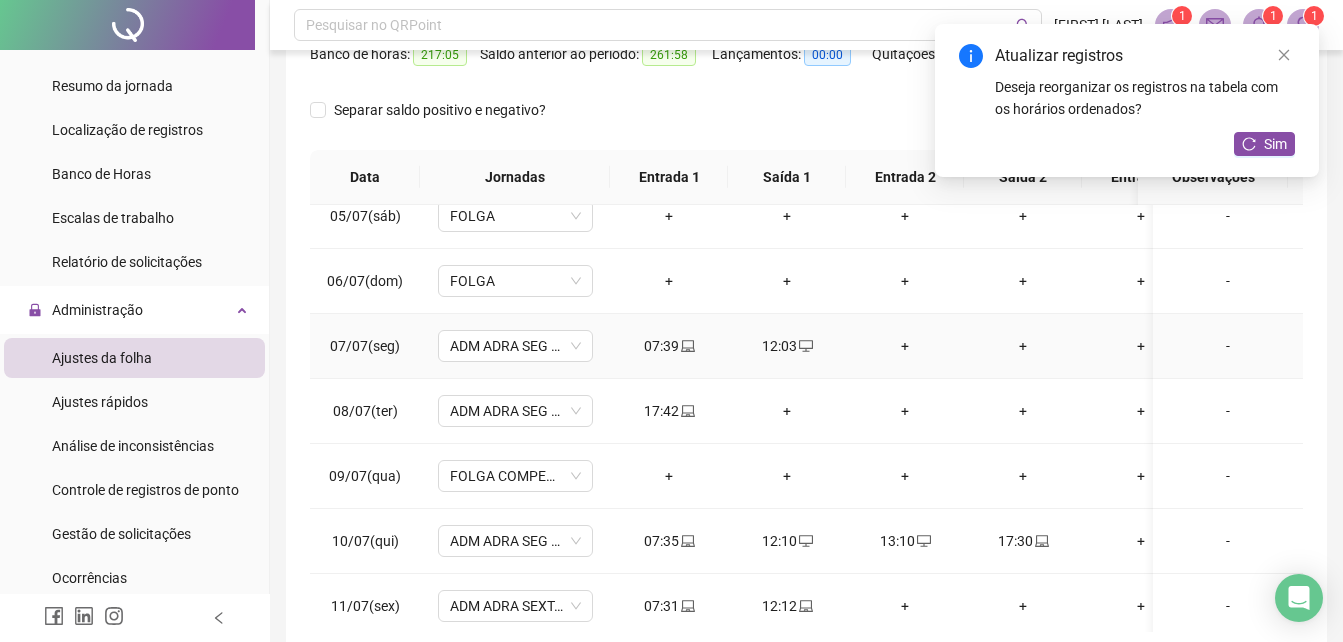 click on "+" at bounding box center [905, 346] 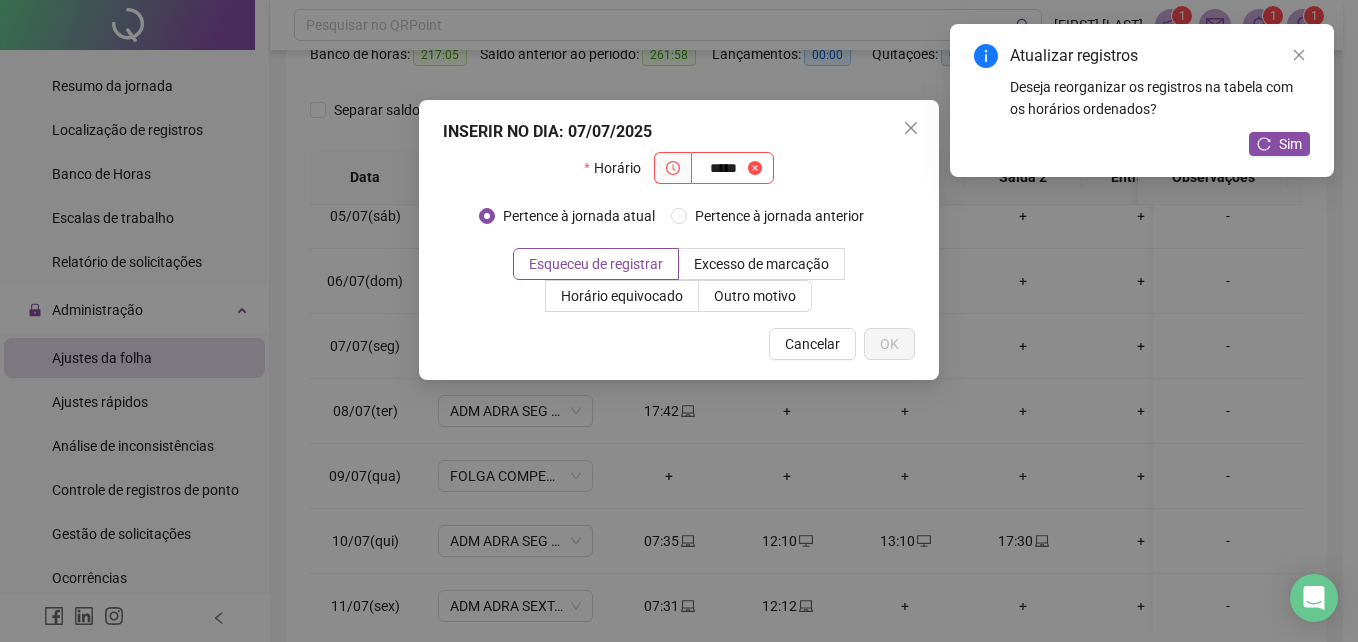 type on "*****" 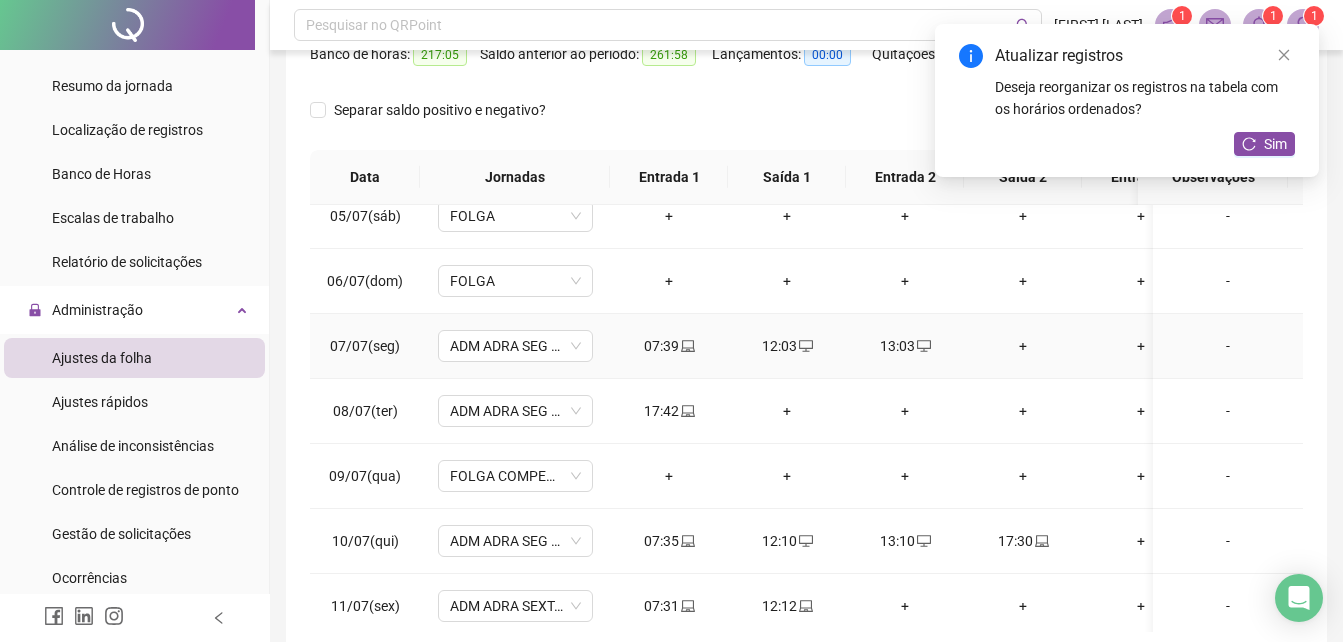 click on "+" at bounding box center (1023, 346) 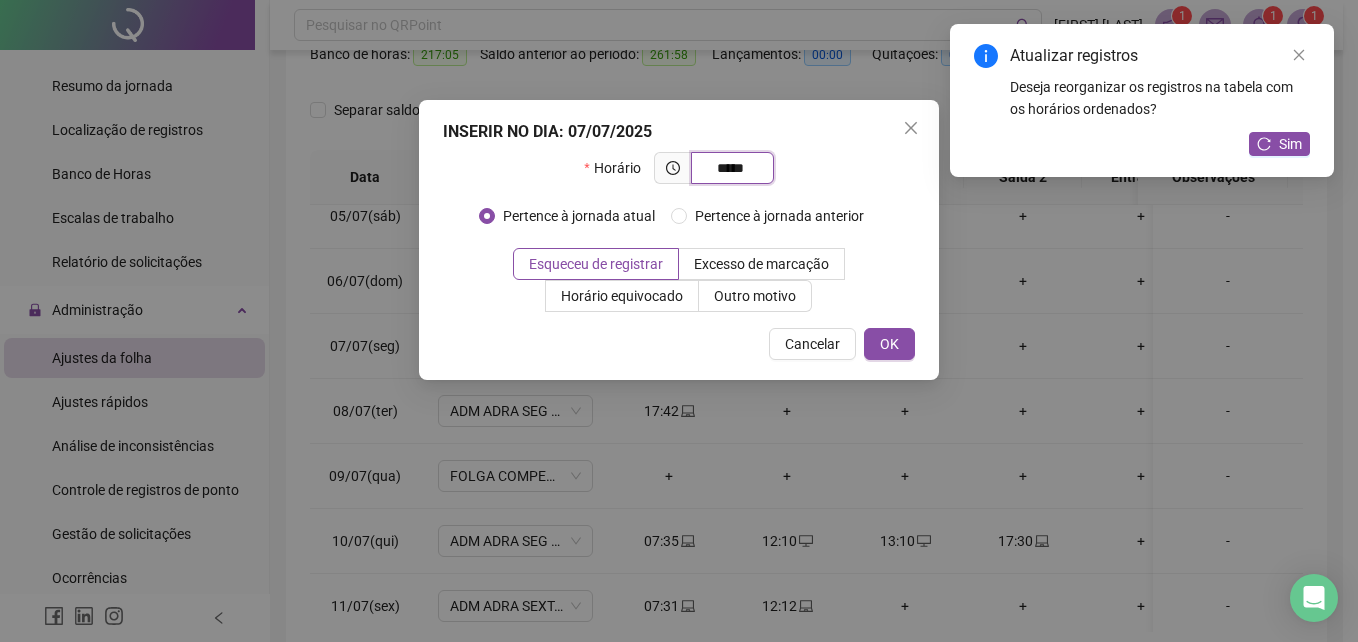type on "*****" 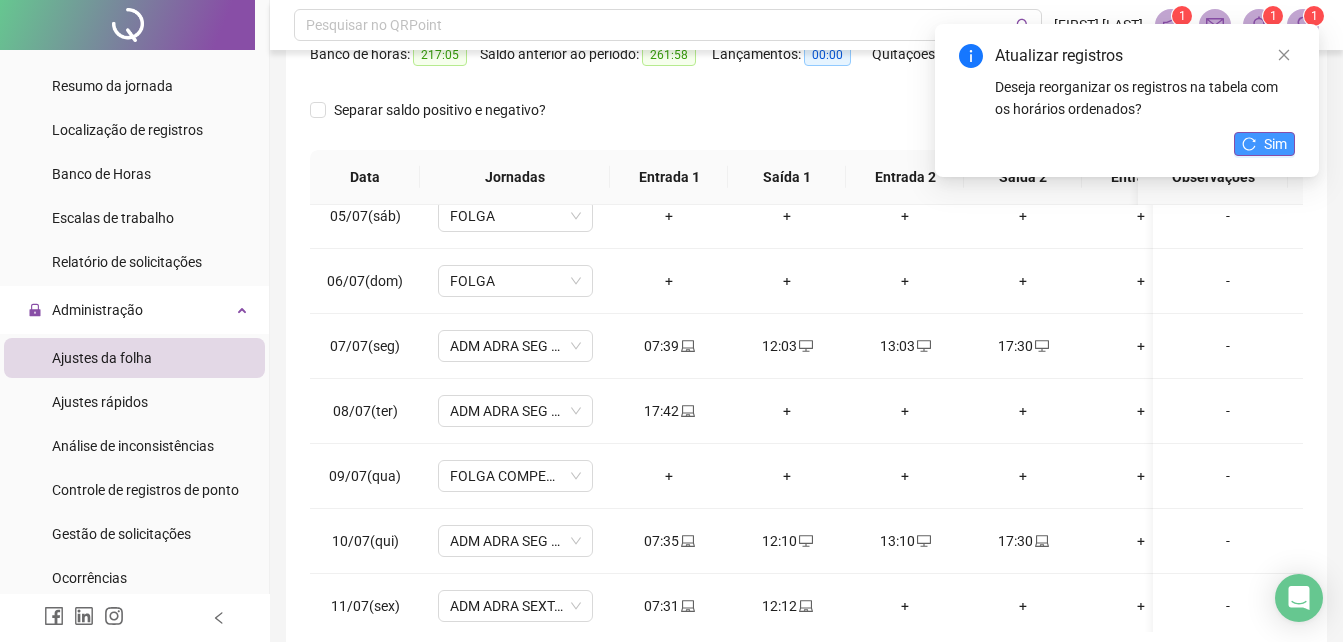 click 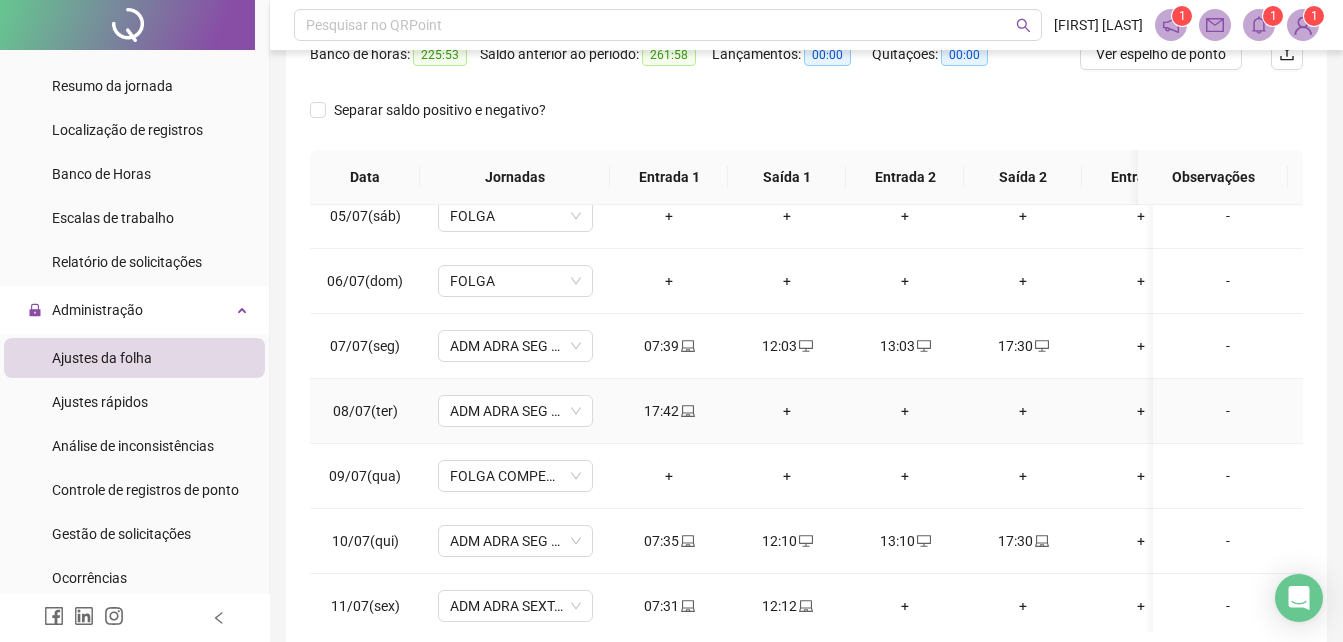 click on "+" at bounding box center (787, 411) 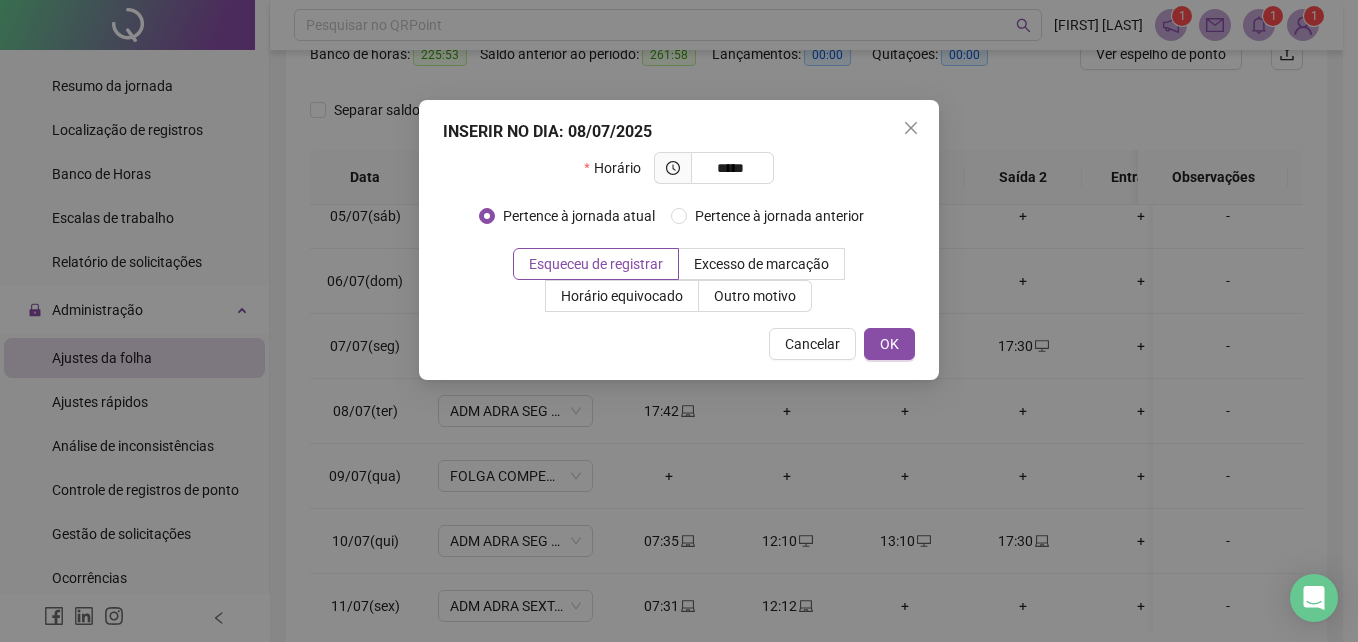 type on "*****" 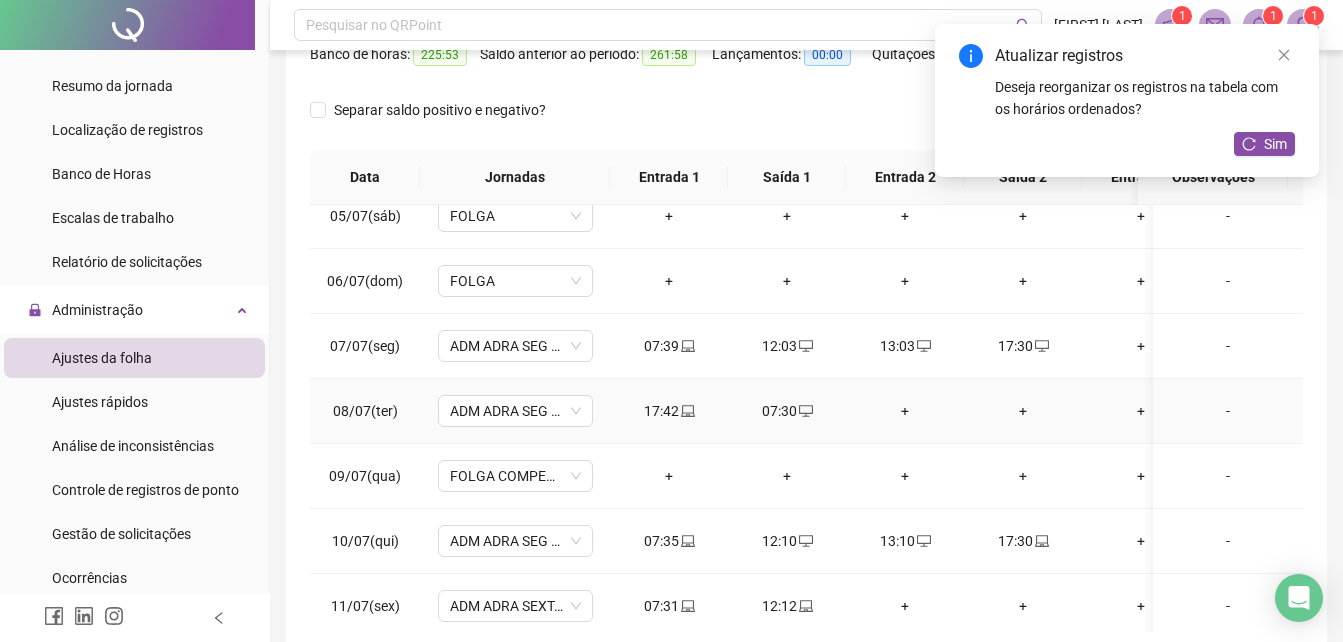 click on "+" at bounding box center (905, 411) 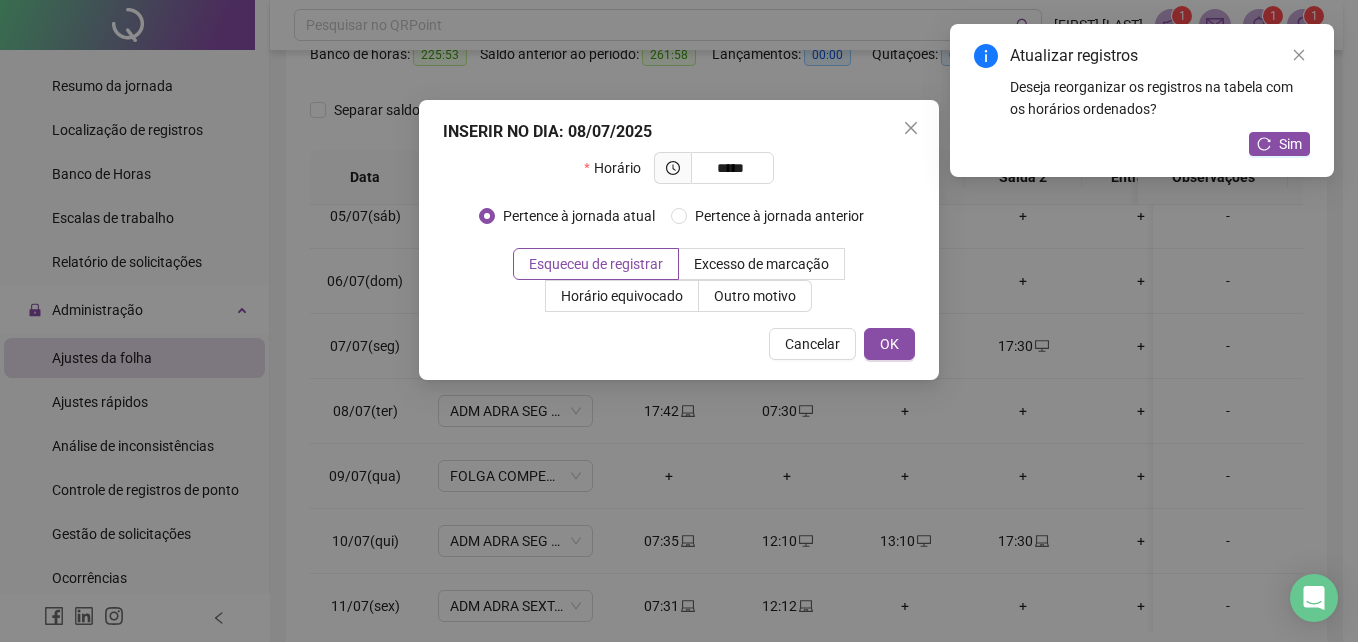 type on "*****" 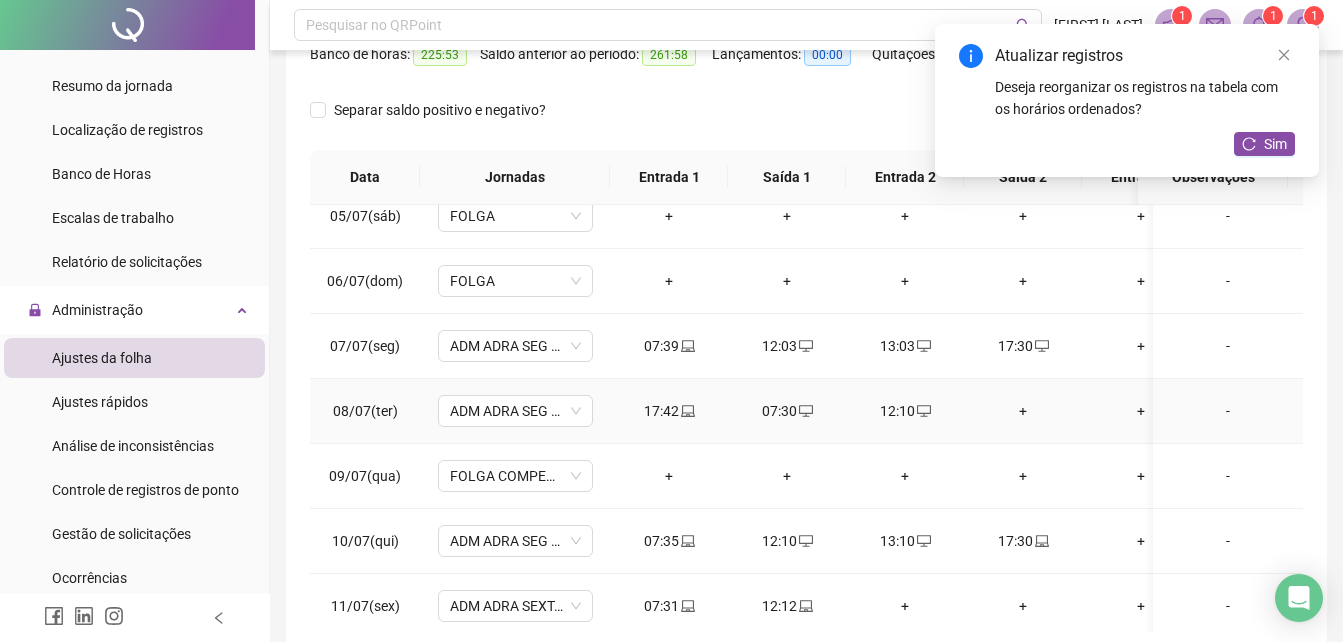 click on "+" at bounding box center [1023, 411] 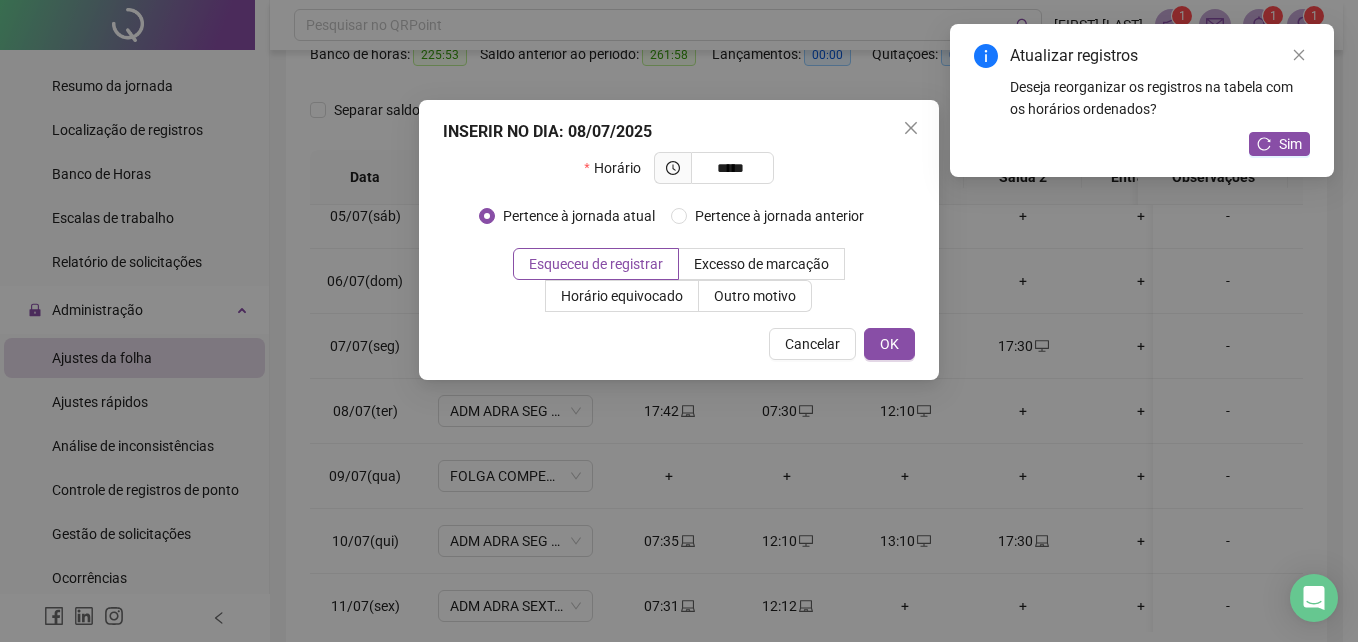 type on "*****" 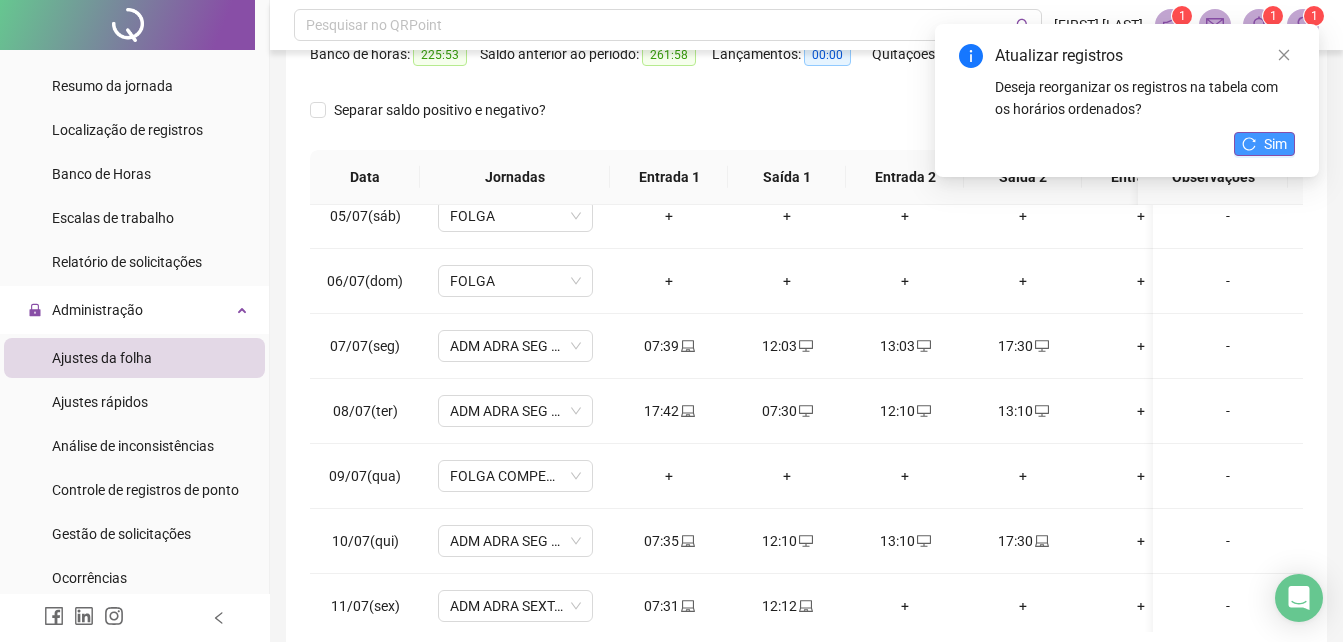 click on "Sim" at bounding box center [1275, 144] 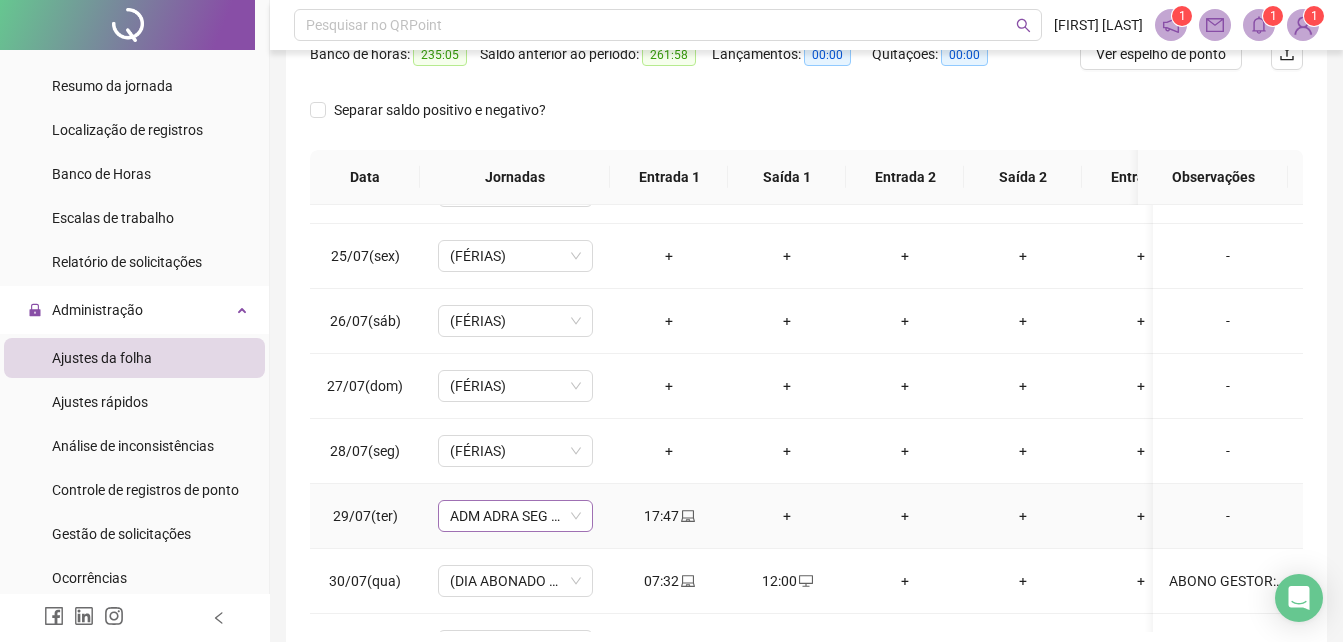 scroll, scrollTop: 1603, scrollLeft: 0, axis: vertical 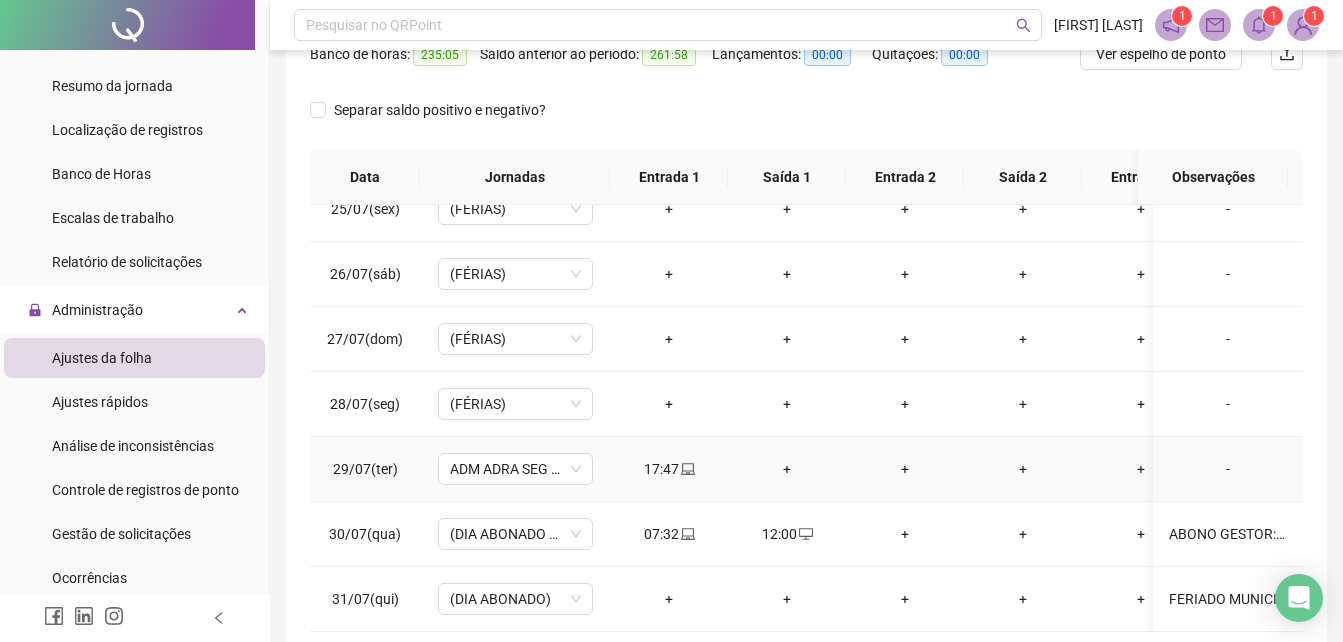 click on "+" at bounding box center (787, 469) 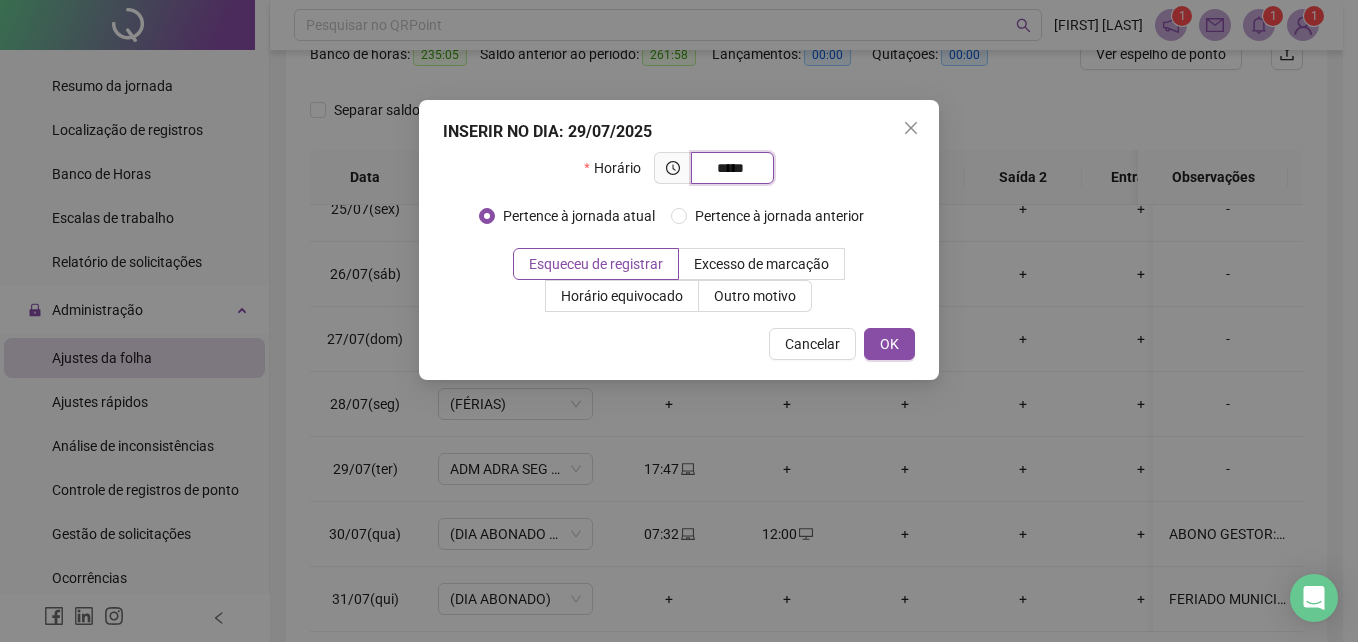 type on "*****" 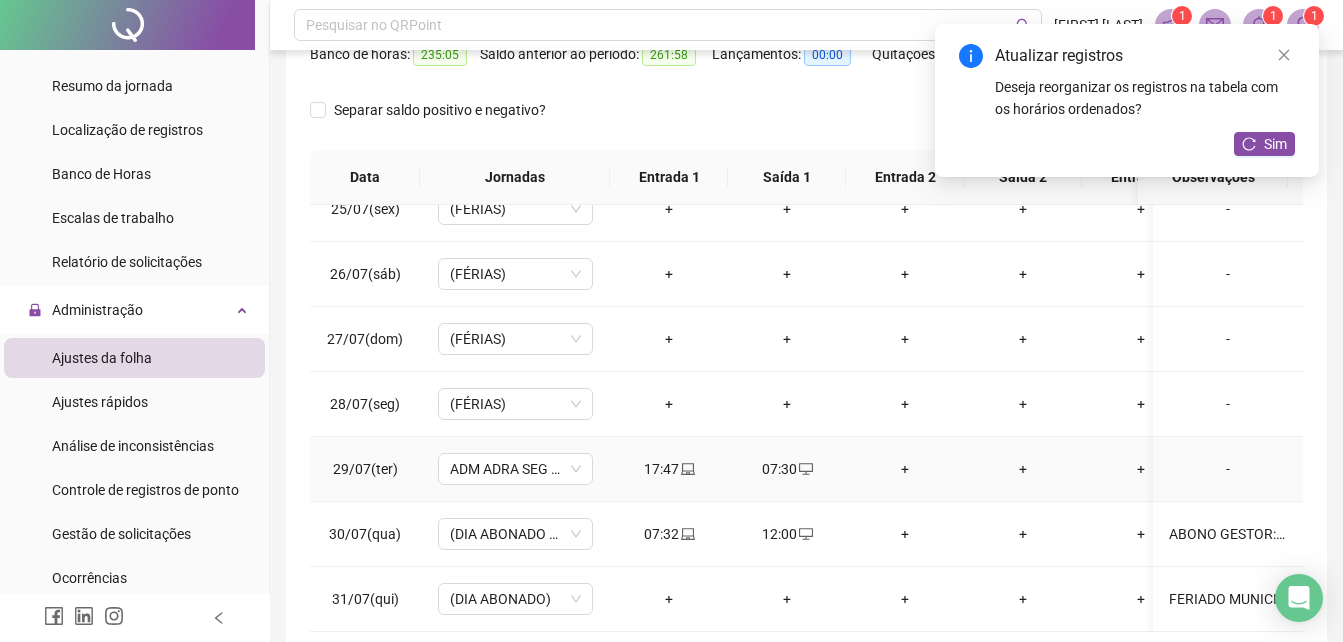 click on "+" at bounding box center [905, 469] 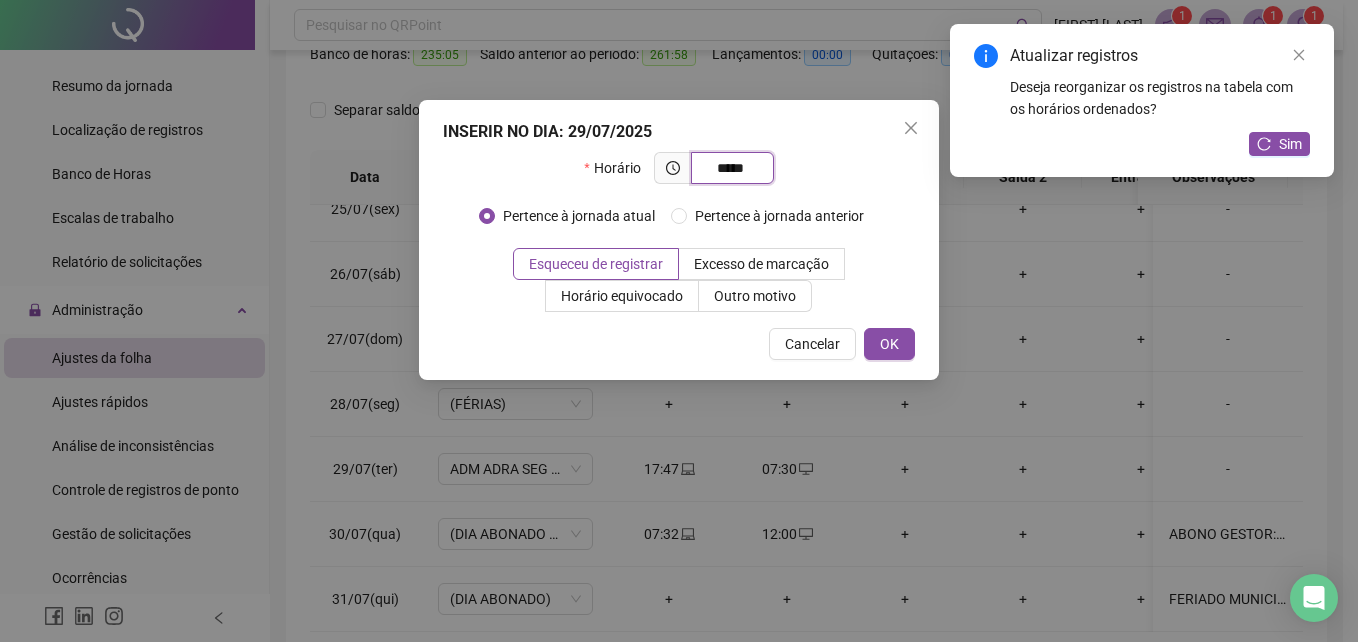 type on "*****" 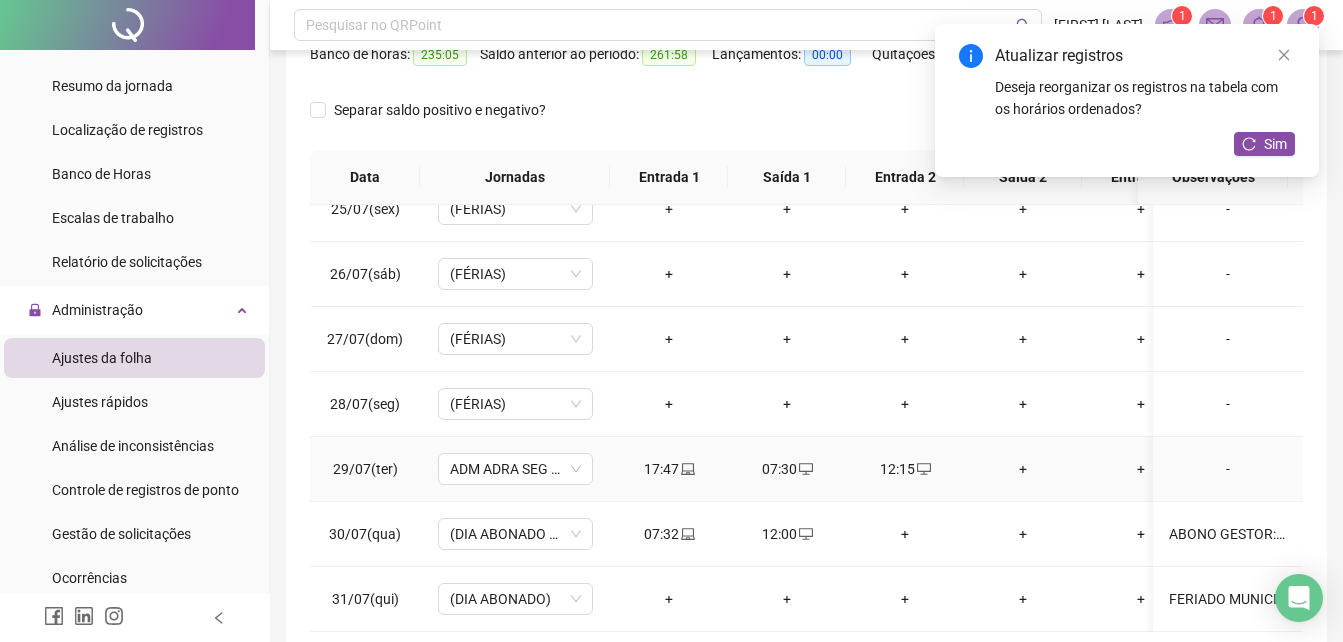 click on "+" at bounding box center (1023, 469) 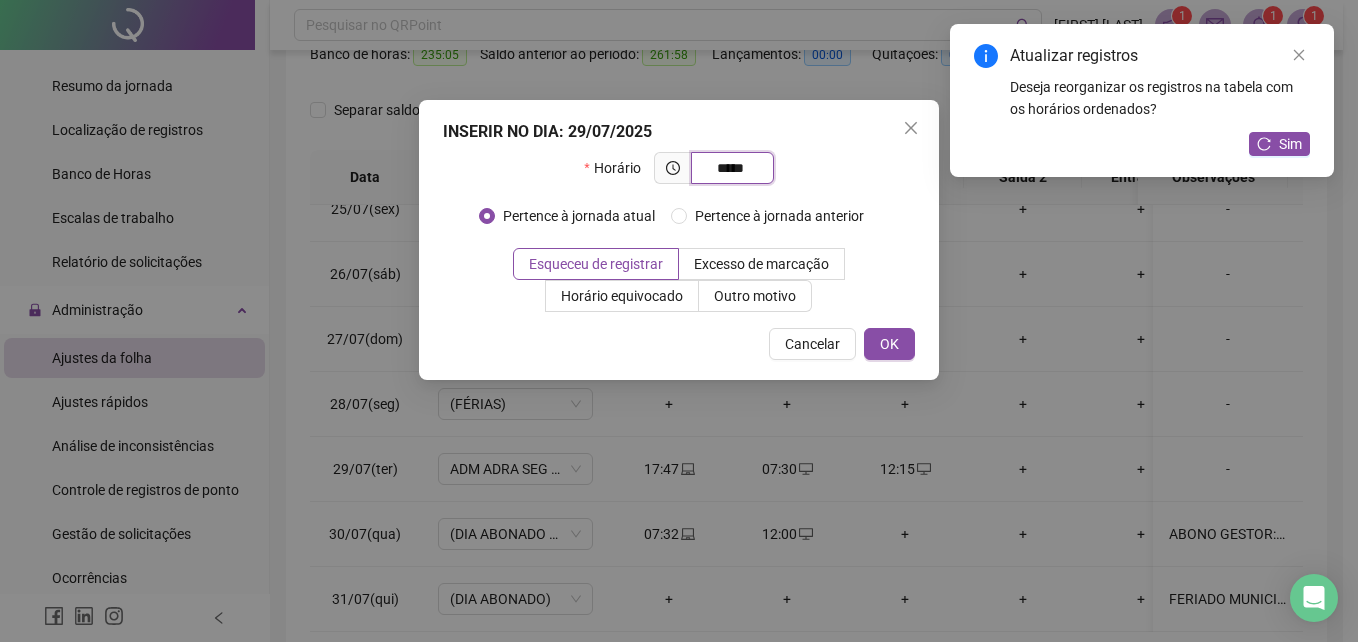 type on "*****" 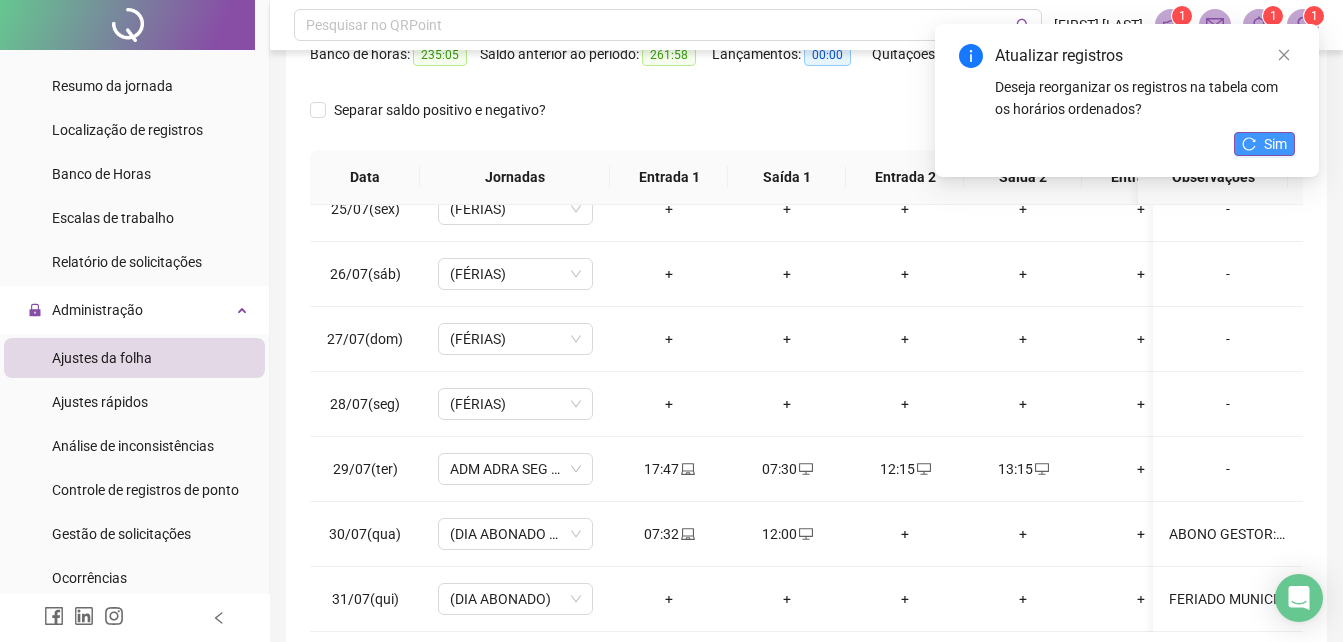 click on "Sim" at bounding box center [1264, 144] 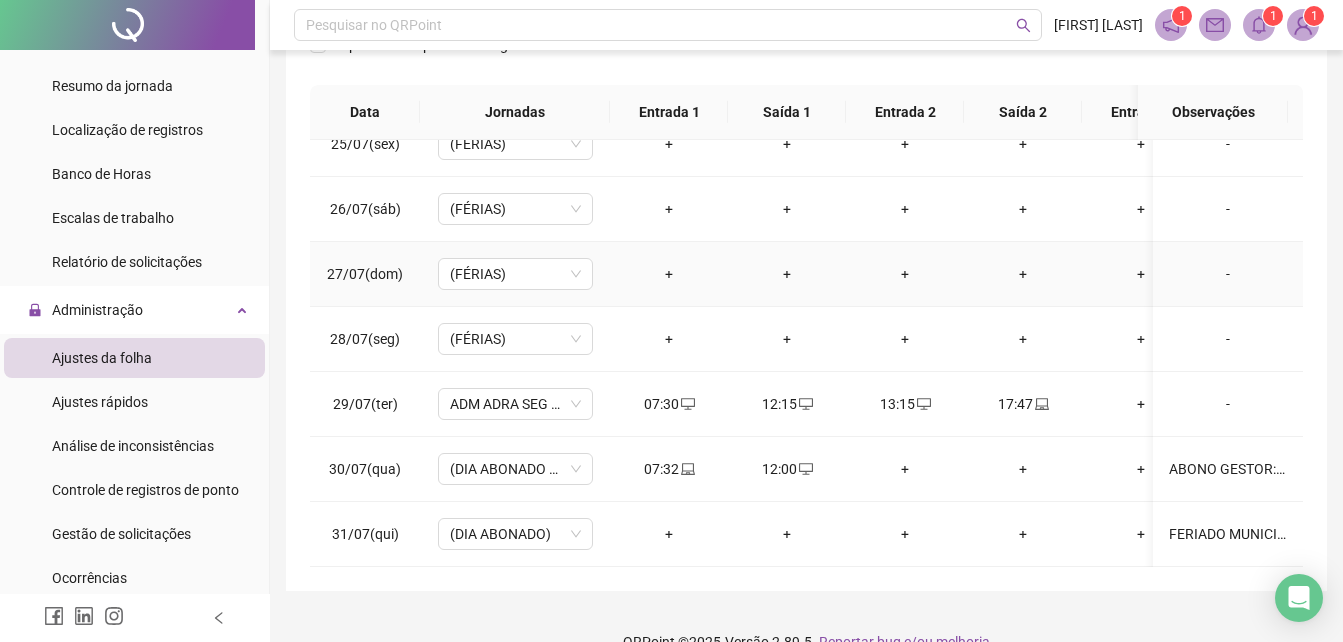 scroll, scrollTop: 380, scrollLeft: 0, axis: vertical 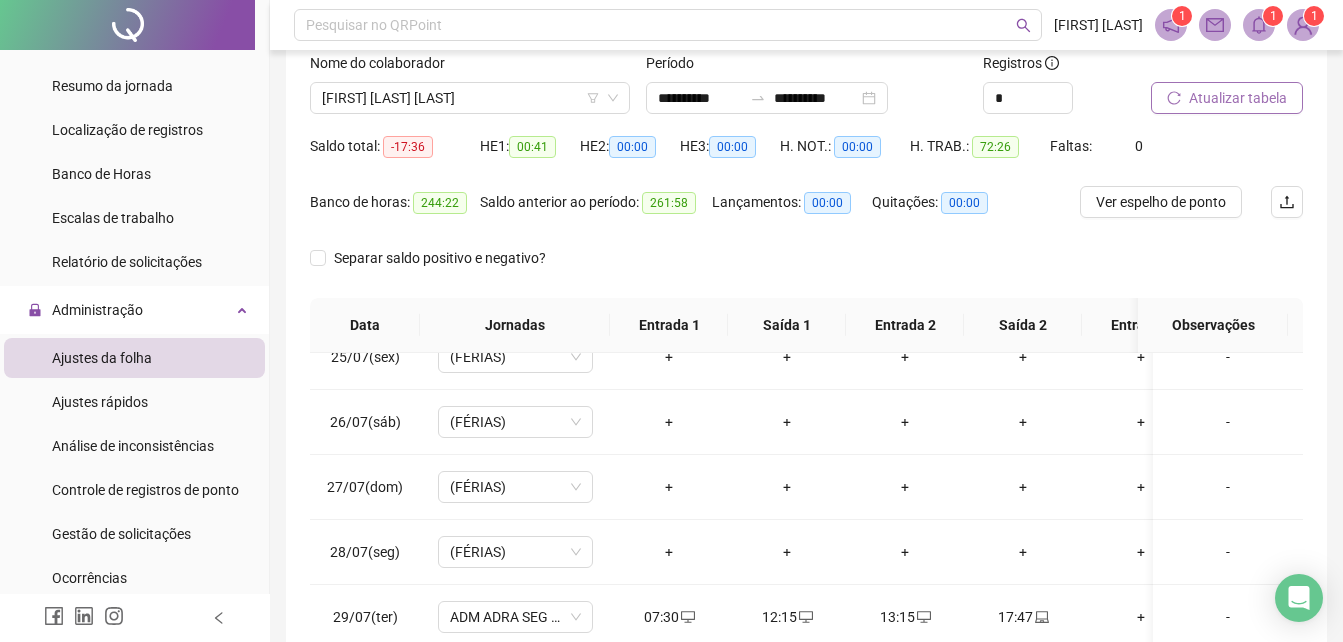 click on "Atualizar tabela" at bounding box center (1238, 98) 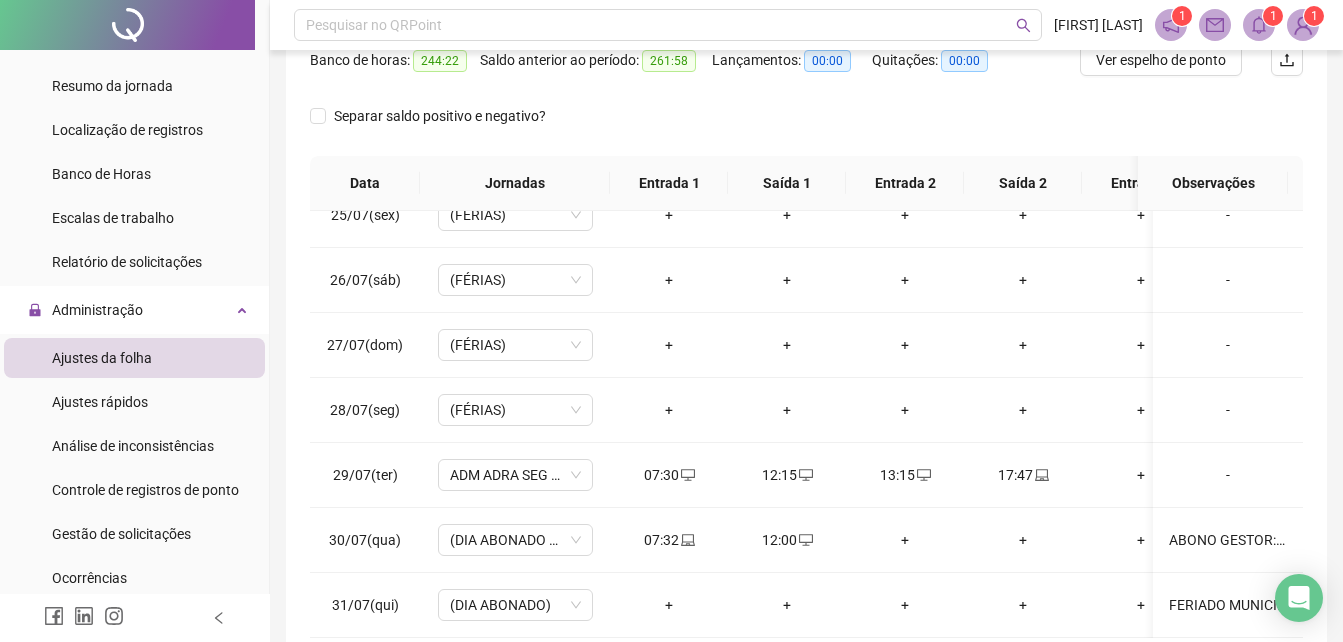 scroll, scrollTop: 380, scrollLeft: 0, axis: vertical 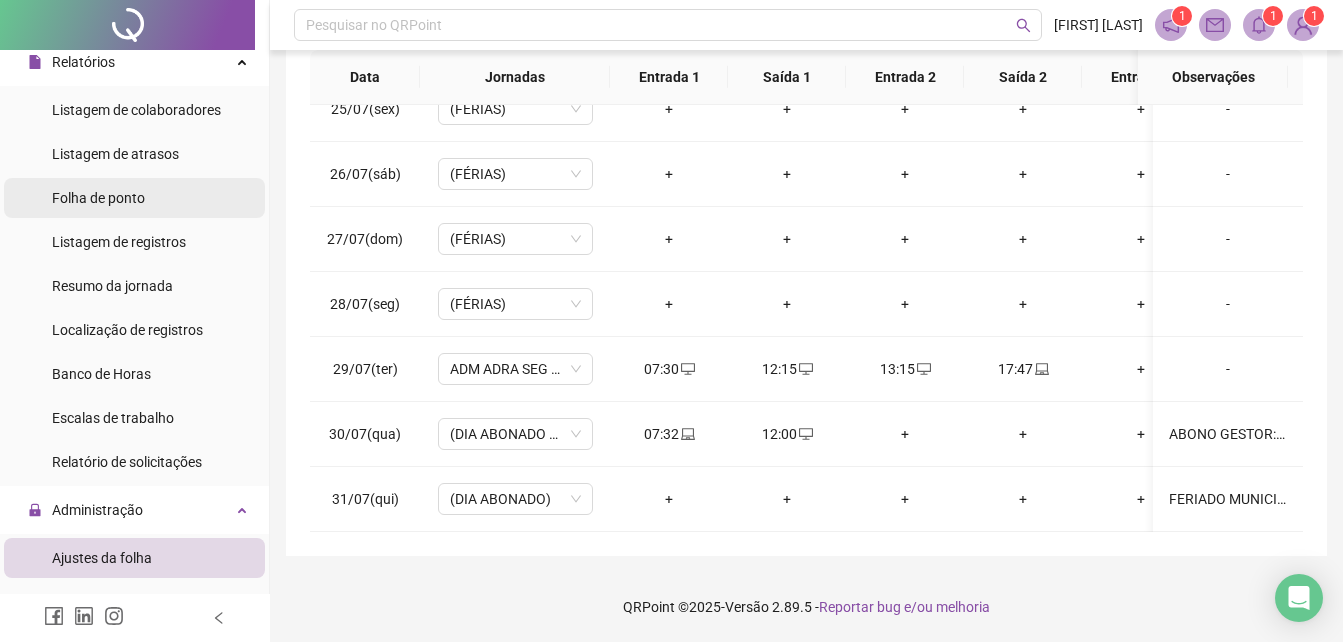 click on "Folha de ponto" at bounding box center [98, 198] 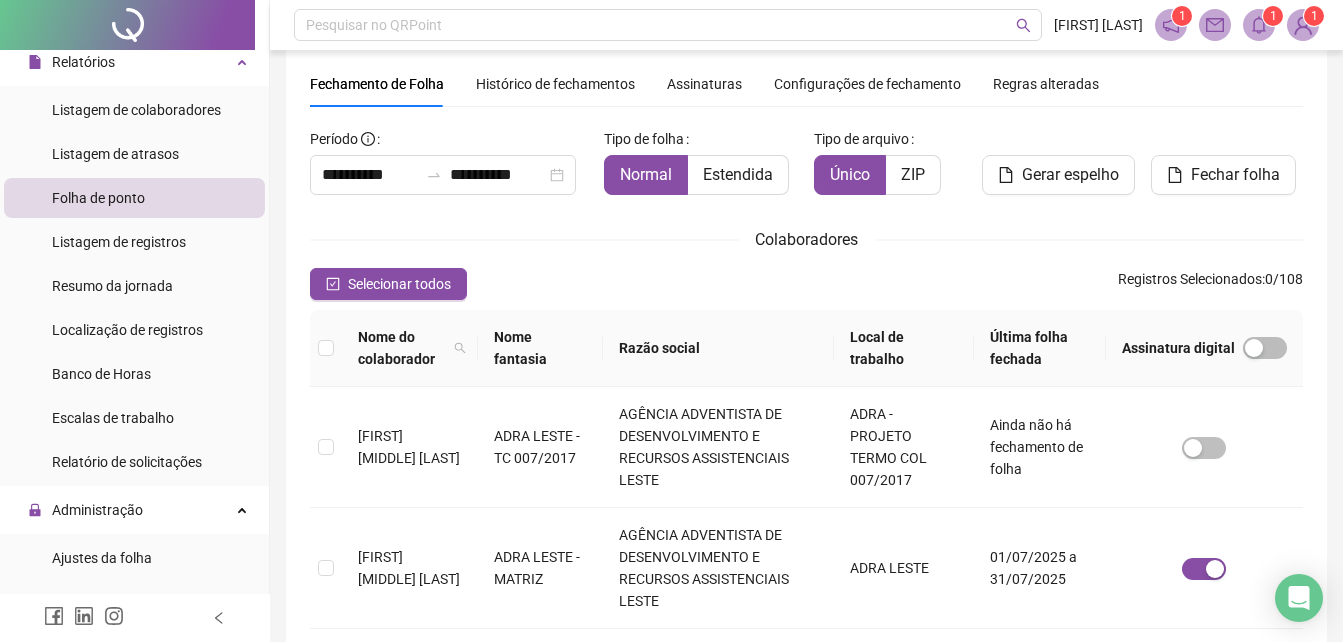 scroll, scrollTop: 89, scrollLeft: 0, axis: vertical 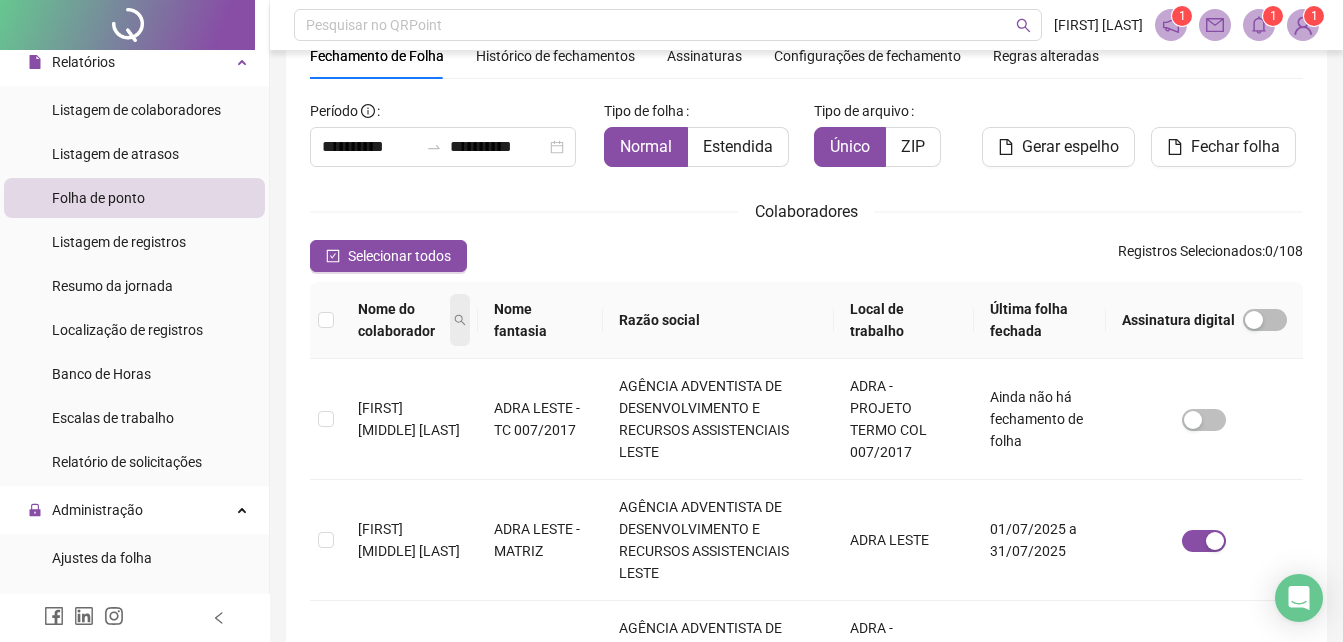 click at bounding box center (460, 320) 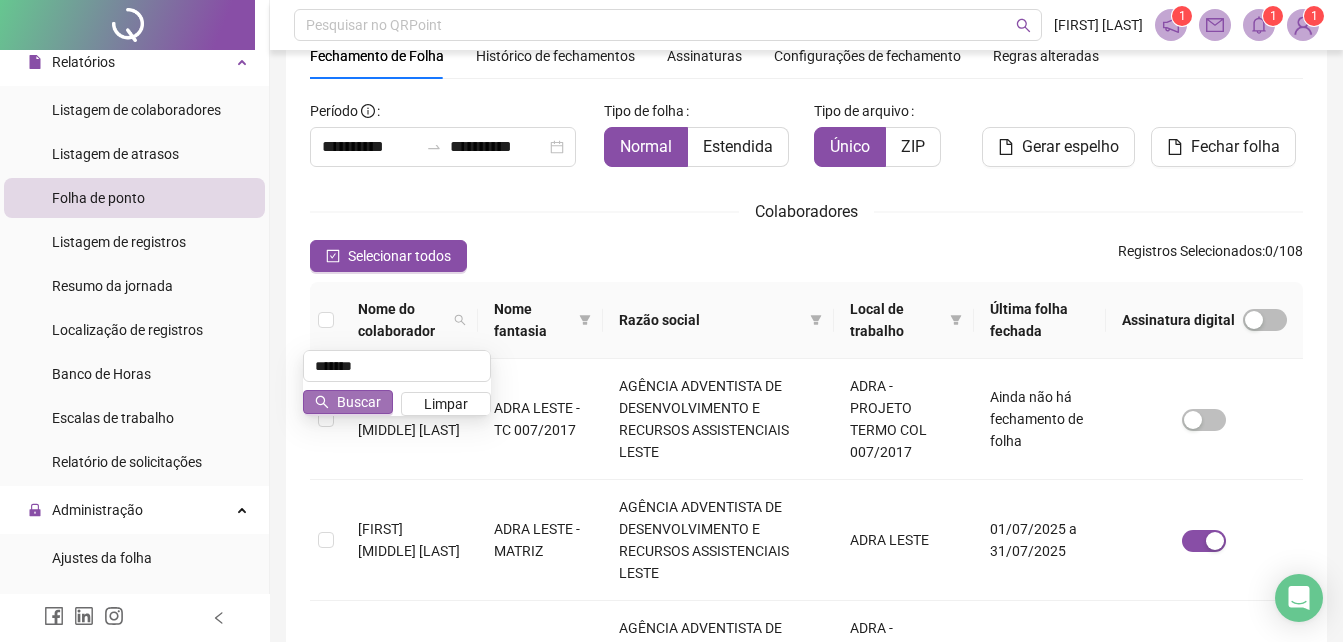 type on "*******" 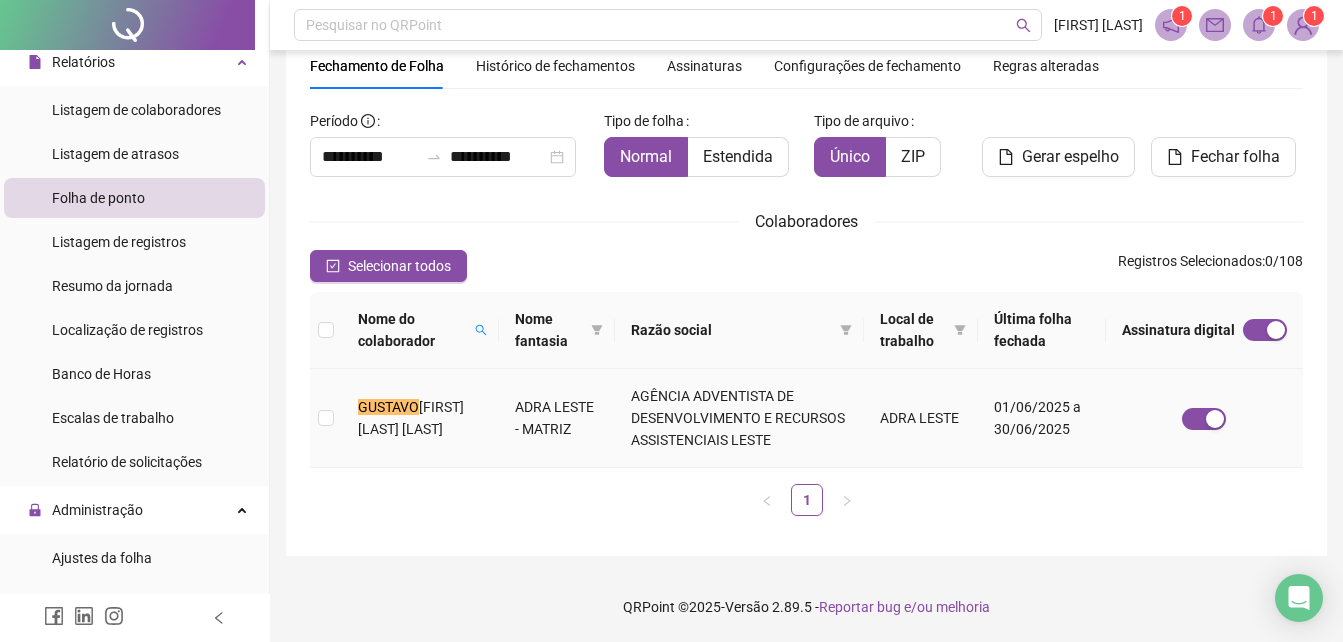 scroll, scrollTop: 79, scrollLeft: 0, axis: vertical 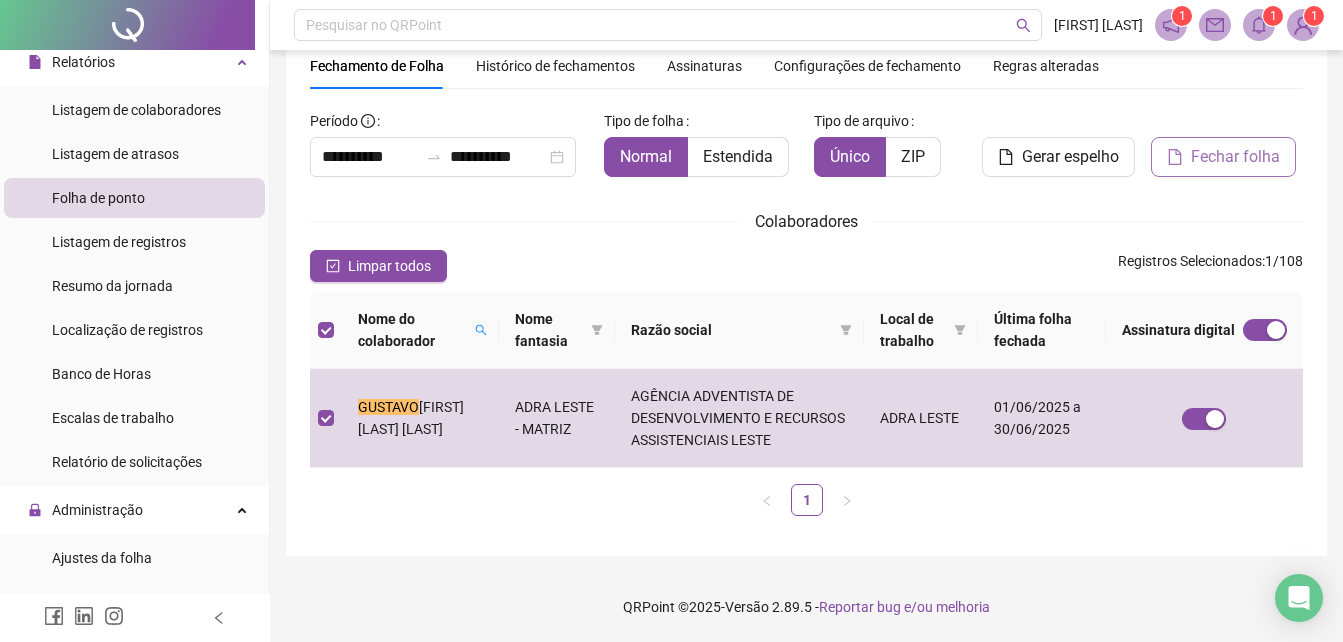 click on "Fechar folha" at bounding box center [1235, 157] 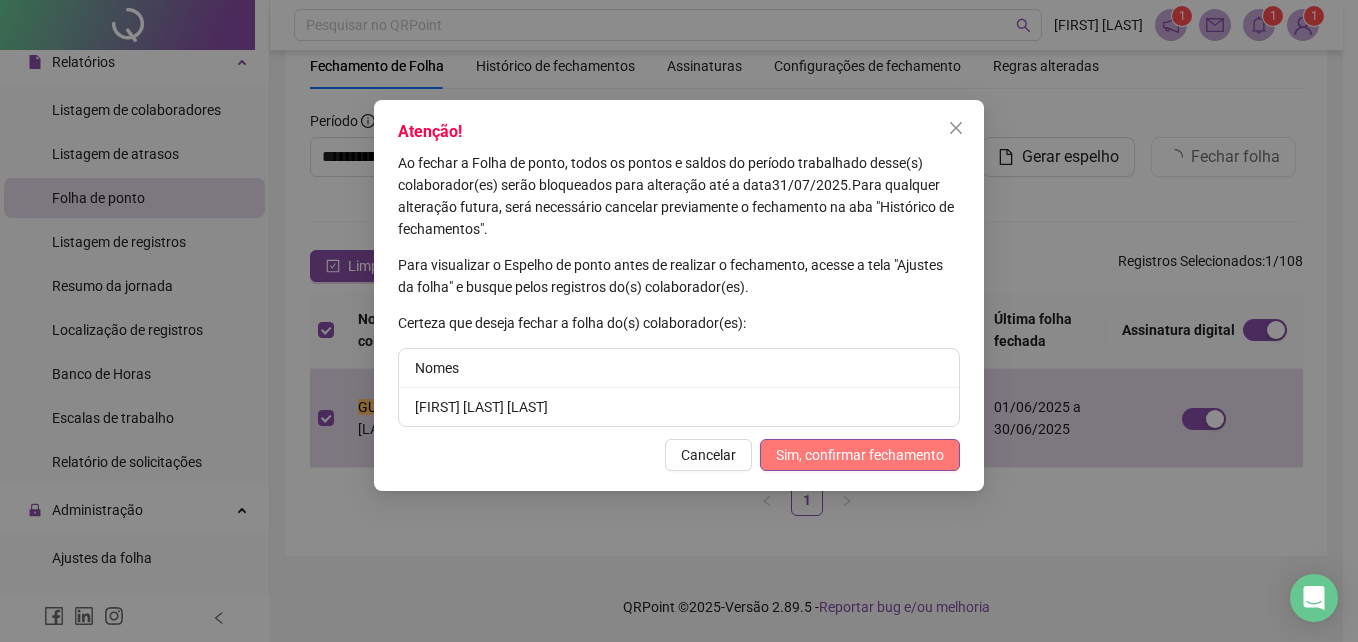 click on "Sim, confirmar fechamento" at bounding box center (860, 455) 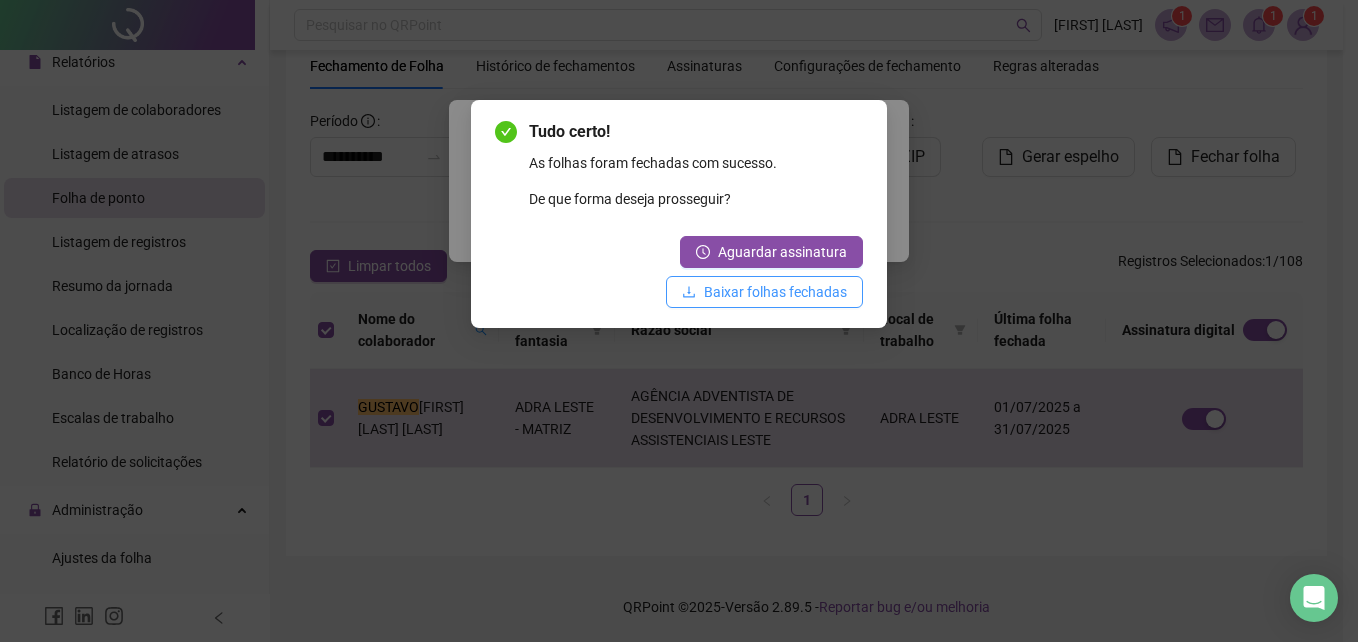click on "Baixar folhas fechadas" at bounding box center (775, 292) 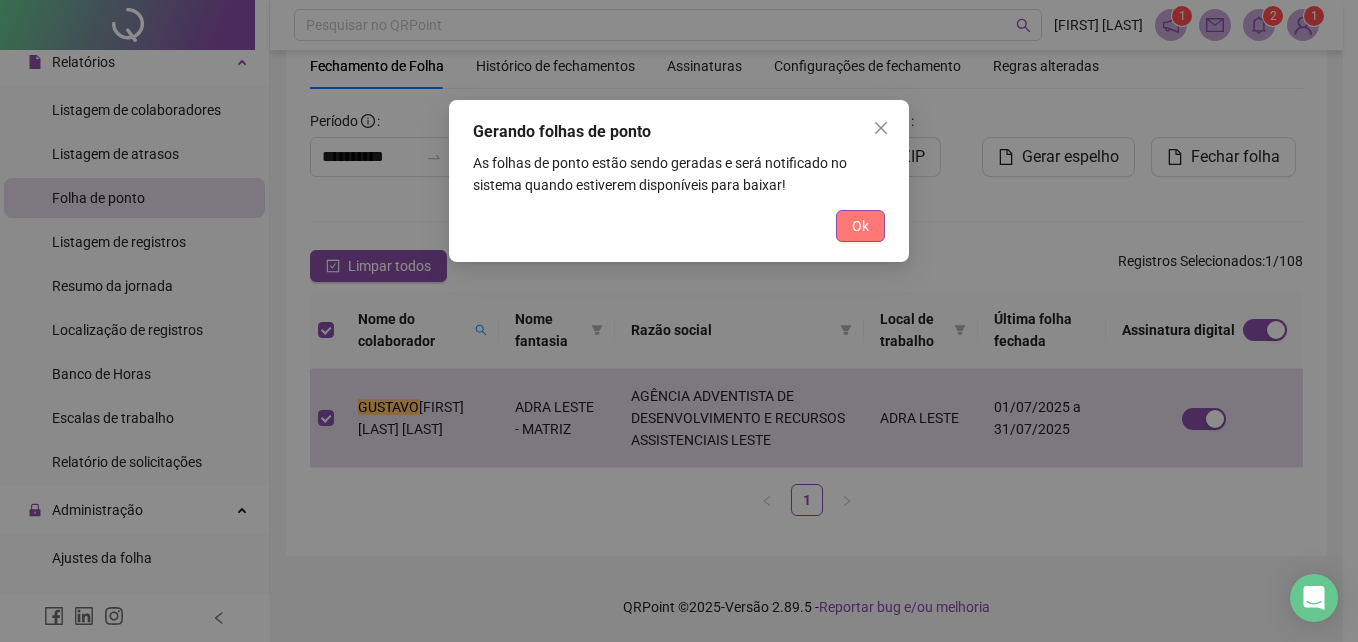 click on "Ok" at bounding box center (860, 226) 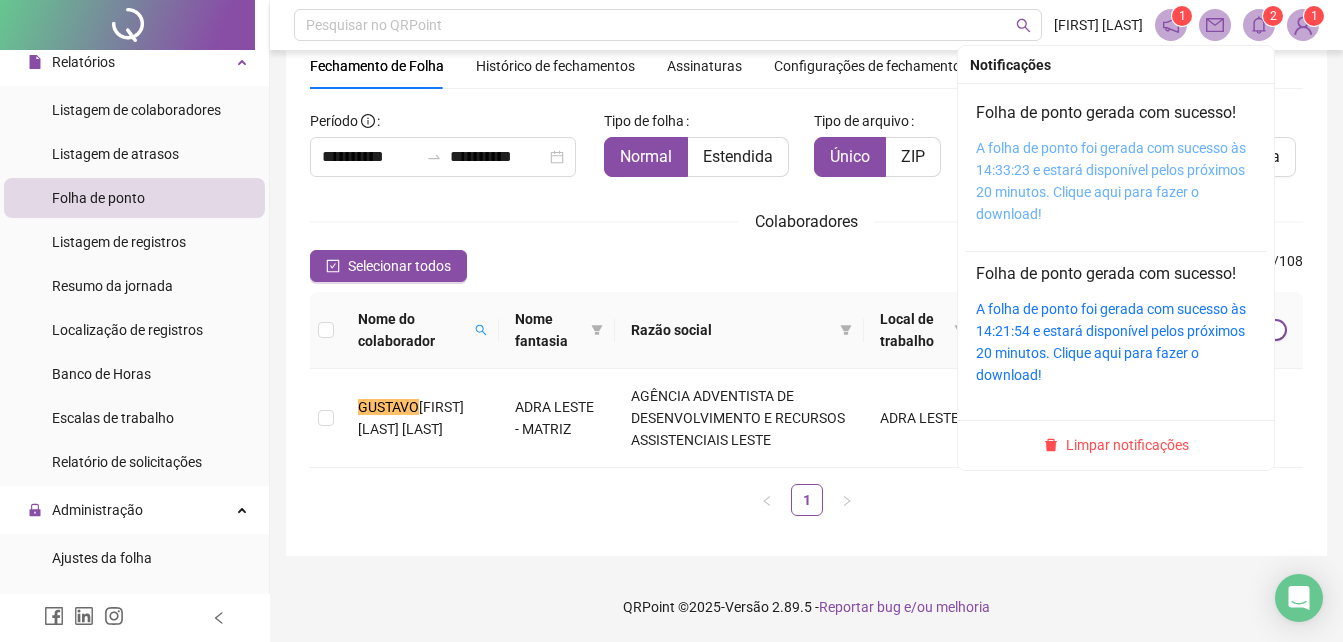 click on "A folha de ponto foi gerada com sucesso às 14:33:23 e estará disponível pelos próximos 20 minutos.
Clique aqui para fazer o download!" at bounding box center (1111, 181) 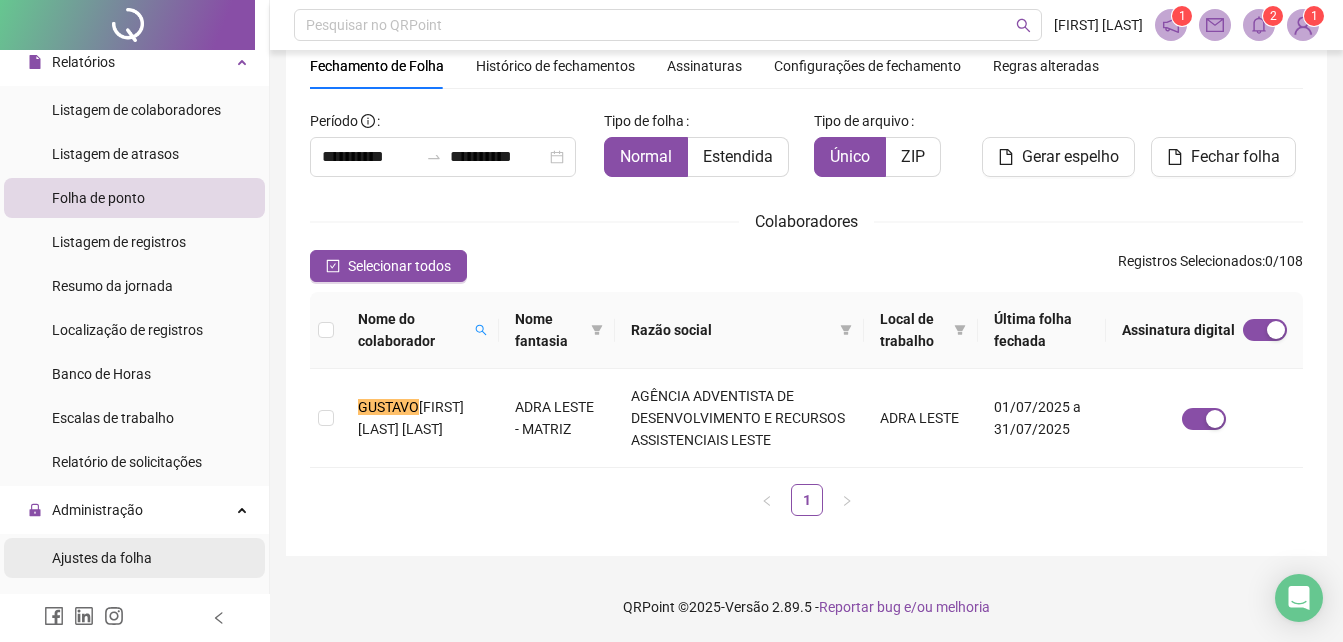 click on "Ajustes da folha" at bounding box center (102, 558) 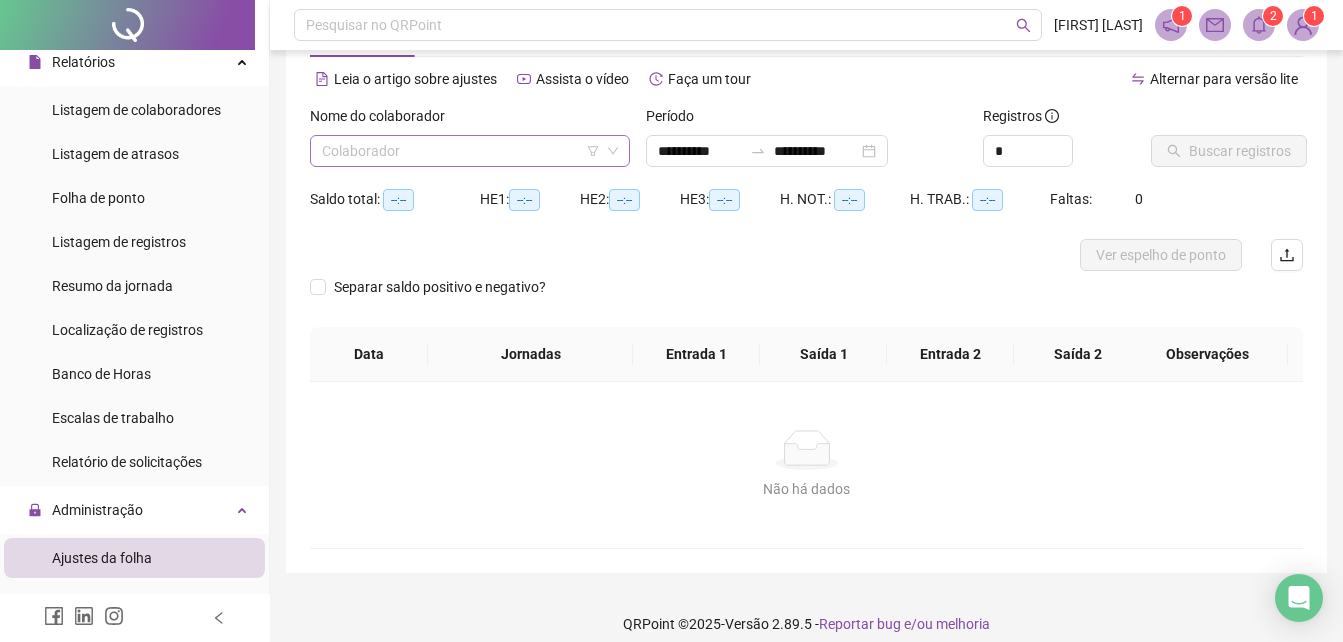 click at bounding box center (461, 151) 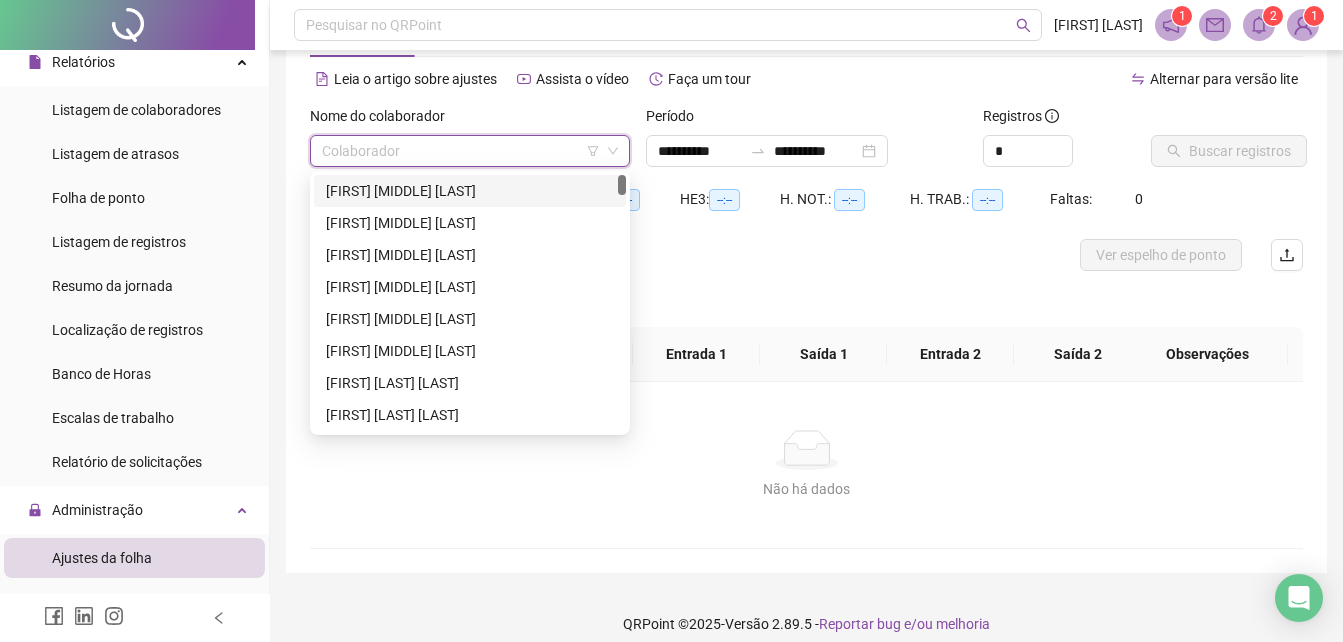 click at bounding box center (461, 151) 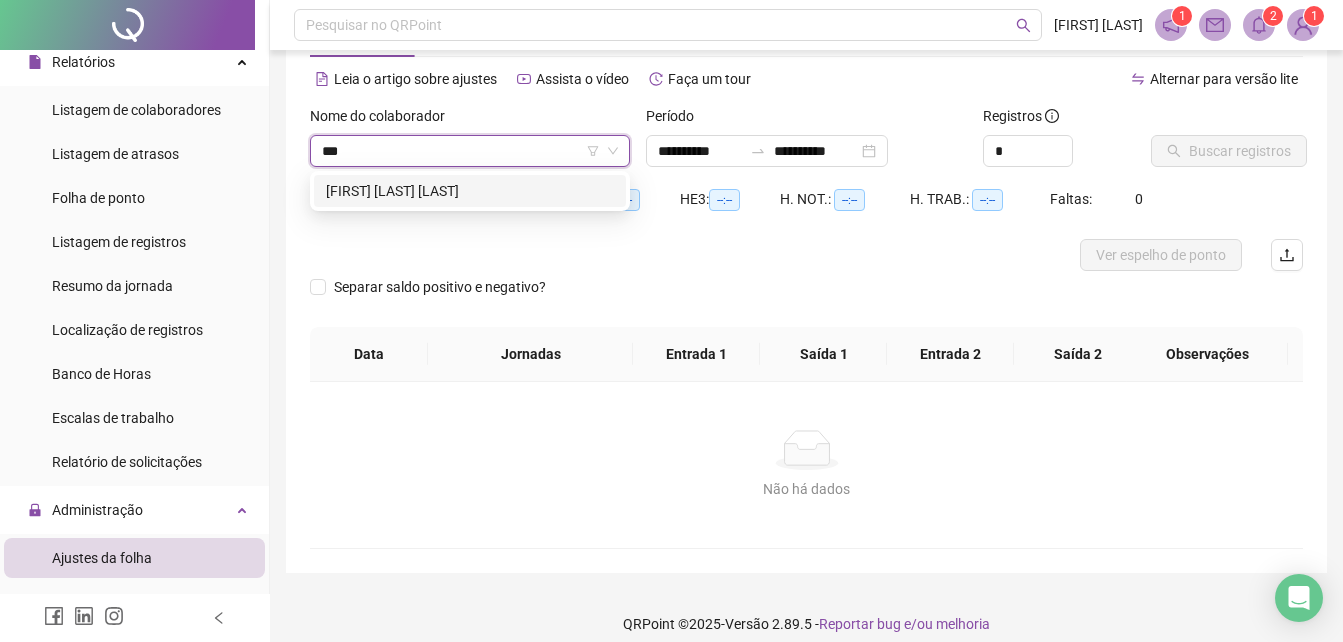 type on "****" 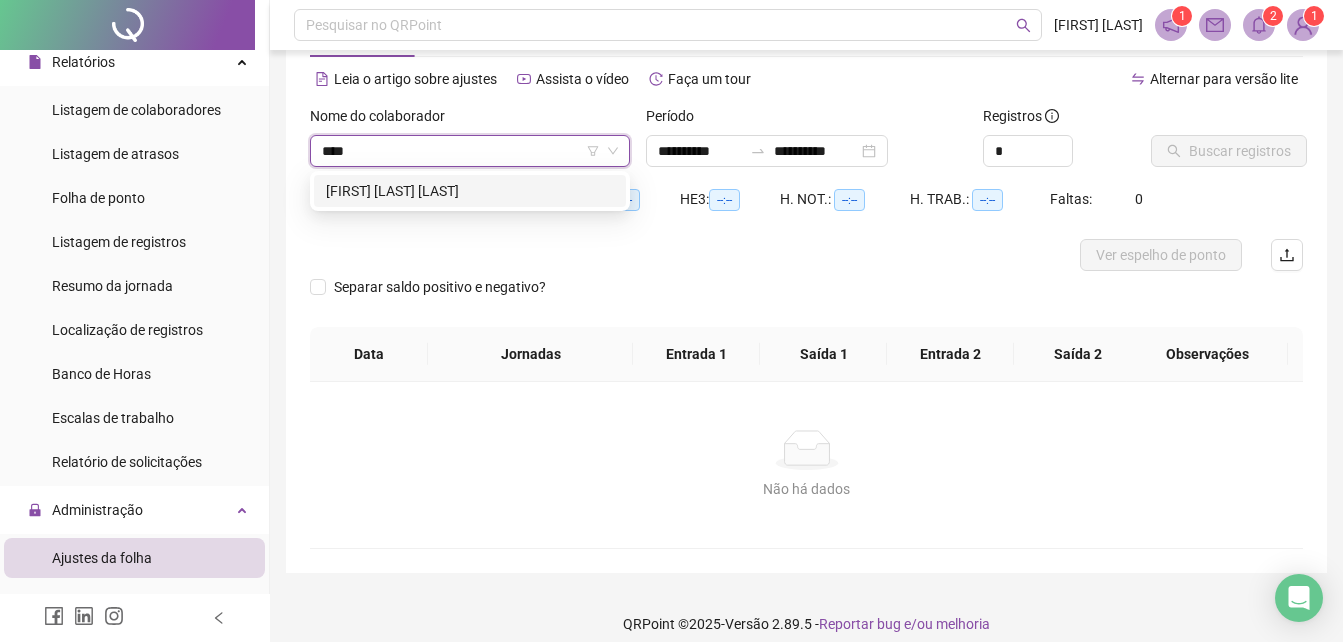 click on "[FIRST] [LAST] [LAST]" at bounding box center (470, 191) 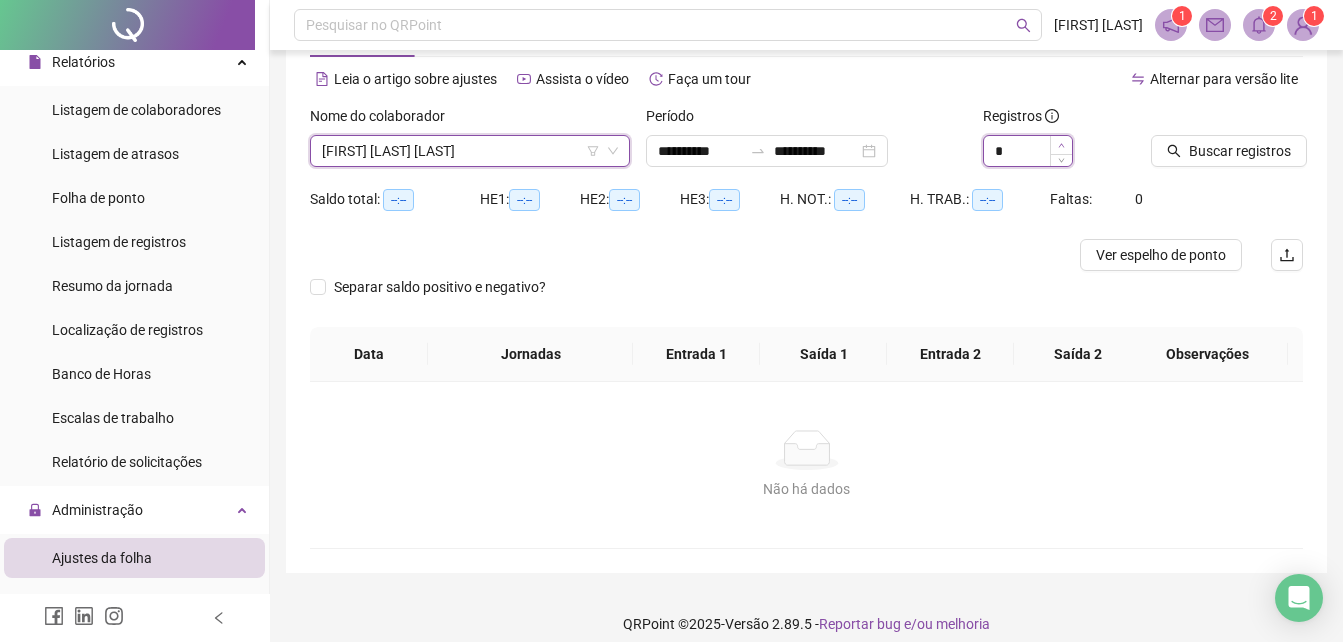 type on "*" 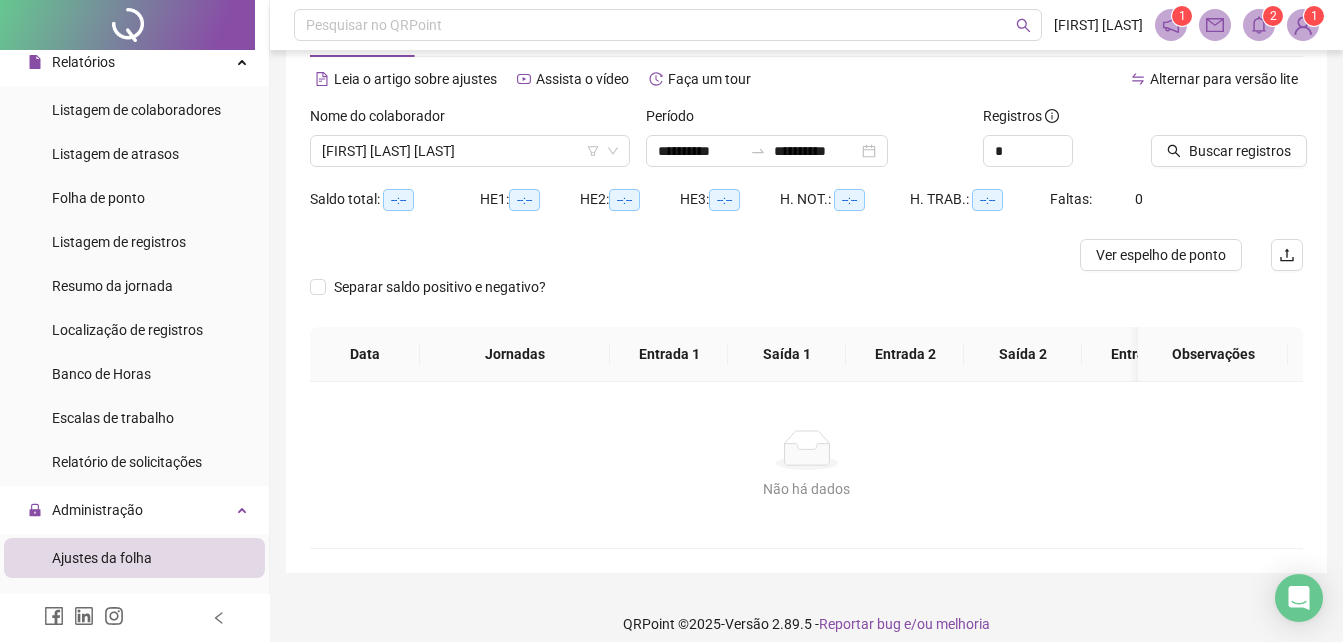 click on "Buscar registros" at bounding box center [1227, 144] 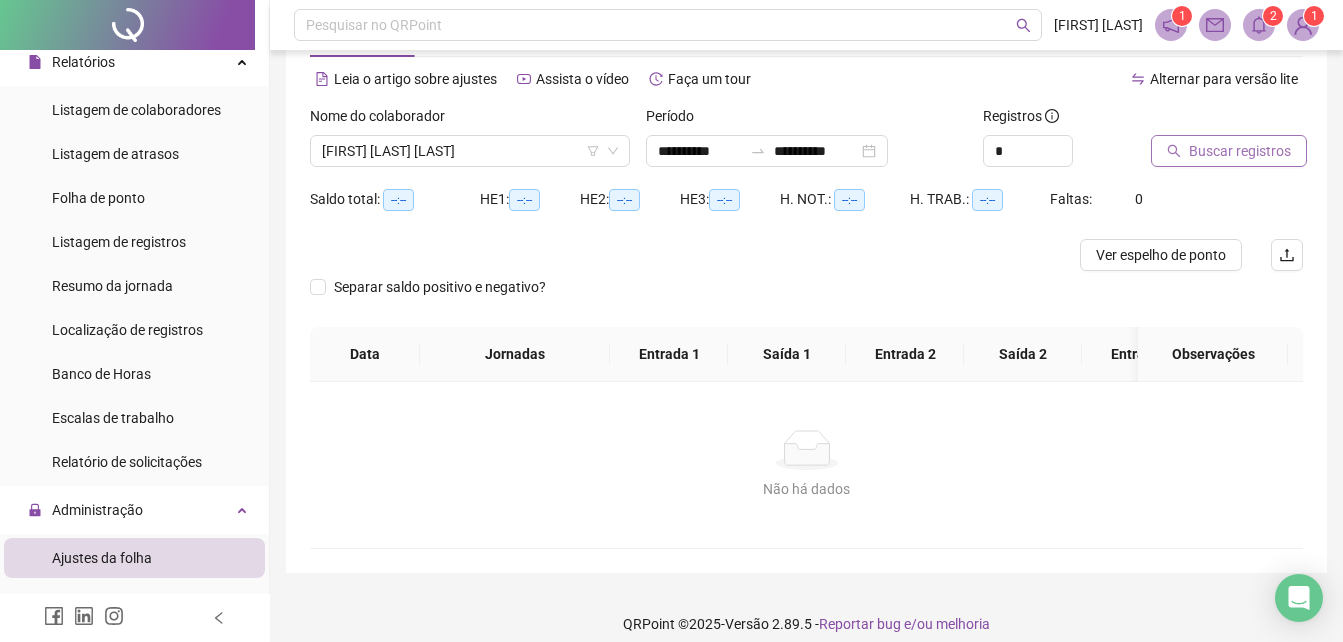 click on "Buscar registros" at bounding box center (1229, 151) 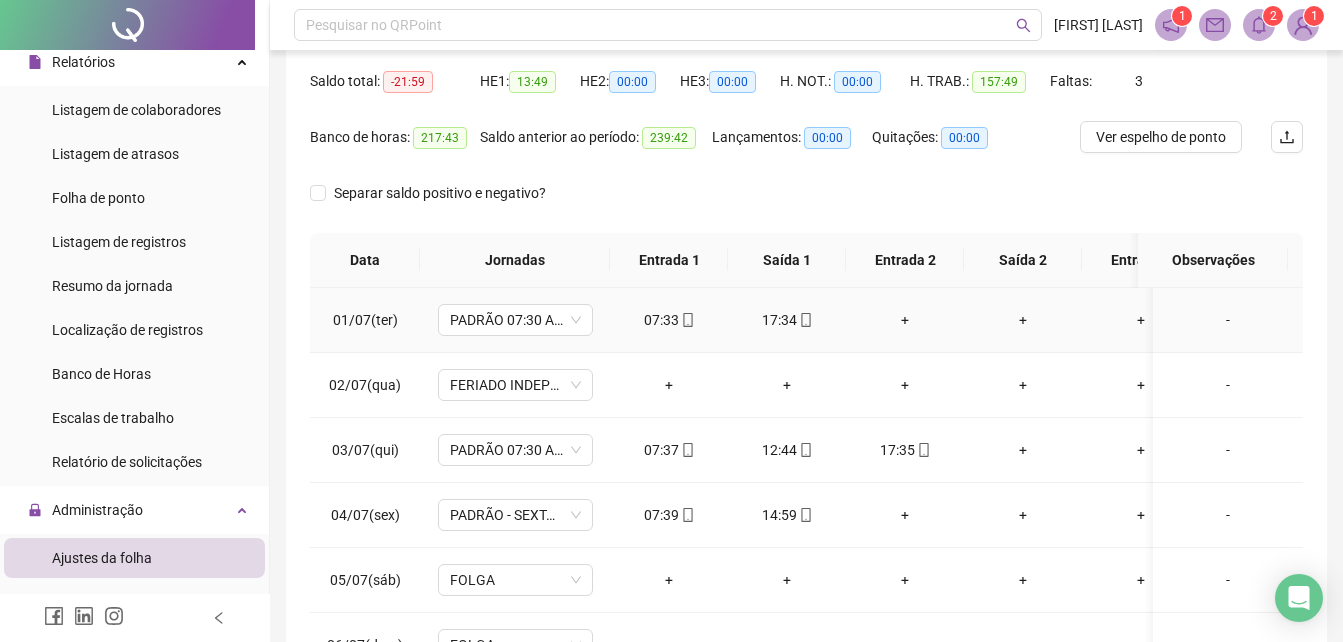 scroll, scrollTop: 279, scrollLeft: 0, axis: vertical 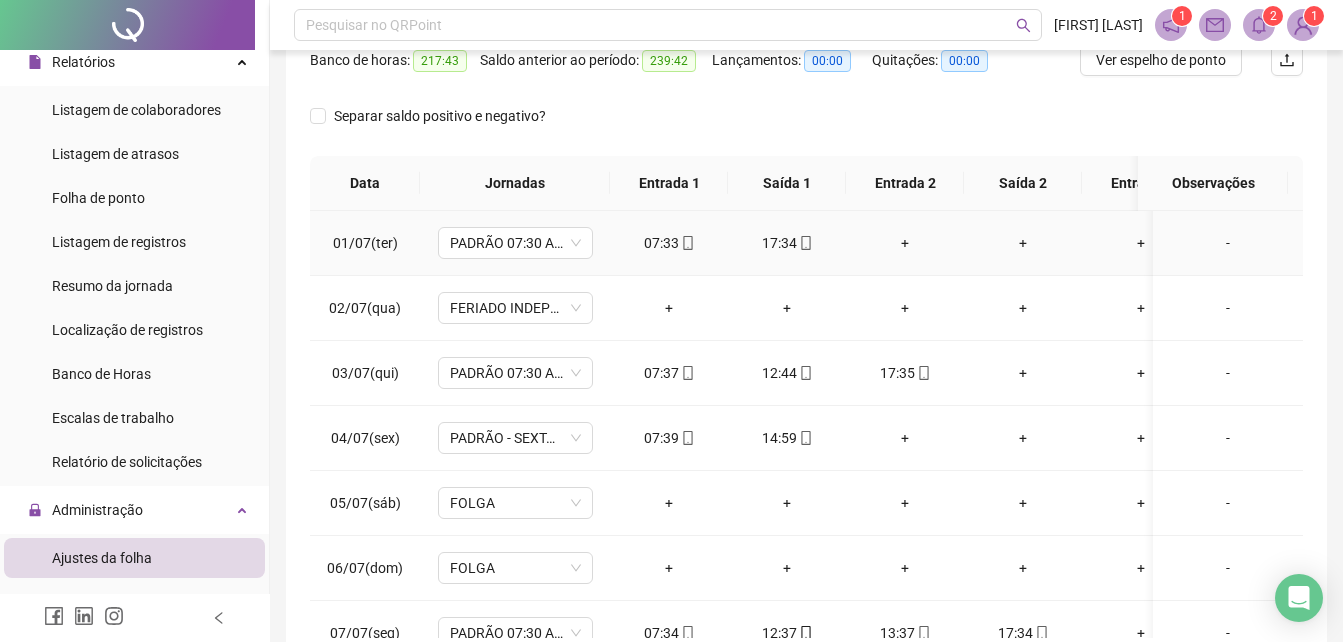 click on "+" at bounding box center [905, 243] 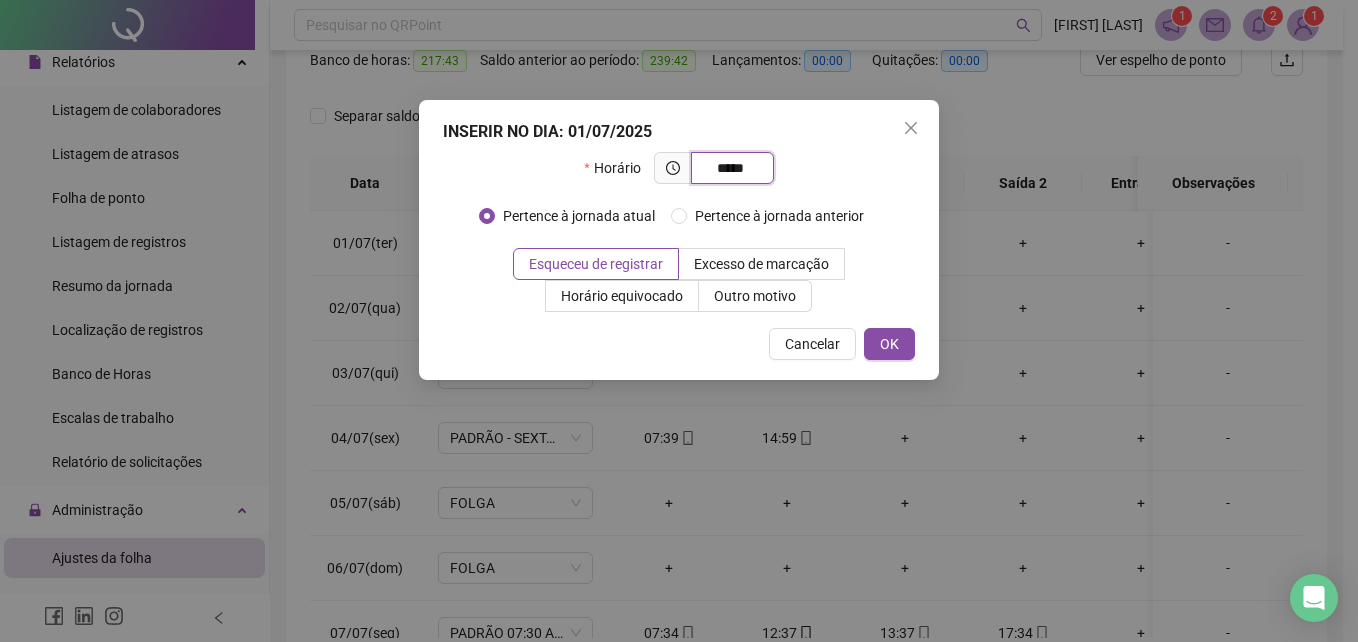 type on "*****" 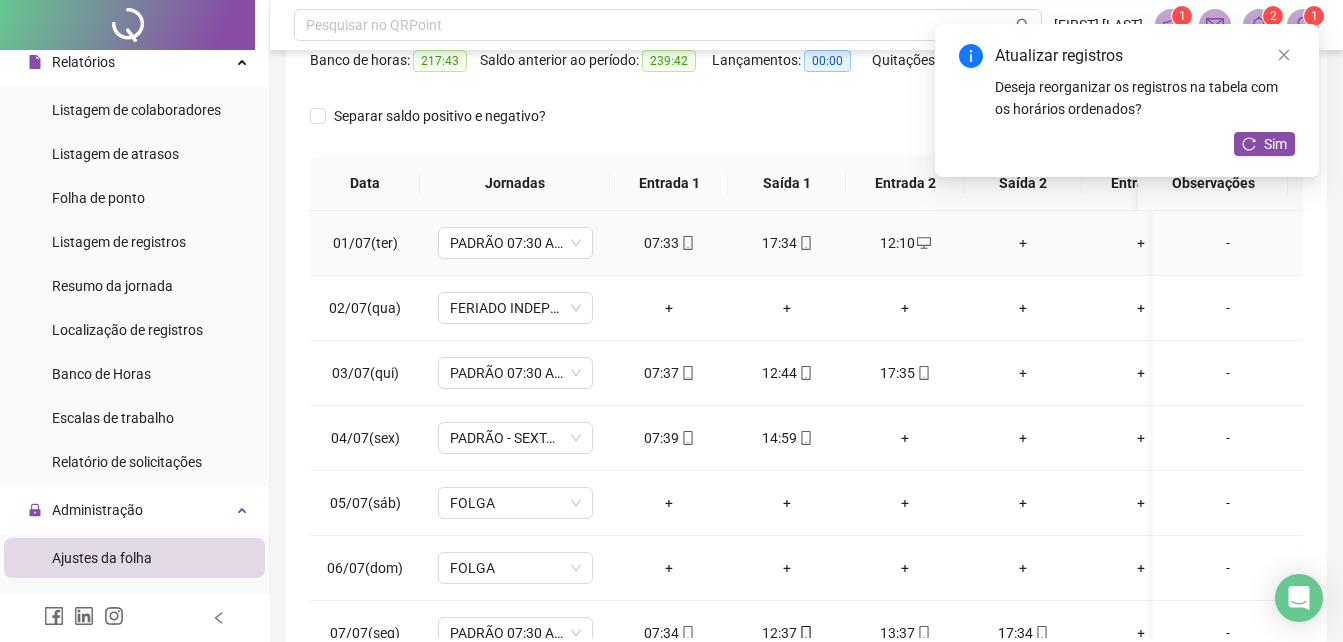click on "+" at bounding box center (1023, 243) 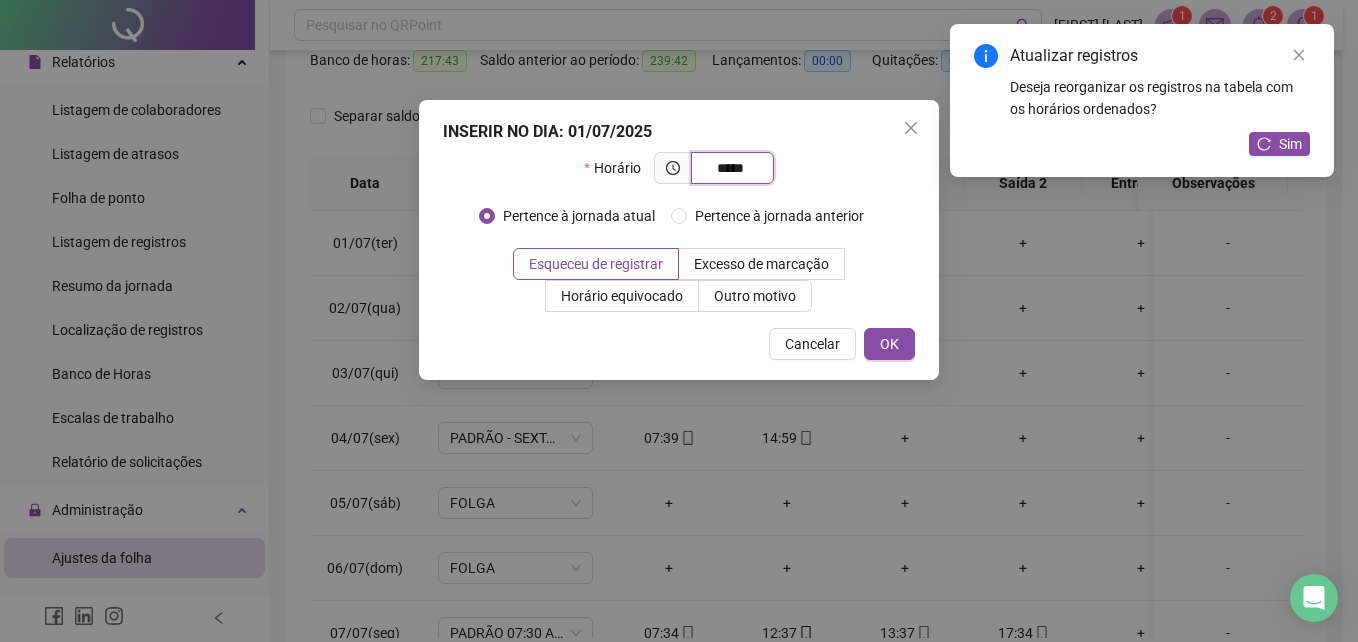 type on "*****" 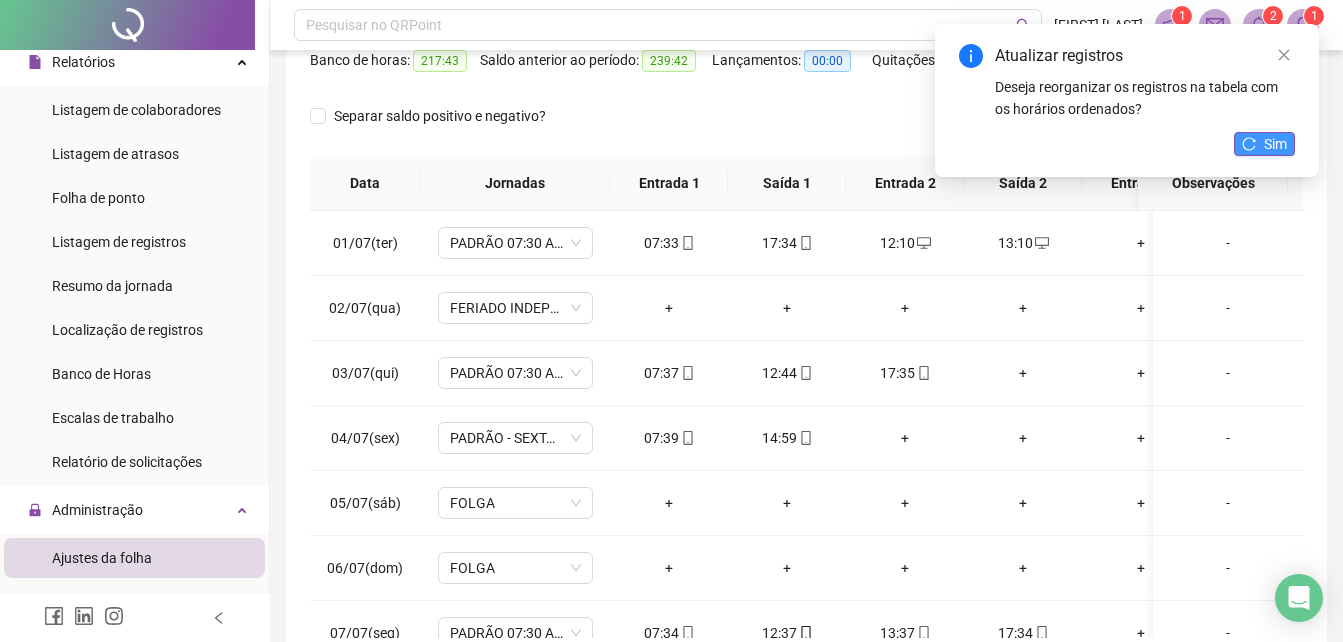 click 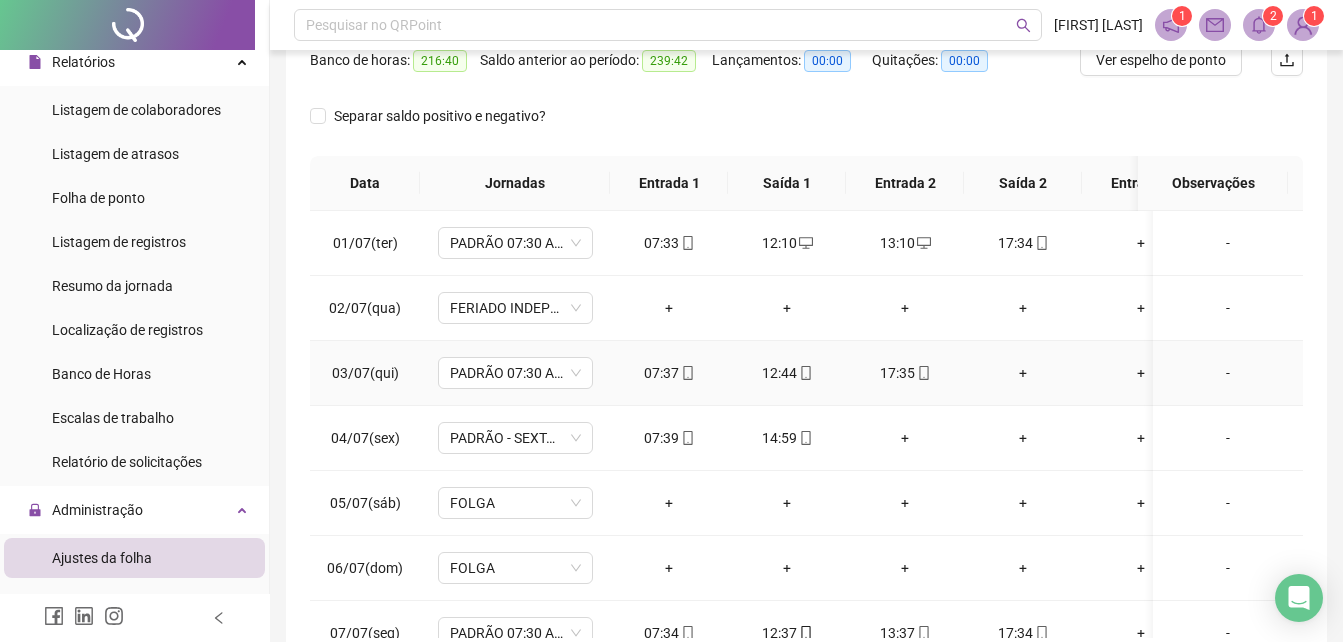 click on "+" at bounding box center [1023, 373] 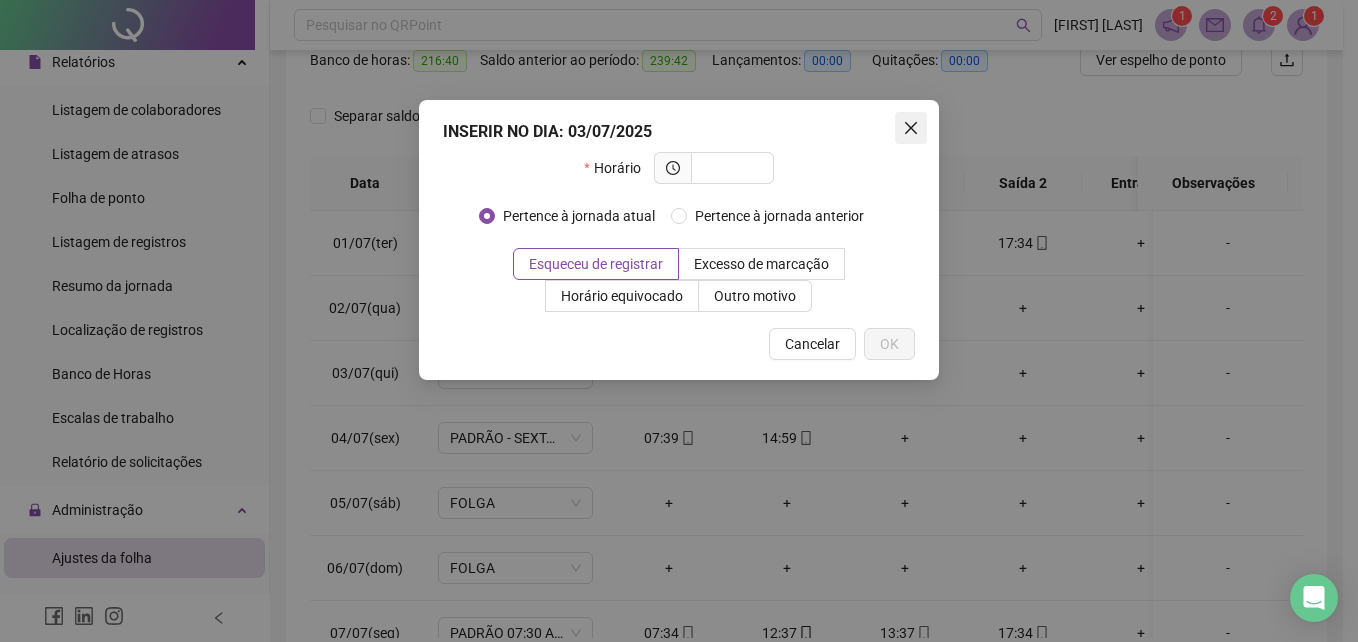 click at bounding box center (911, 128) 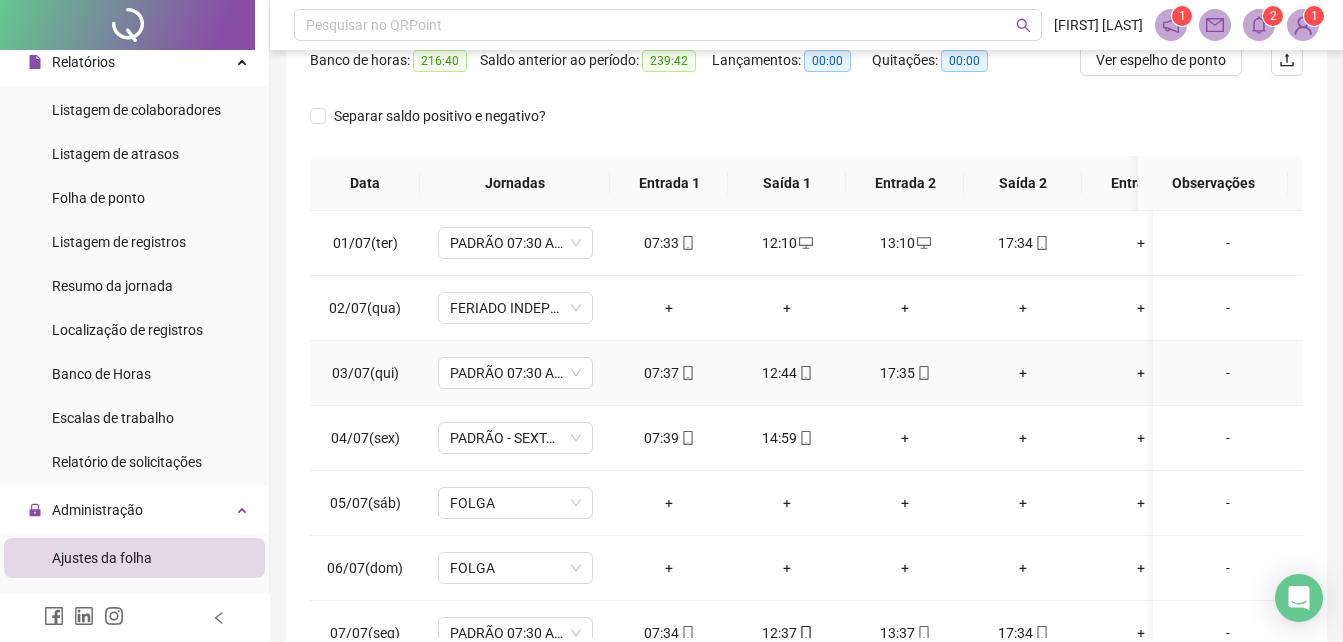 click on "+" at bounding box center (1023, 373) 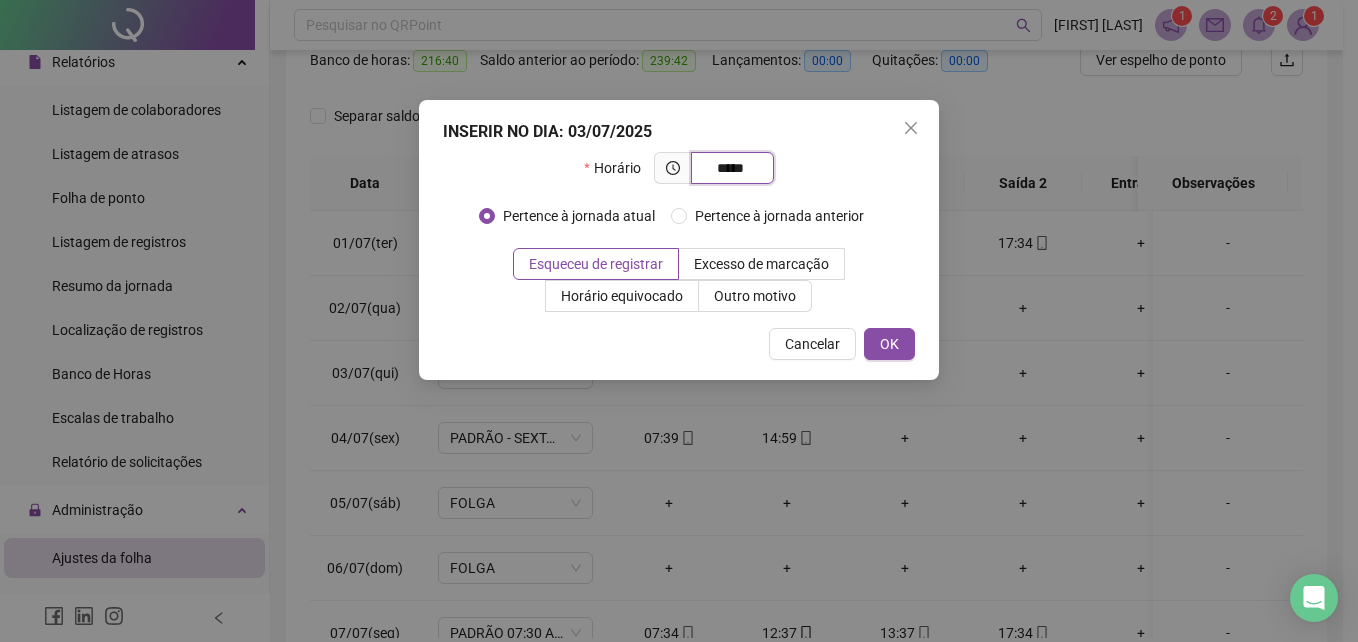 type on "*****" 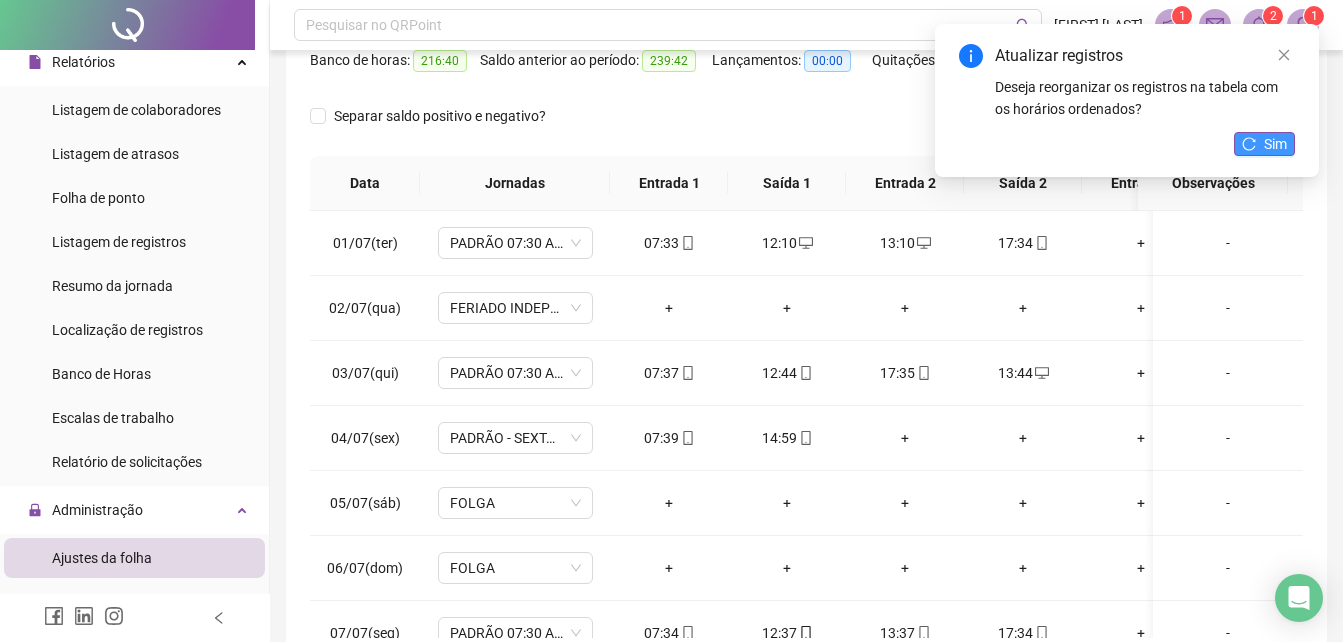 click on "Sim" at bounding box center [1275, 144] 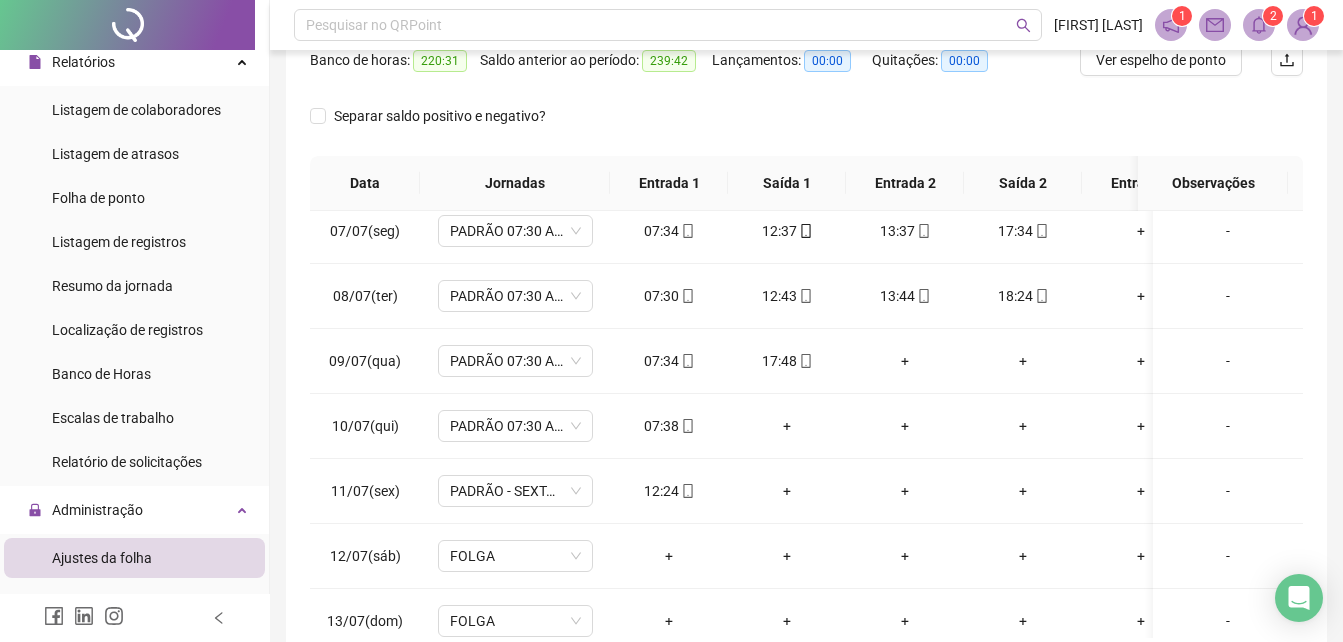 scroll, scrollTop: 419, scrollLeft: 0, axis: vertical 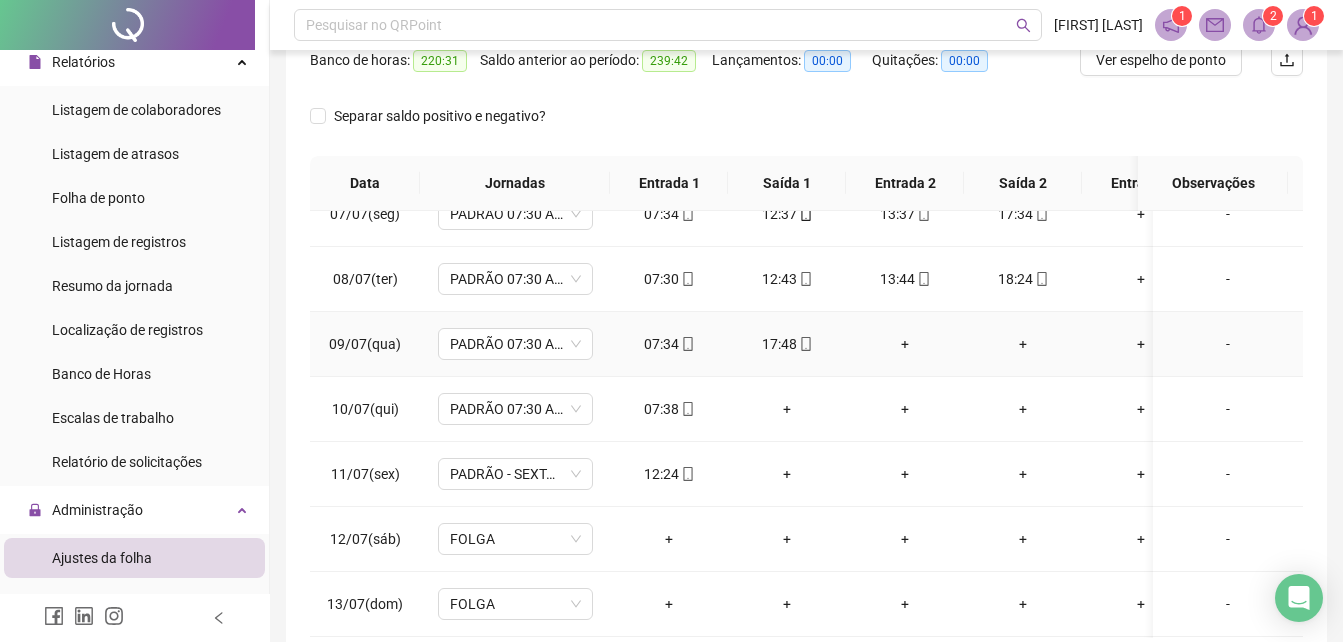 click on "+" at bounding box center (905, 344) 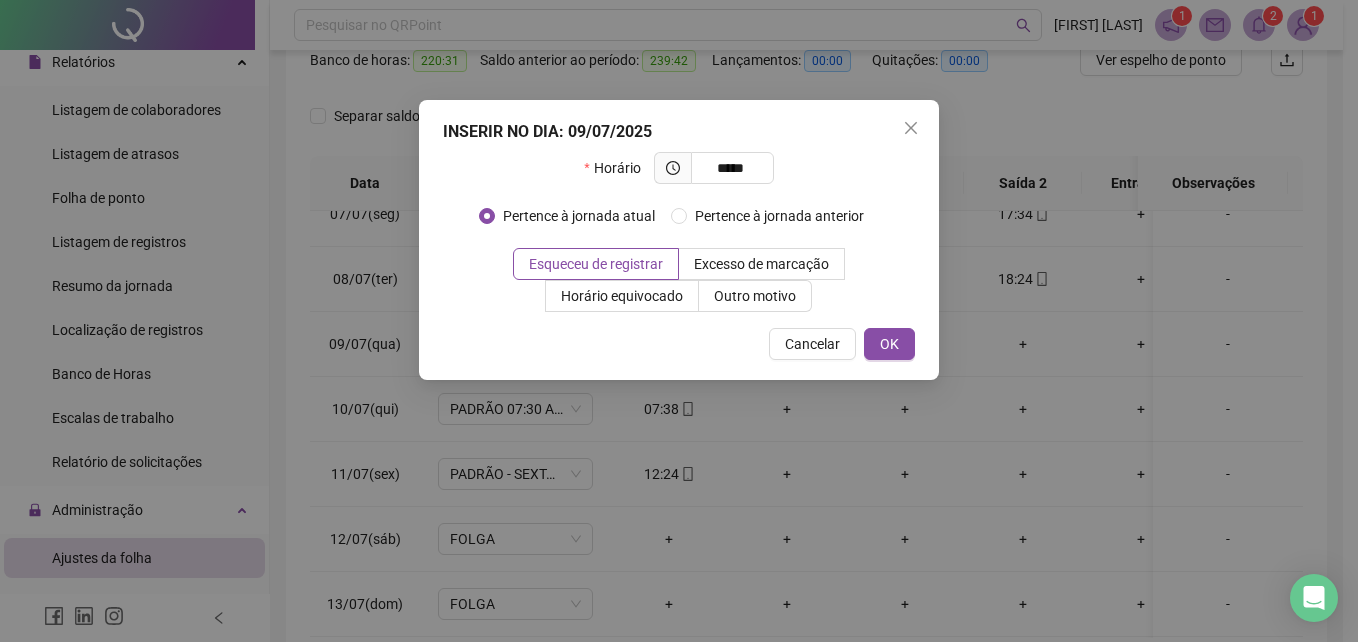 type on "*****" 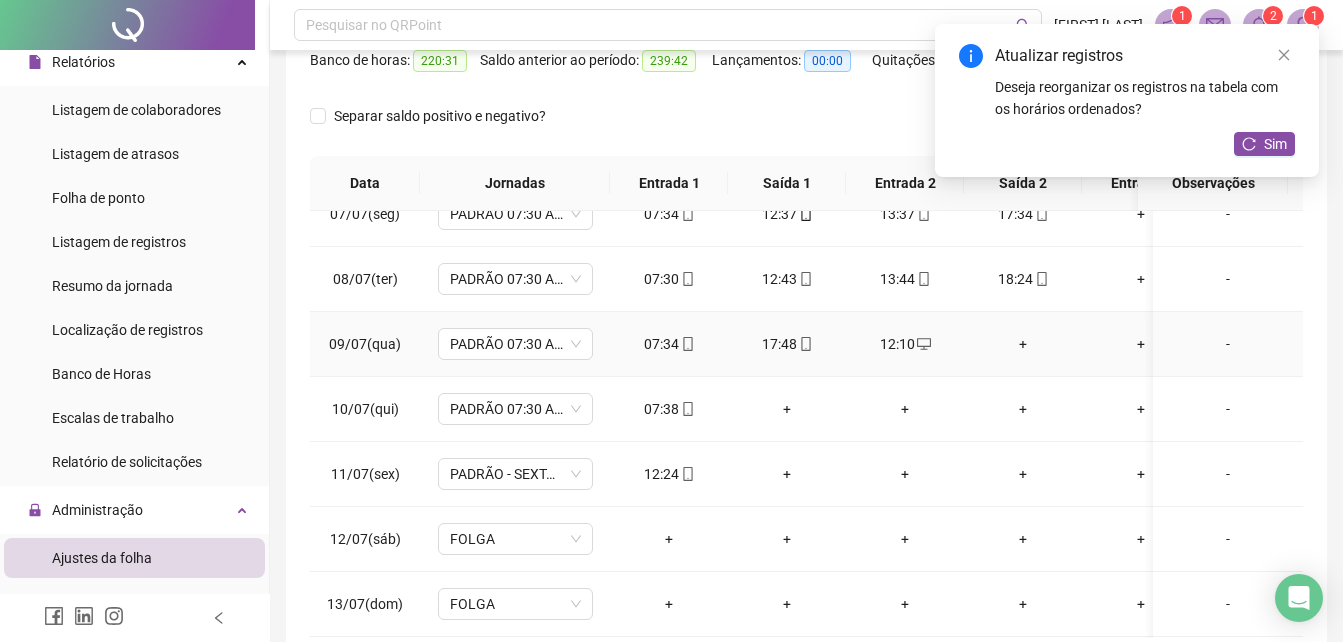 click on "+" at bounding box center (1023, 344) 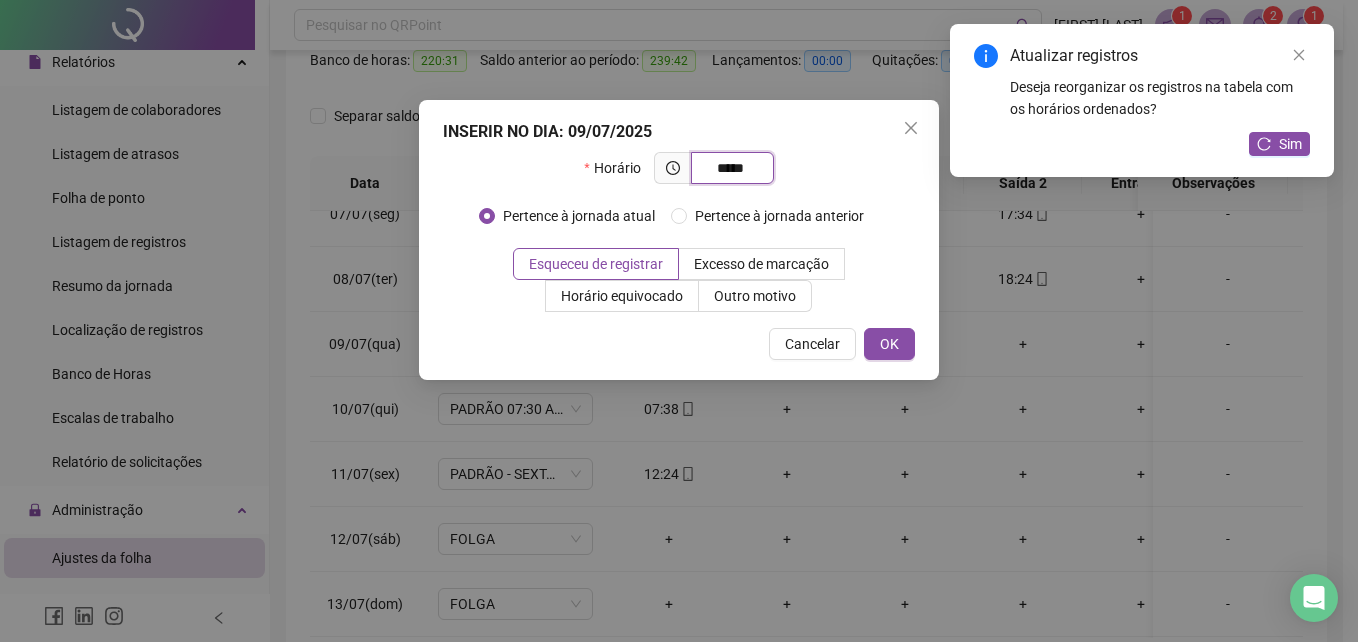 type on "*****" 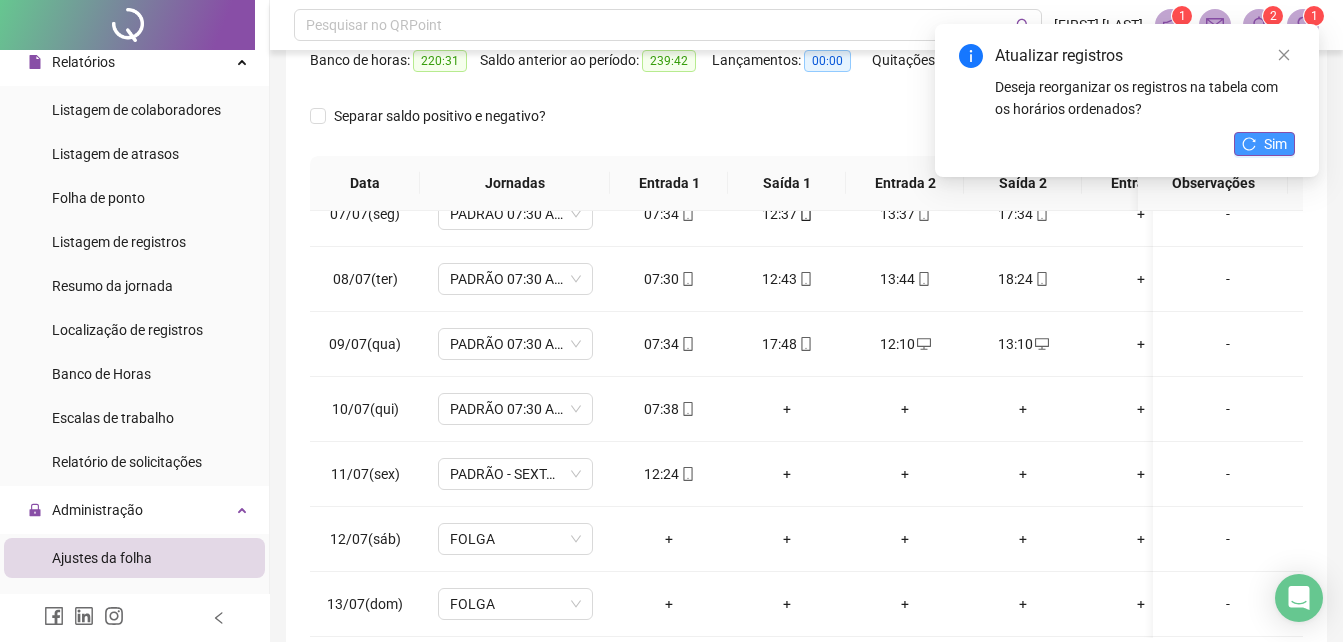 click on "Sim" at bounding box center [1275, 144] 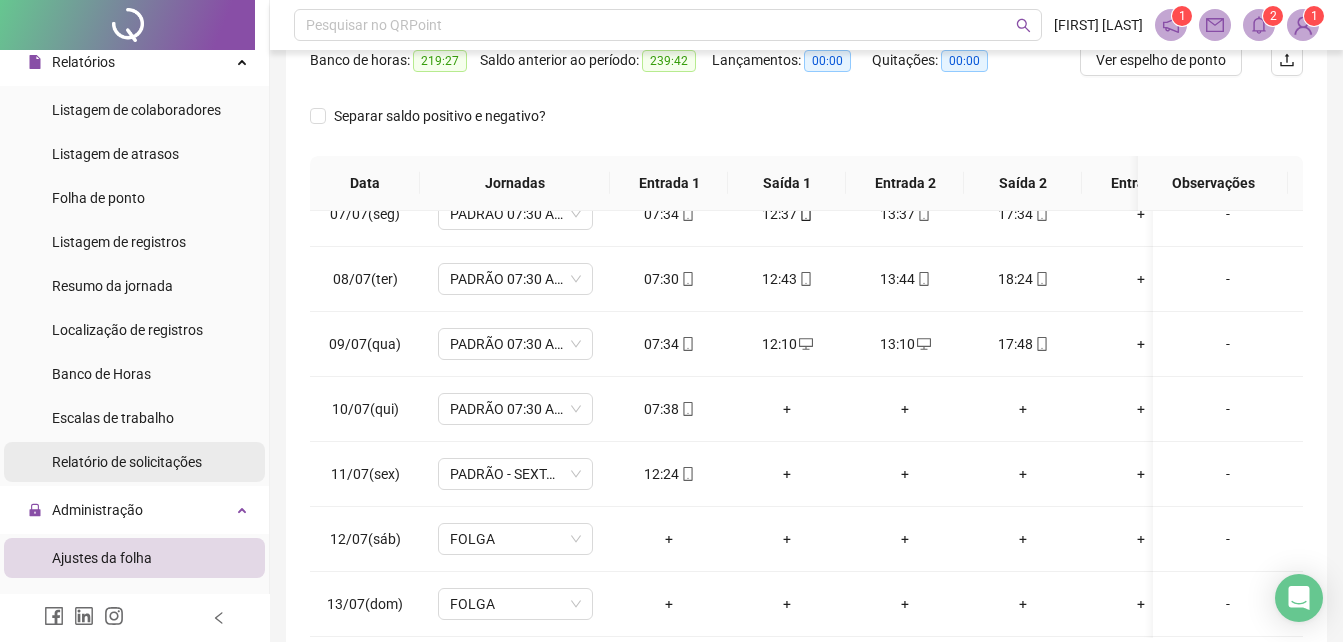 scroll, scrollTop: 400, scrollLeft: 0, axis: vertical 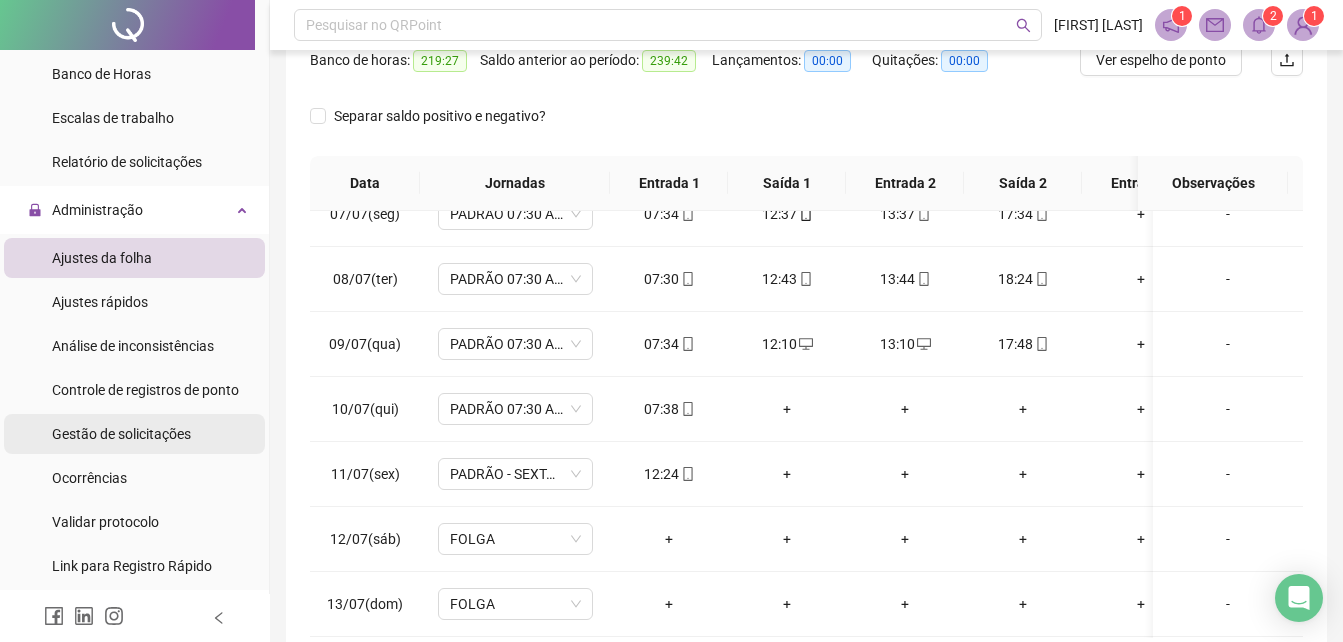 click on "Gestão de solicitações" at bounding box center [121, 434] 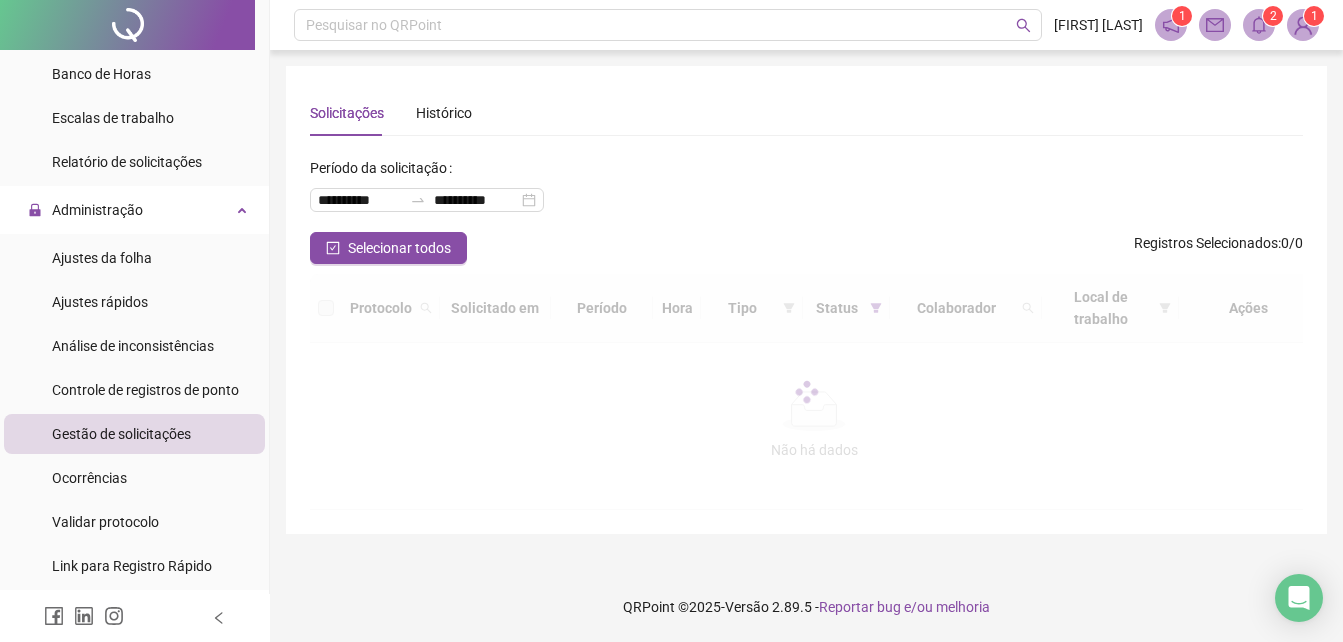 scroll, scrollTop: 0, scrollLeft: 0, axis: both 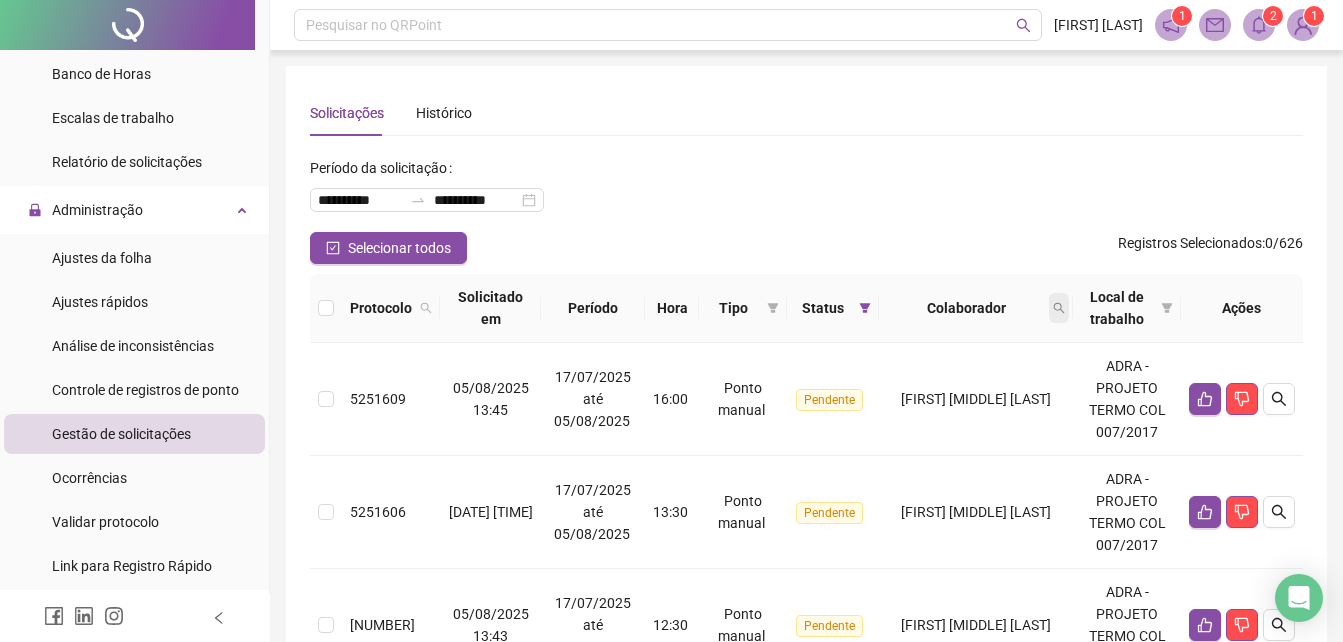 click 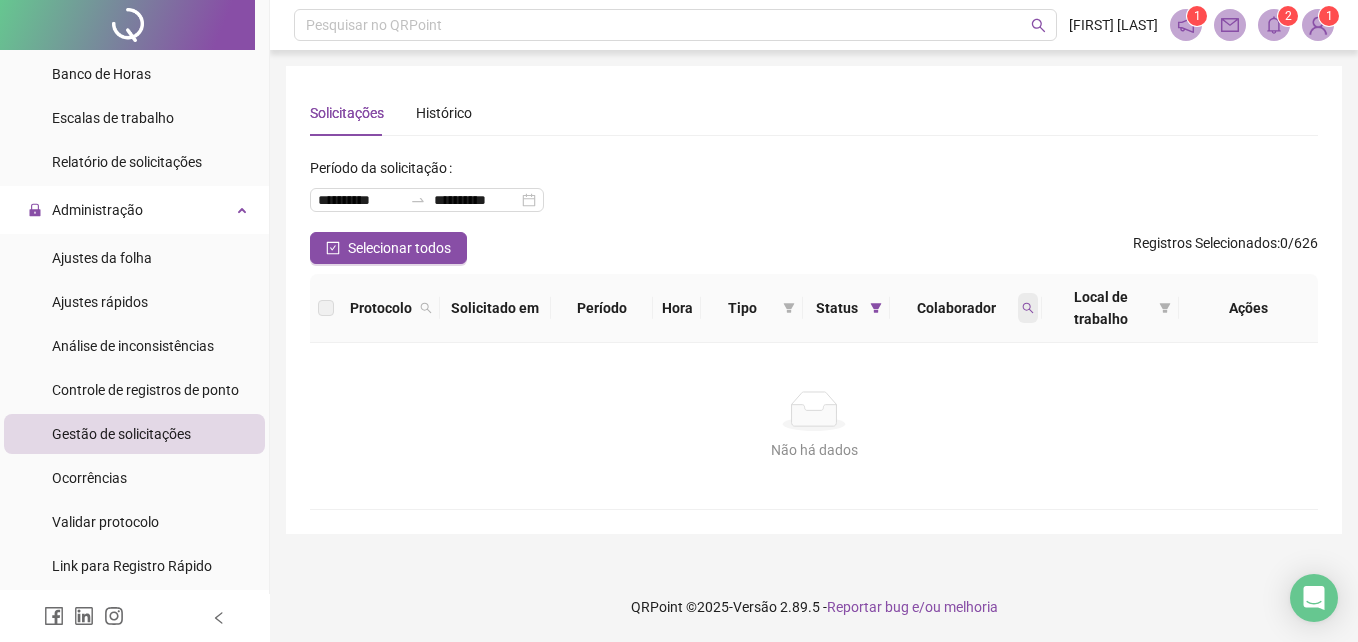 click at bounding box center (1028, 308) 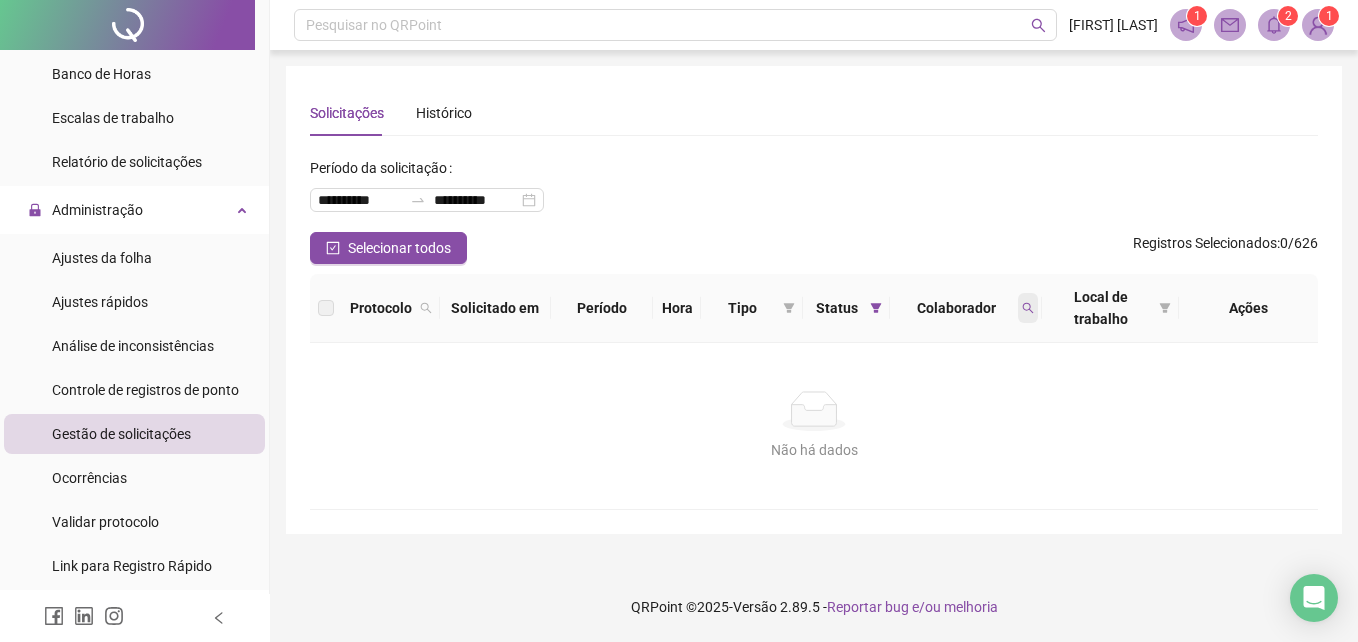 click at bounding box center (1028, 308) 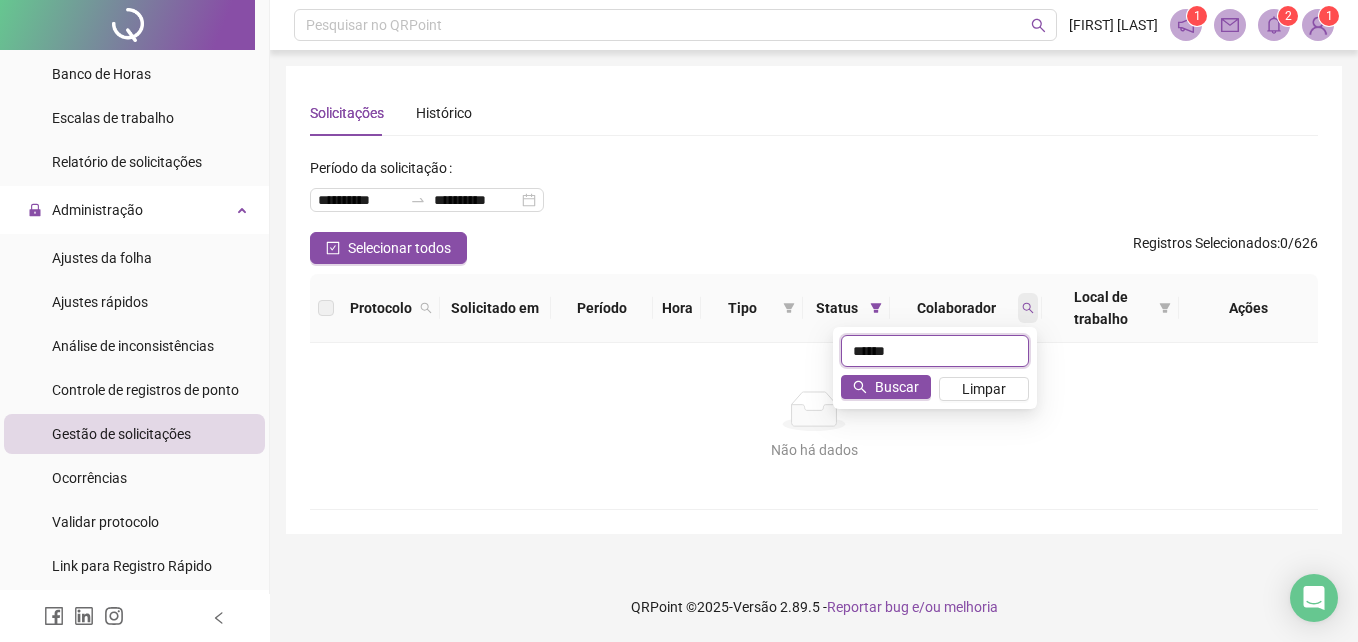 type on "******" 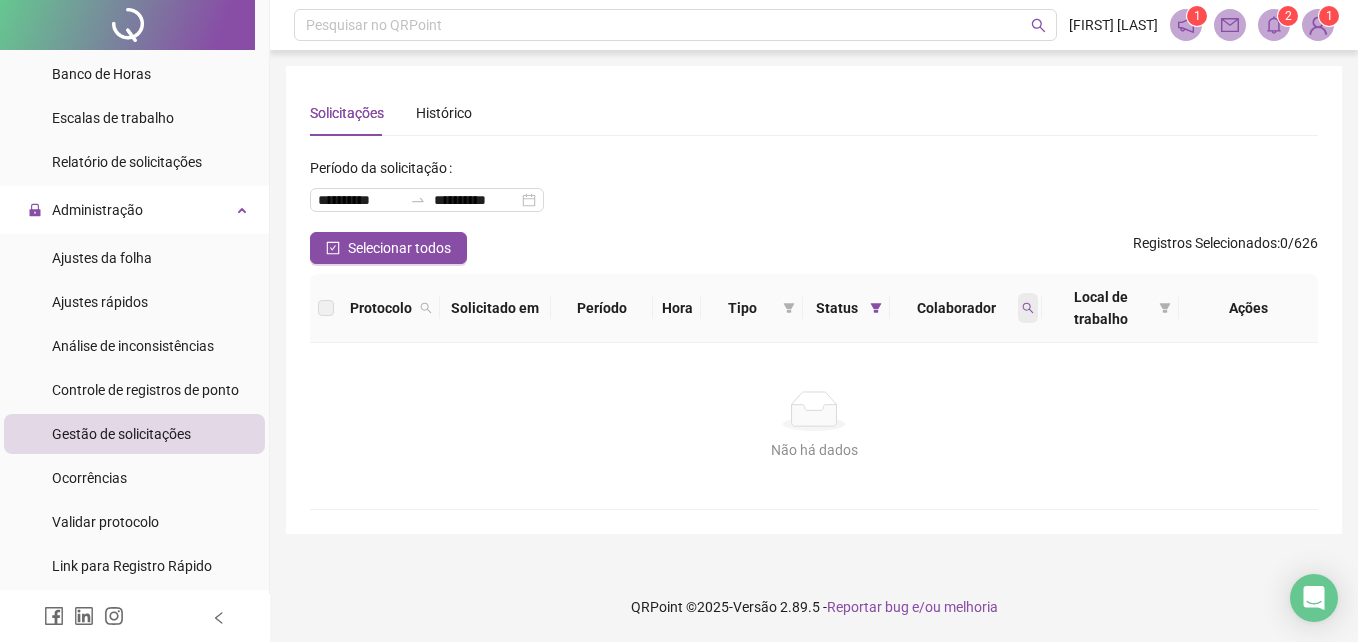 click at bounding box center (1028, 308) 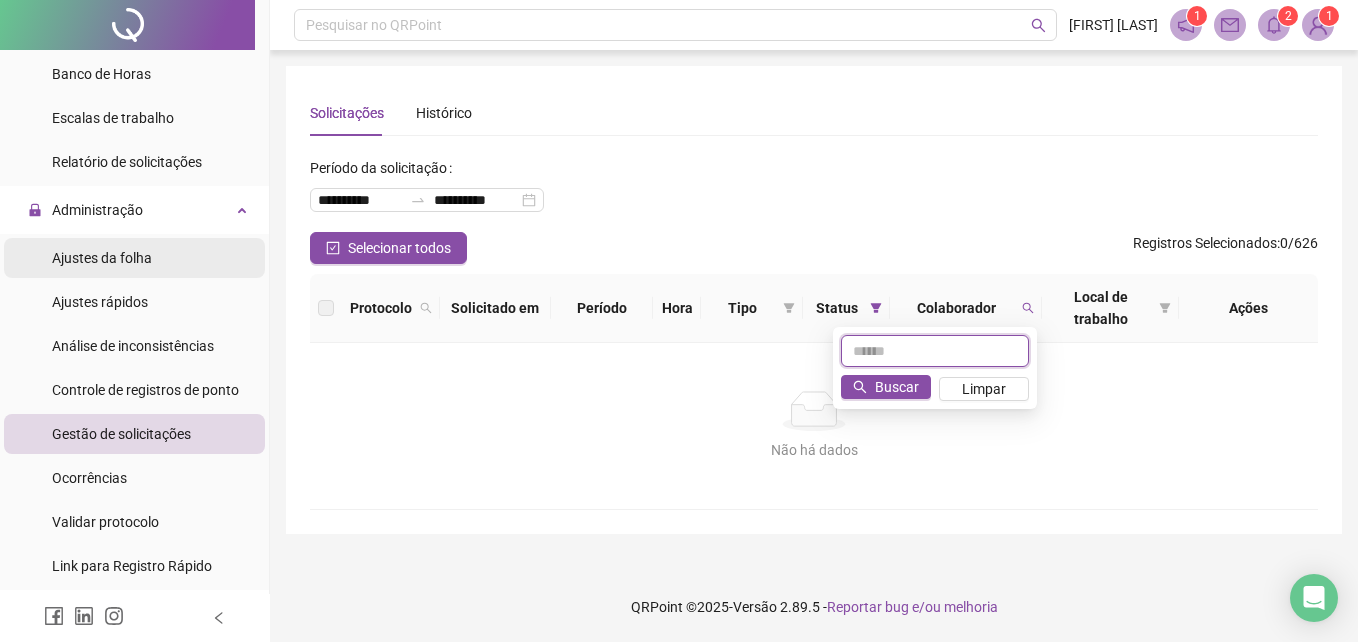 type 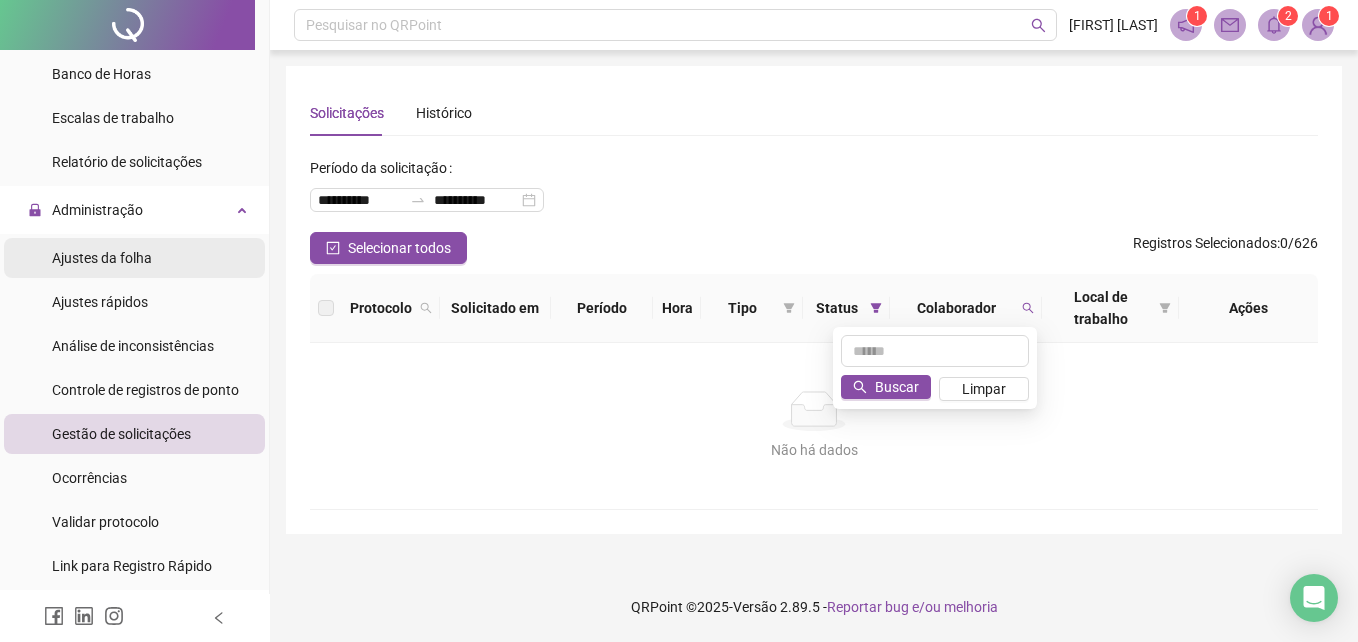 click on "Ajustes da folha" at bounding box center [102, 258] 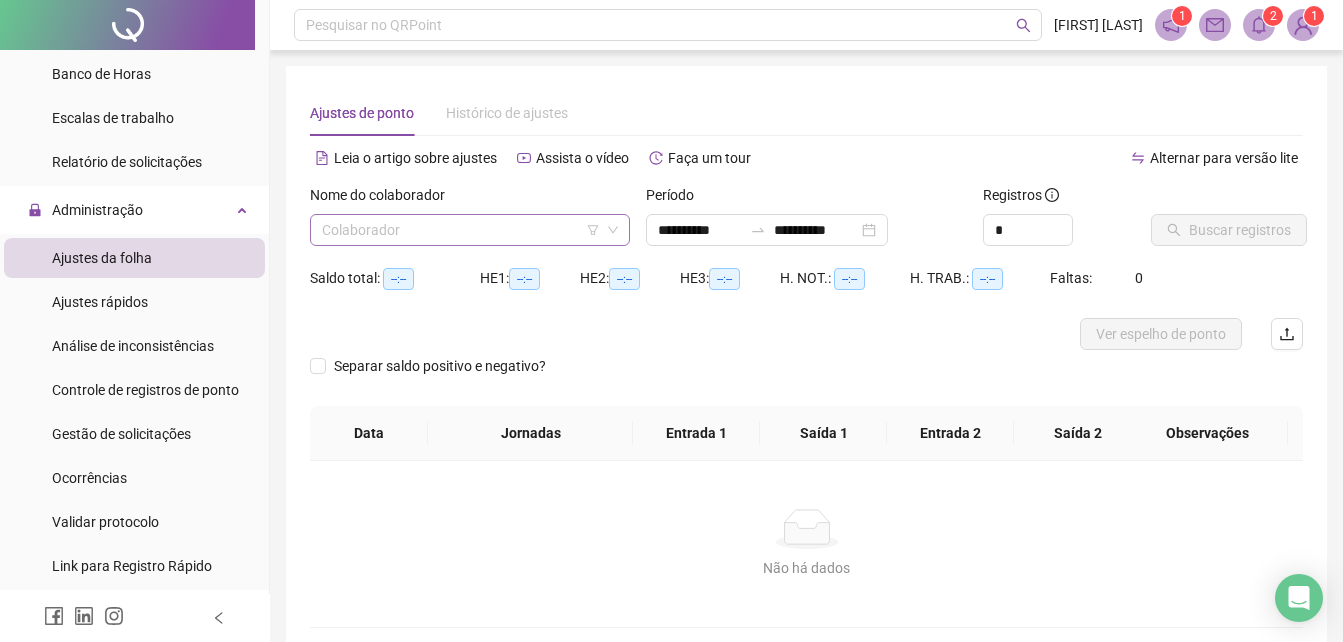 click at bounding box center [461, 230] 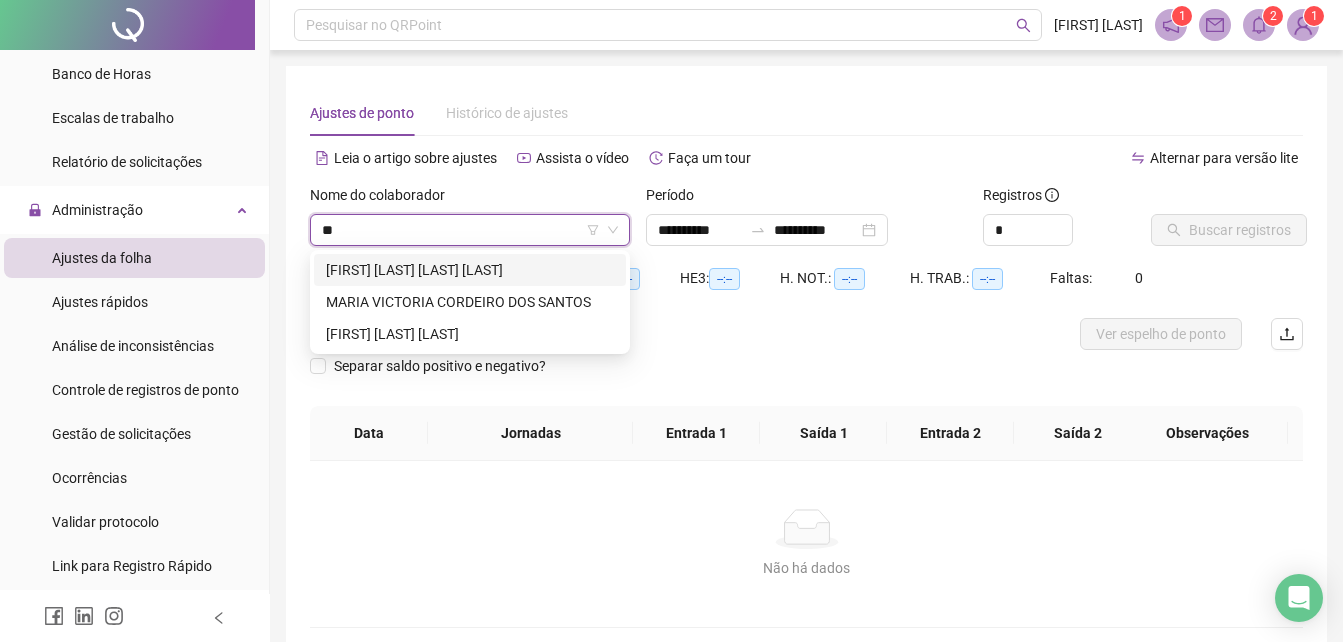 type on "***" 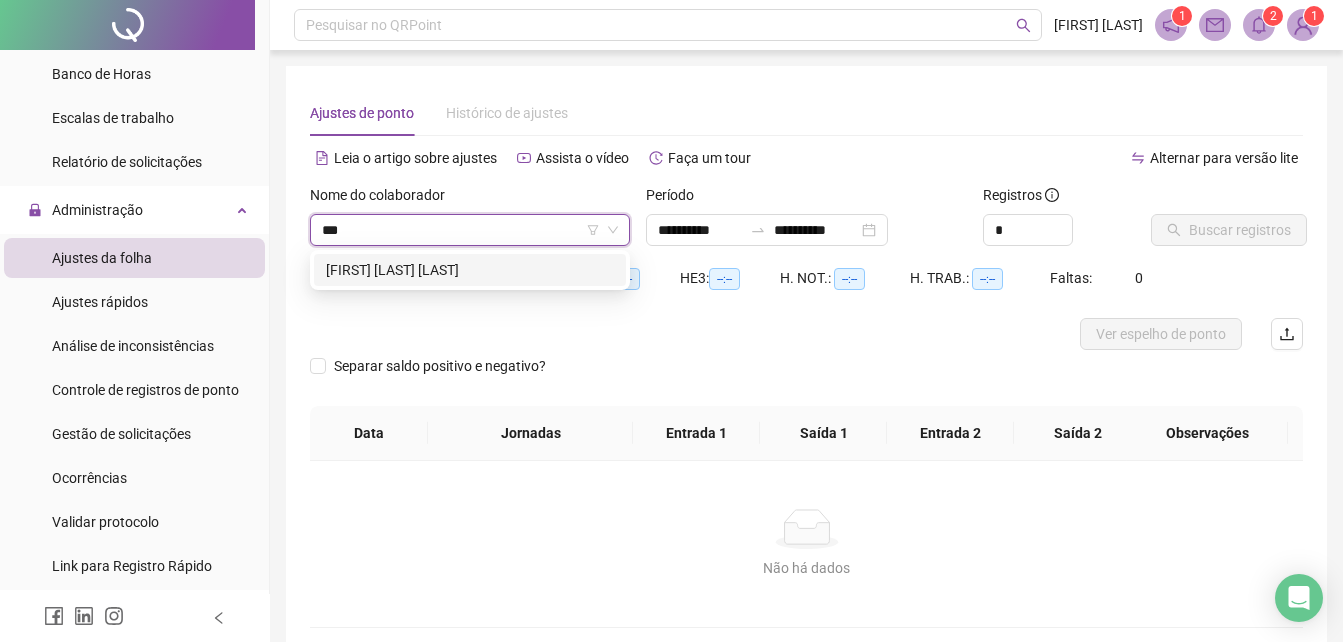 click on "[FIRST] [LAST] [LAST]" at bounding box center (470, 270) 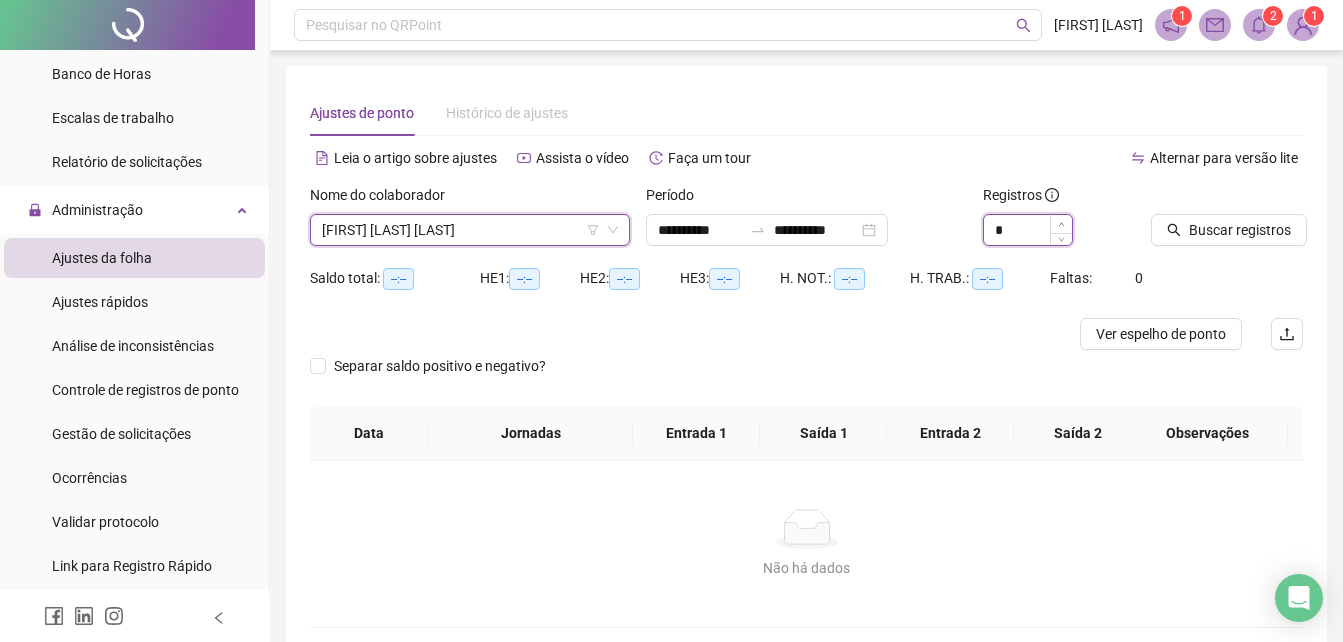 type on "*" 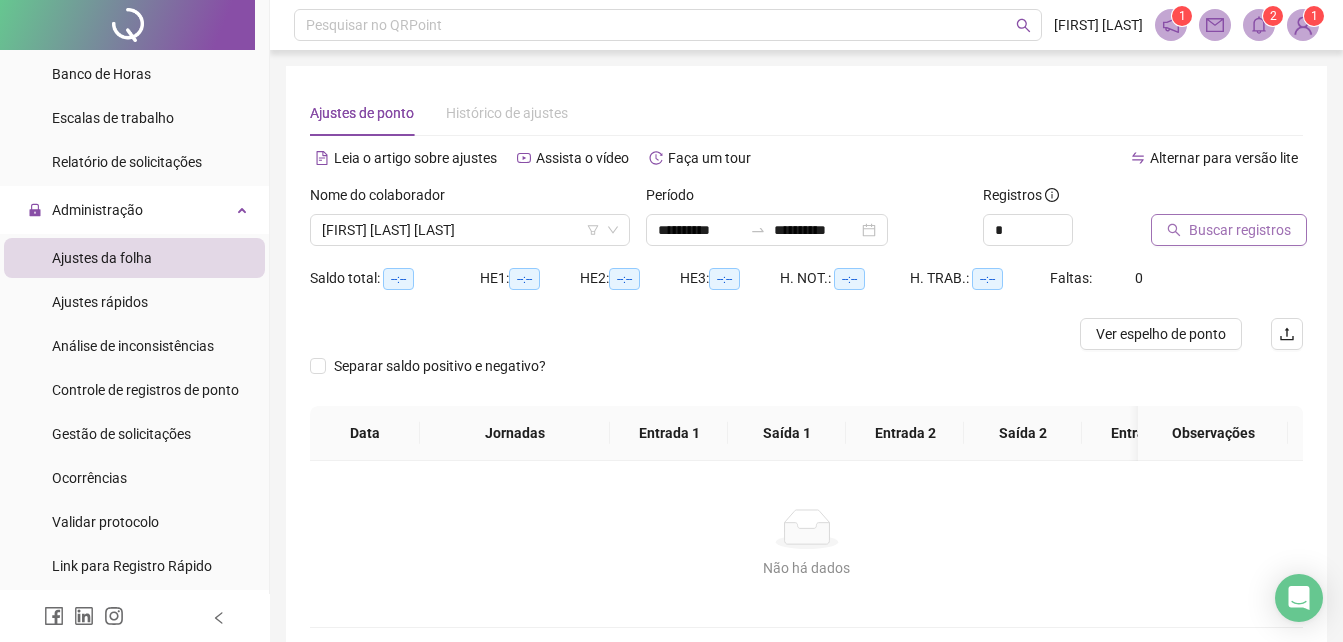 click on "Buscar registros" at bounding box center (1240, 230) 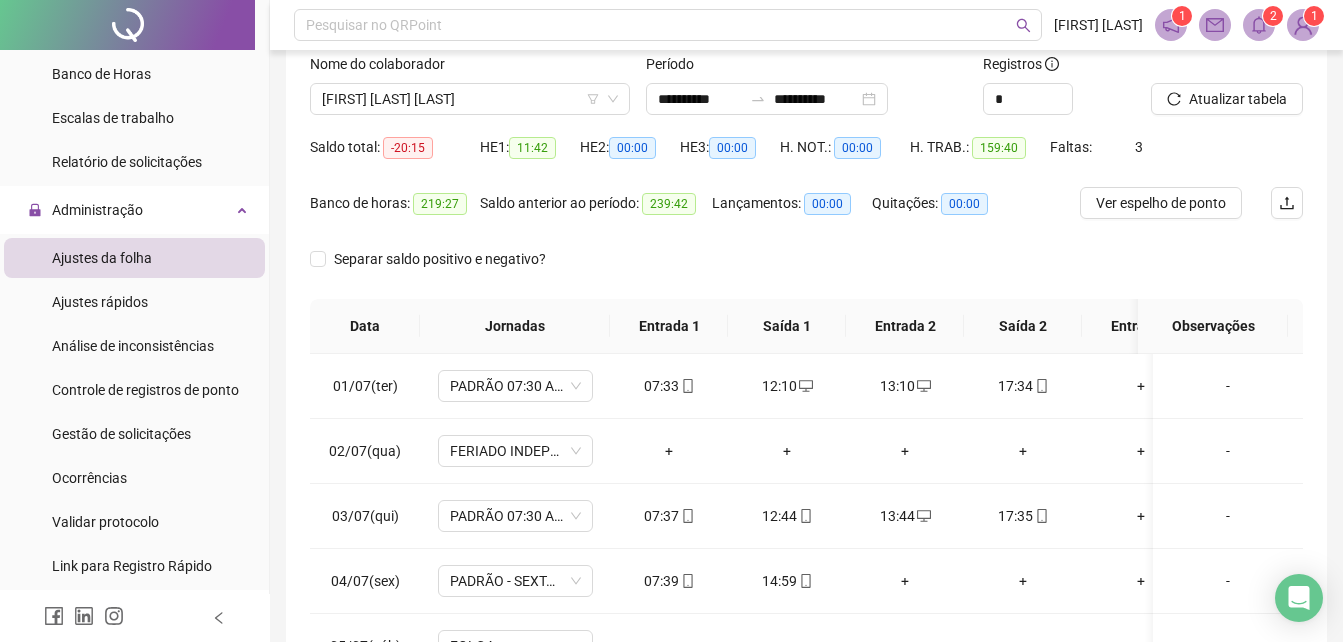 scroll, scrollTop: 300, scrollLeft: 0, axis: vertical 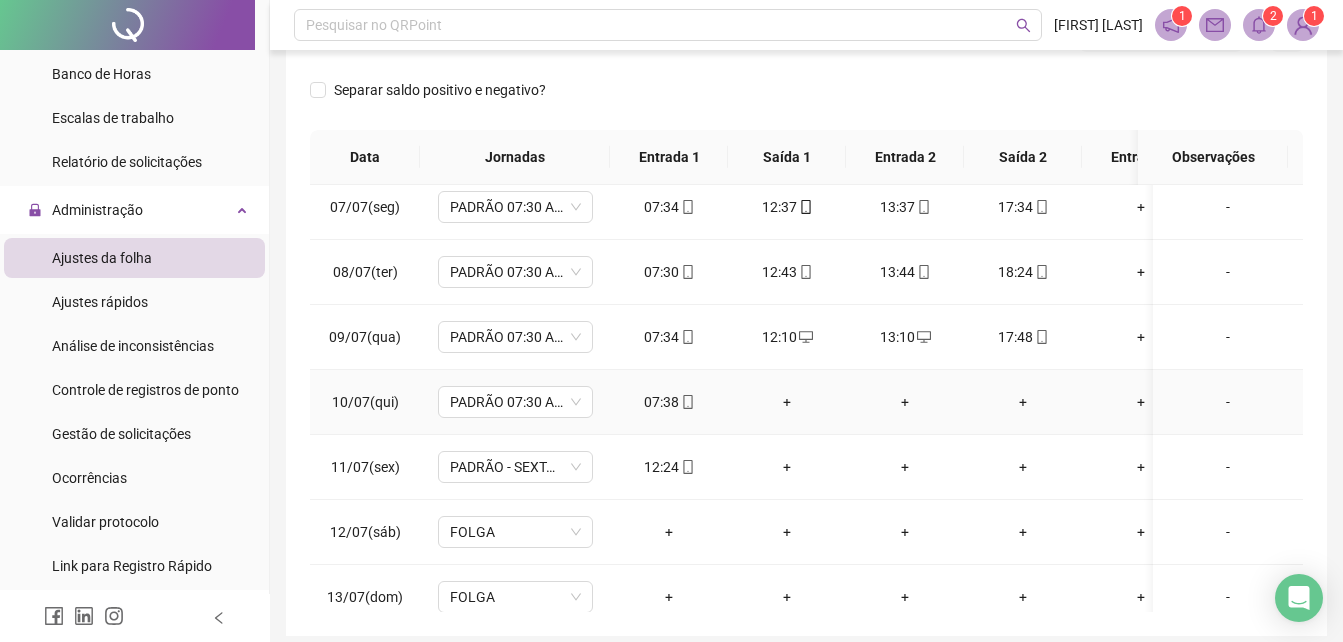 click on "+" at bounding box center [787, 402] 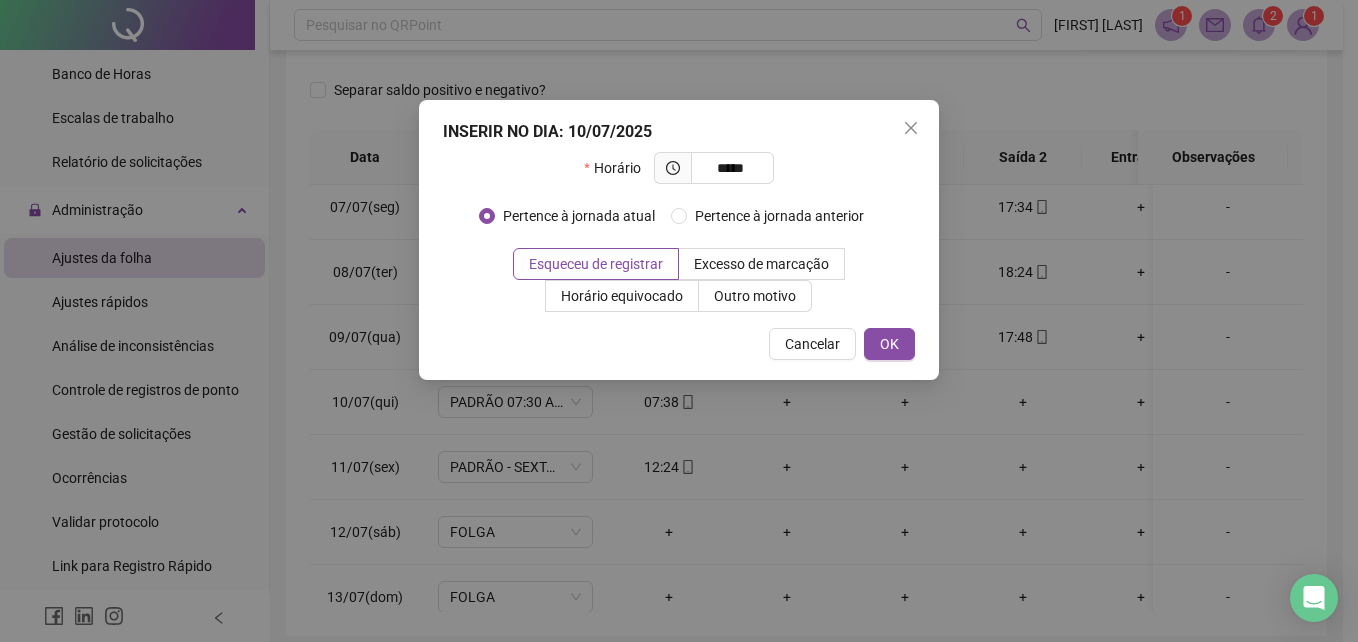 type on "*****" 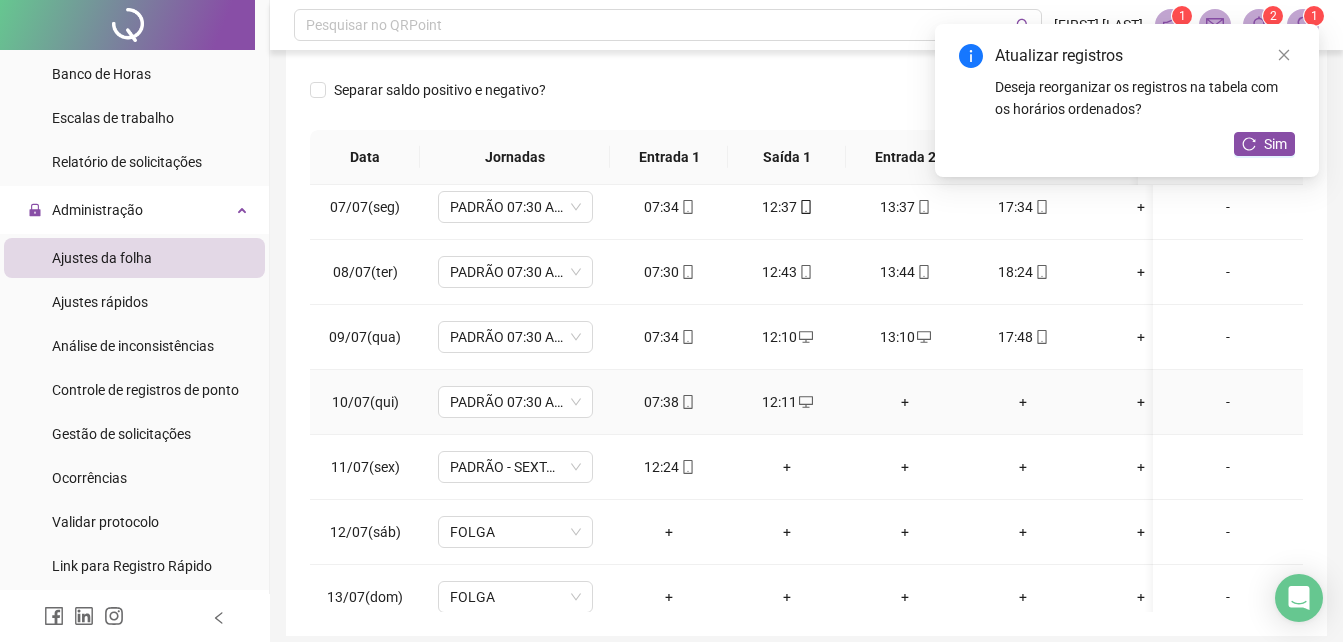 click on "+" at bounding box center (905, 402) 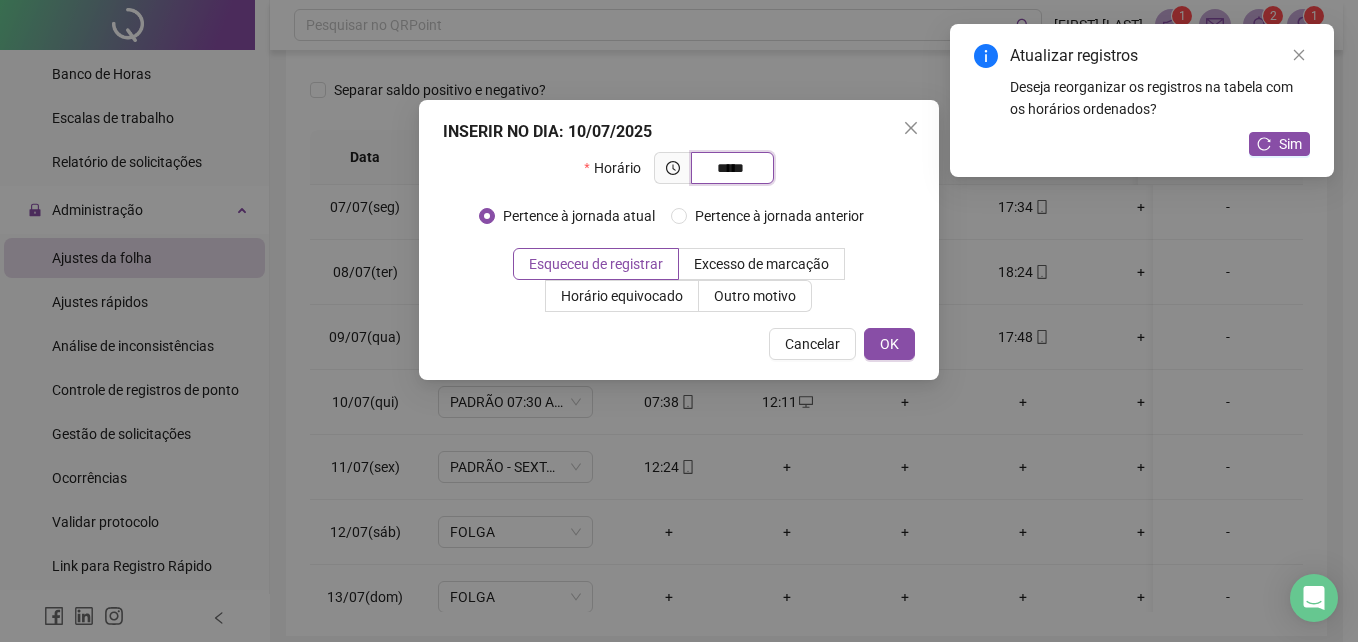 type on "*****" 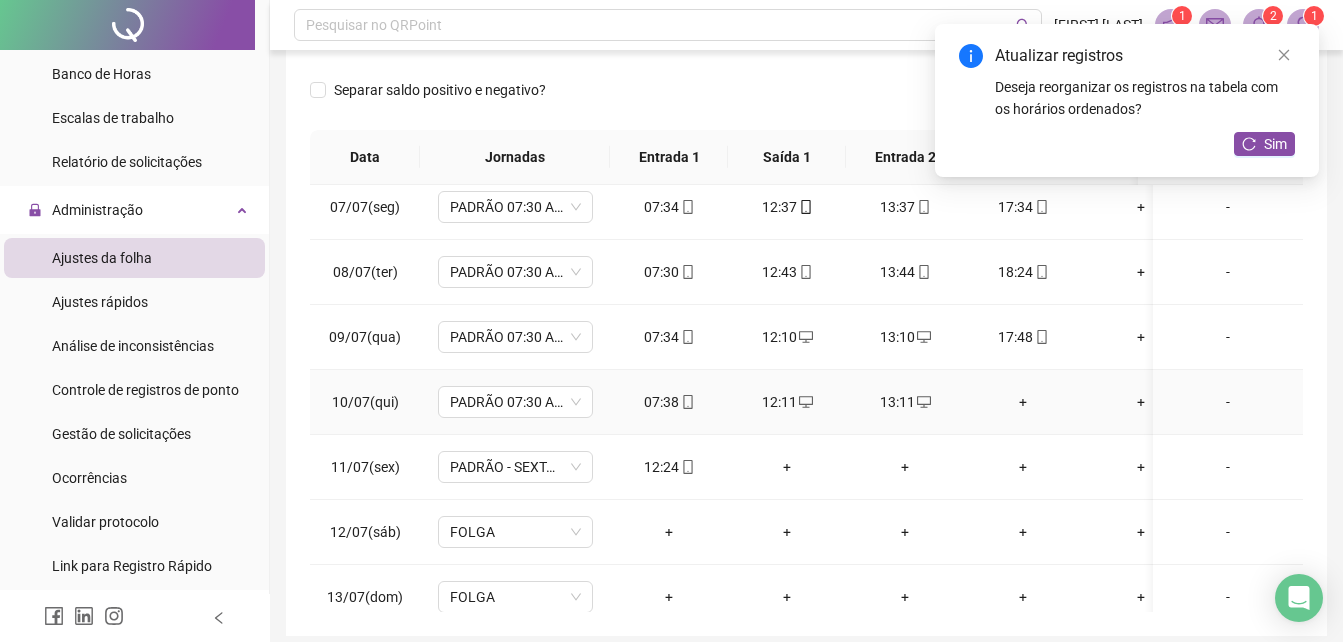 click on "+" at bounding box center (1023, 402) 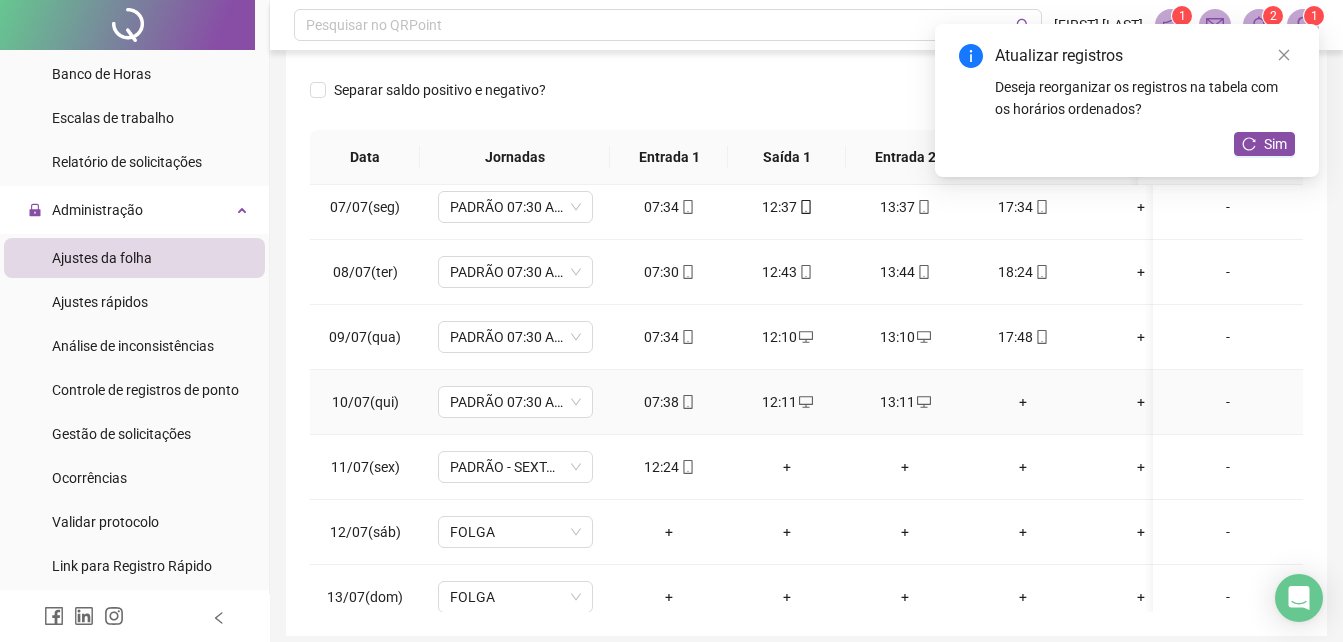 click on "+" at bounding box center [1023, 402] 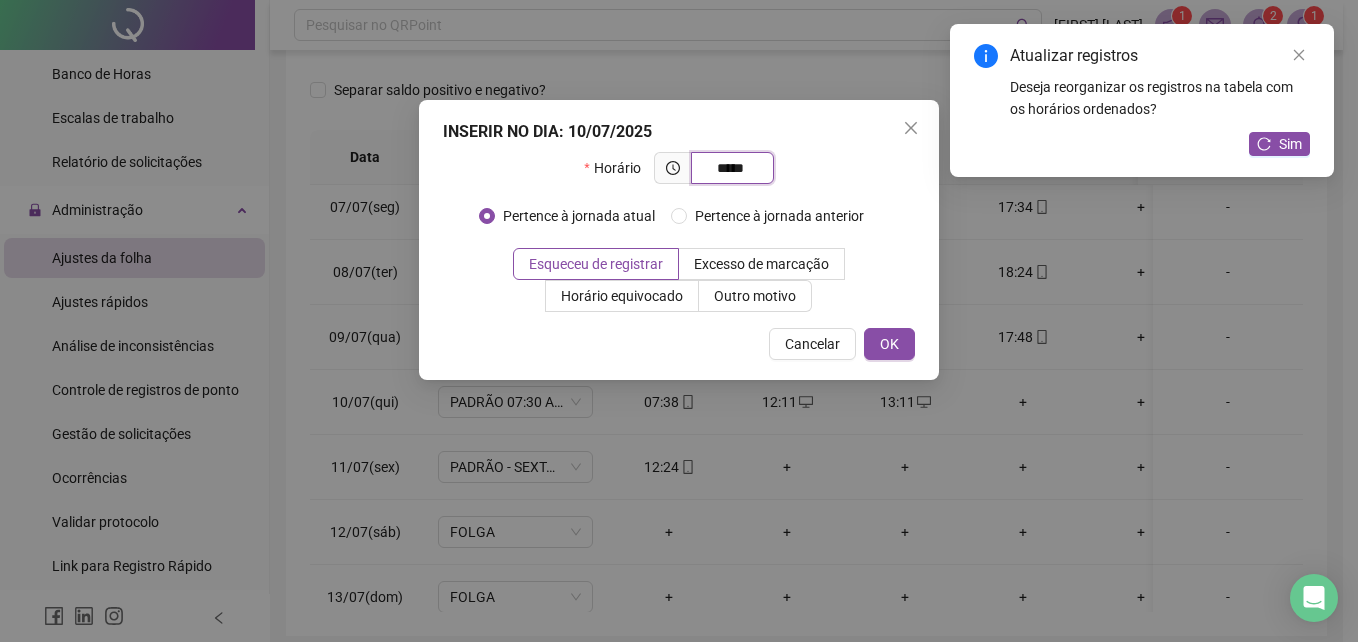 type on "*****" 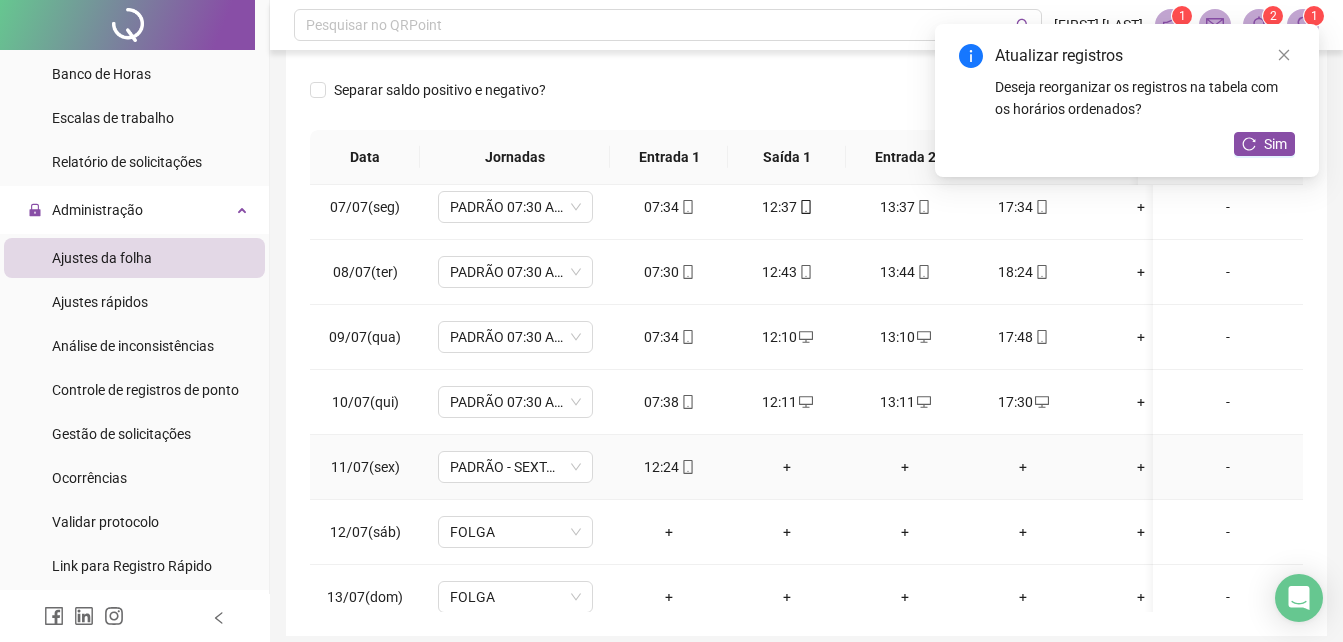 click on "+" at bounding box center (787, 467) 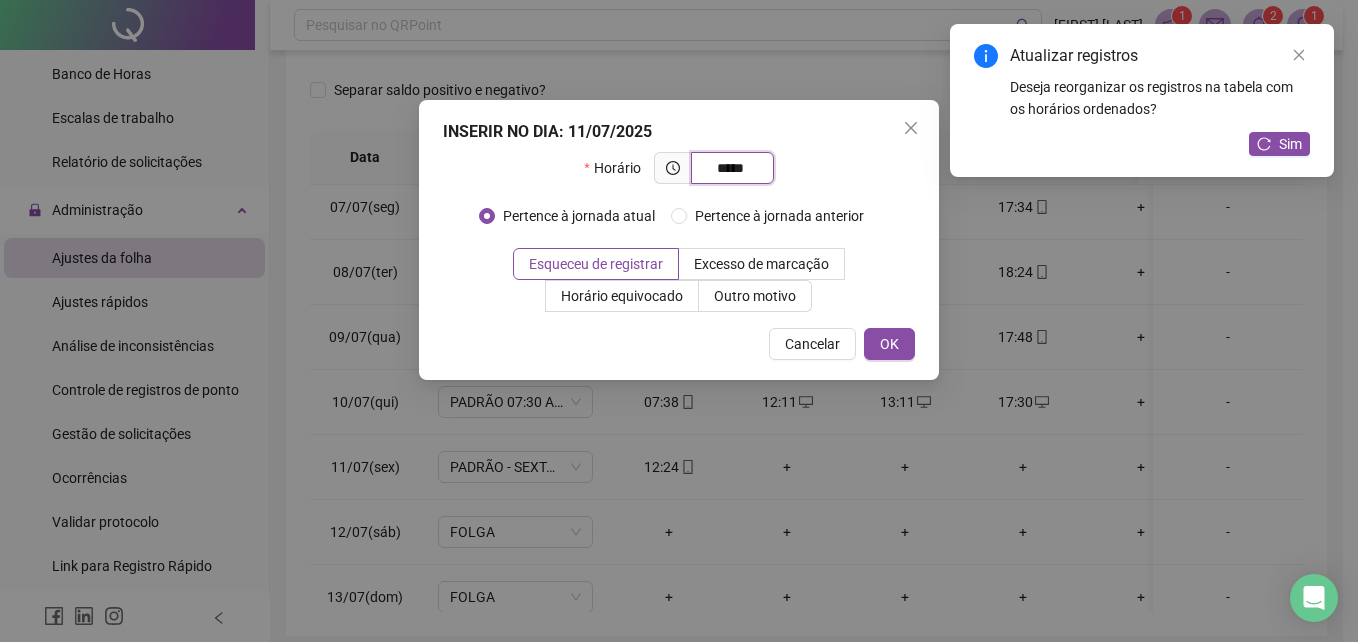 type on "*****" 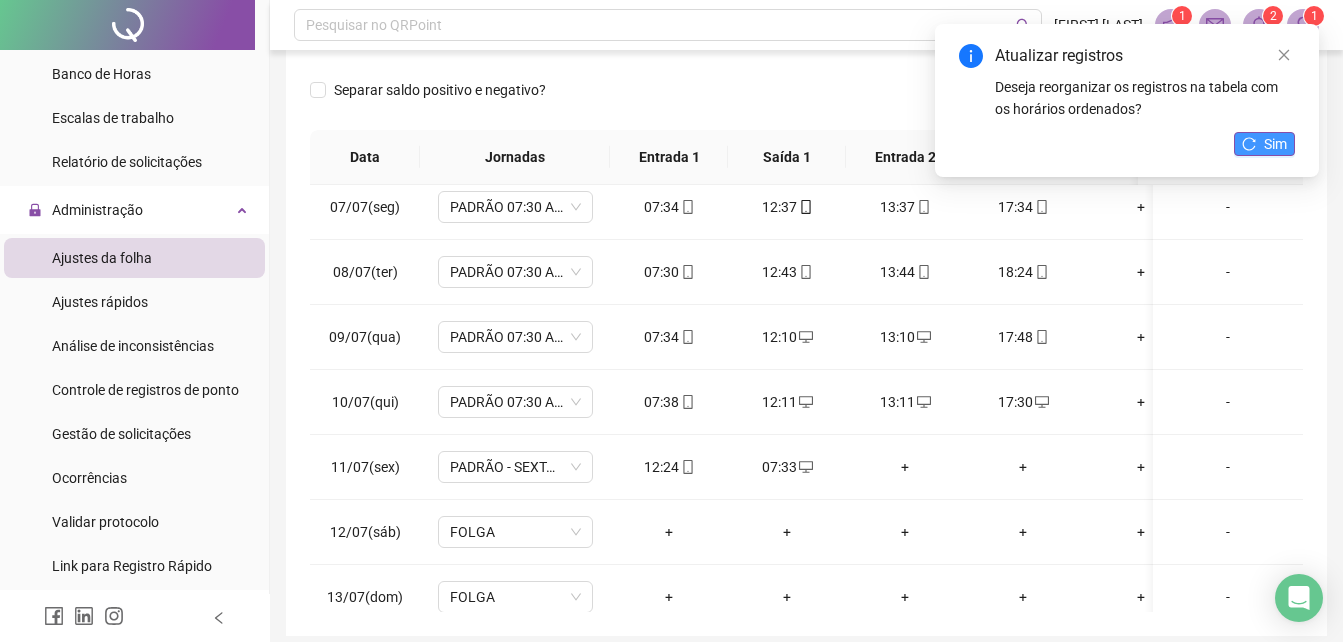 click on "Sim" at bounding box center [1275, 144] 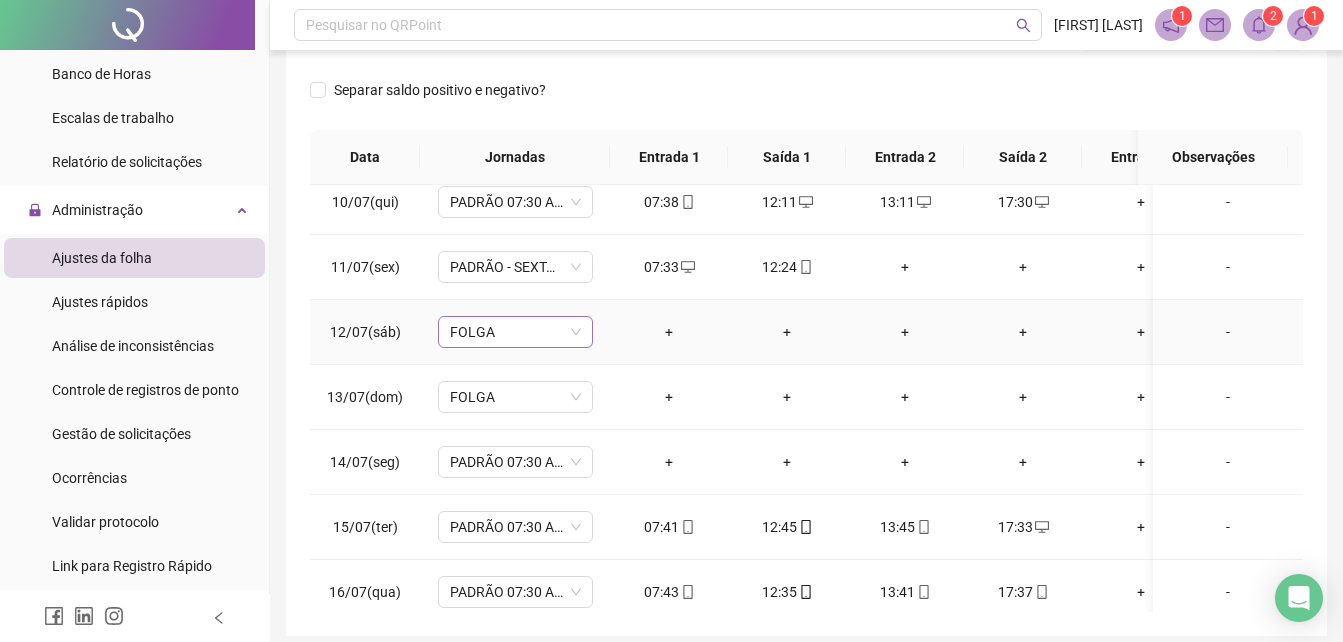 scroll, scrollTop: 700, scrollLeft: 0, axis: vertical 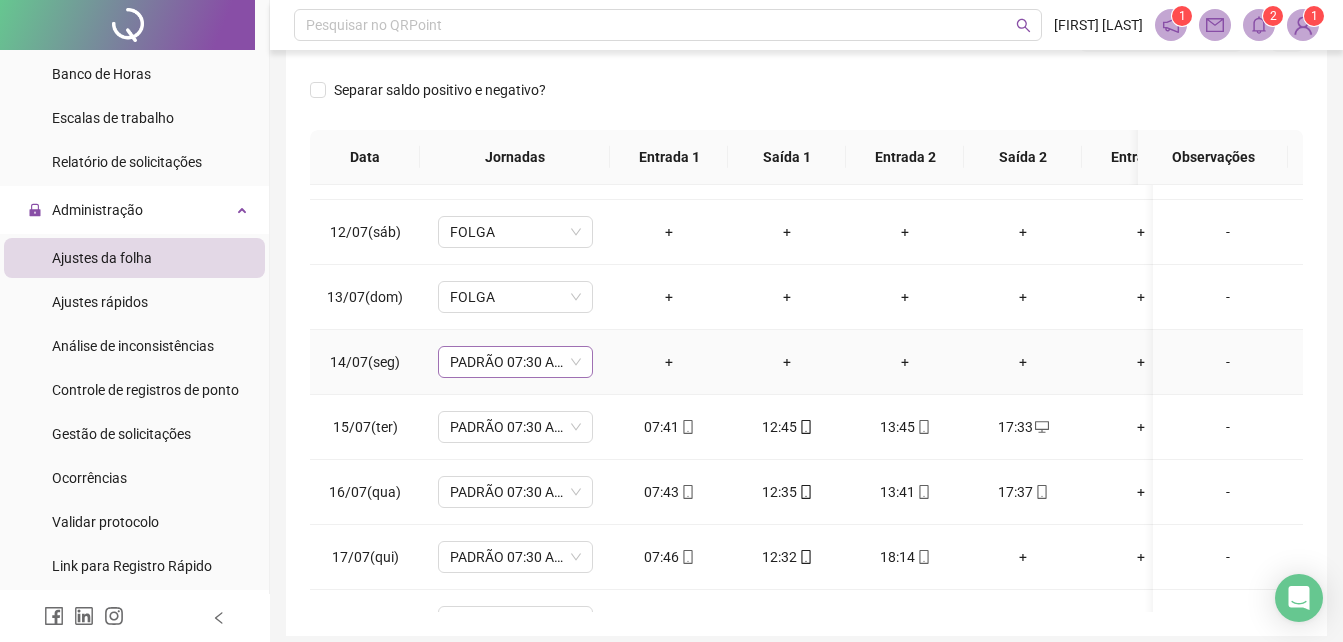 click on "PADRÃO 07:30 AS 17:30" at bounding box center [515, 362] 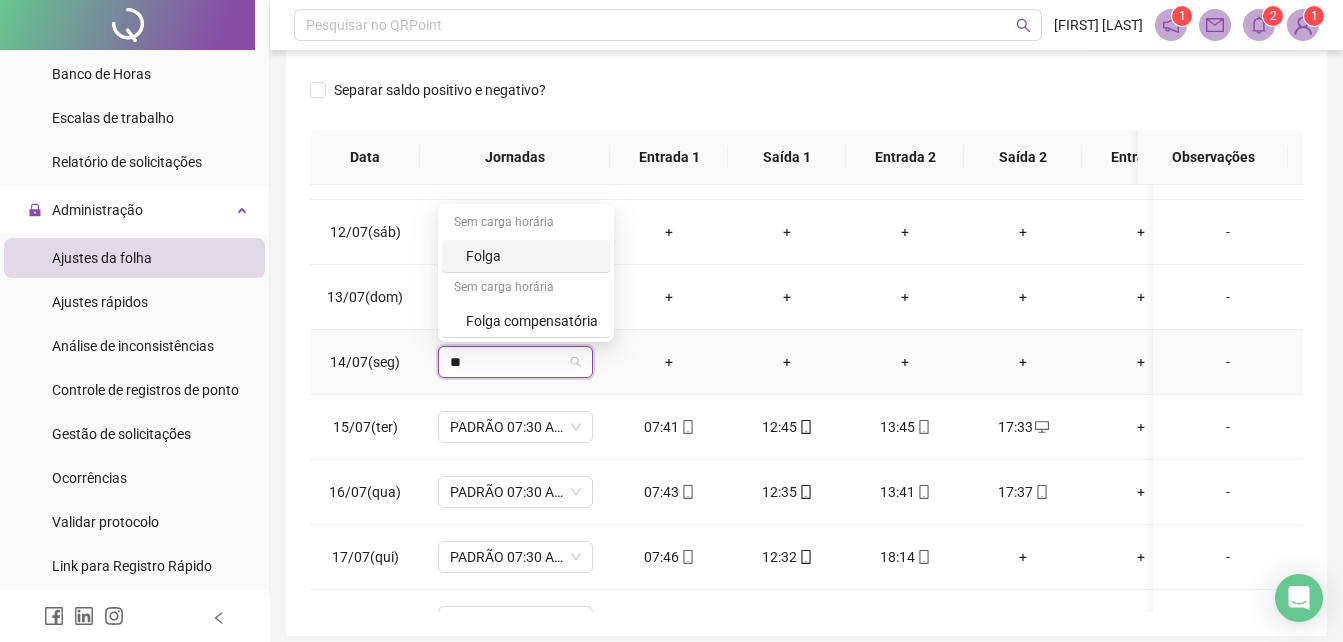 type on "***" 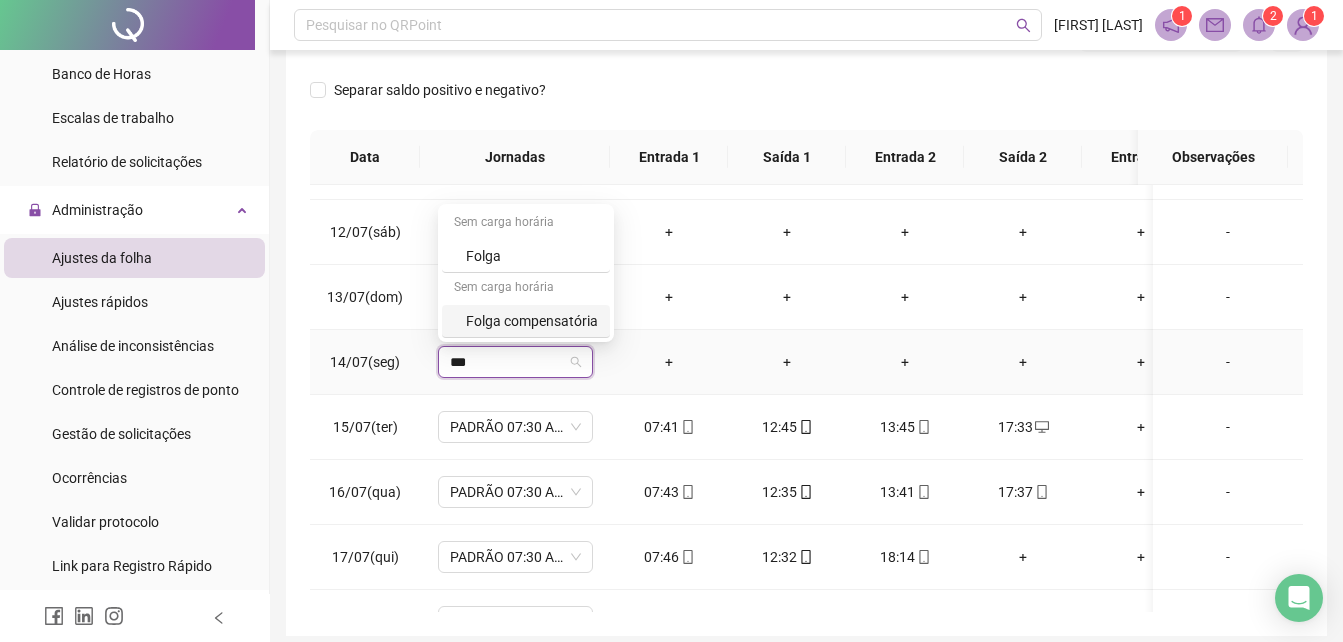 click on "Folga compensatória" at bounding box center [532, 321] 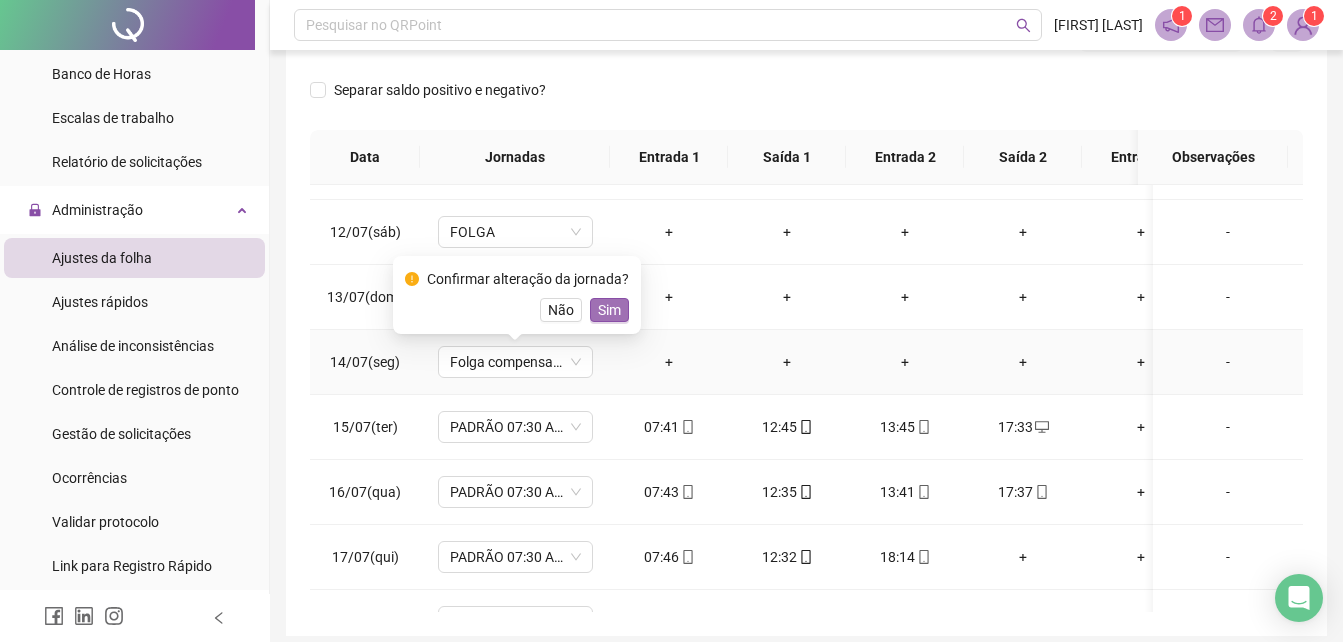 click on "Sim" at bounding box center (609, 310) 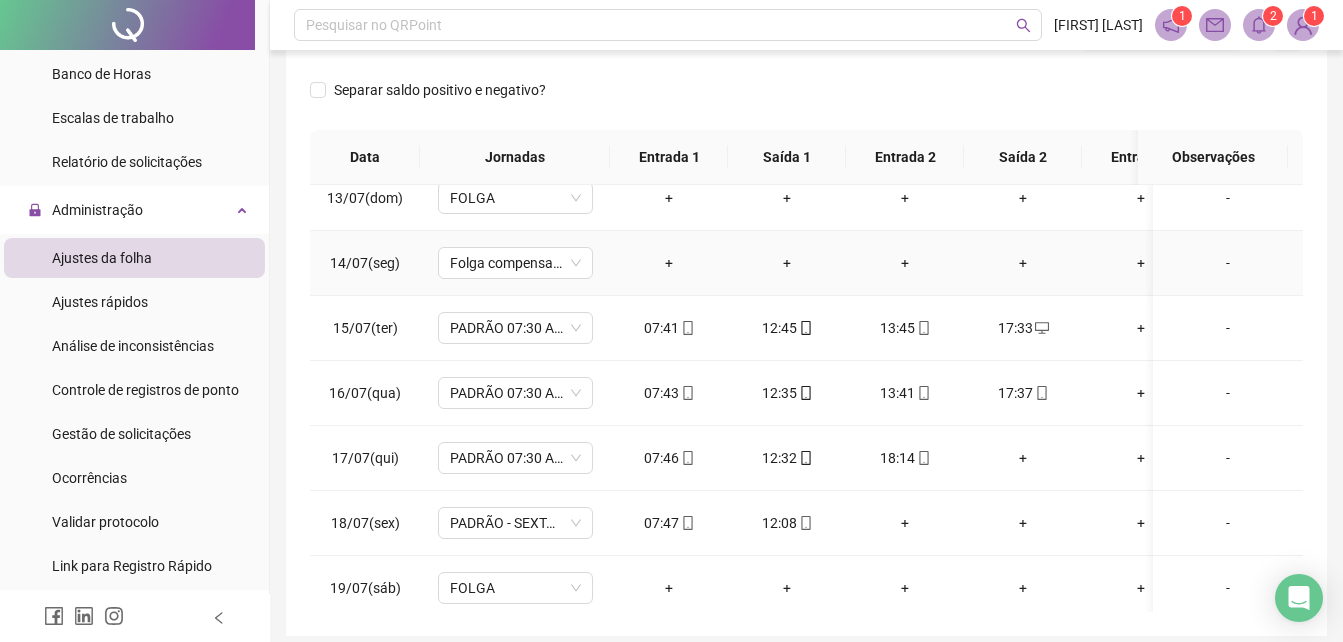 scroll, scrollTop: 800, scrollLeft: 0, axis: vertical 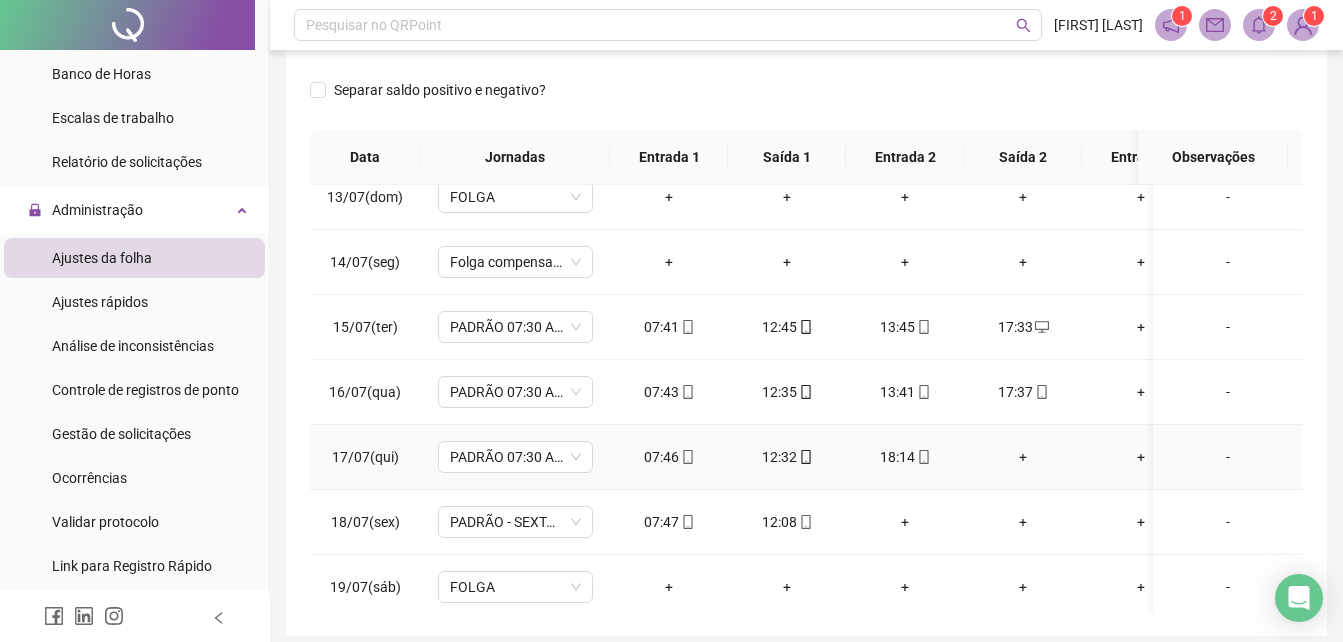 click on "+" at bounding box center [1023, 457] 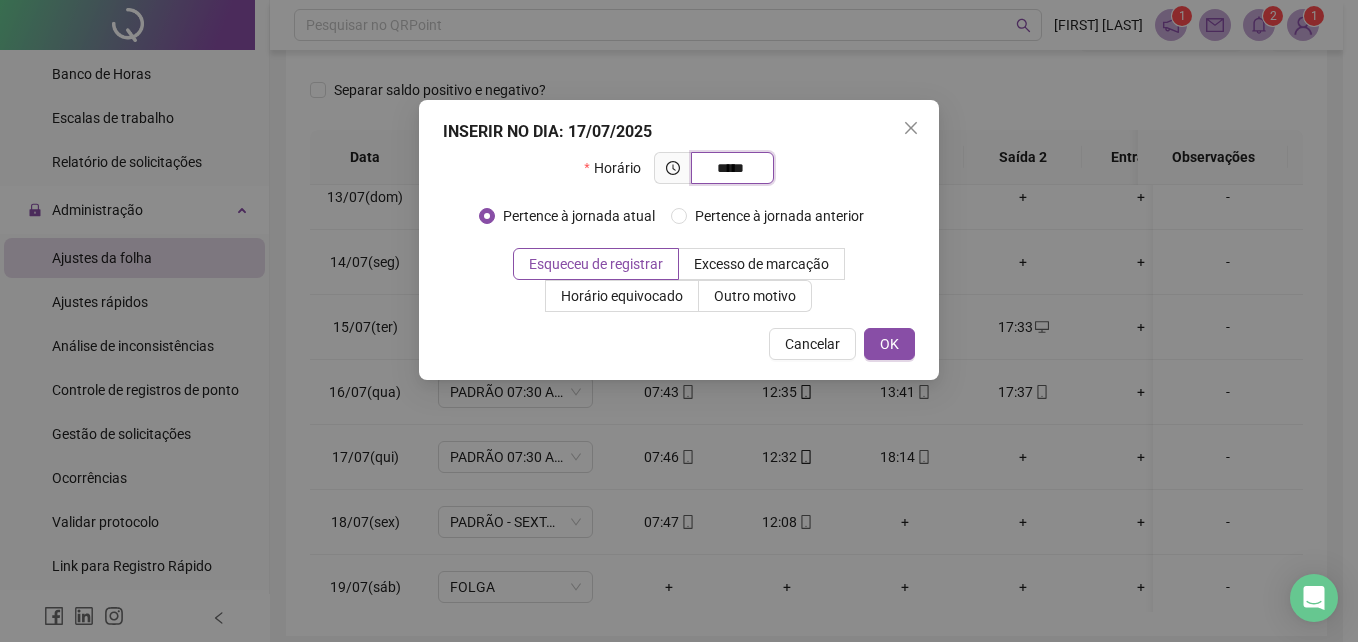 type on "*****" 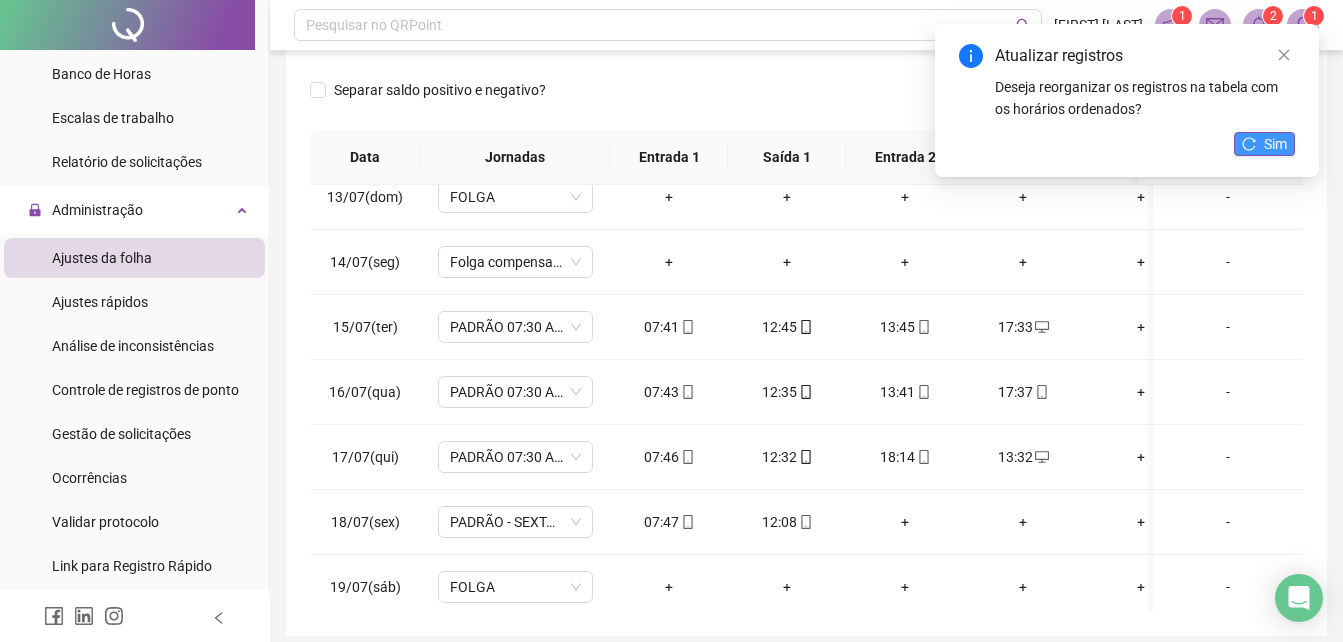 click on "Sim" at bounding box center [1275, 144] 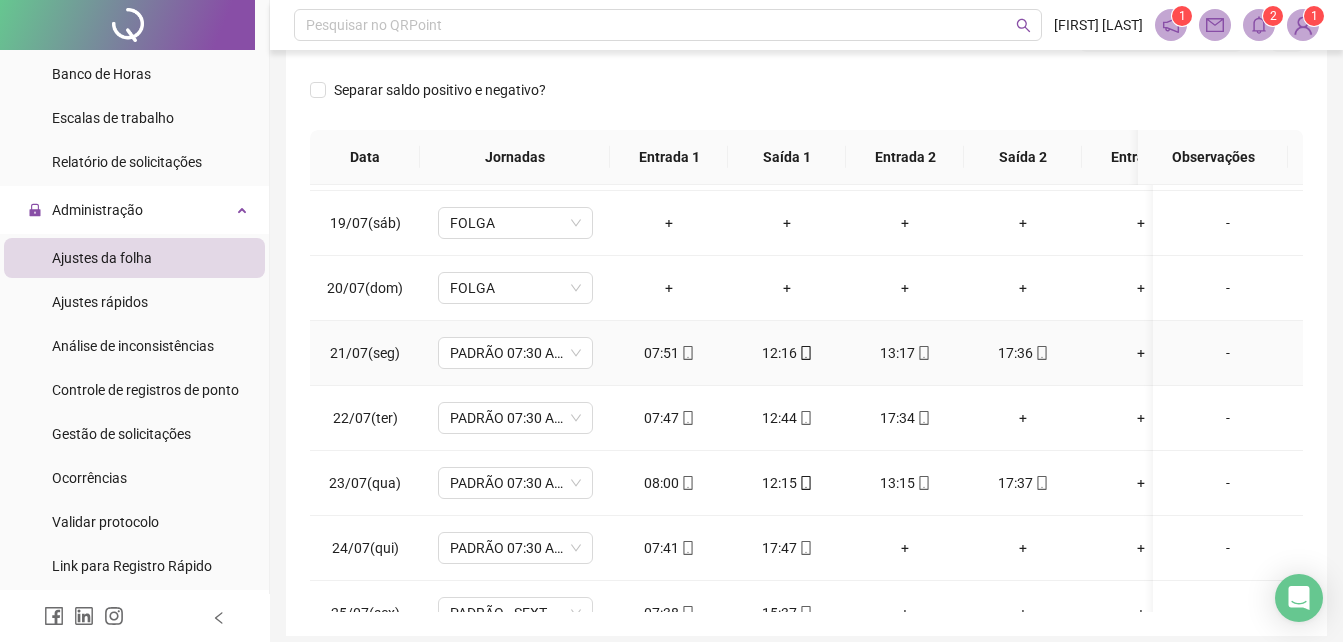 scroll, scrollTop: 1200, scrollLeft: 0, axis: vertical 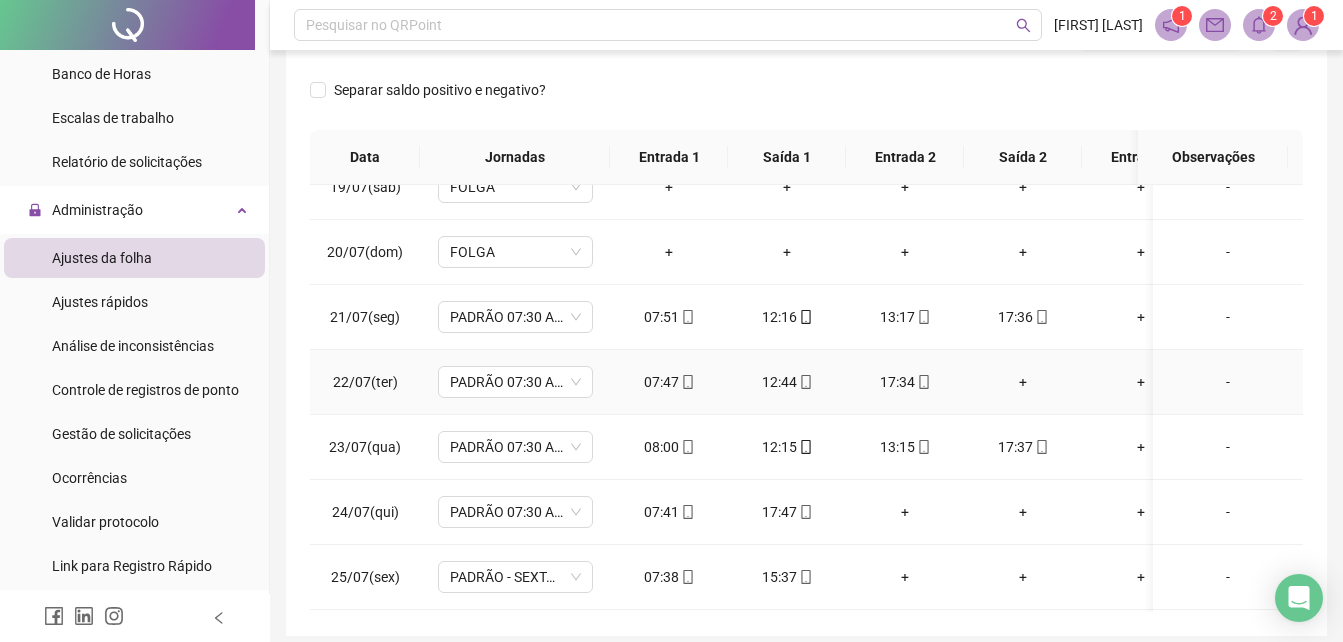 click on "+" at bounding box center [1023, 382] 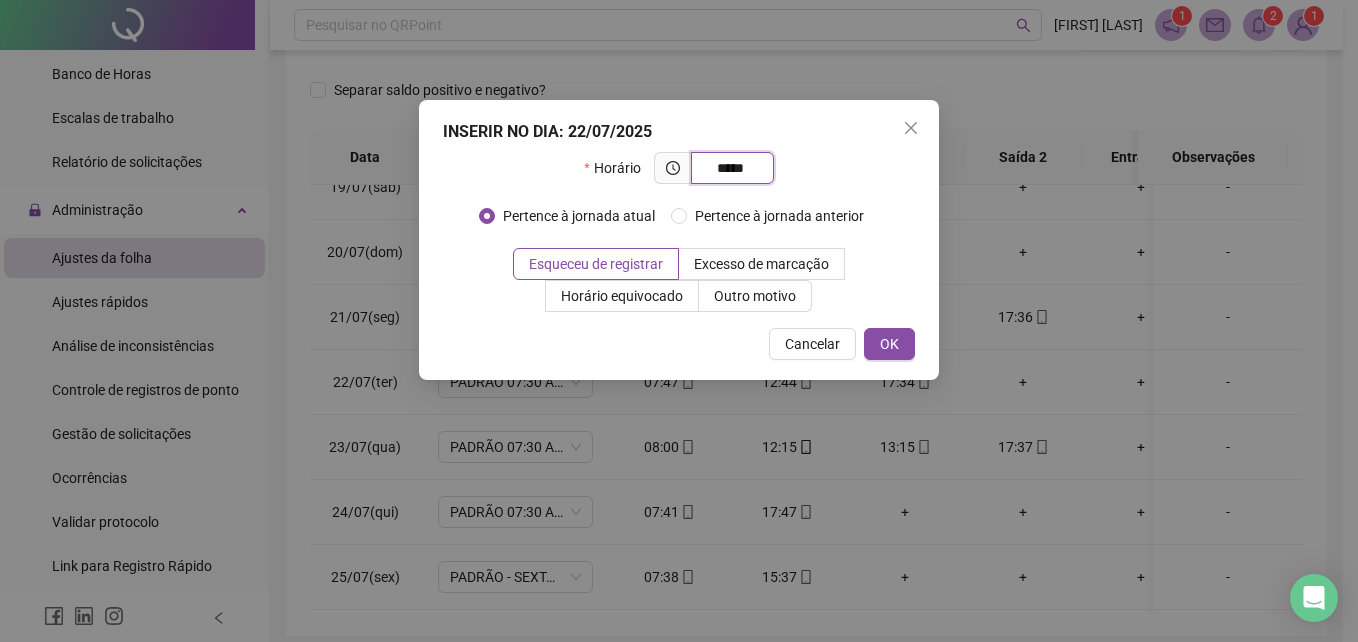 type on "*****" 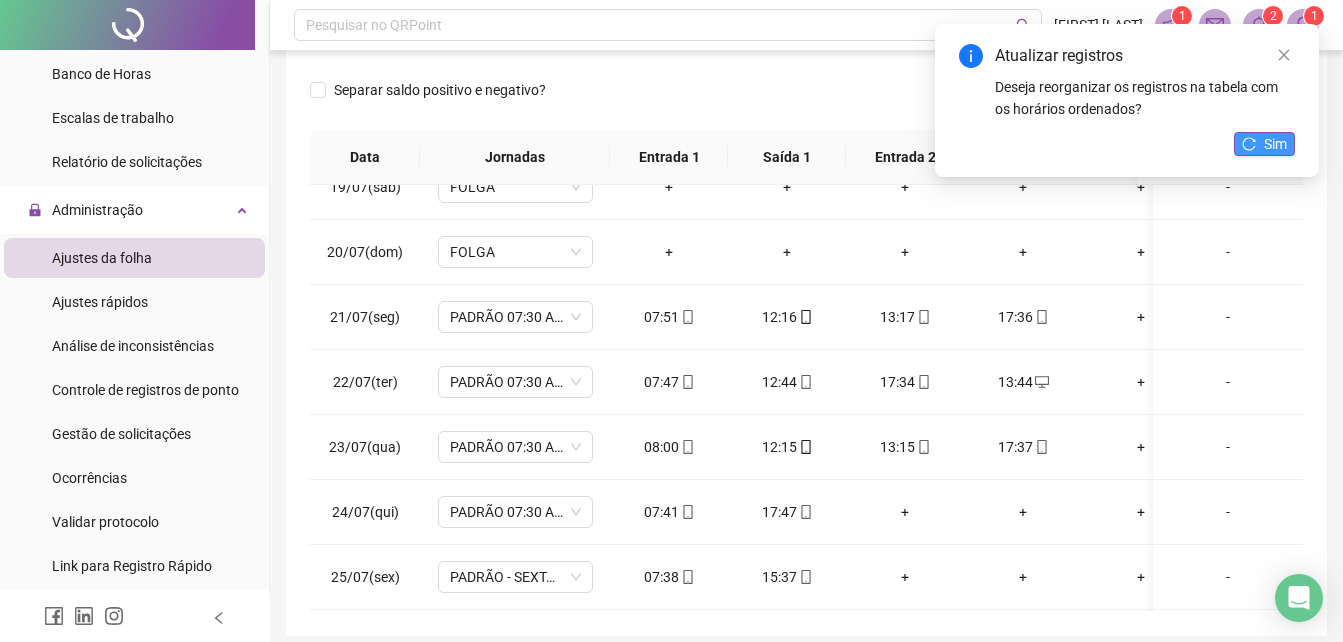 click 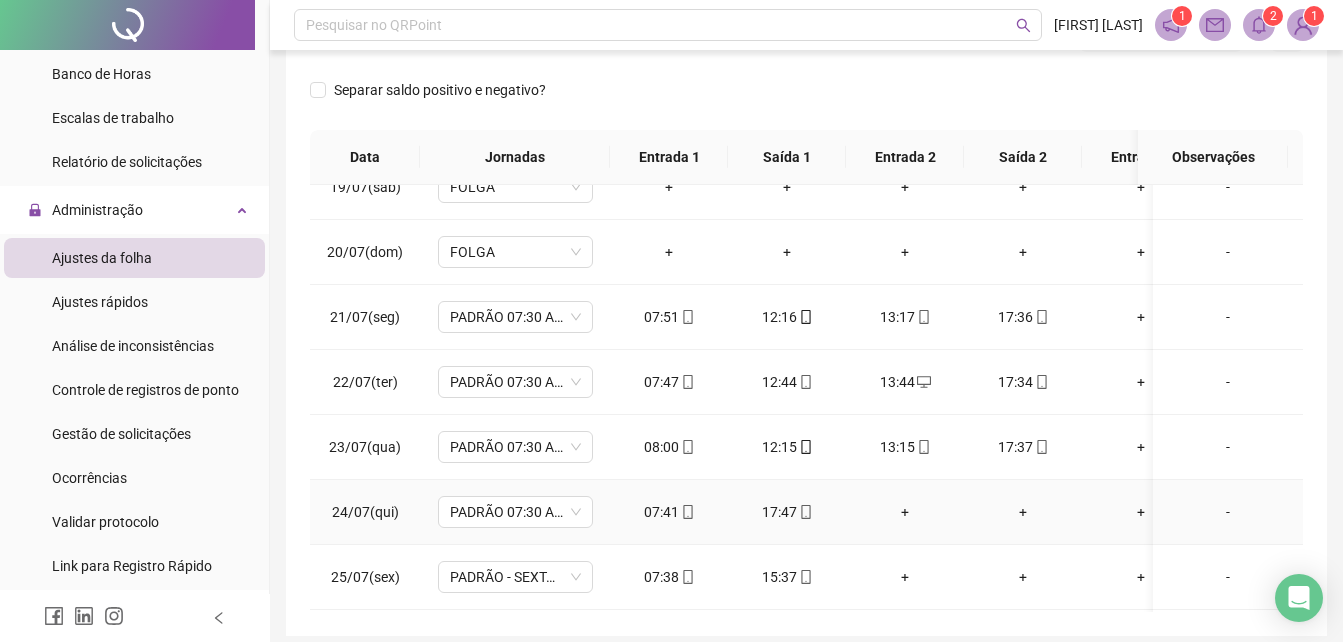 click on "+" at bounding box center (905, 512) 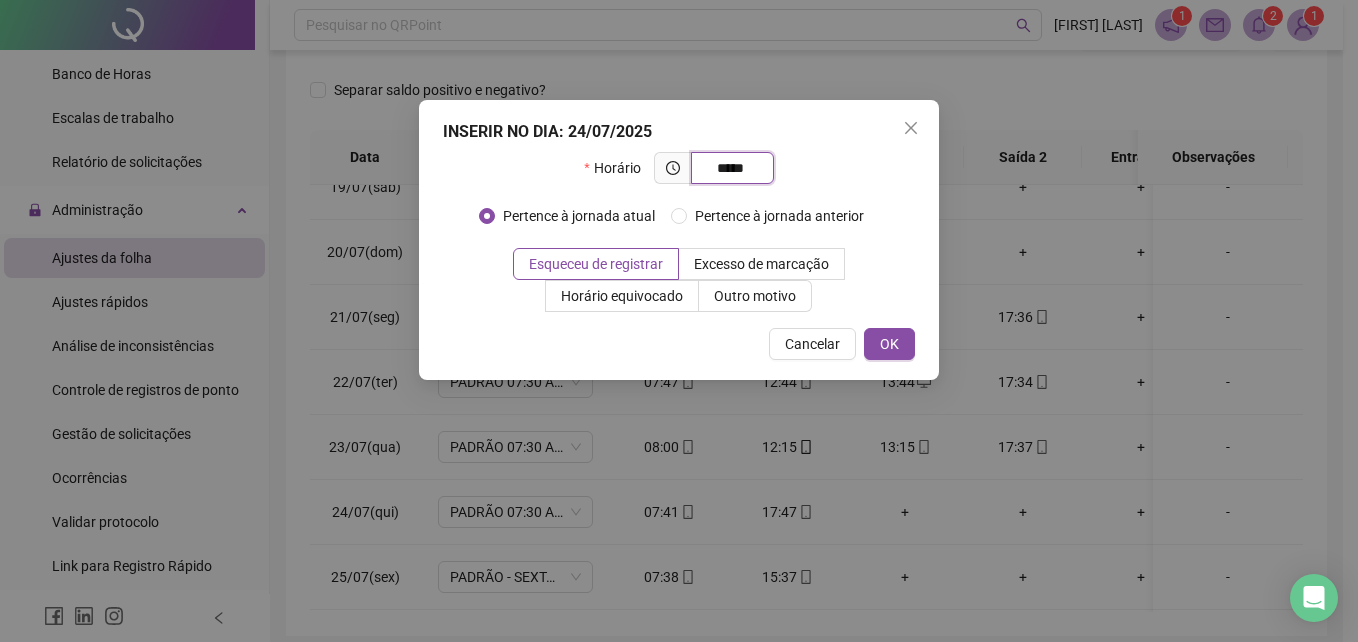 type on "*****" 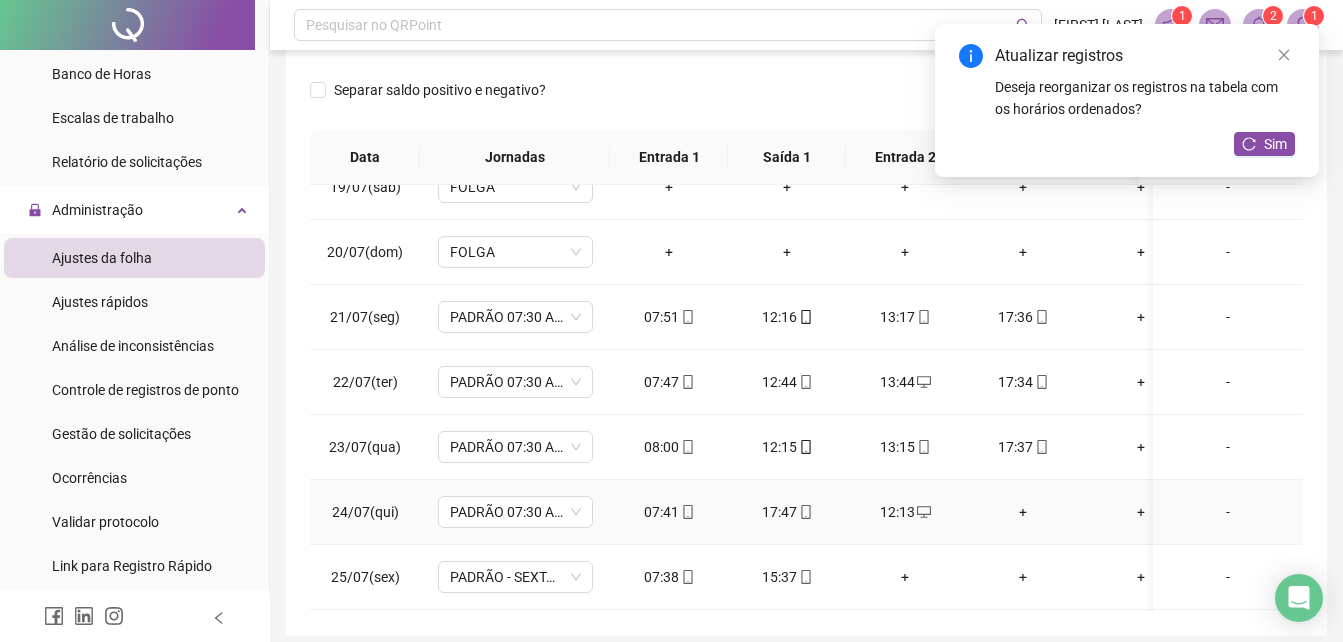 click on "+" at bounding box center (1023, 512) 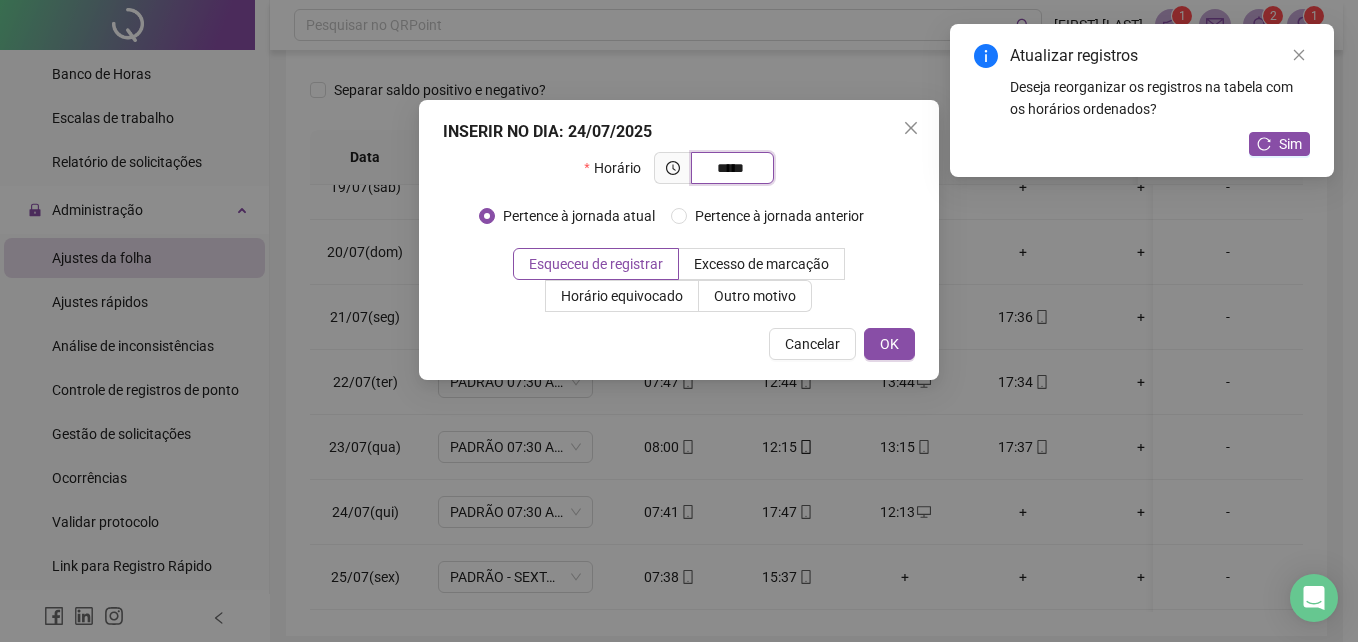 type on "*****" 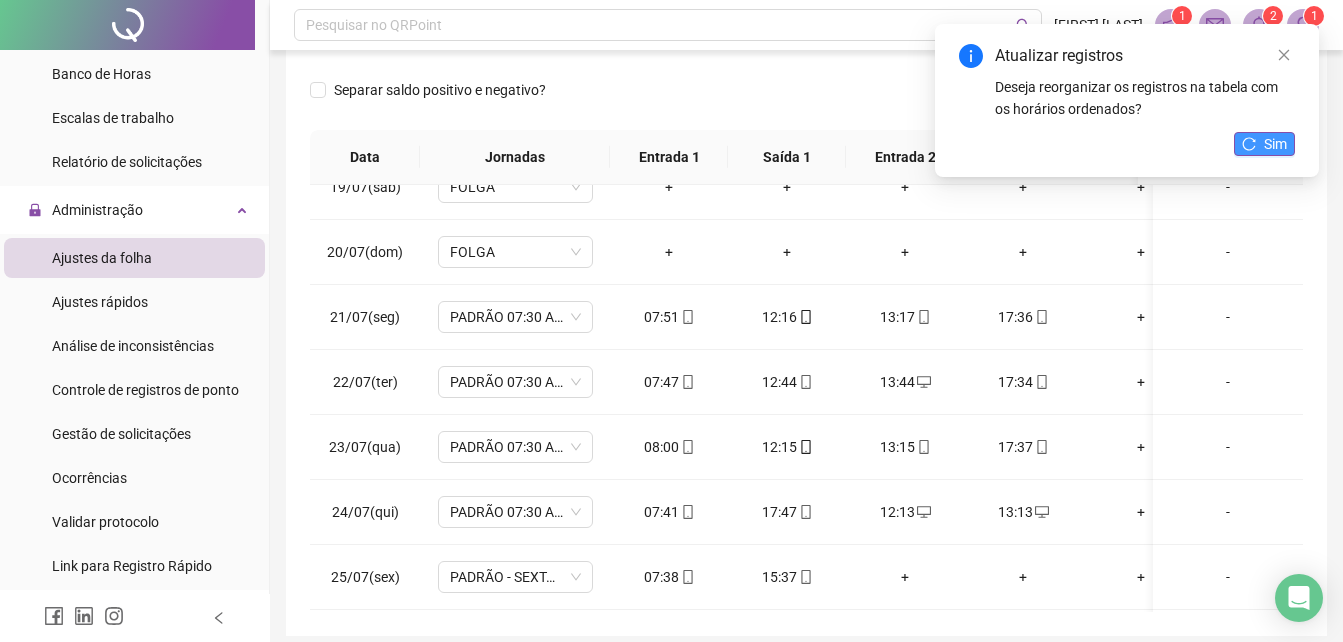 click on "Sim" at bounding box center (1275, 144) 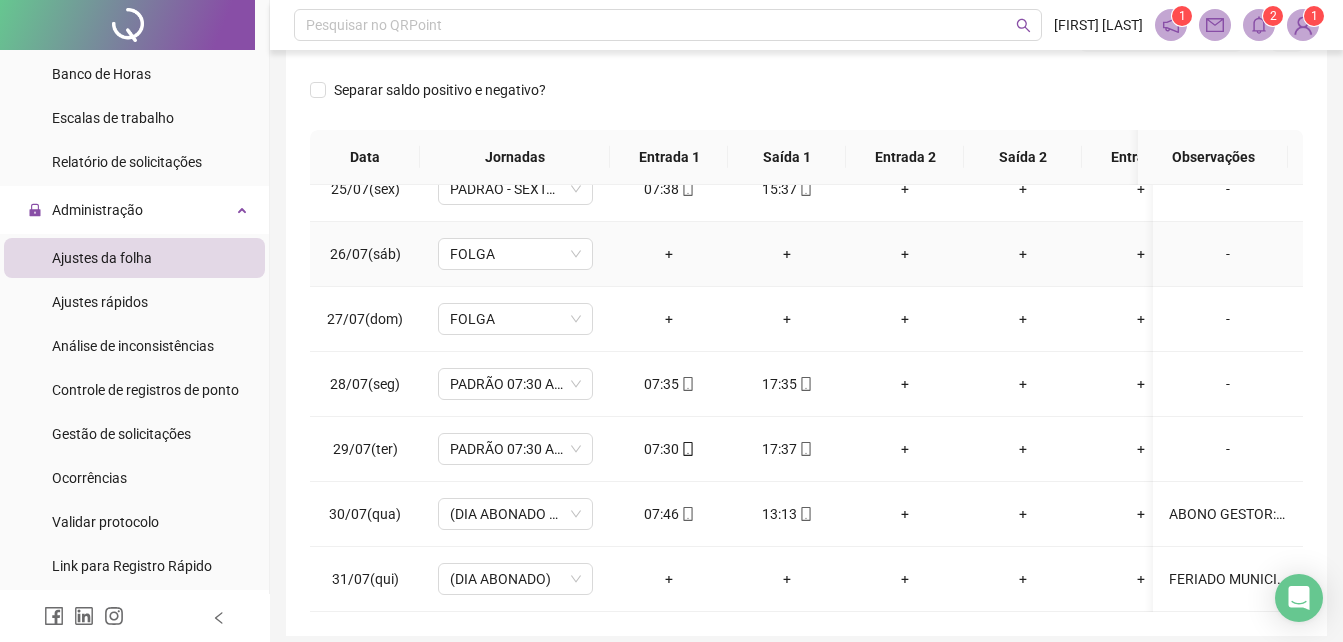 scroll, scrollTop: 1603, scrollLeft: 0, axis: vertical 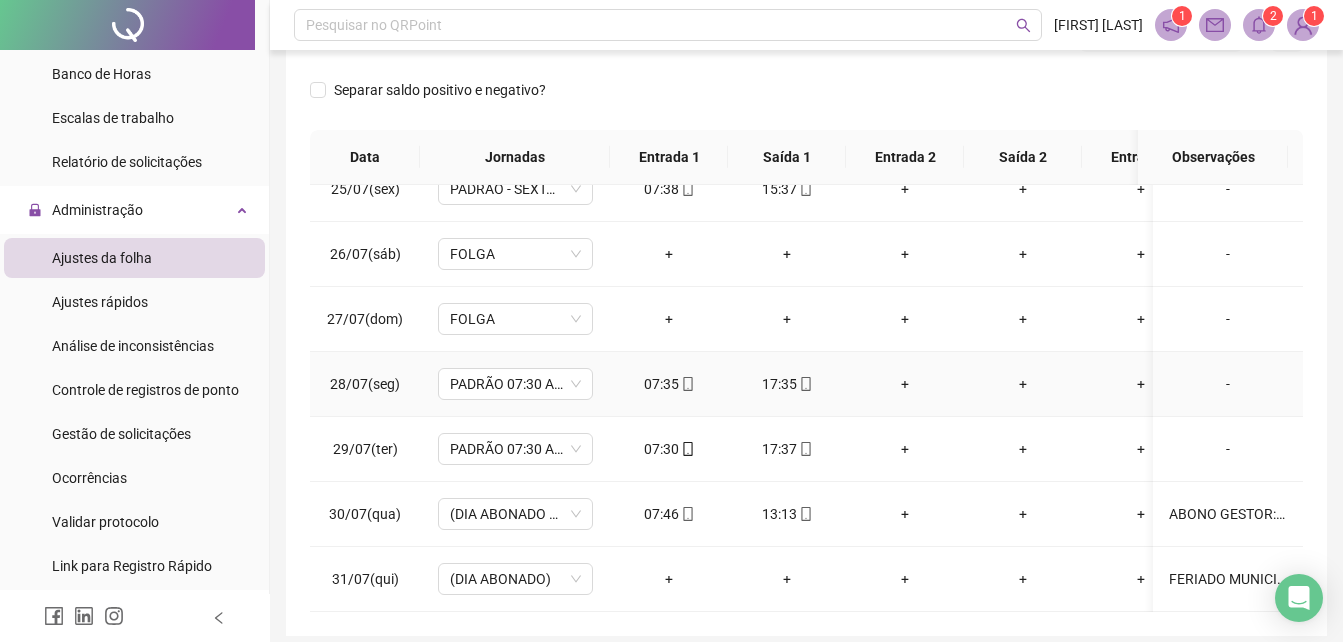 click on "+" at bounding box center (905, 384) 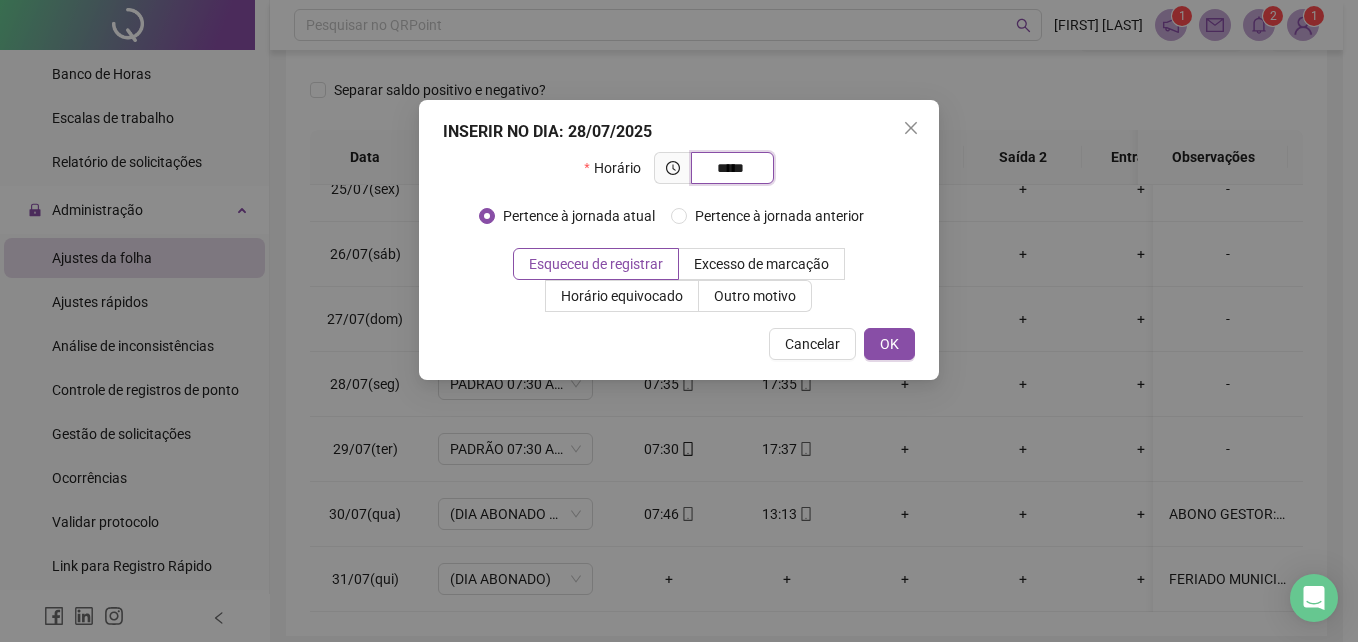 type on "*****" 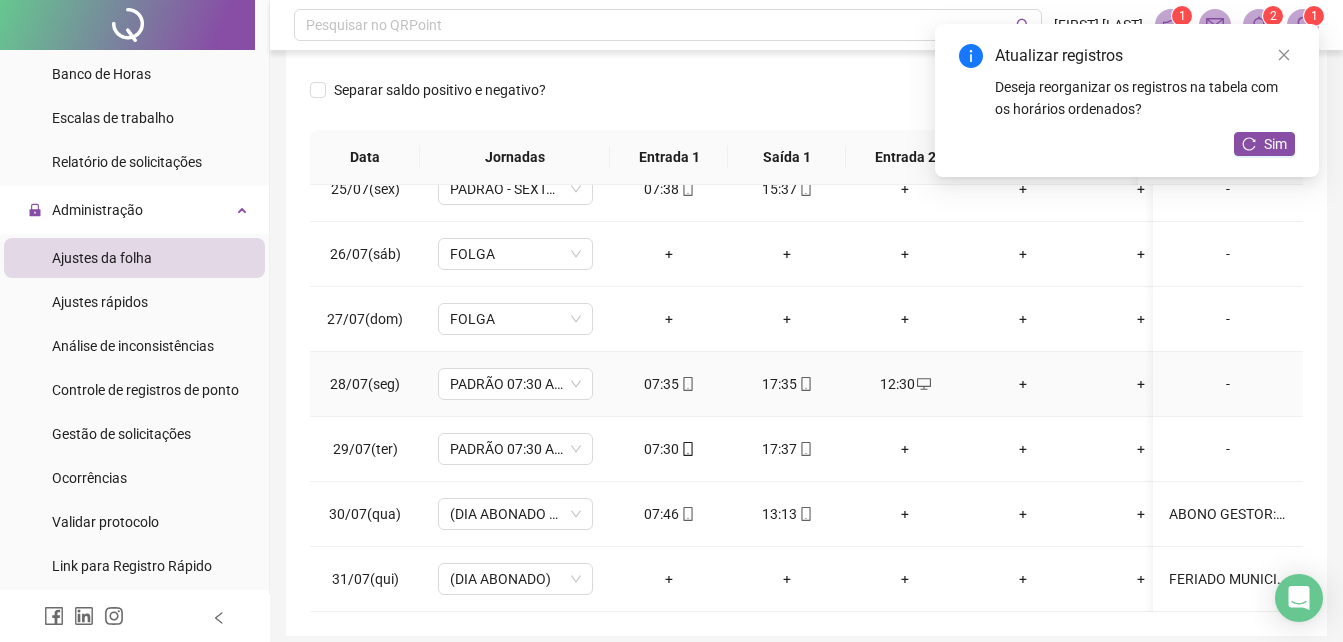 click on "+" at bounding box center [1023, 384] 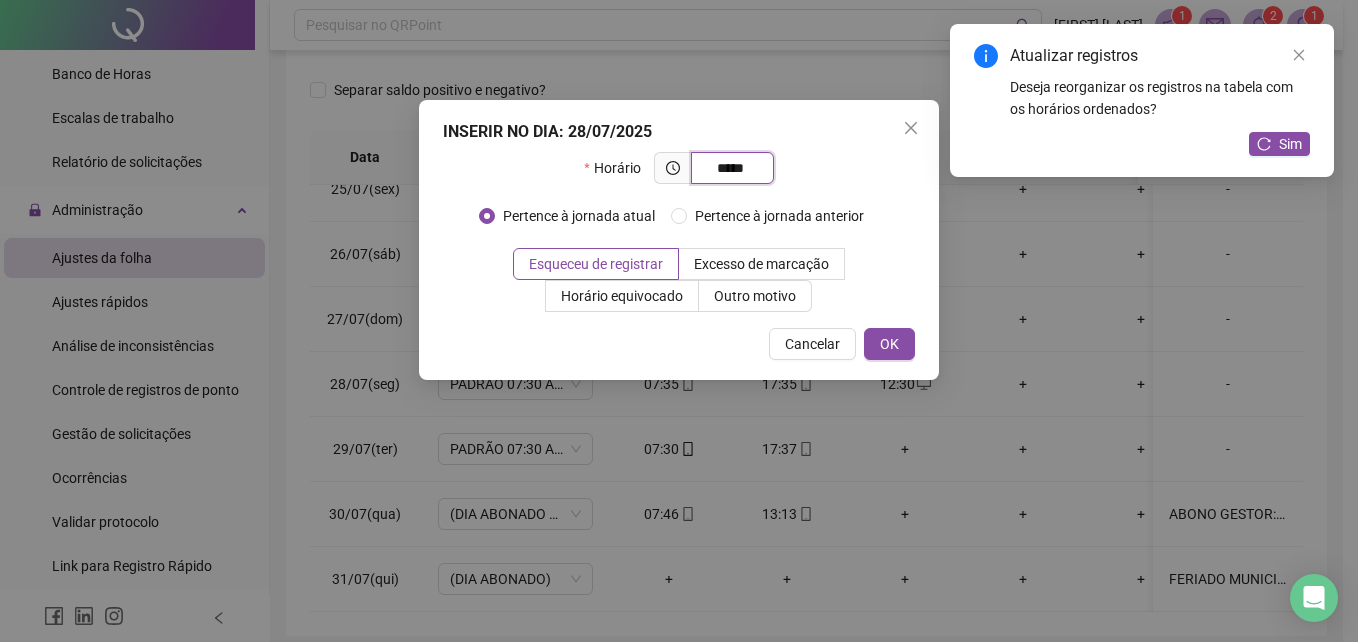 type on "*****" 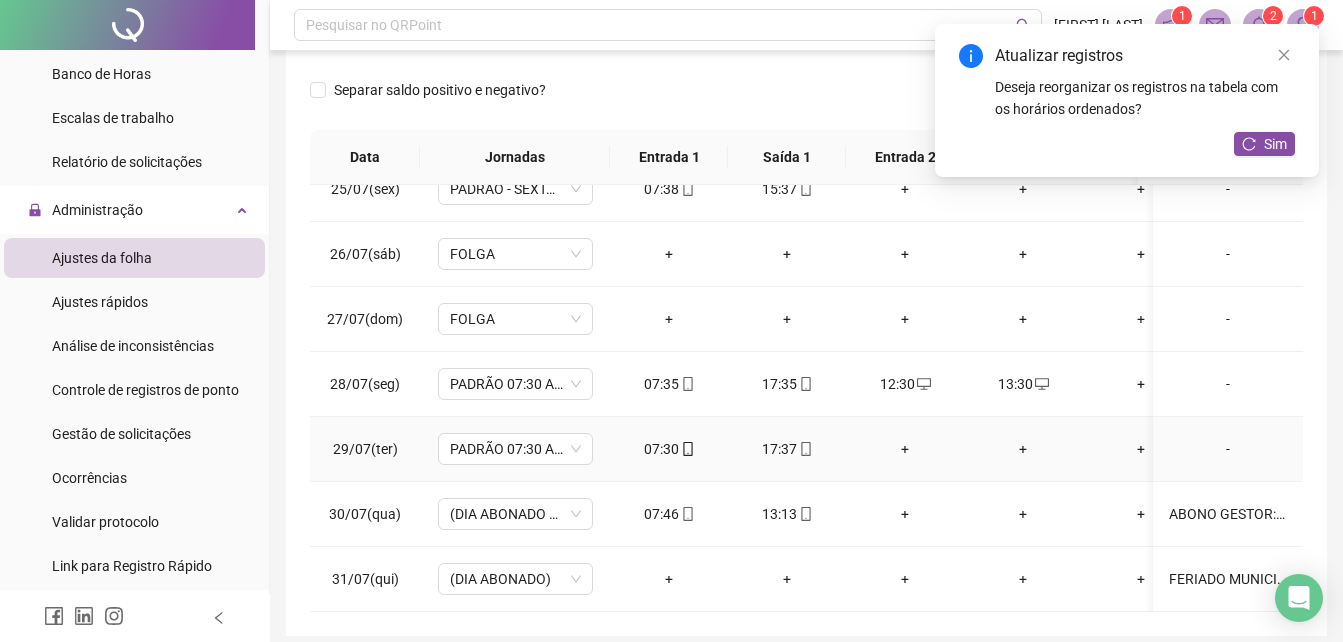 click on "+" at bounding box center (905, 449) 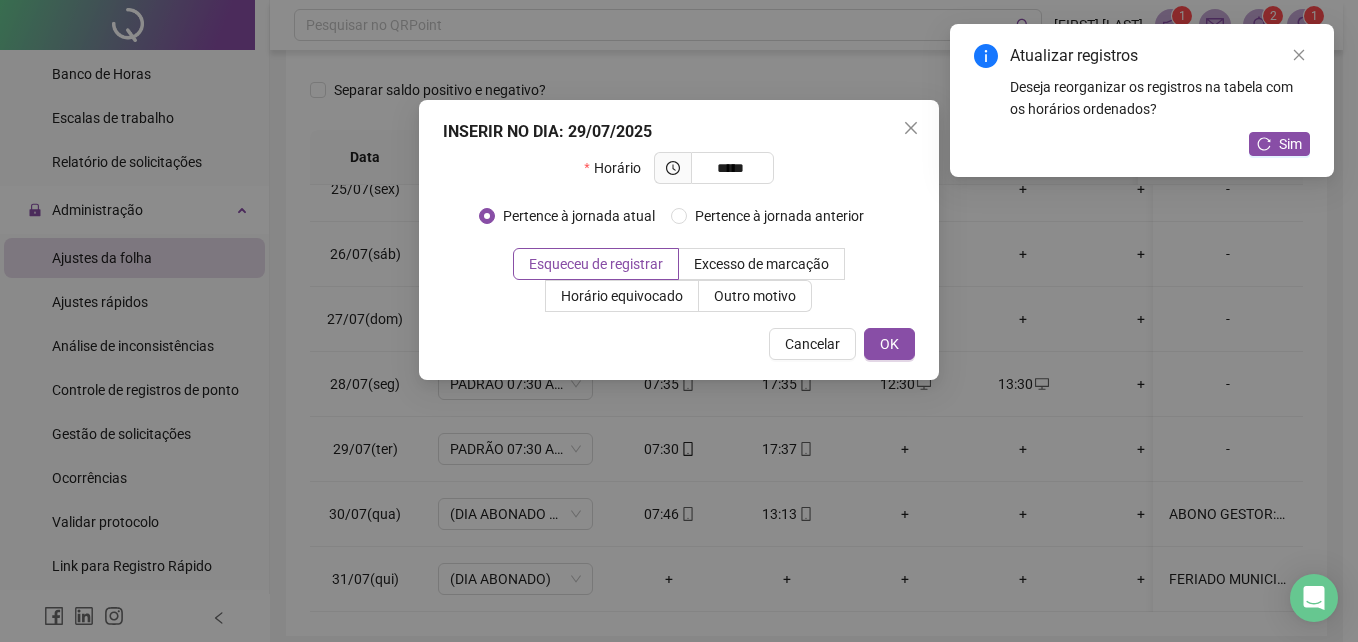 type on "*****" 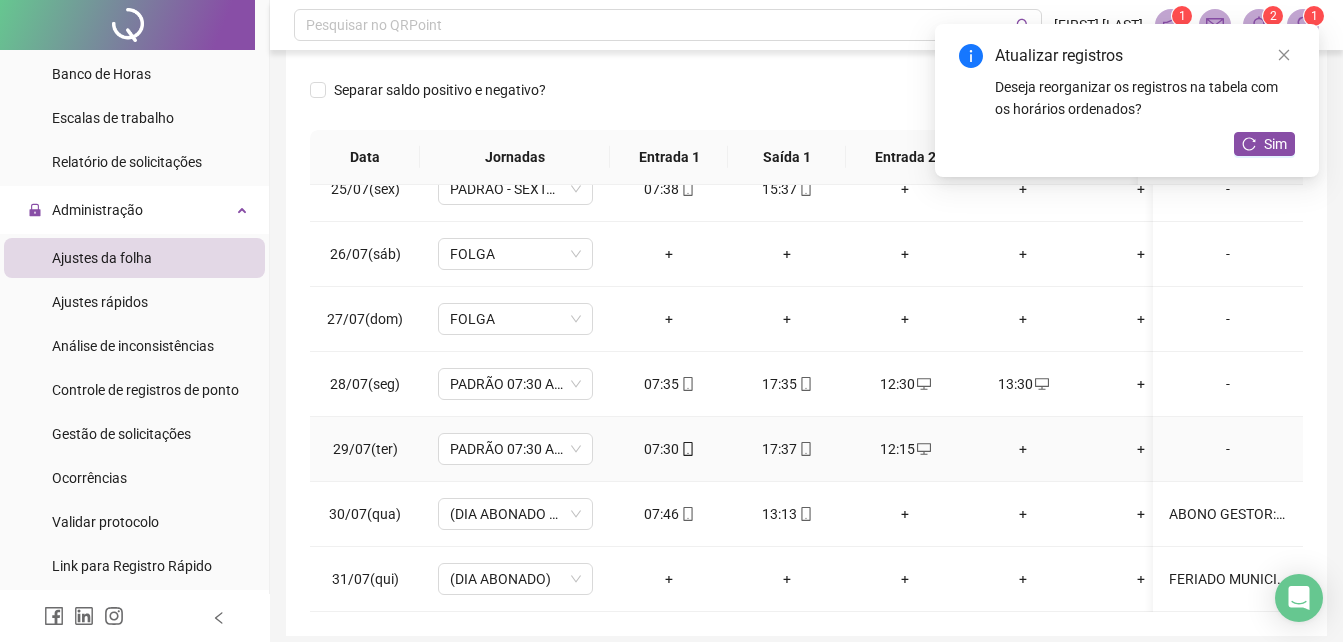 click on "+" at bounding box center [1023, 449] 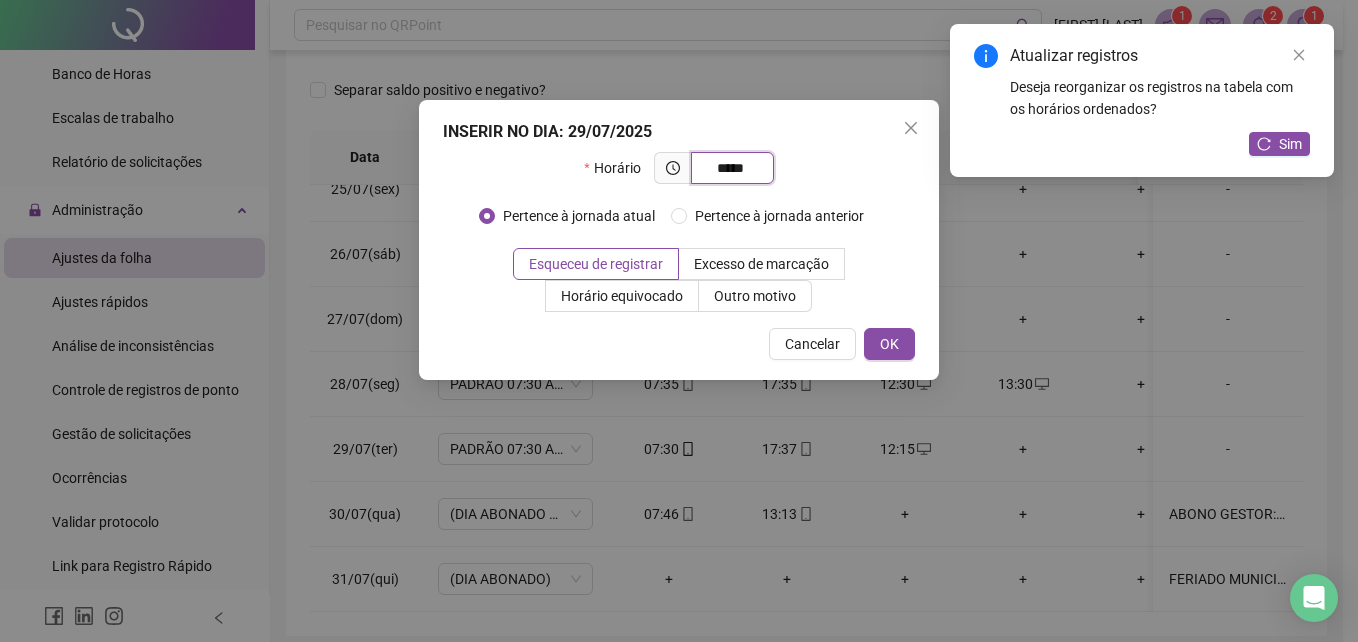 type on "*****" 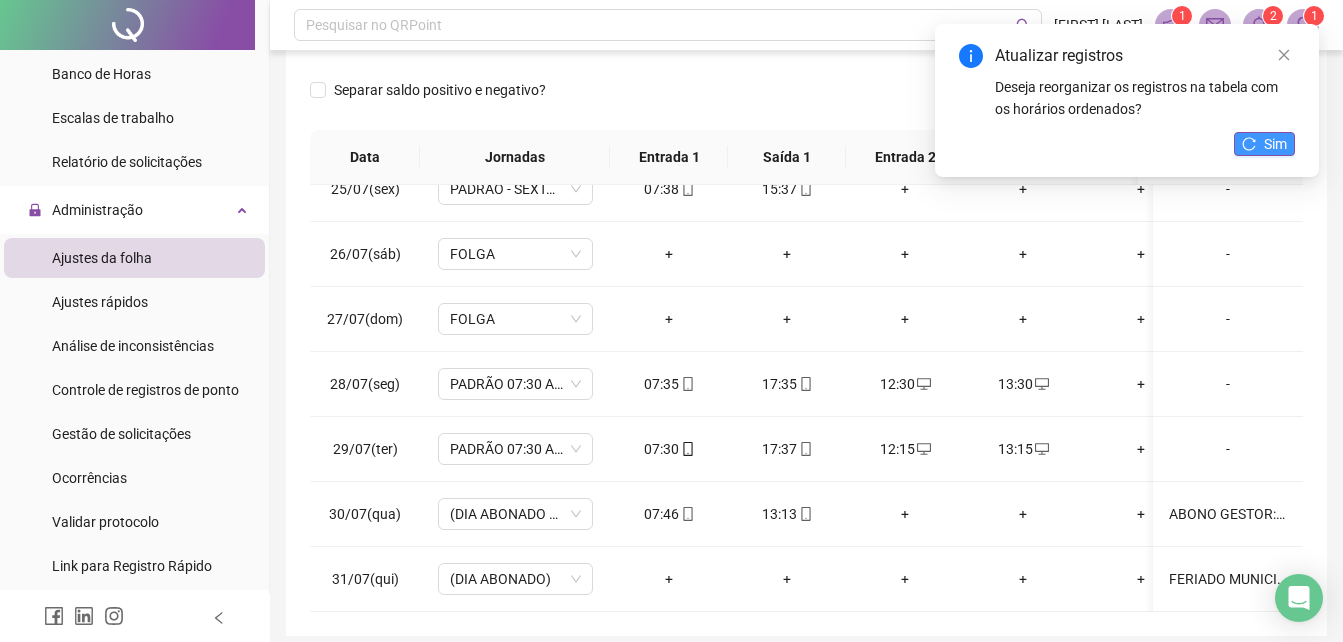 click on "Sim" at bounding box center [1275, 144] 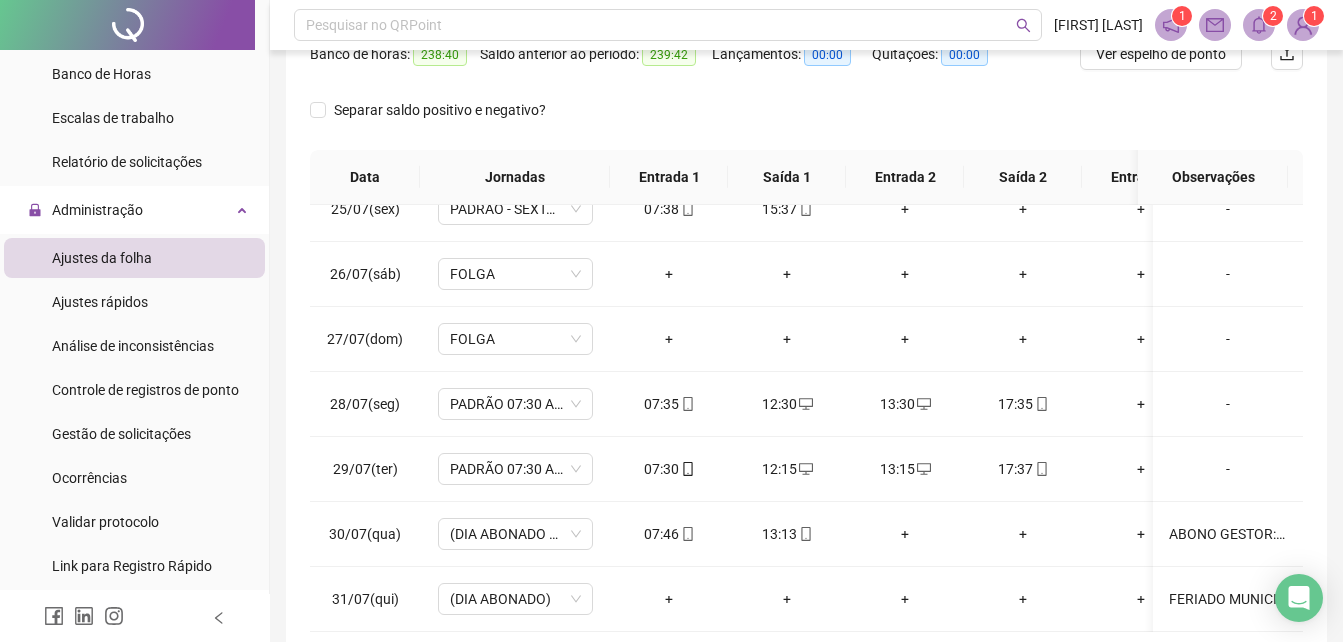 scroll, scrollTop: 280, scrollLeft: 0, axis: vertical 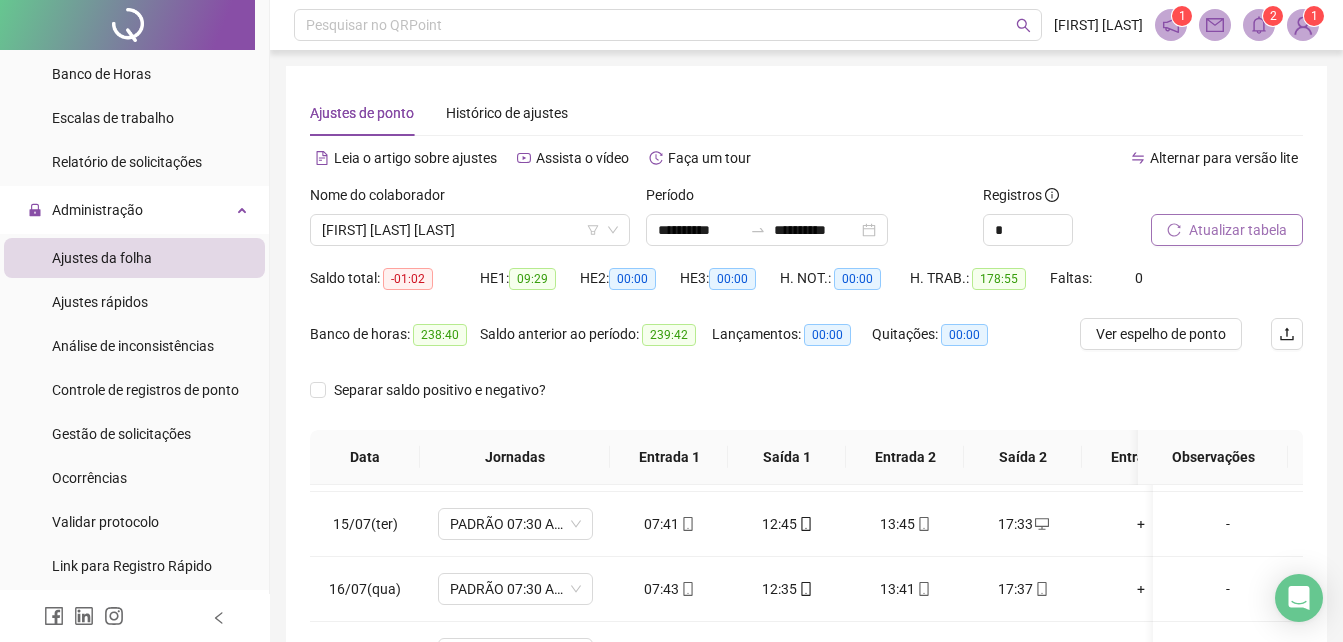 click on "Atualizar tabela" at bounding box center (1238, 230) 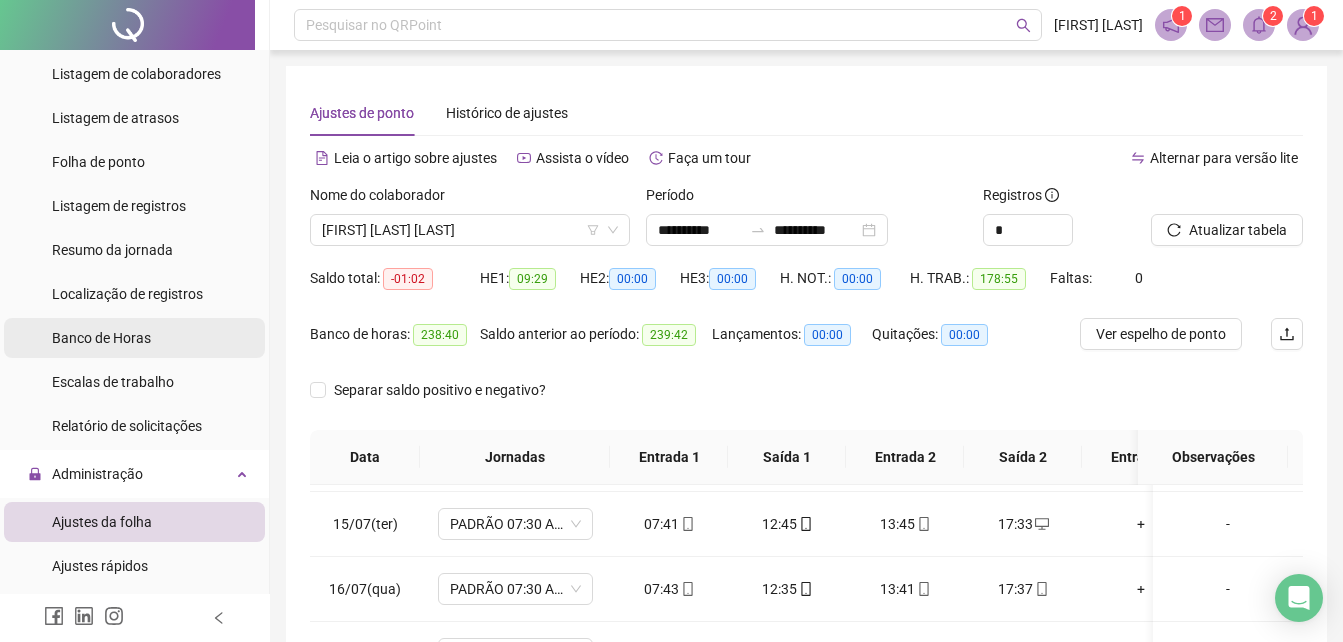 scroll, scrollTop: 100, scrollLeft: 0, axis: vertical 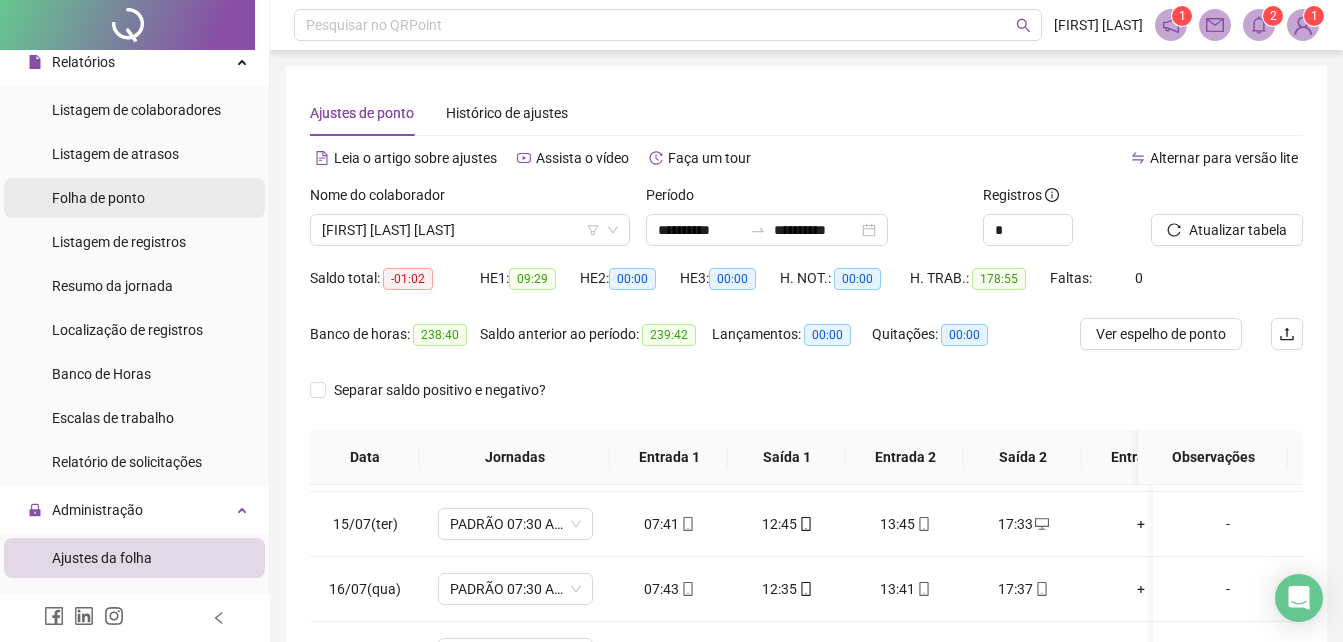 click on "Folha de ponto" at bounding box center (98, 198) 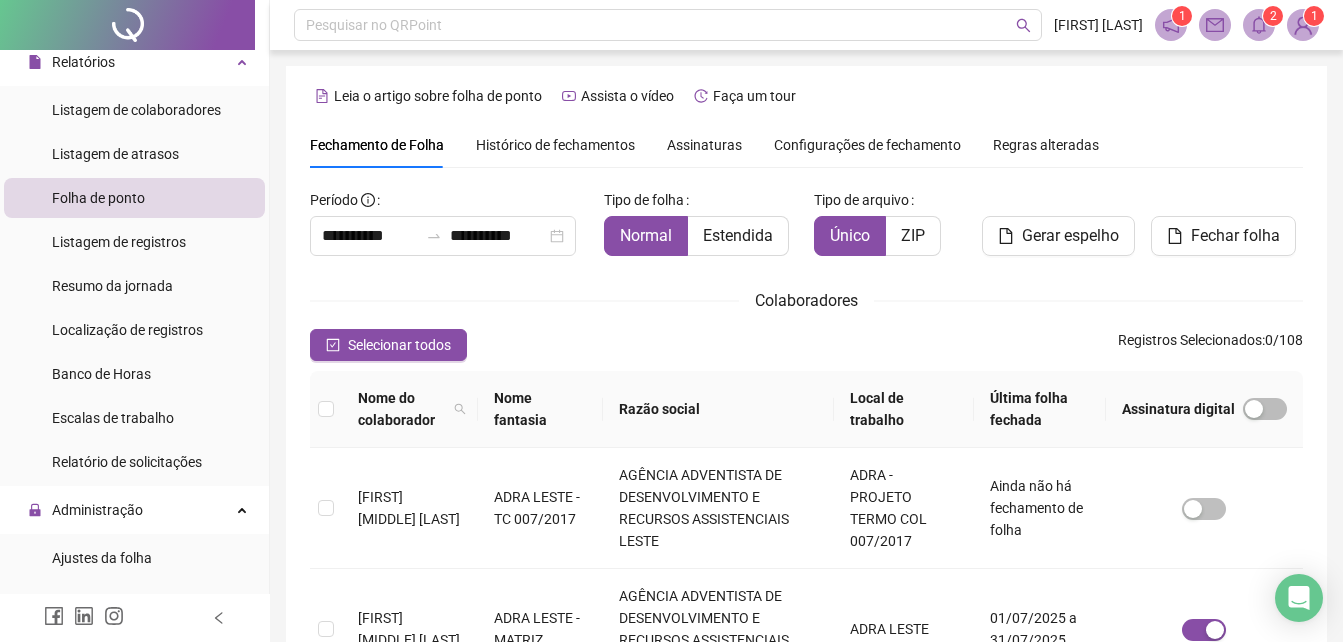 scroll, scrollTop: 89, scrollLeft: 0, axis: vertical 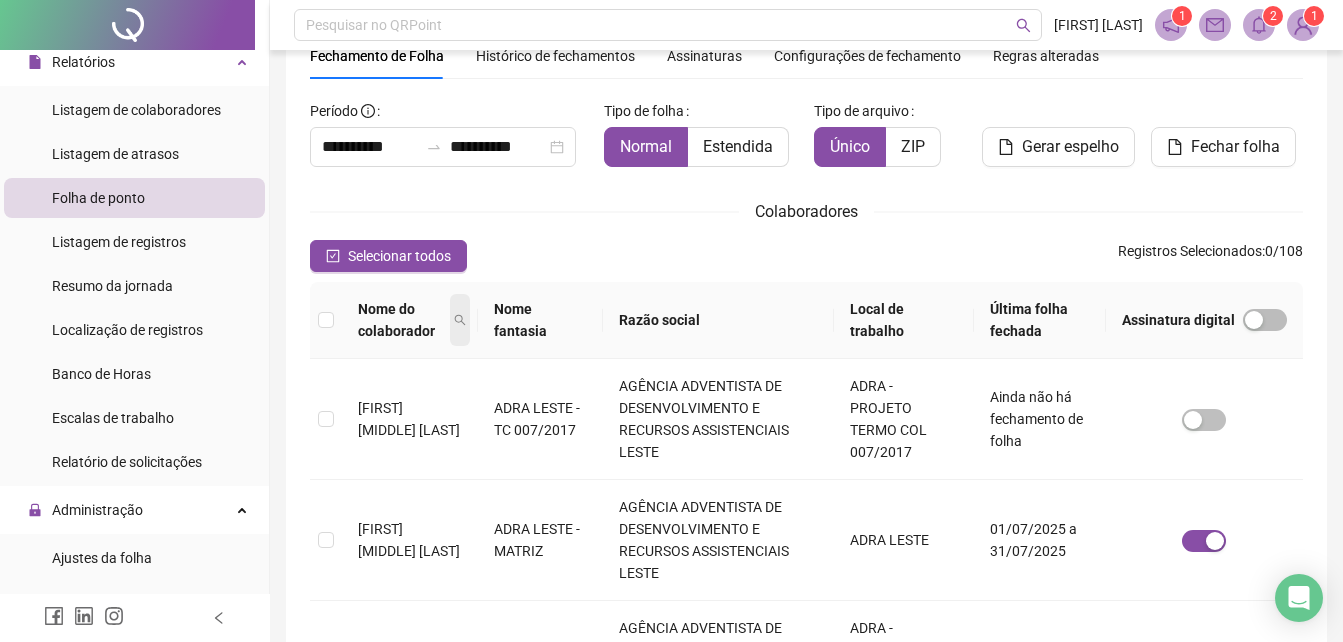 click 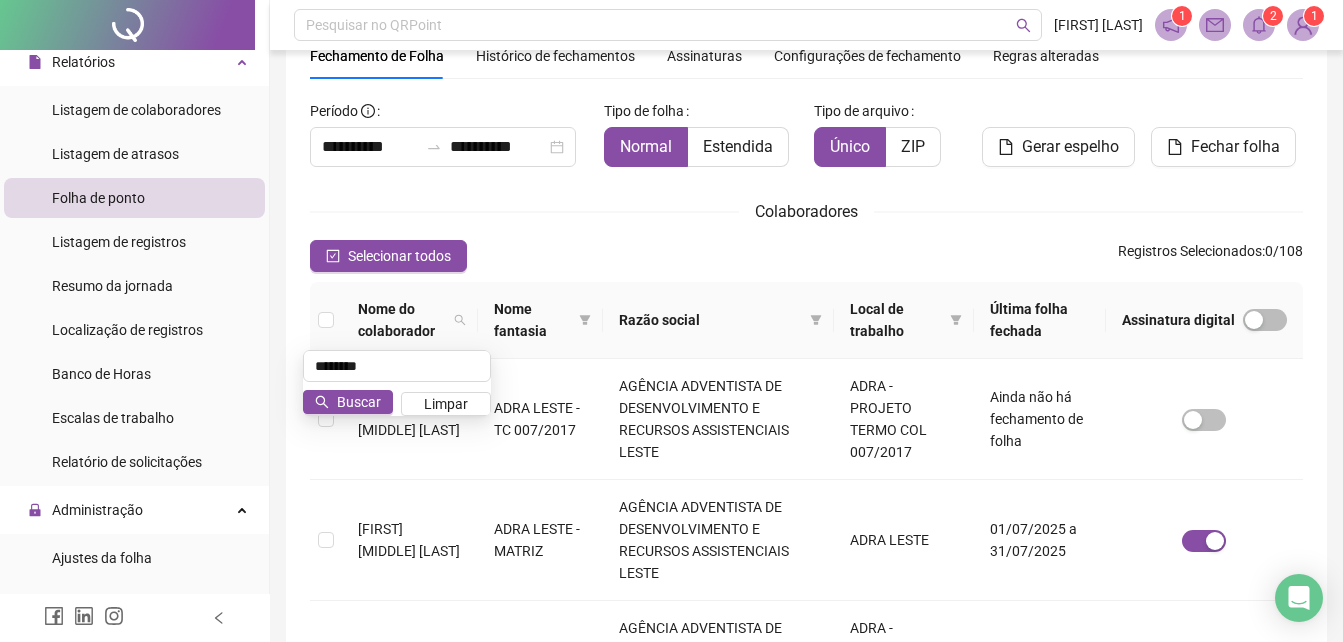 drag, startPoint x: 402, startPoint y: 352, endPoint x: 298, endPoint y: 369, distance: 105.380264 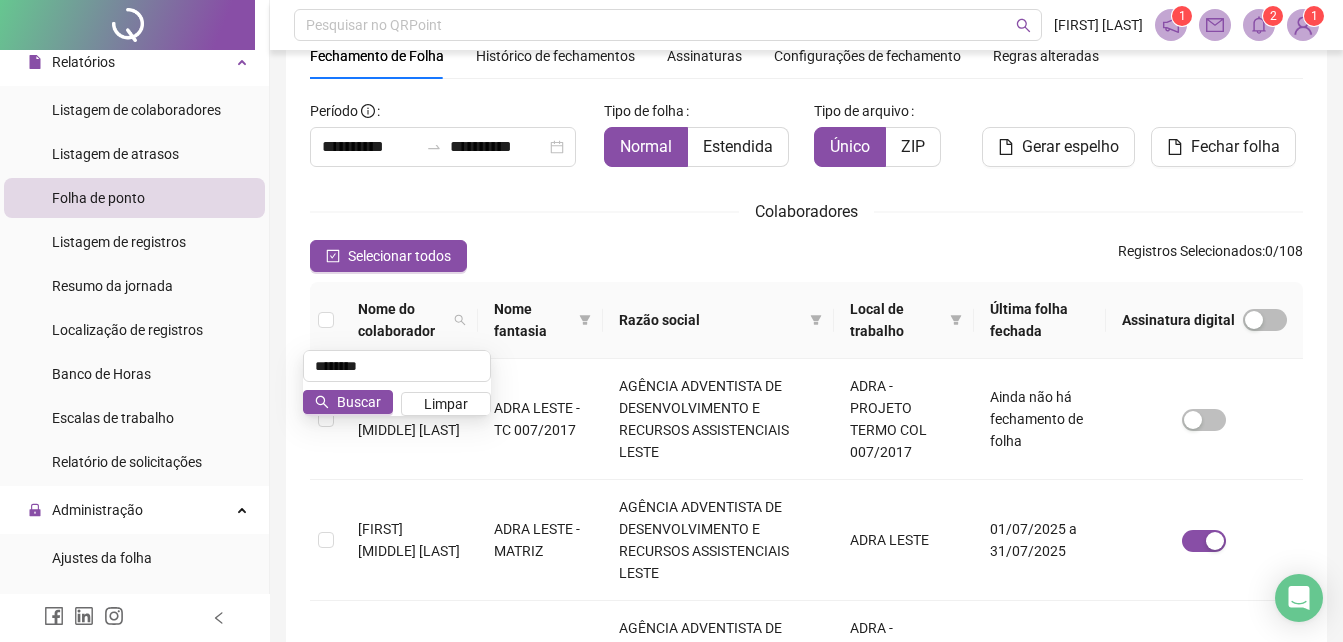type on "********" 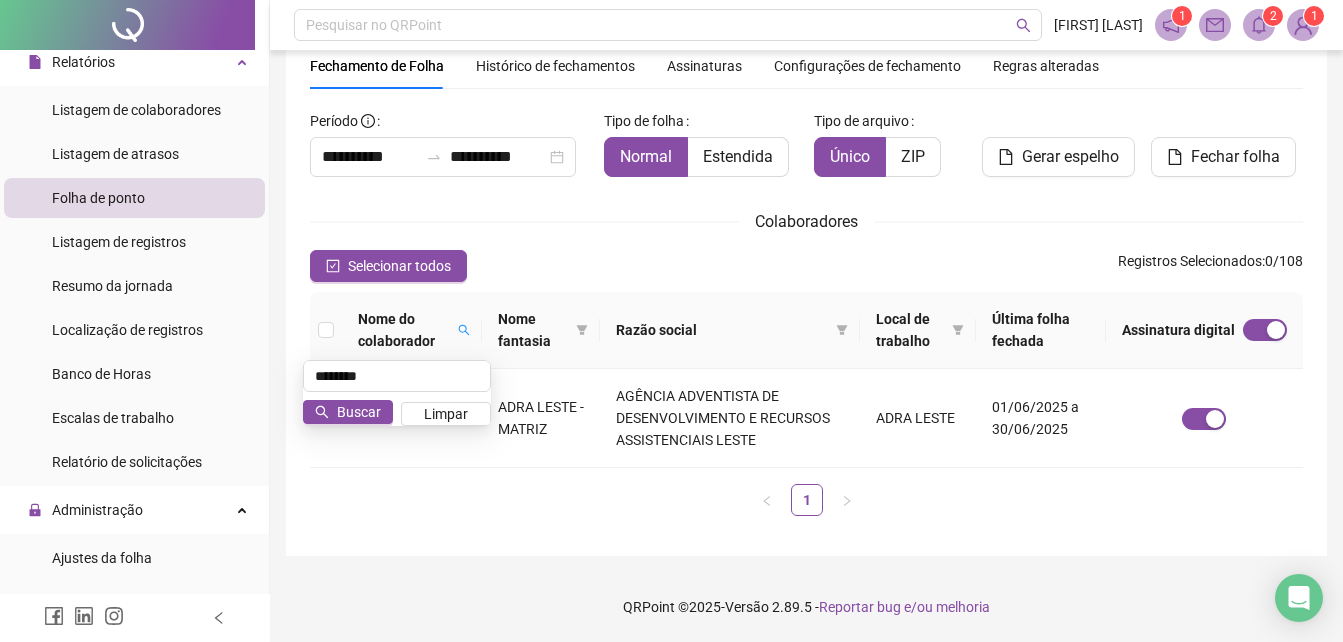 scroll, scrollTop: 79, scrollLeft: 0, axis: vertical 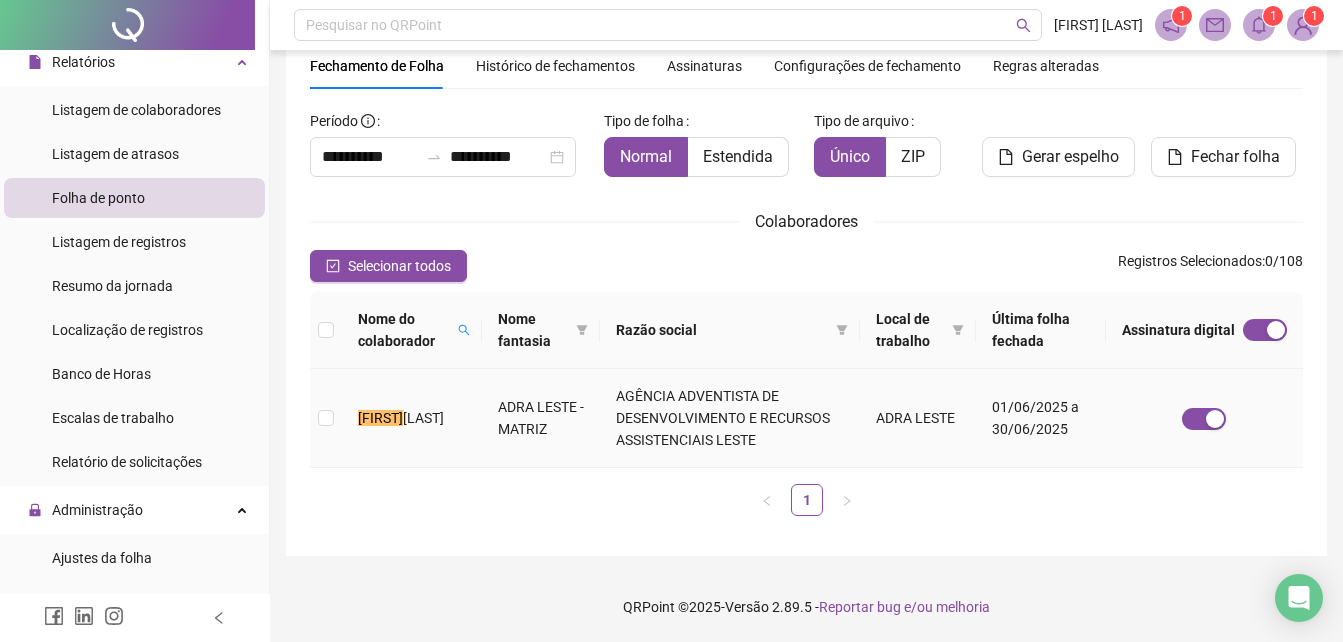click on "[FIRST]" at bounding box center [380, 418] 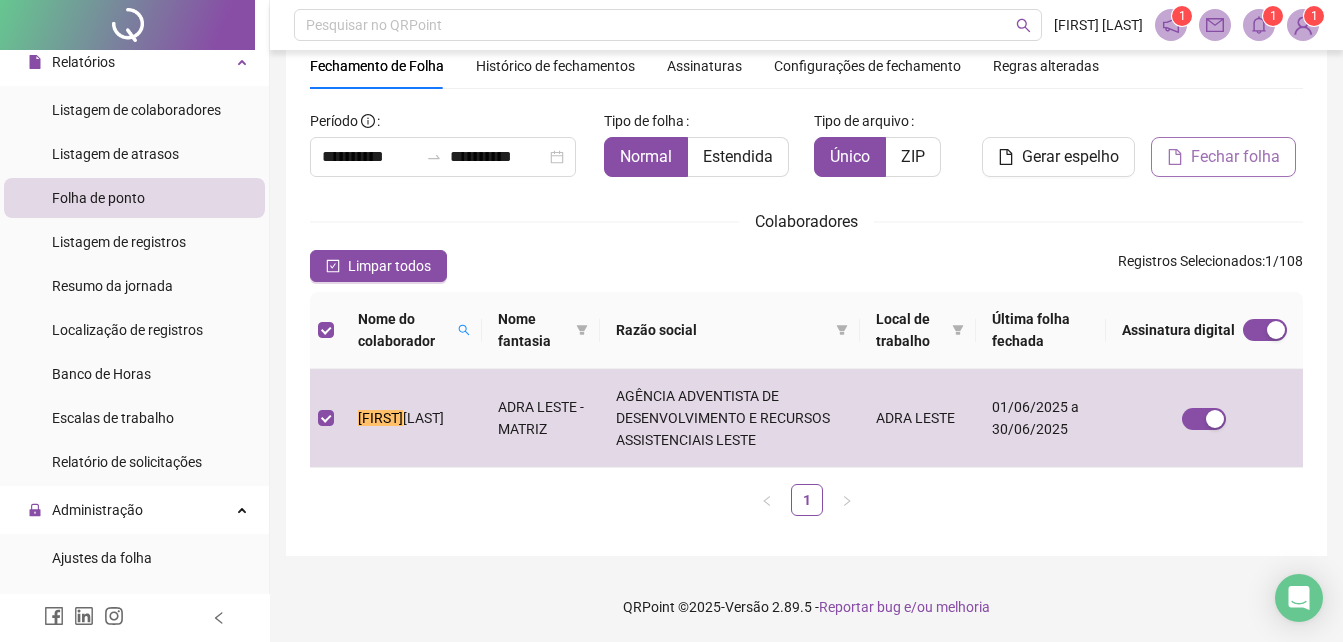 click on "Fechar folha" at bounding box center [1235, 157] 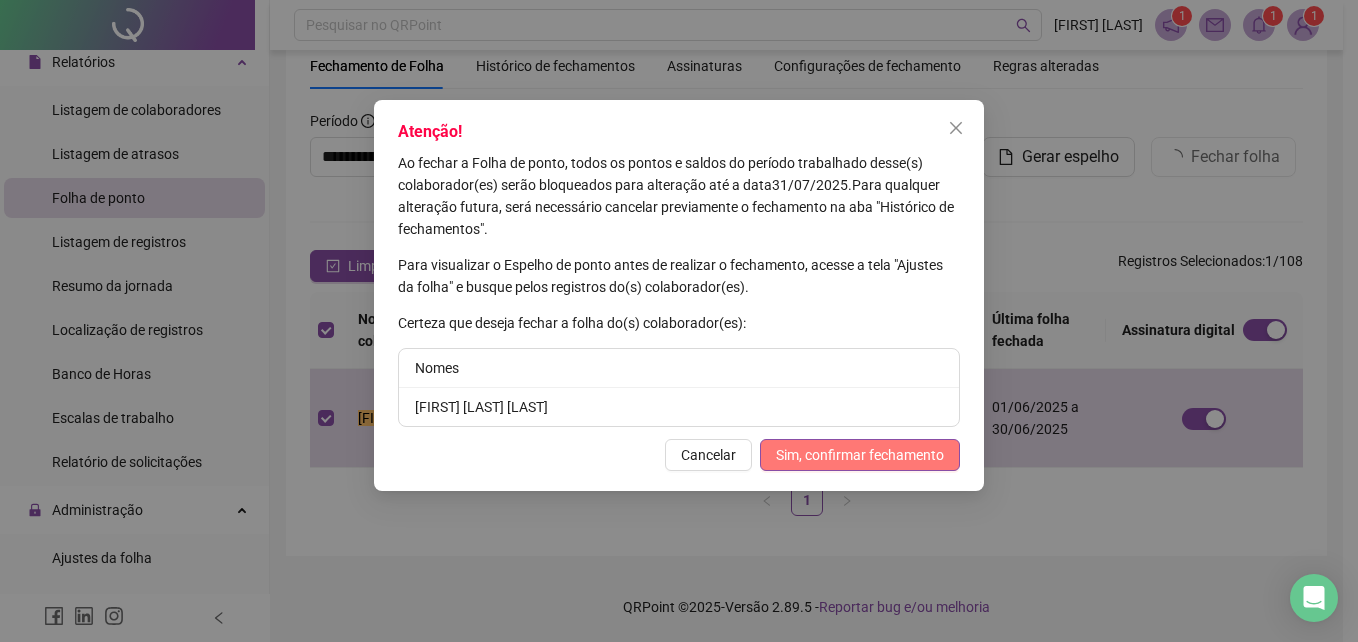 click on "Sim, confirmar fechamento" at bounding box center [860, 455] 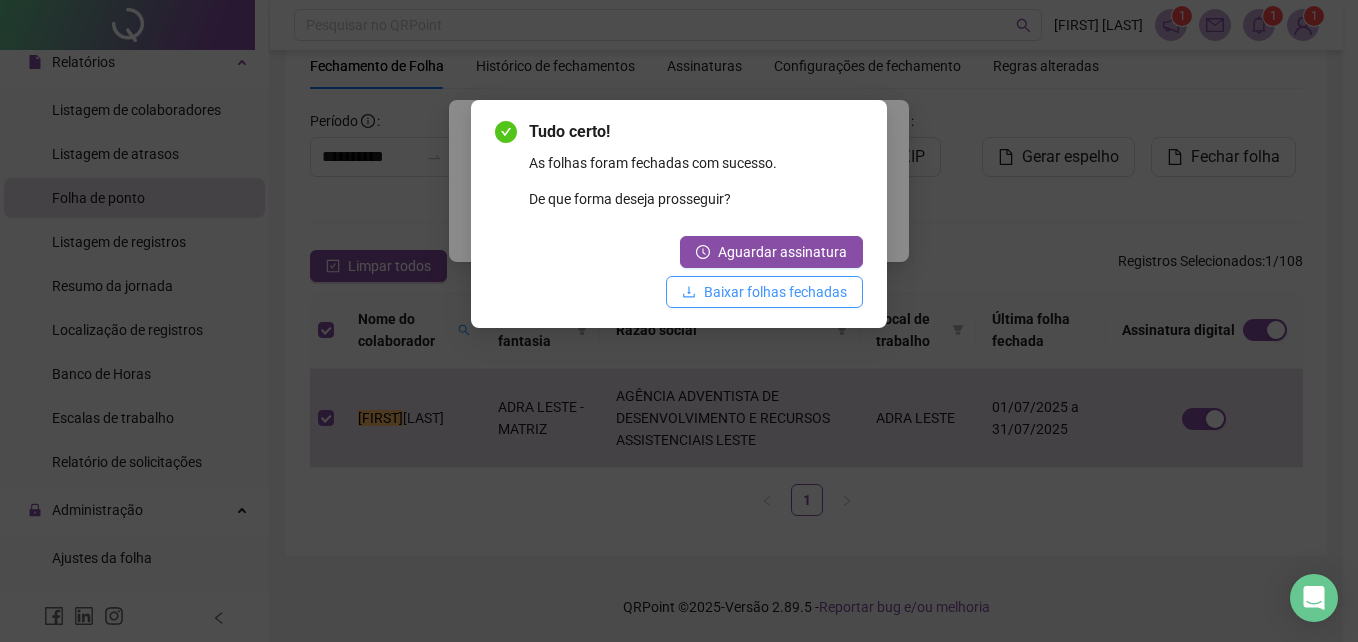 click on "Baixar folhas fechadas" at bounding box center (775, 292) 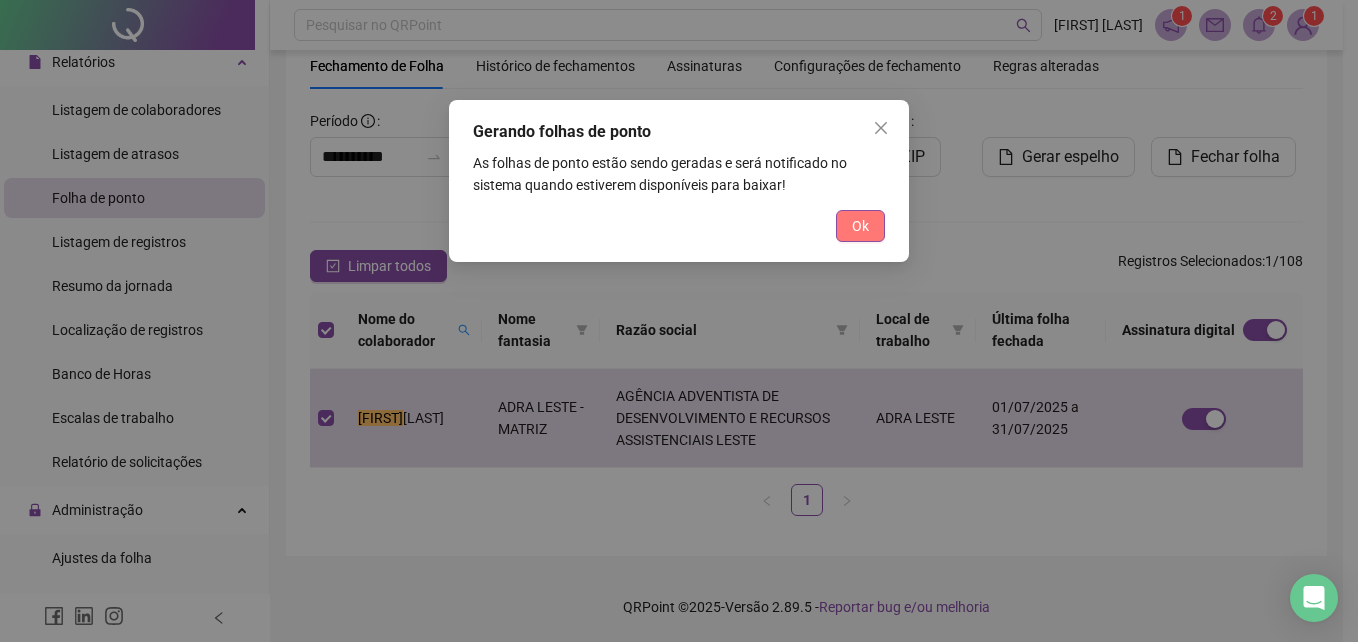click on "Ok" at bounding box center (860, 226) 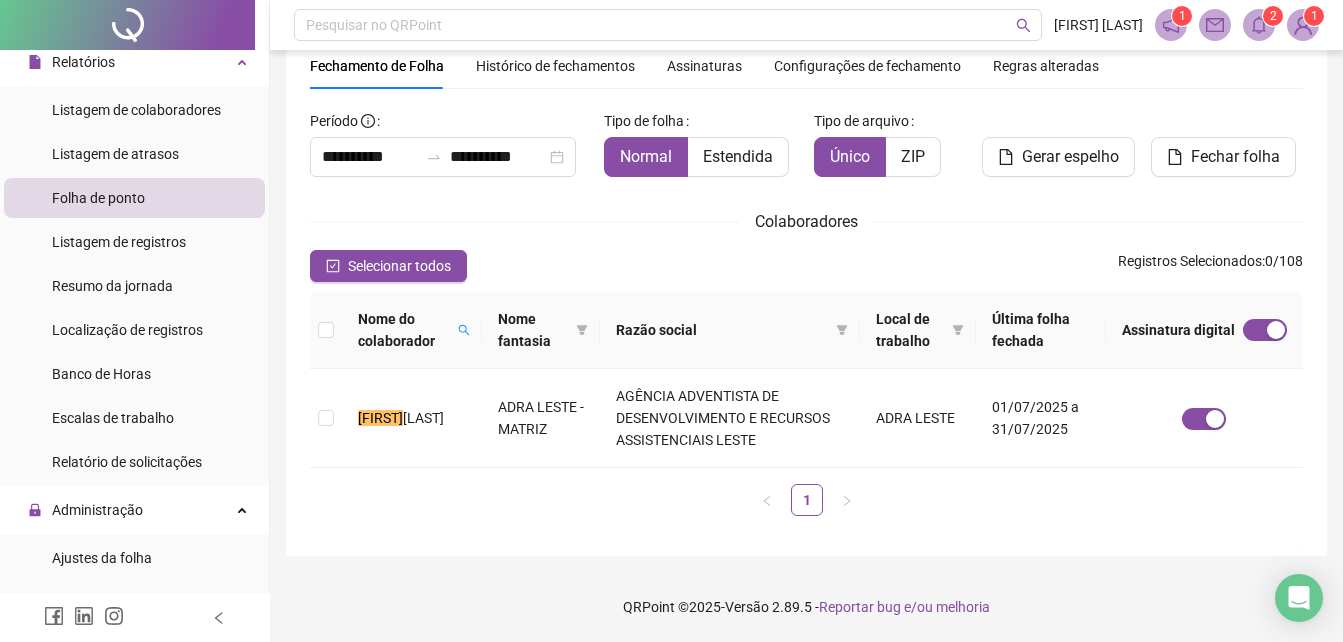 click 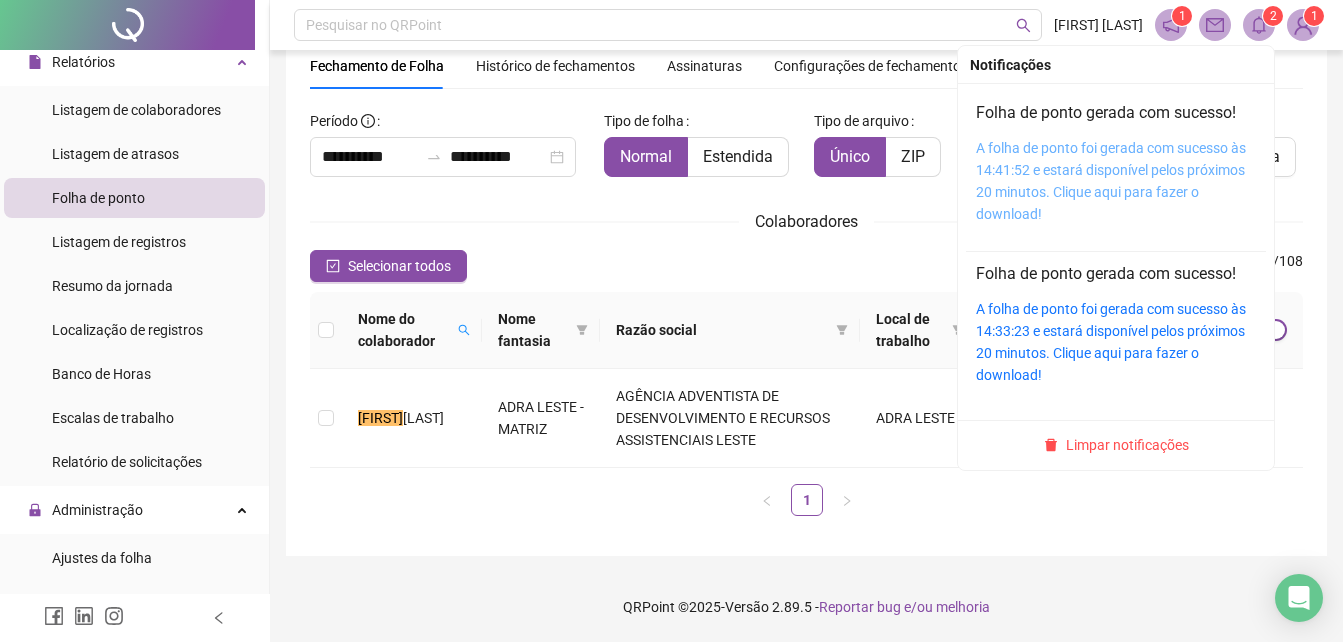 click on "A folha de ponto foi gerada com sucesso às 14:41:52 e estará disponível pelos próximos 20 minutos.
Clique aqui para fazer o download!" at bounding box center (1111, 181) 